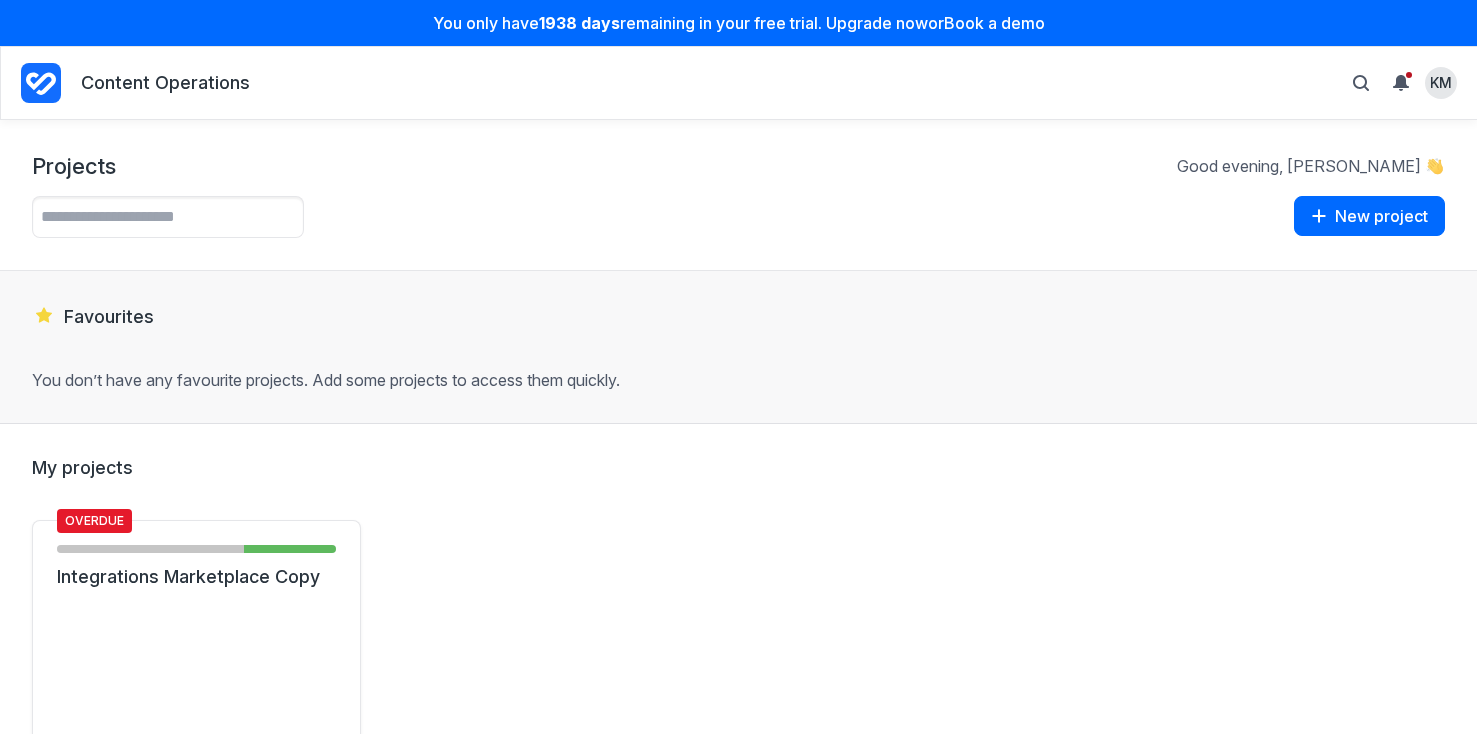 scroll, scrollTop: 0, scrollLeft: 0, axis: both 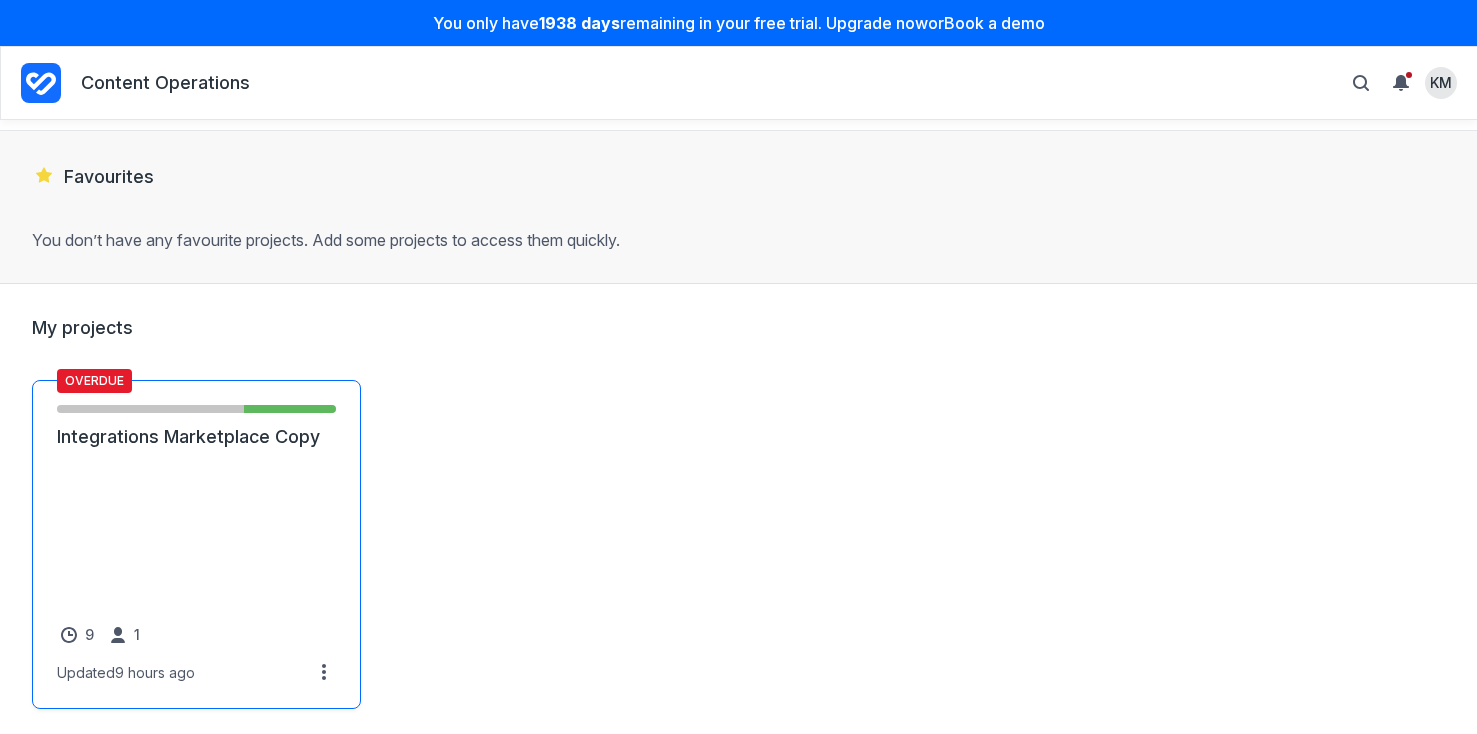 click on "Integrations Marketplace Copy" at bounding box center [196, 437] 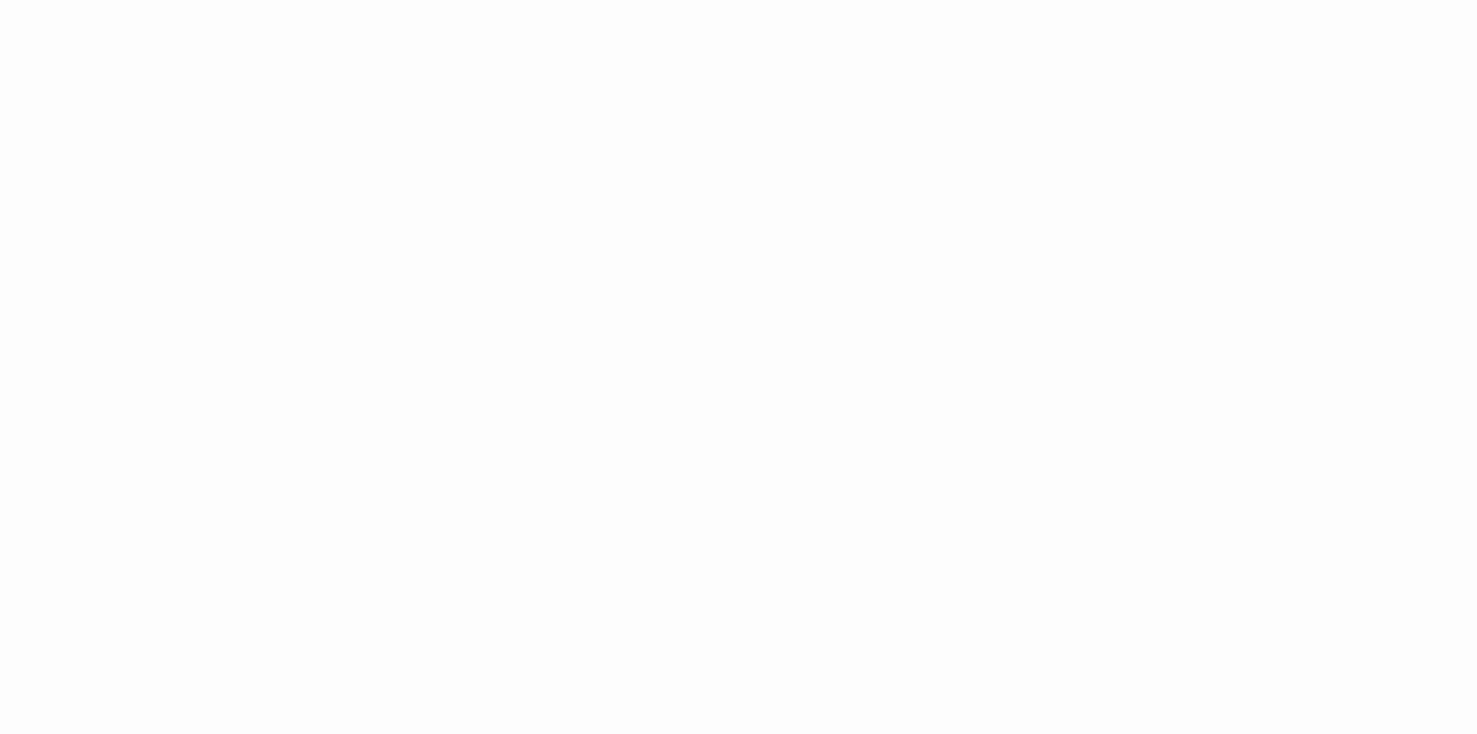 scroll, scrollTop: 0, scrollLeft: 0, axis: both 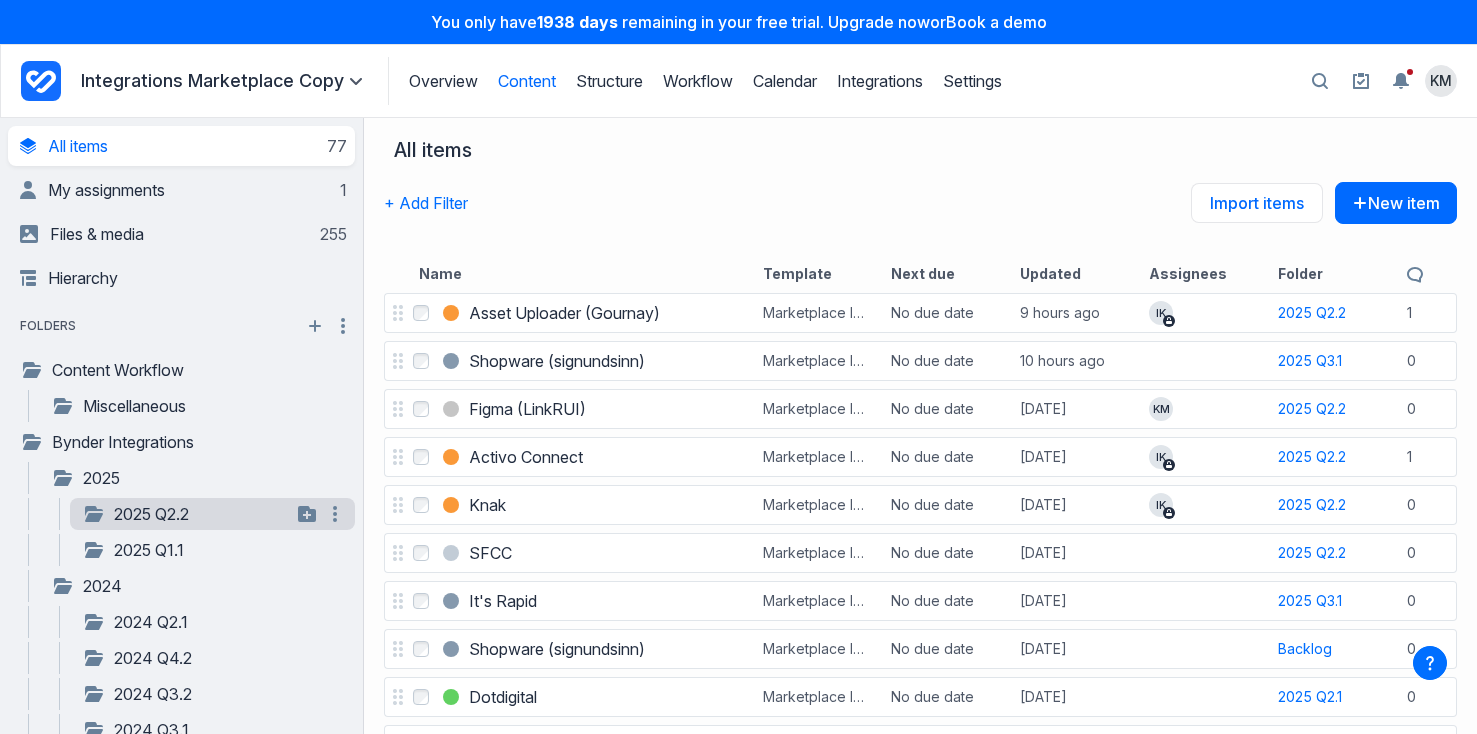 click on "2025 Q2.2" at bounding box center [186, 514] 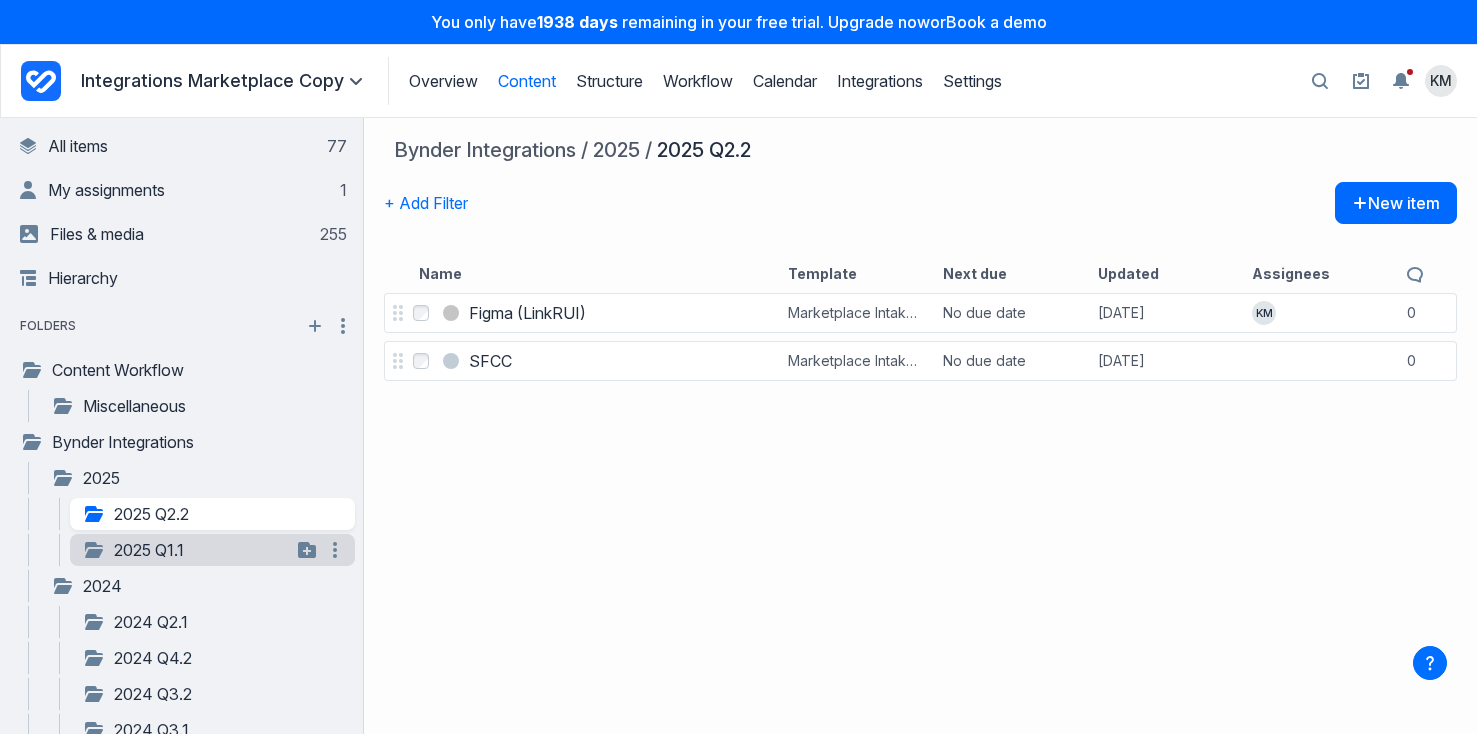 click on "2025 Q1.1" at bounding box center (186, 550) 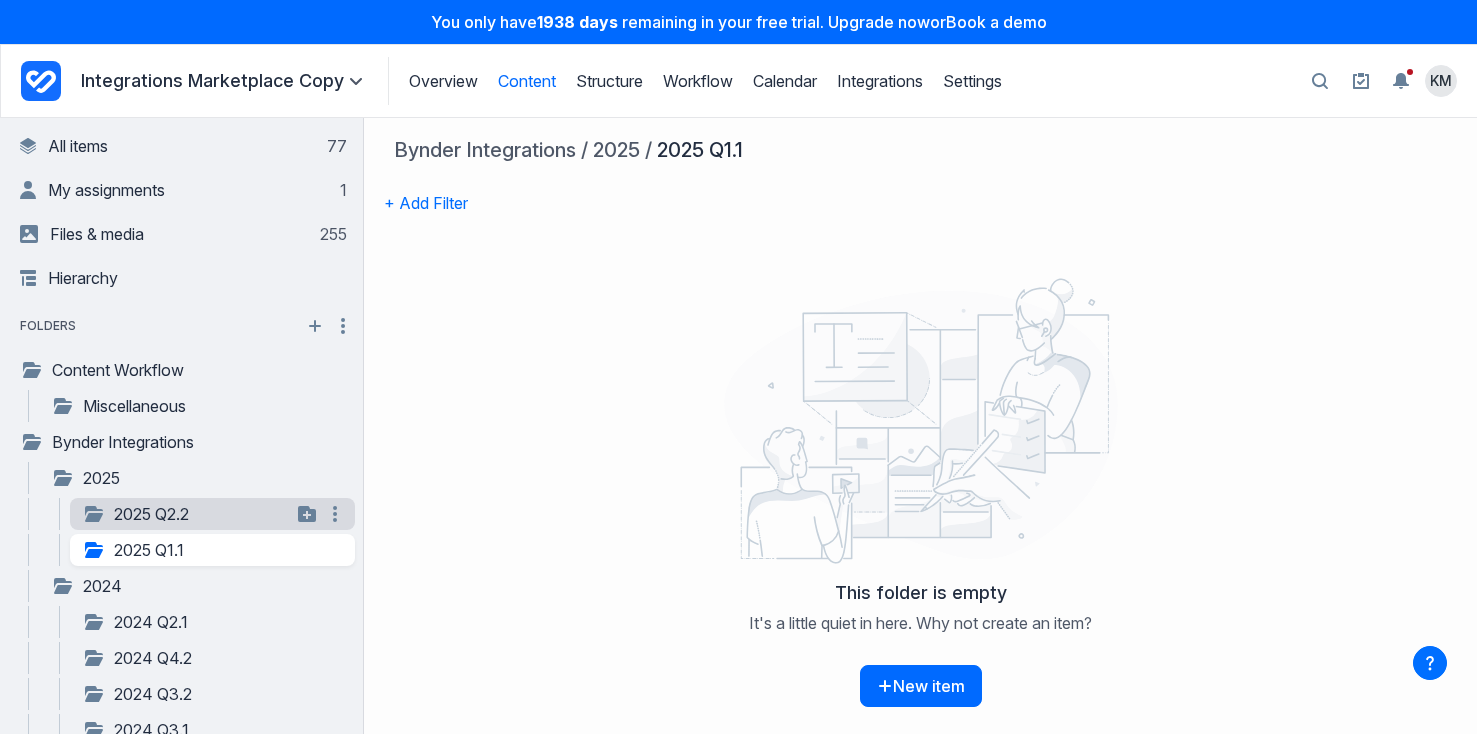 click on "2025 Q2.2" at bounding box center (186, 514) 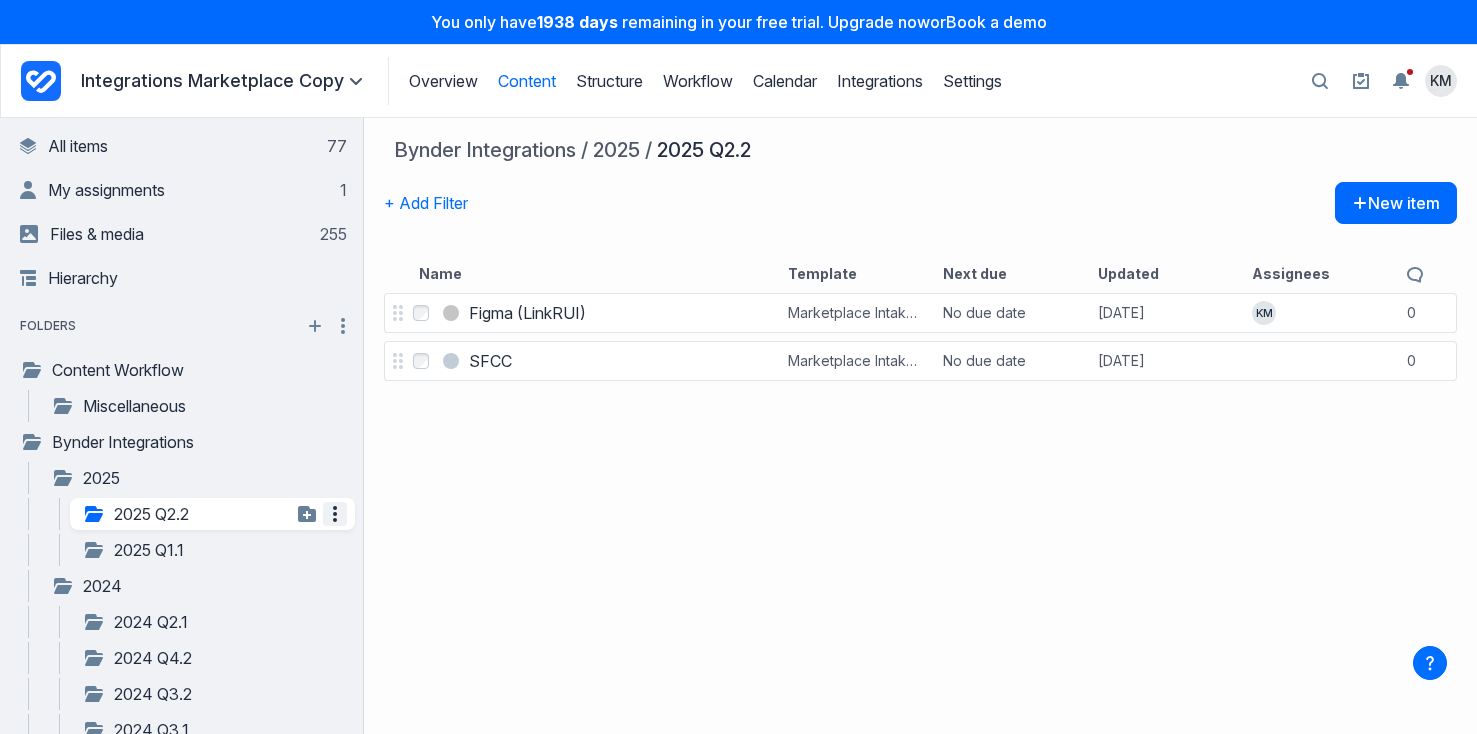 click 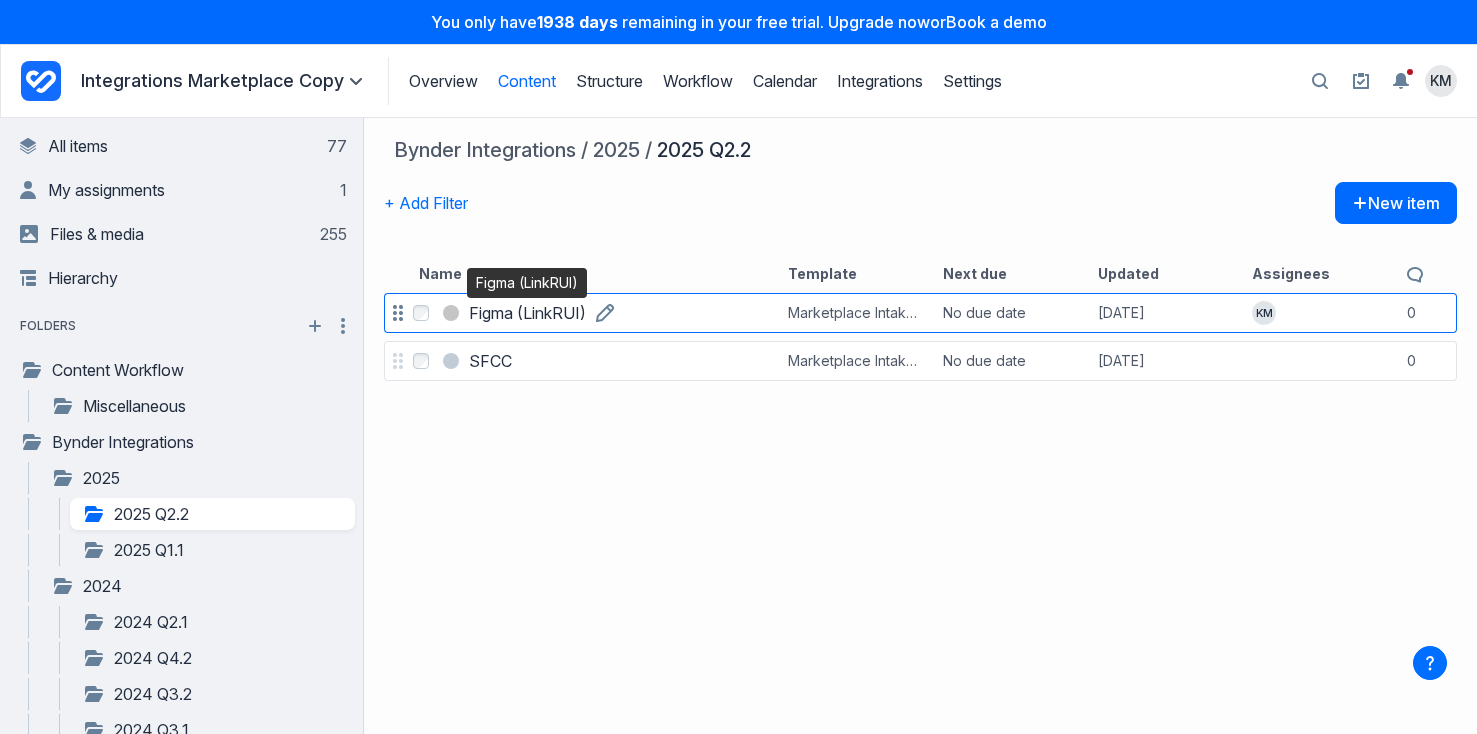 click on "Figma (LinkRUI)" at bounding box center [527, 313] 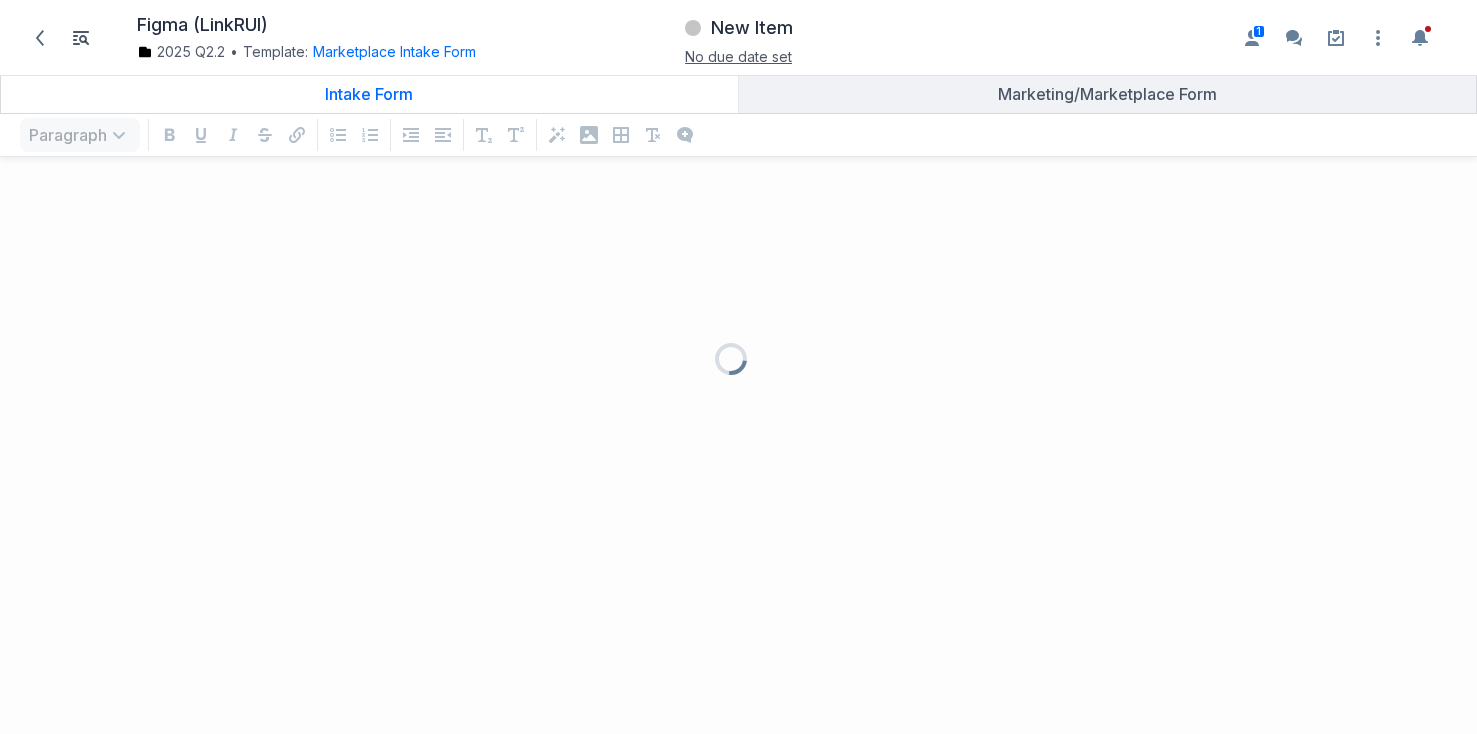 scroll, scrollTop: 1, scrollLeft: 1, axis: both 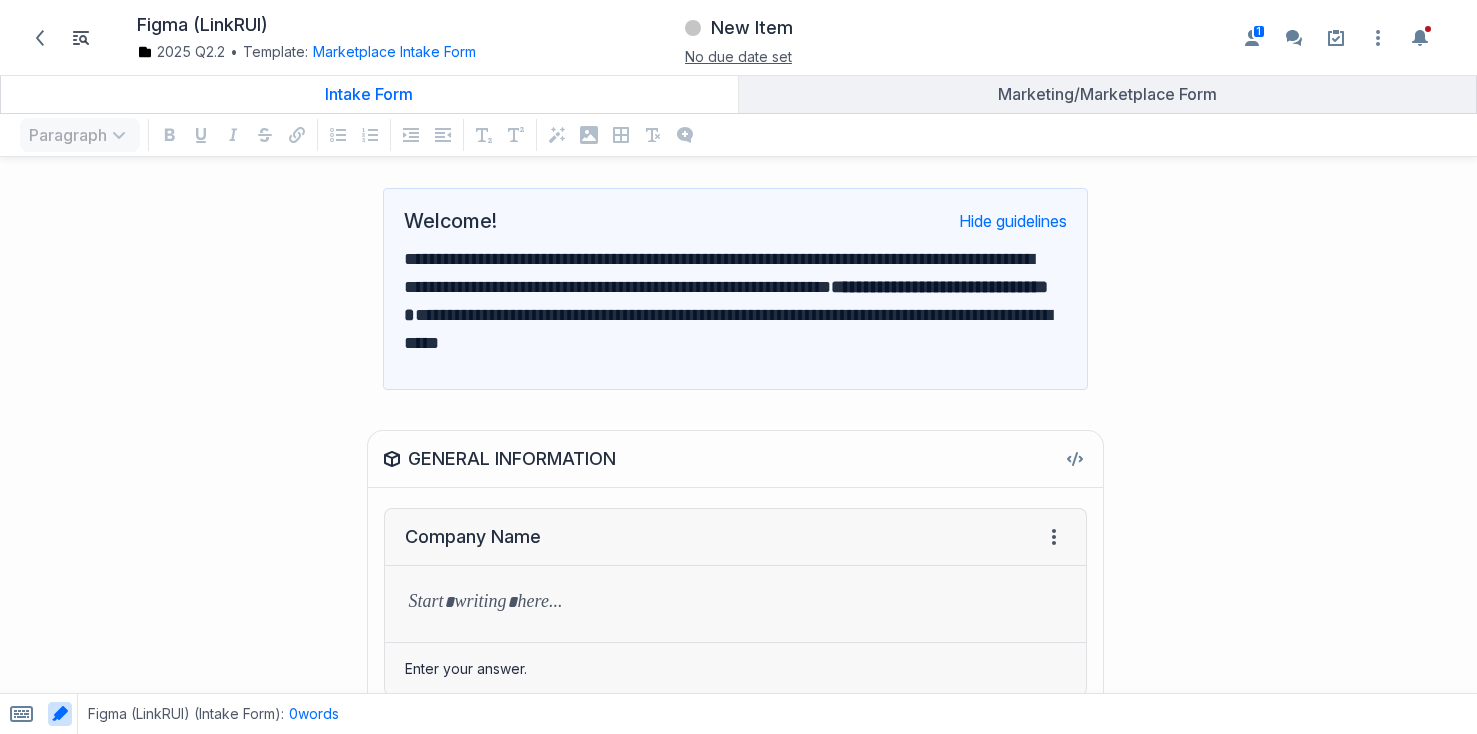 click on "Intake Form" at bounding box center [369, 94] 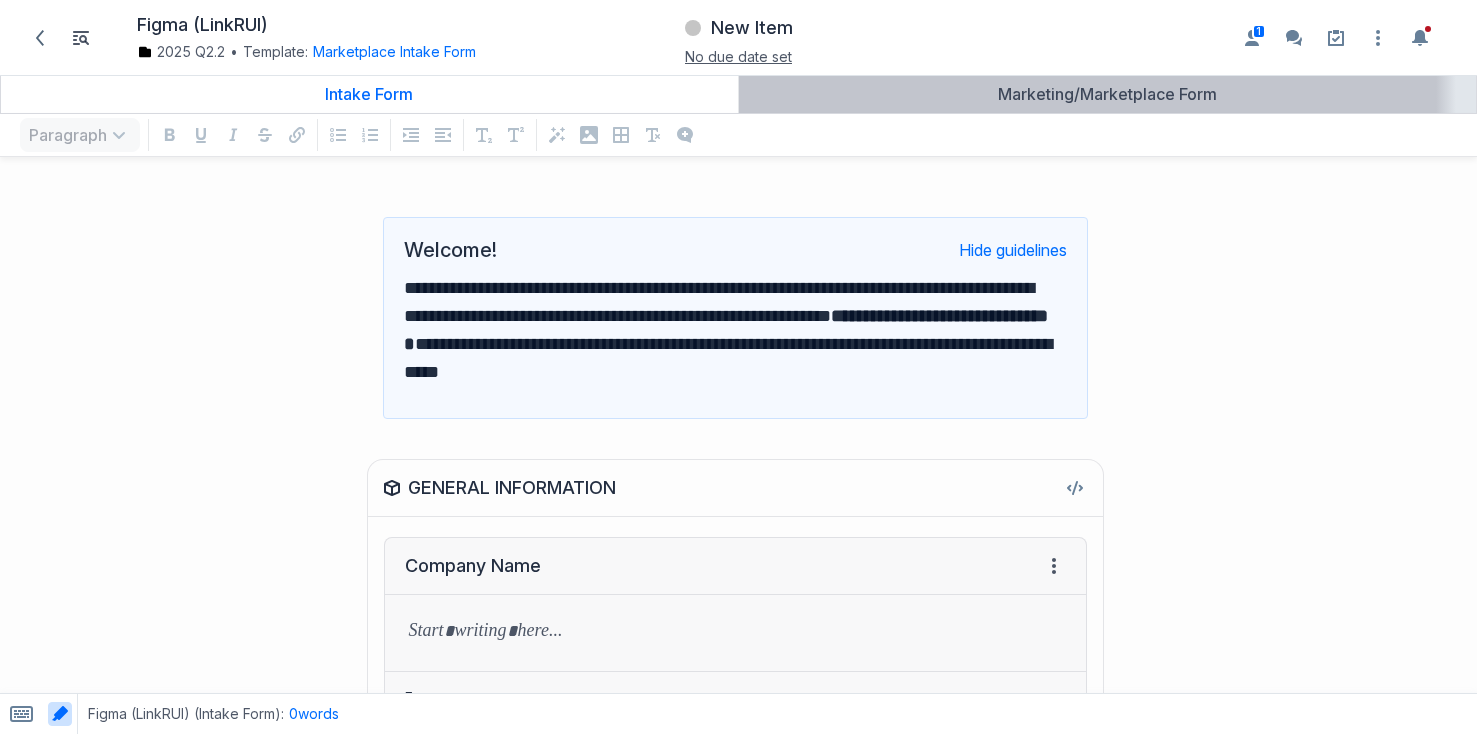 click on "Marketing/Marketplace Form" at bounding box center (1108, 94) 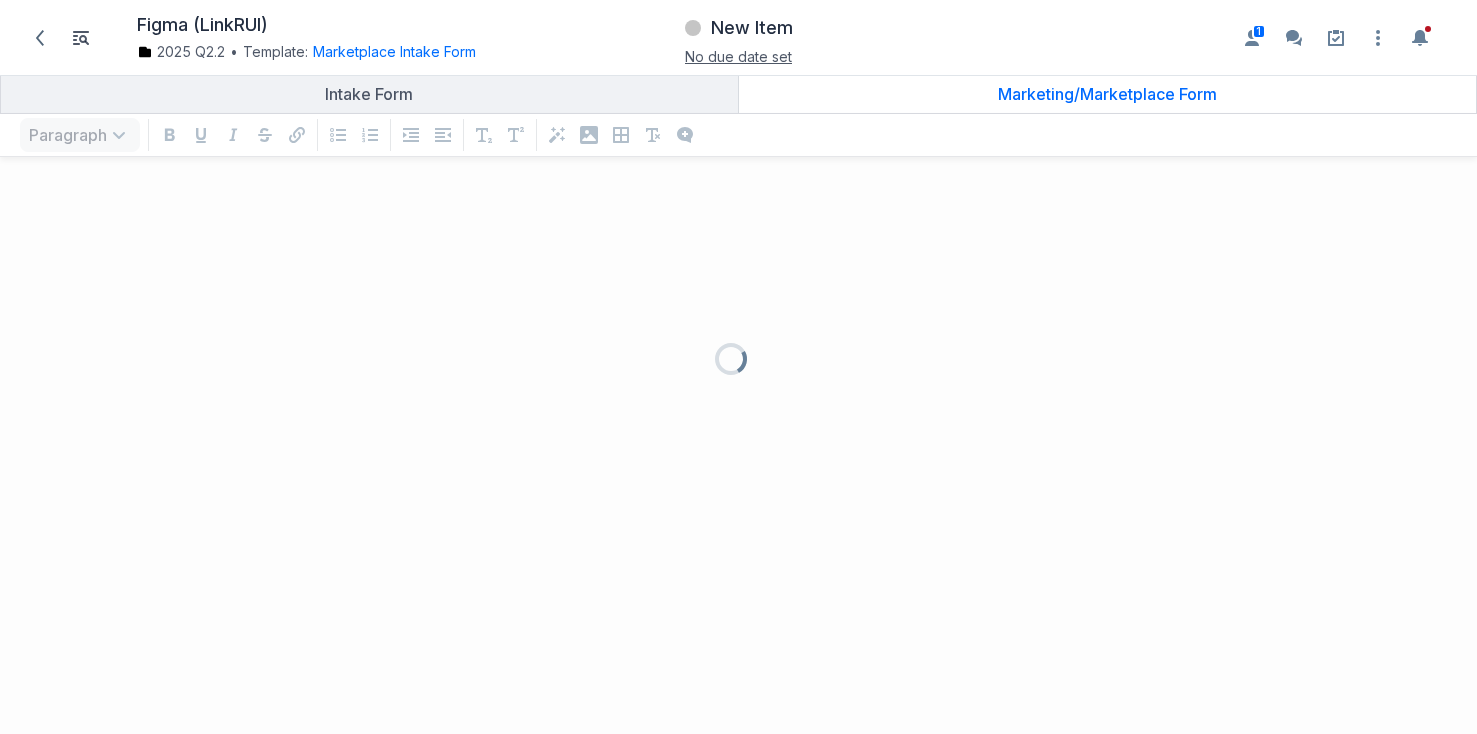 scroll, scrollTop: 1, scrollLeft: 1, axis: both 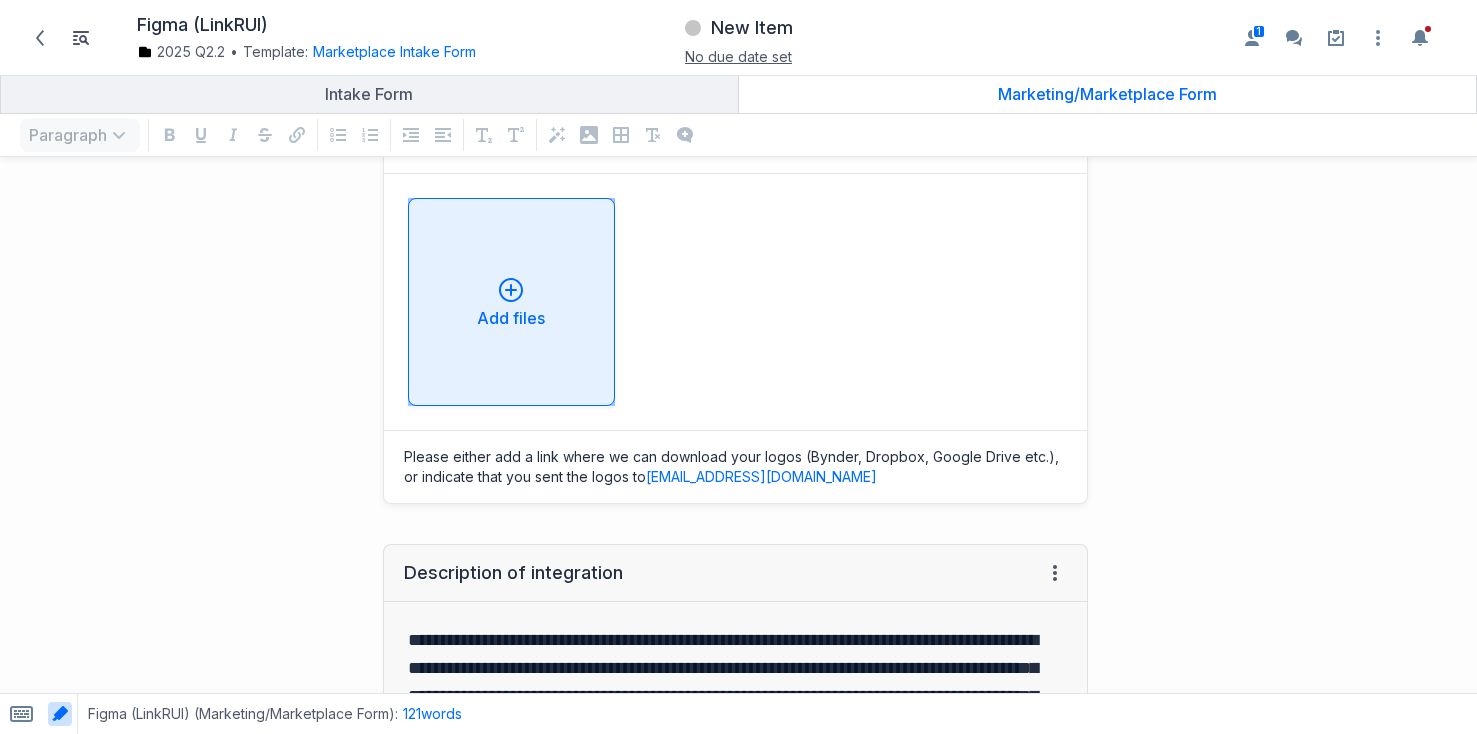 click on "Add files" at bounding box center (512, 302) 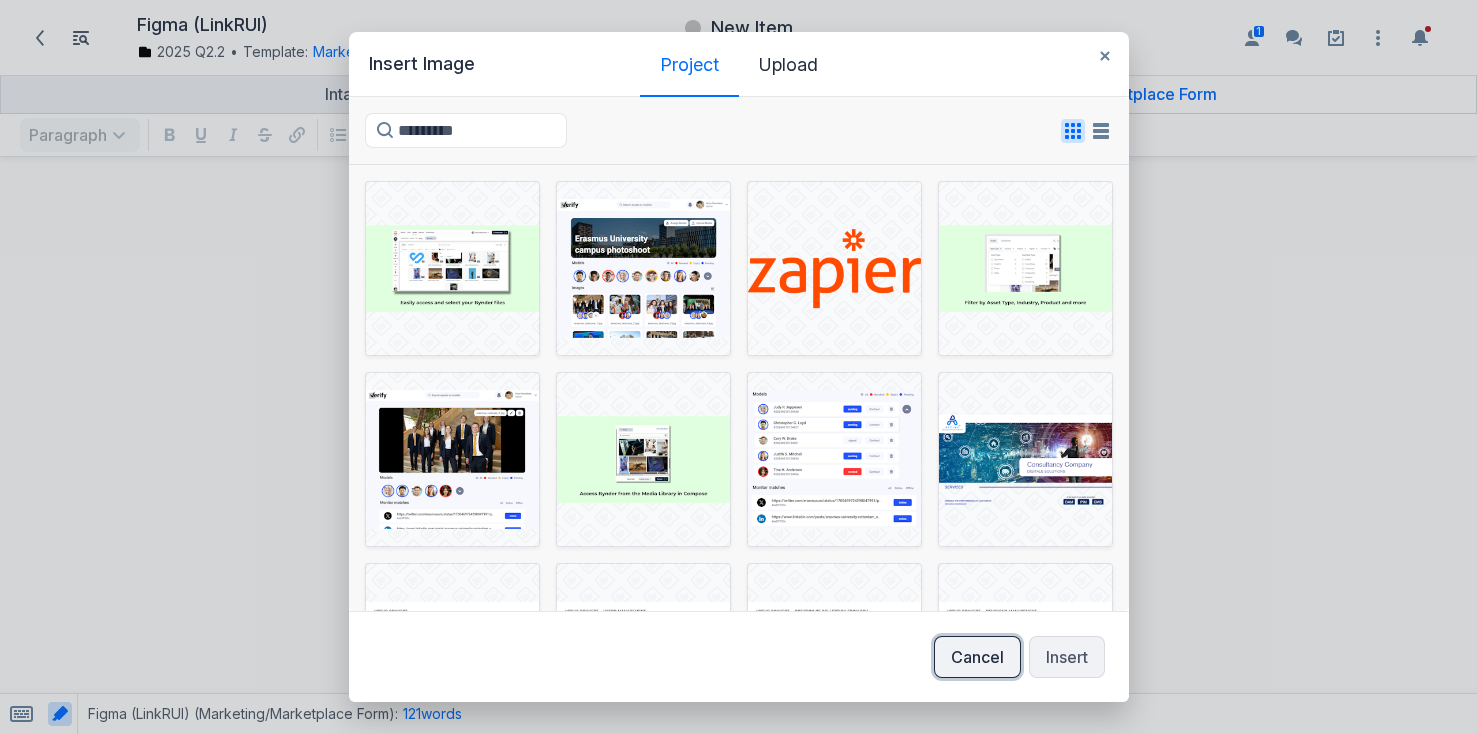 click on "Cancel" at bounding box center [977, 657] 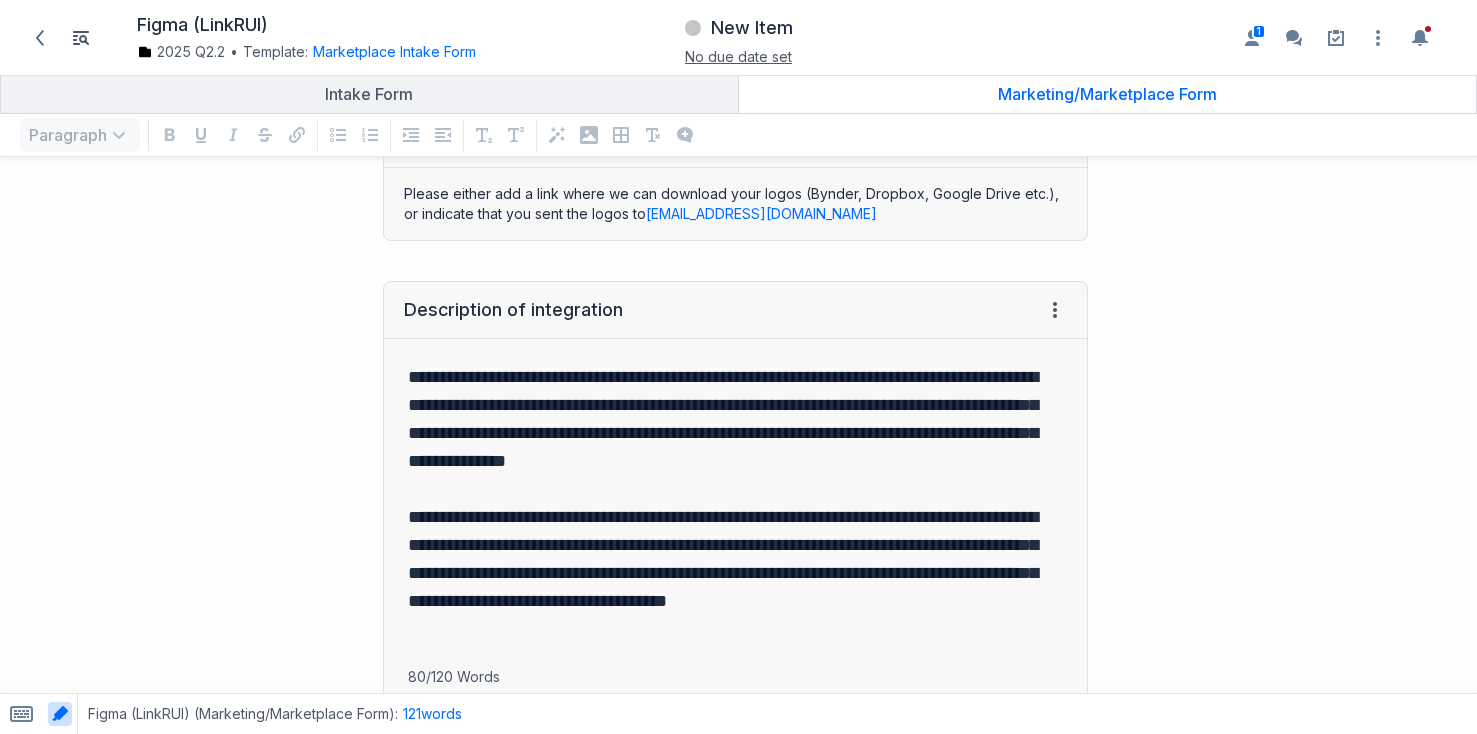 scroll, scrollTop: 649, scrollLeft: 0, axis: vertical 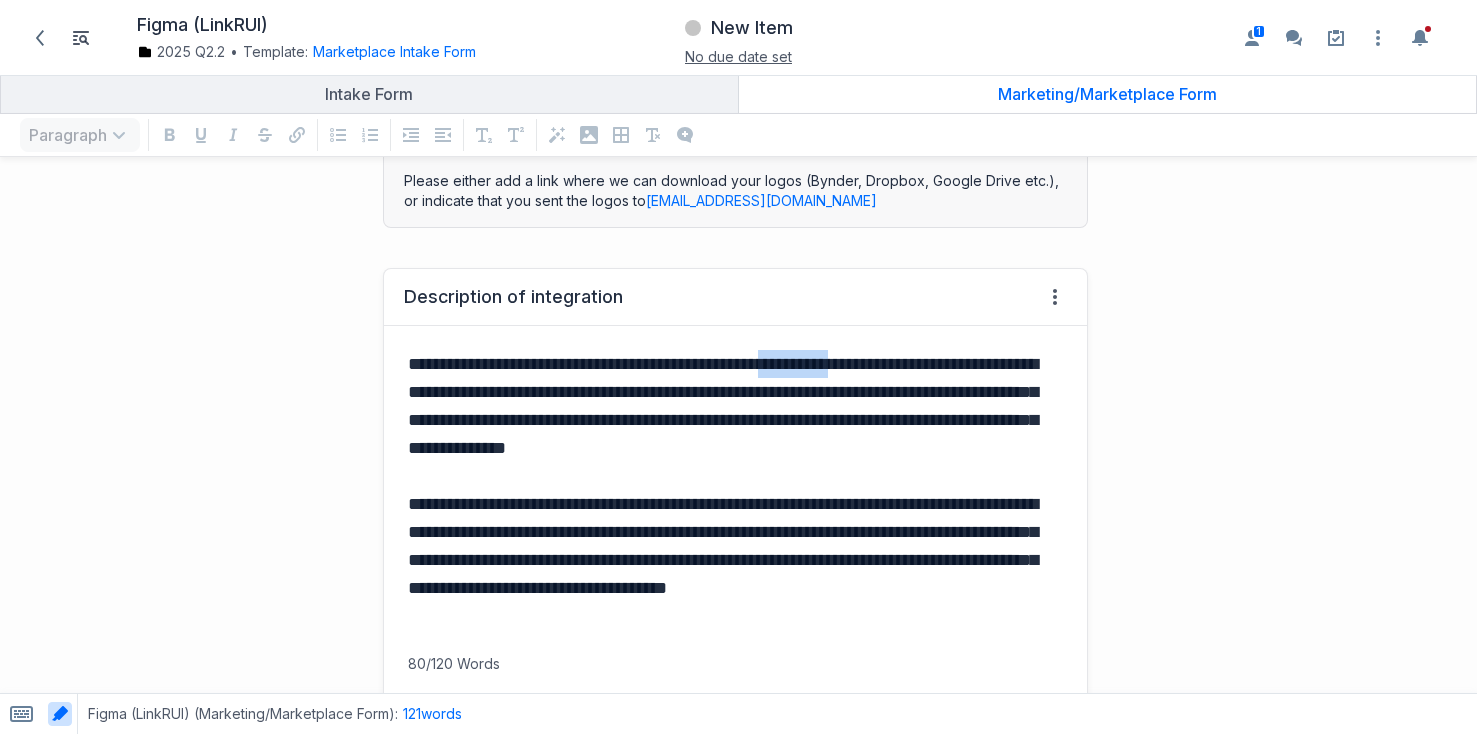 drag, startPoint x: 949, startPoint y: 363, endPoint x: 858, endPoint y: 362, distance: 91.00549 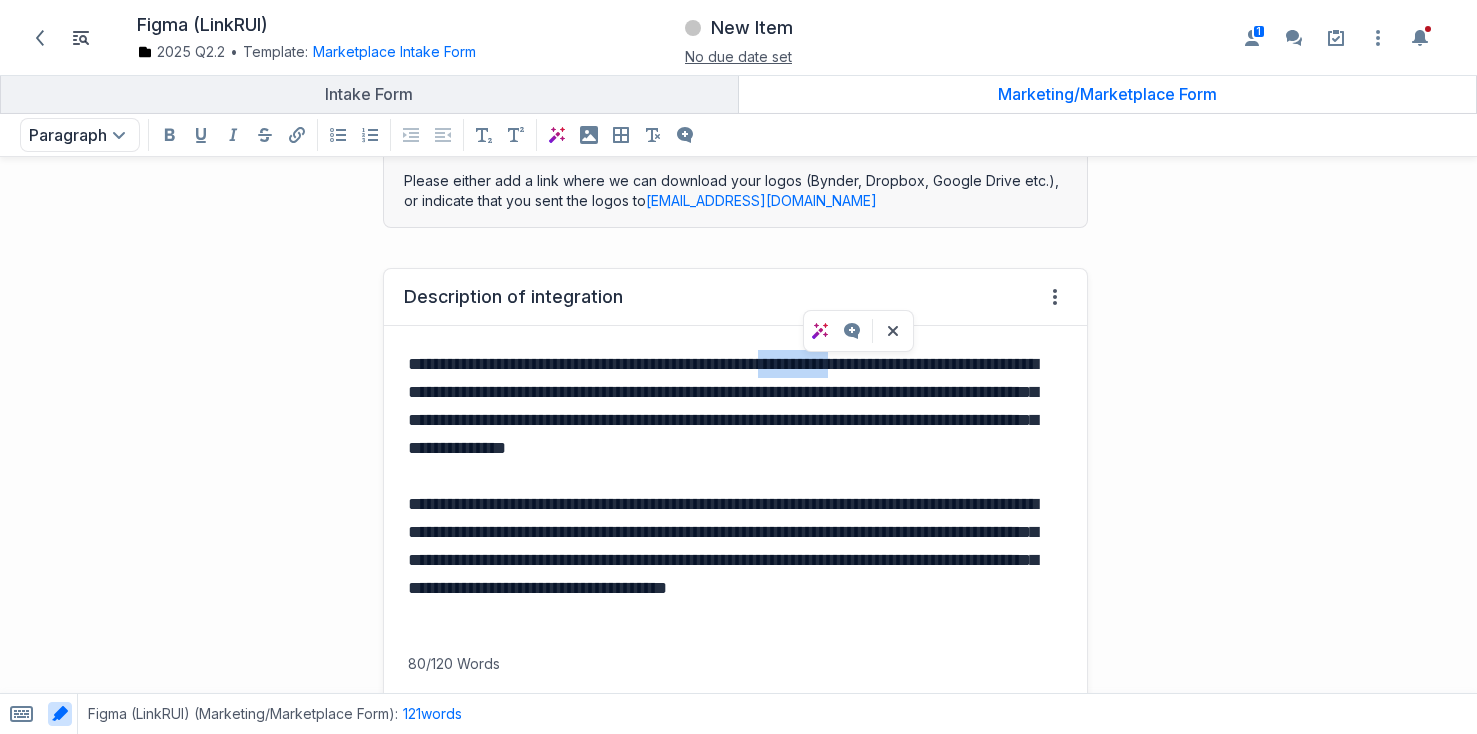 type 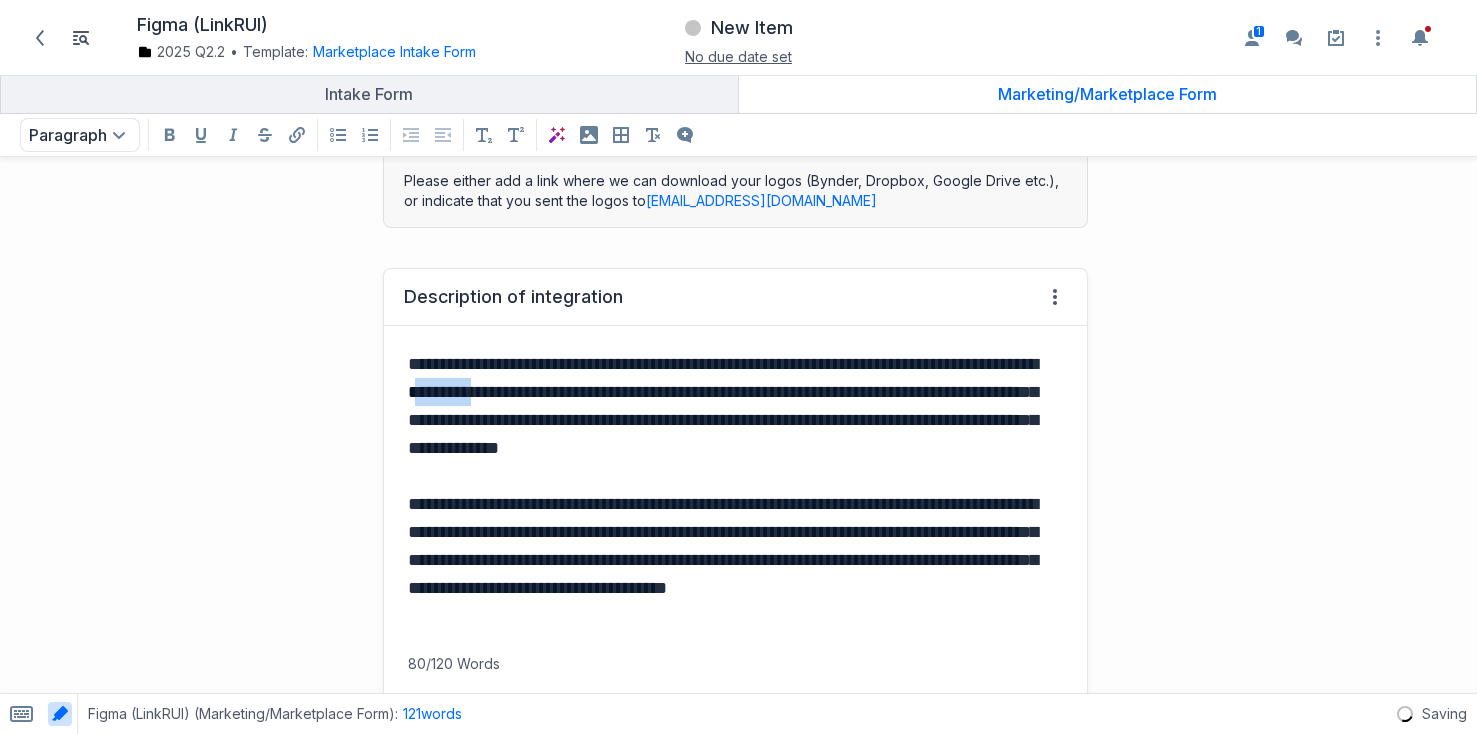 drag, startPoint x: 680, startPoint y: 396, endPoint x: 601, endPoint y: 400, distance: 79.101204 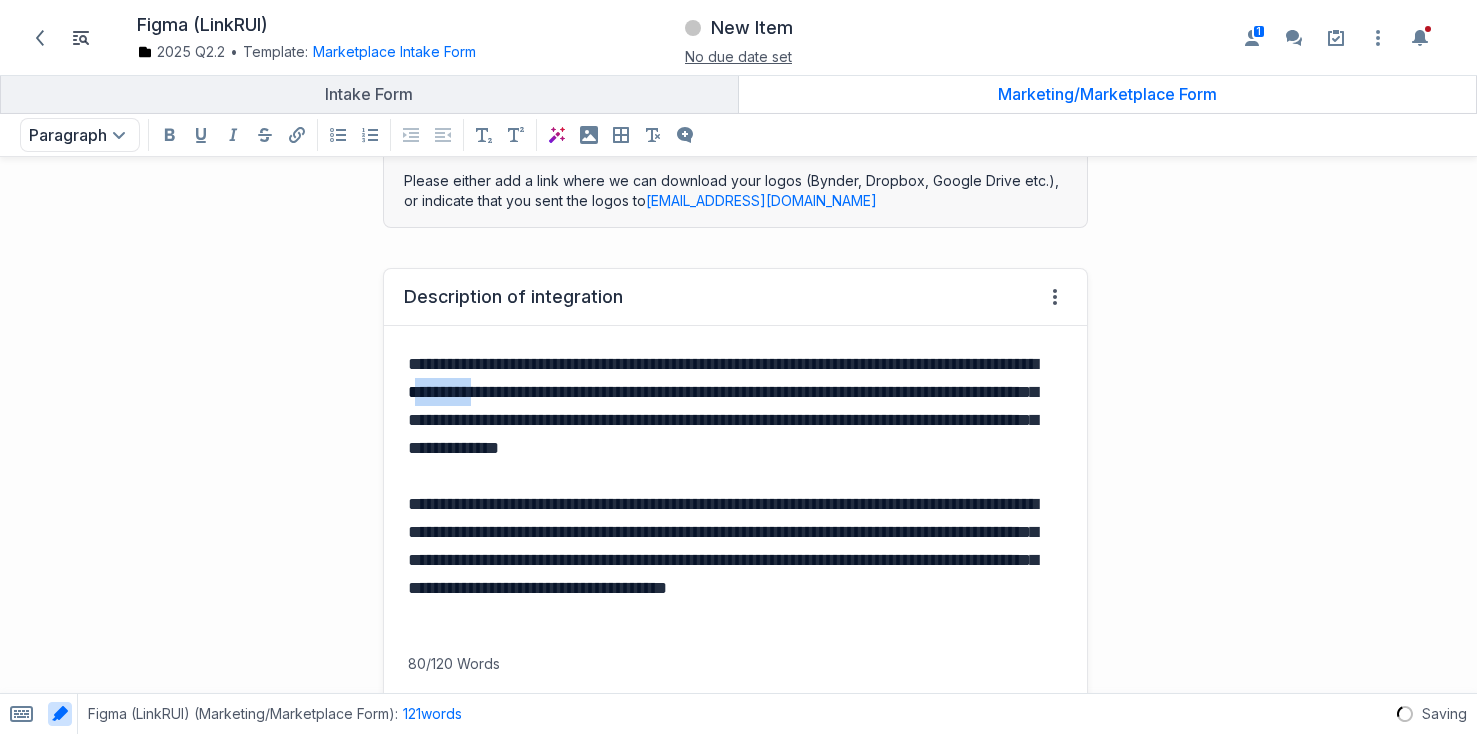 click on "**********" at bounding box center (735, 406) 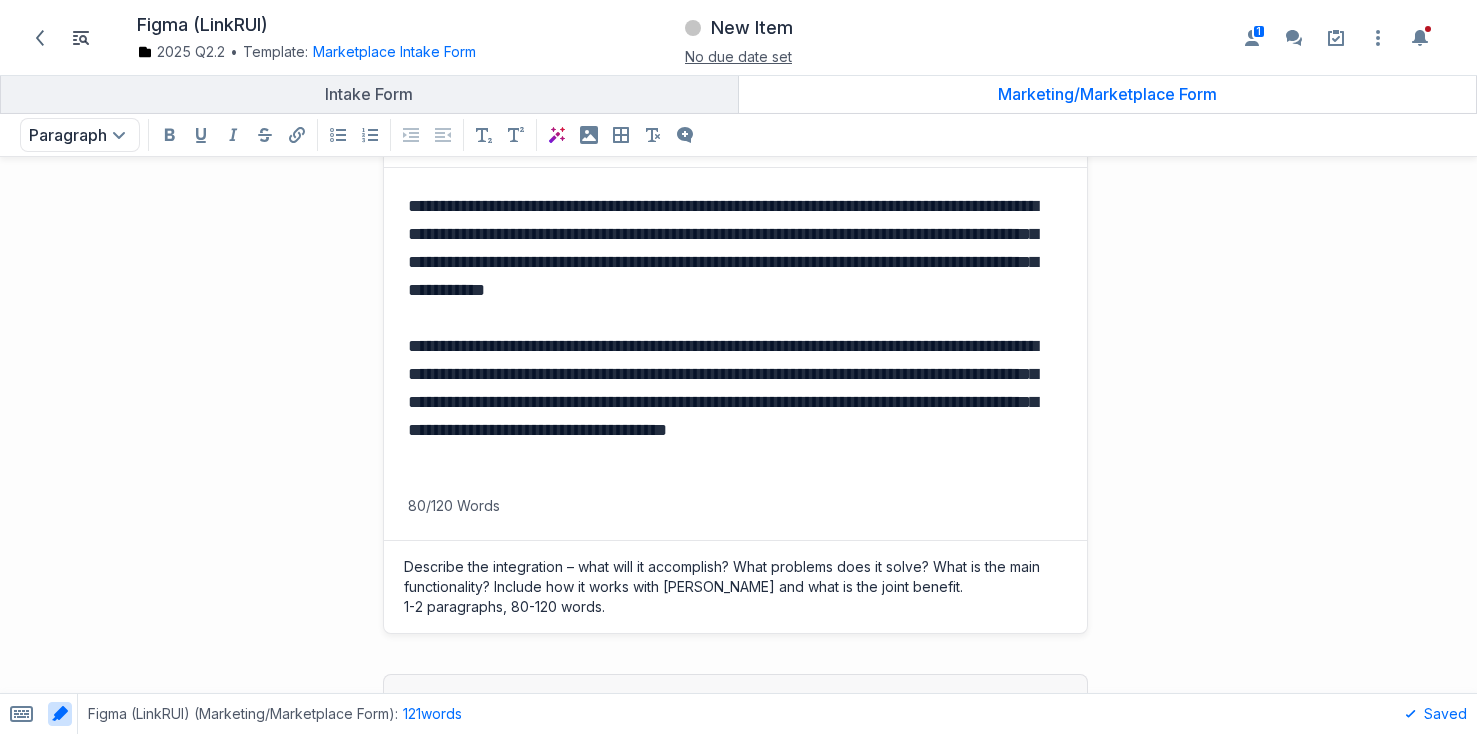 scroll, scrollTop: 795, scrollLeft: 0, axis: vertical 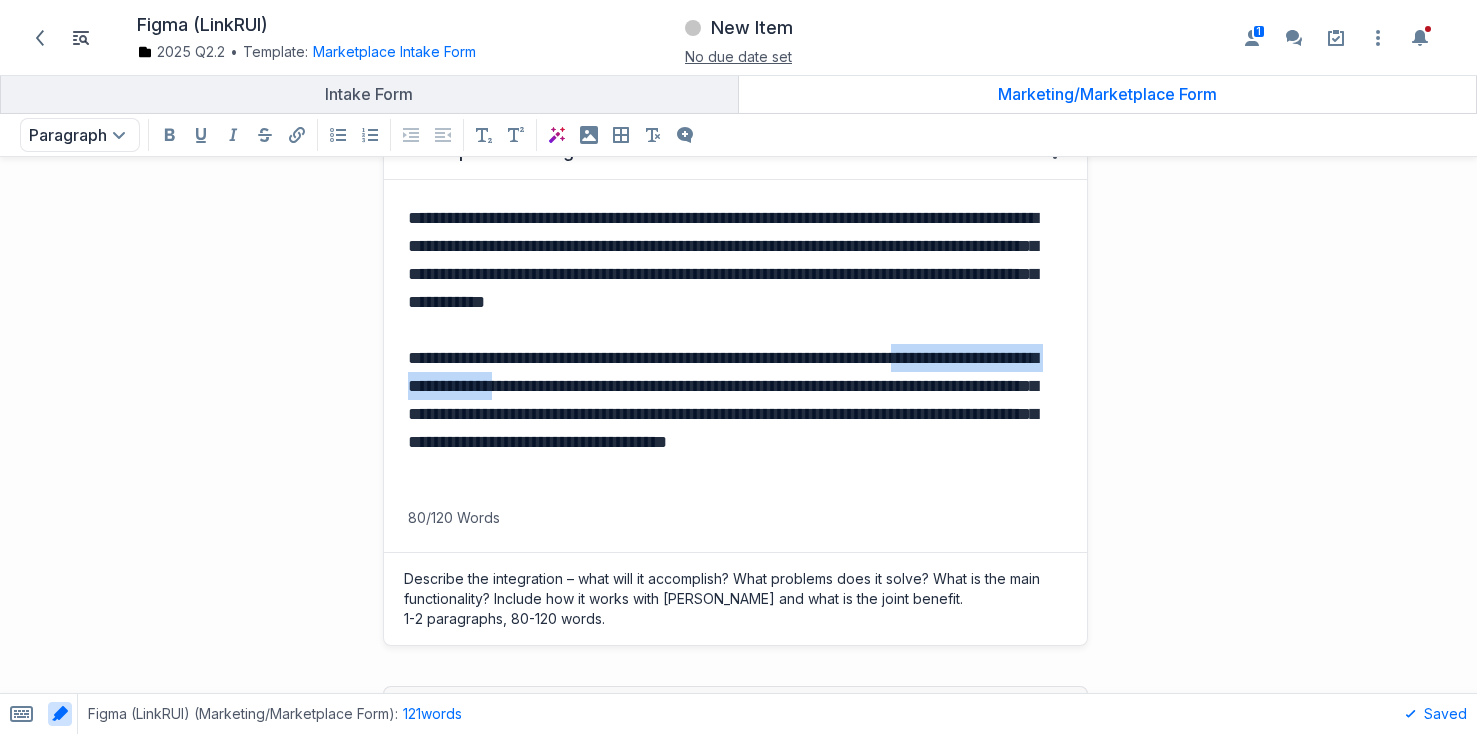 drag, startPoint x: 656, startPoint y: 386, endPoint x: 1013, endPoint y: 350, distance: 358.81055 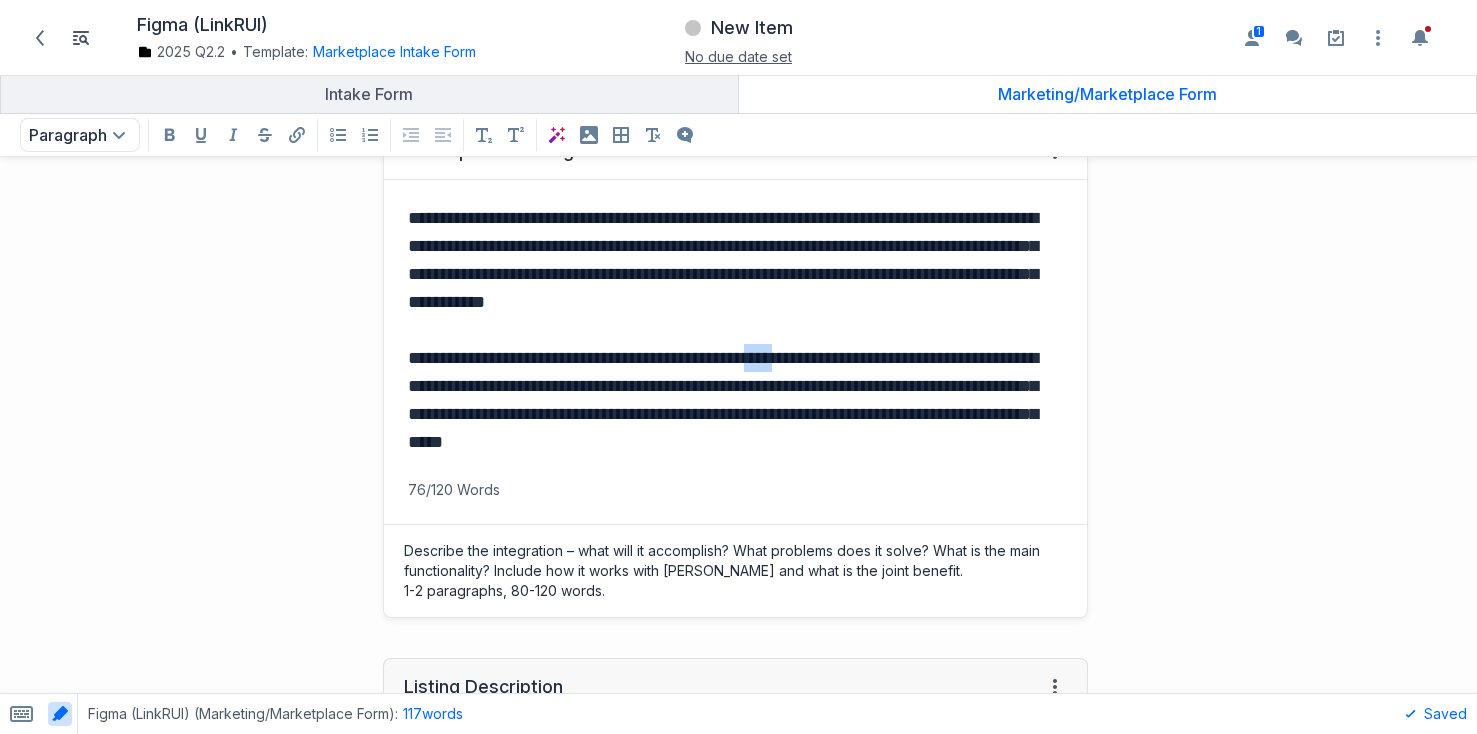 drag, startPoint x: 868, startPoint y: 361, endPoint x: 833, endPoint y: 361, distance: 35 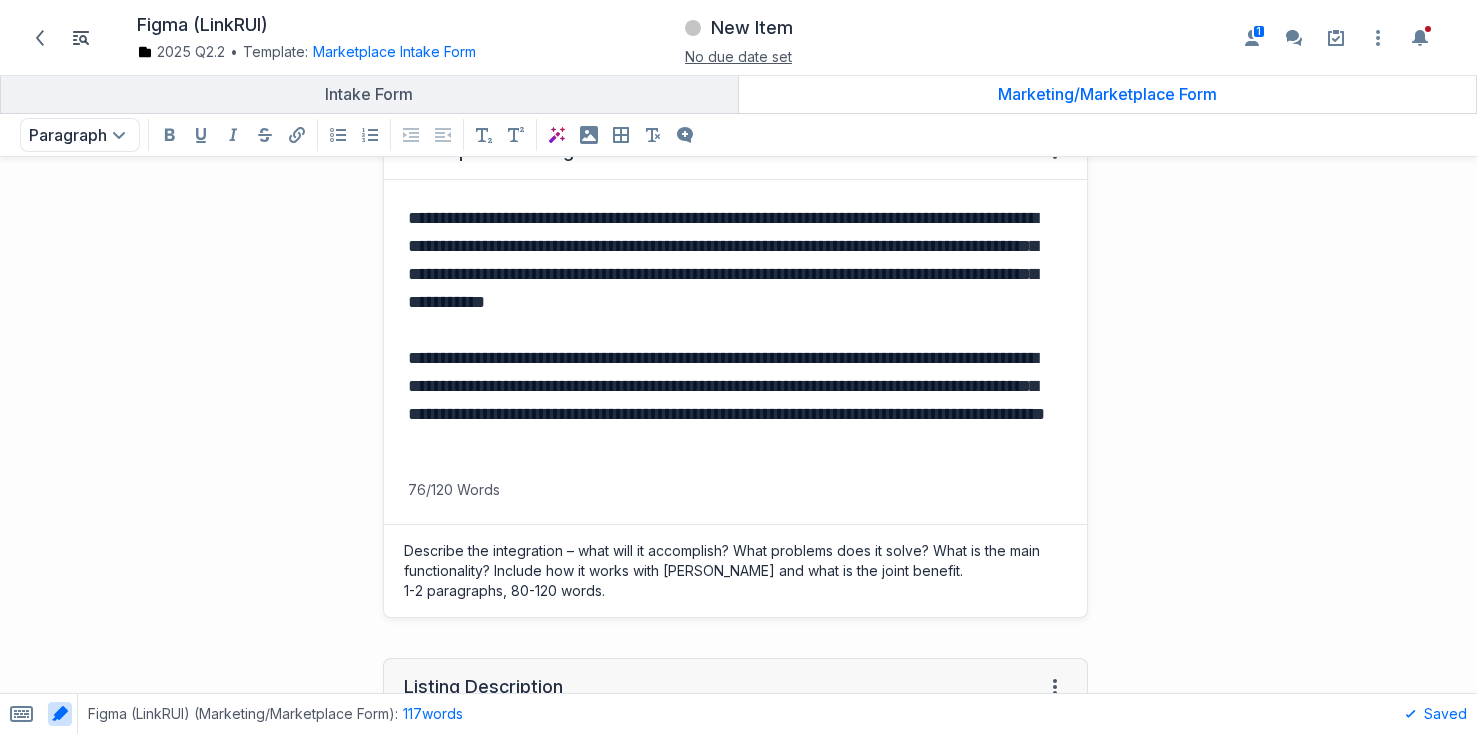 click on "**********" at bounding box center (735, 400) 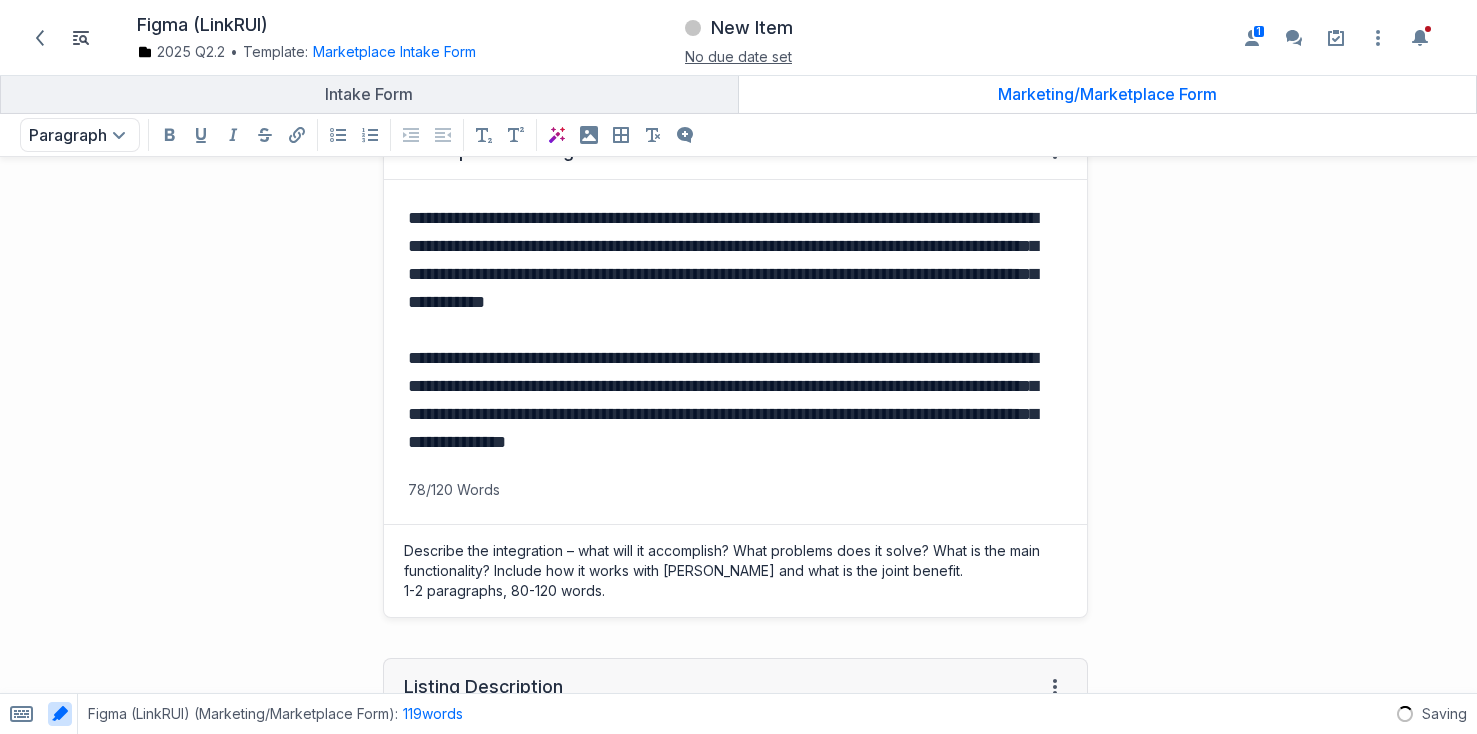 click on "**********" at bounding box center (735, 400) 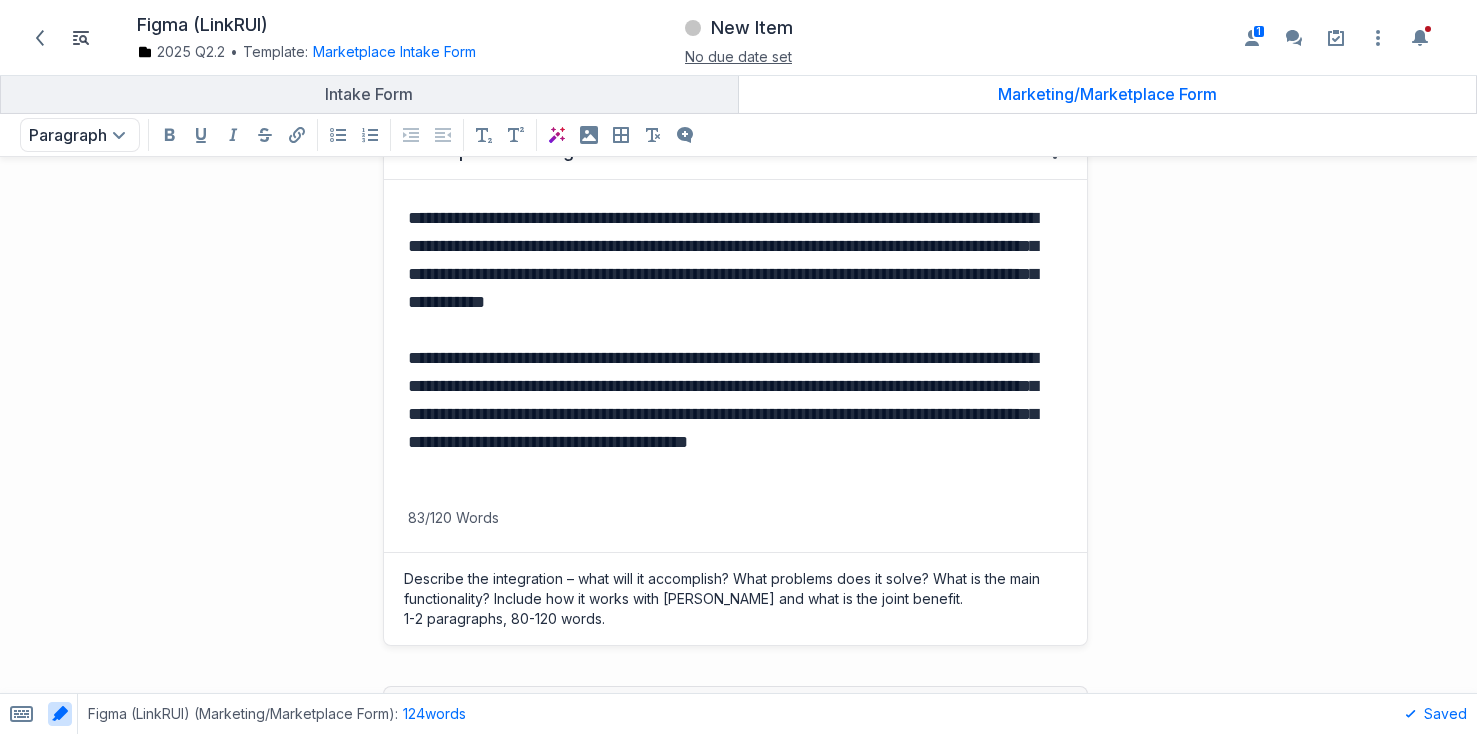 click on "**********" at bounding box center (735, 414) 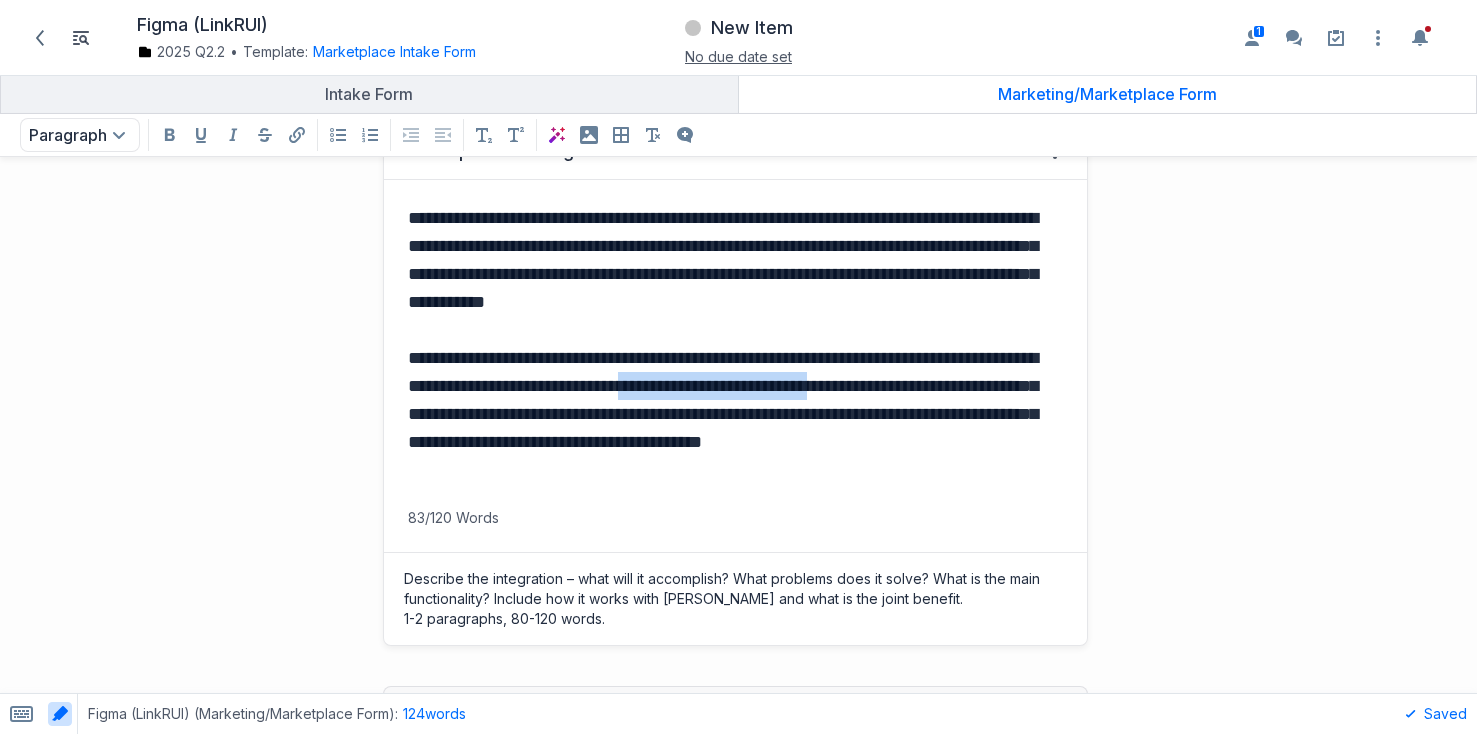 drag, startPoint x: 829, startPoint y: 388, endPoint x: 448, endPoint y: 411, distance: 381.6936 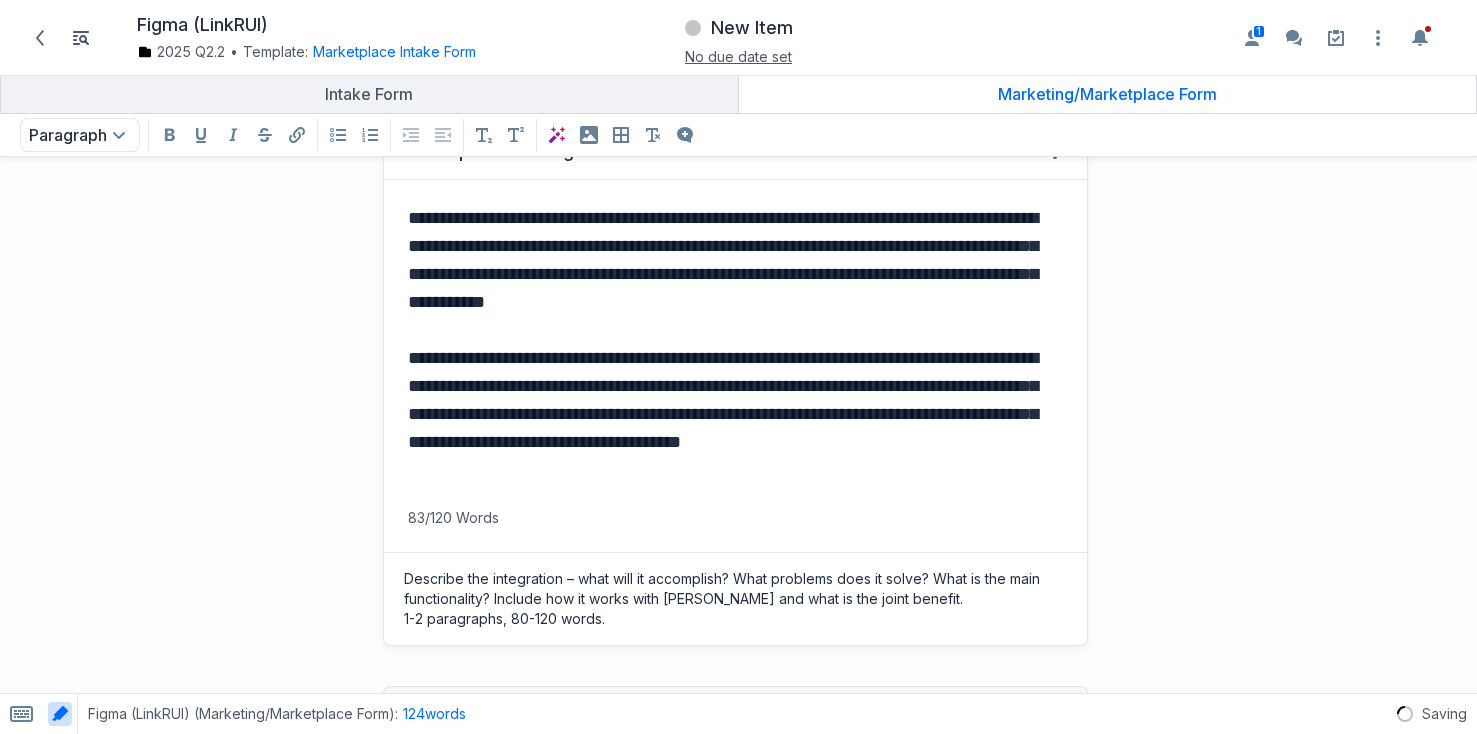 click on "**********" at bounding box center (735, 414) 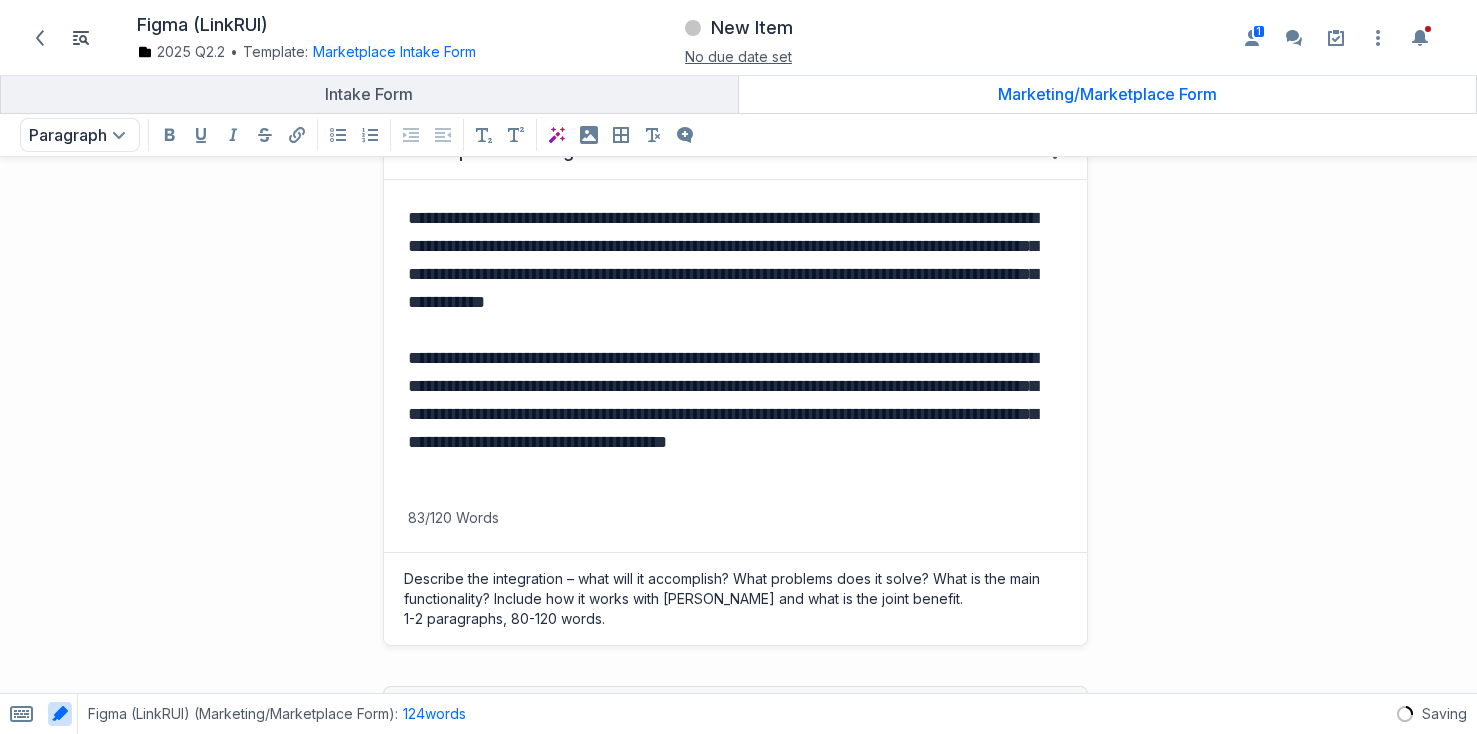 click on "**********" at bounding box center [735, 414] 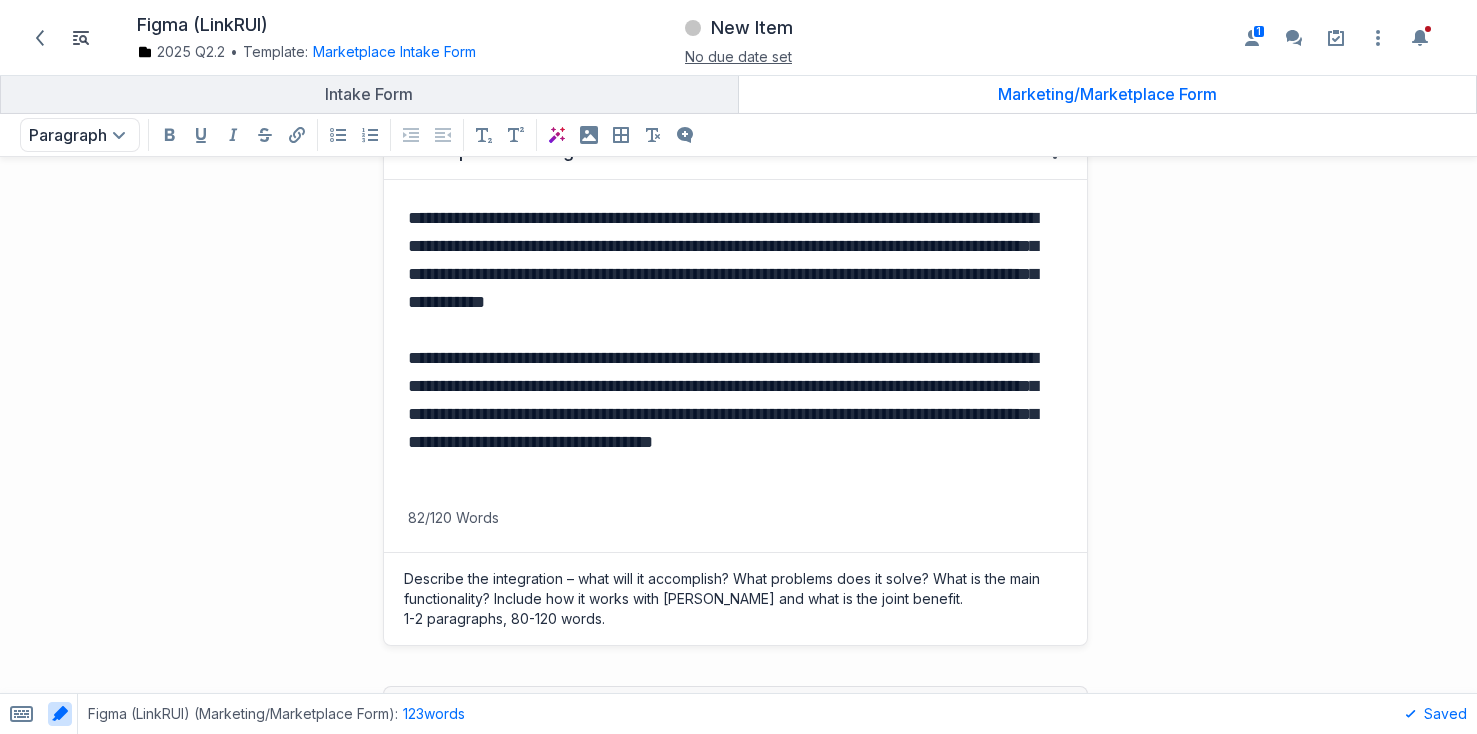click on "**********" at bounding box center (735, 414) 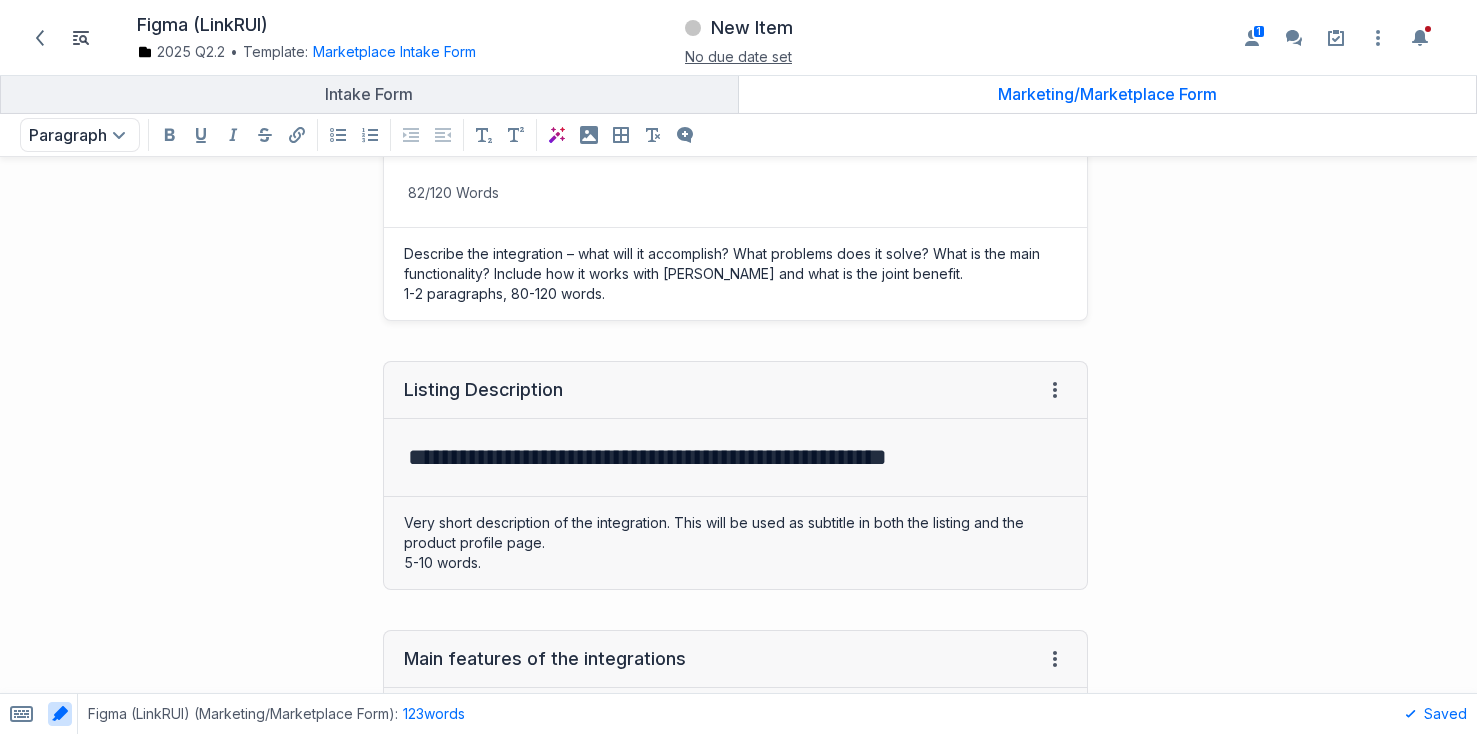 scroll, scrollTop: 1129, scrollLeft: 0, axis: vertical 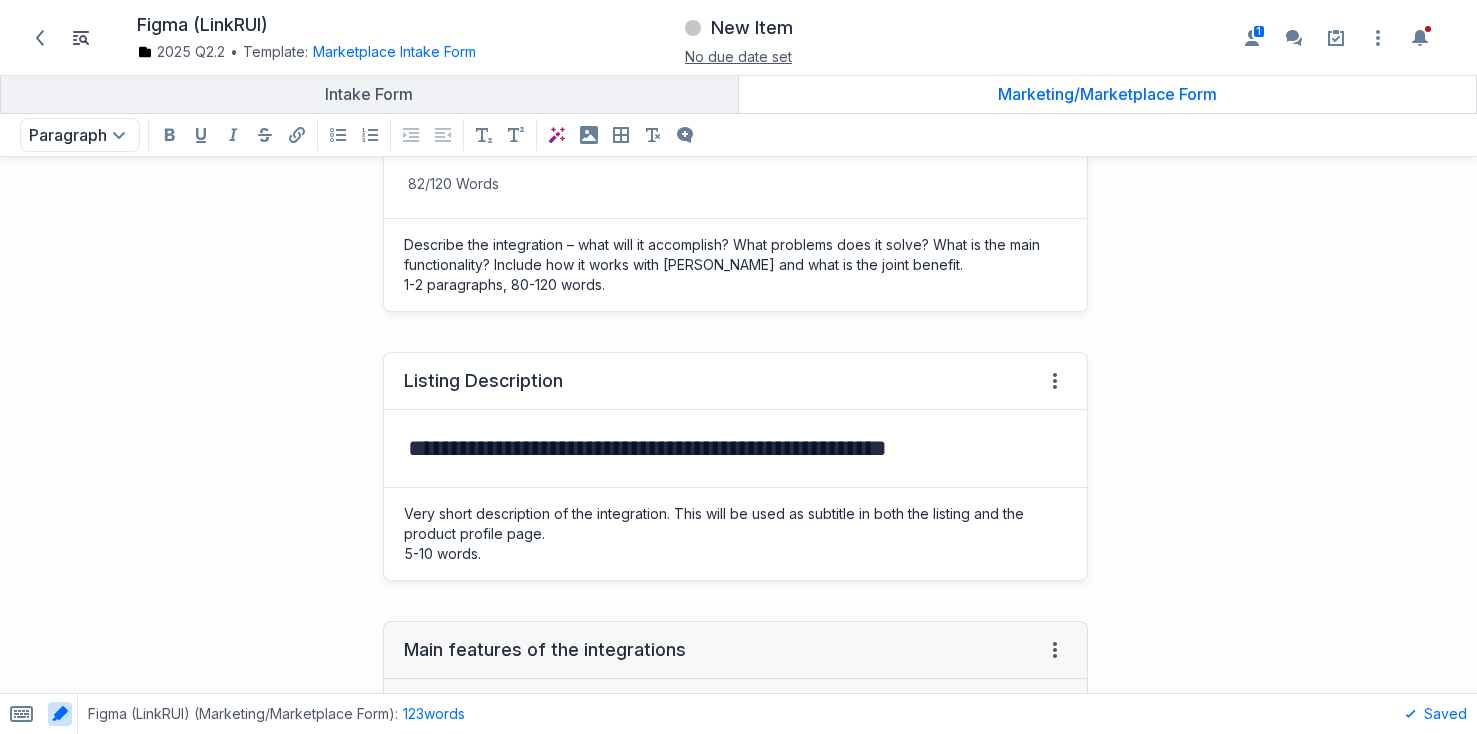 click on "**********" at bounding box center (735, 448) 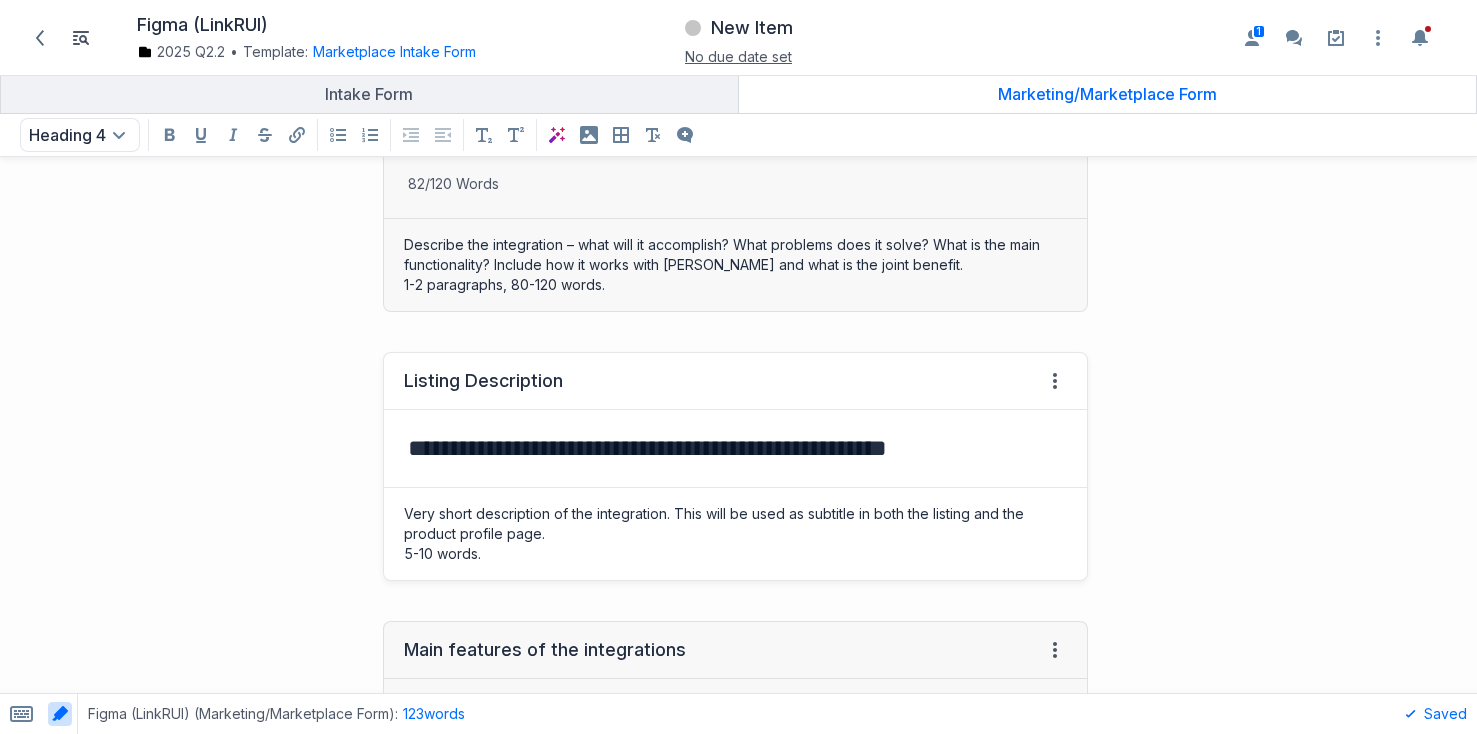 type 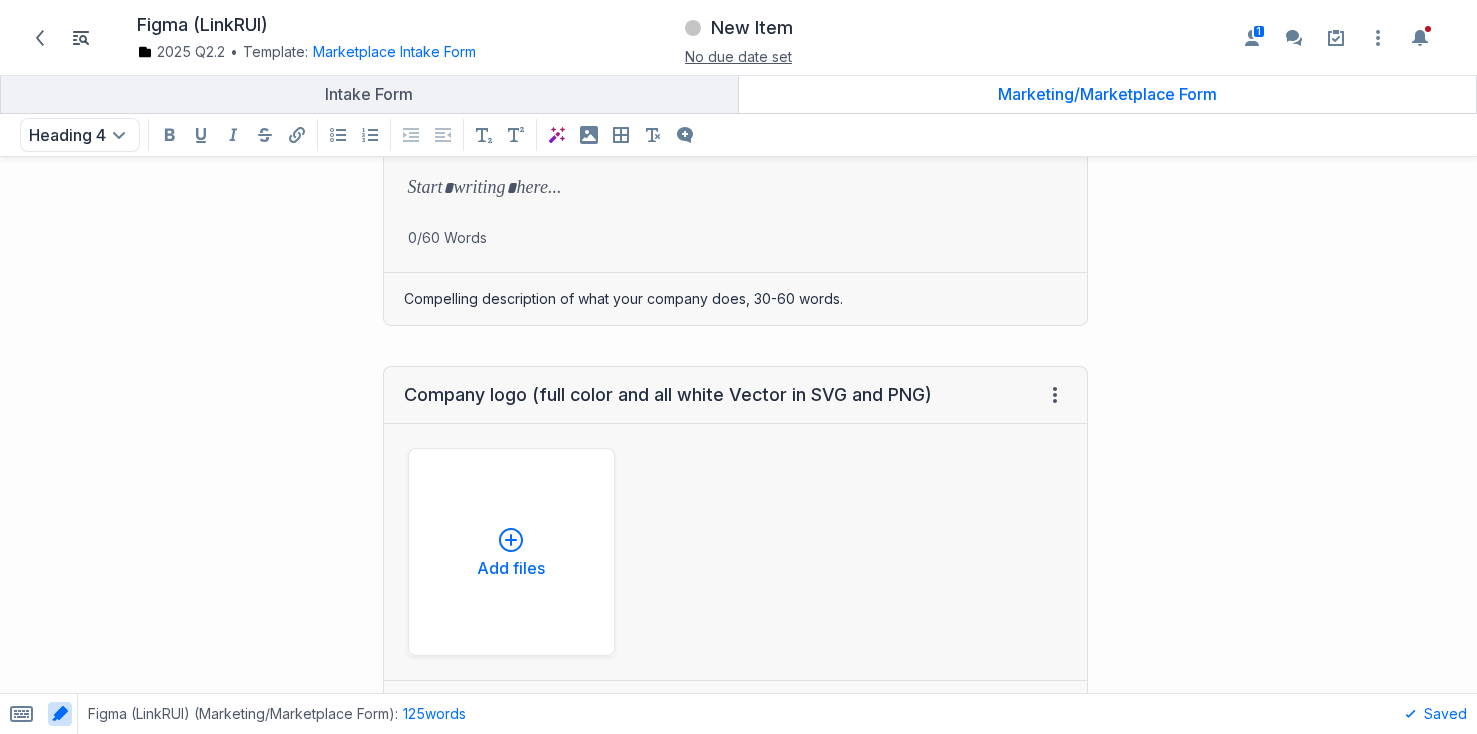 scroll, scrollTop: 0, scrollLeft: 0, axis: both 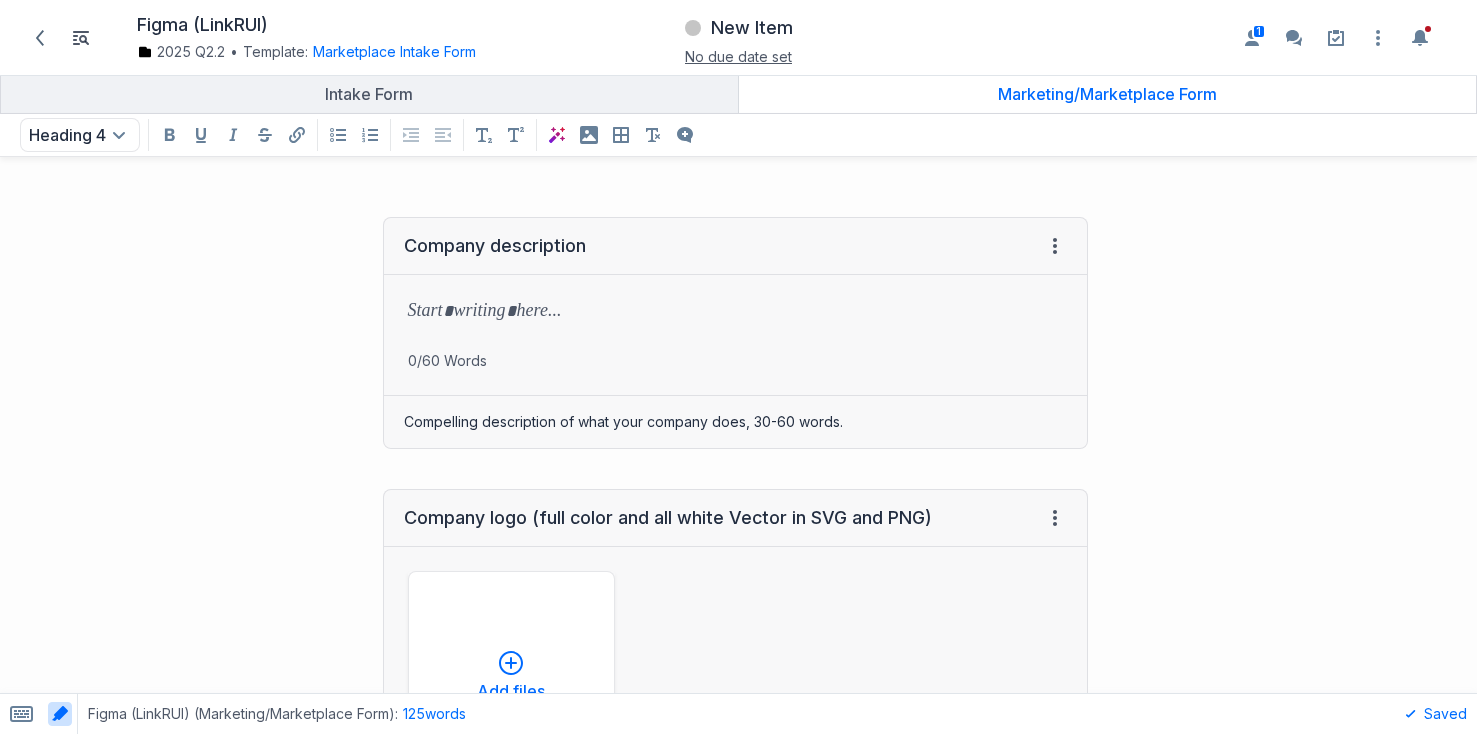 click on "Marketing/Marketplace Form" at bounding box center (1108, 94) 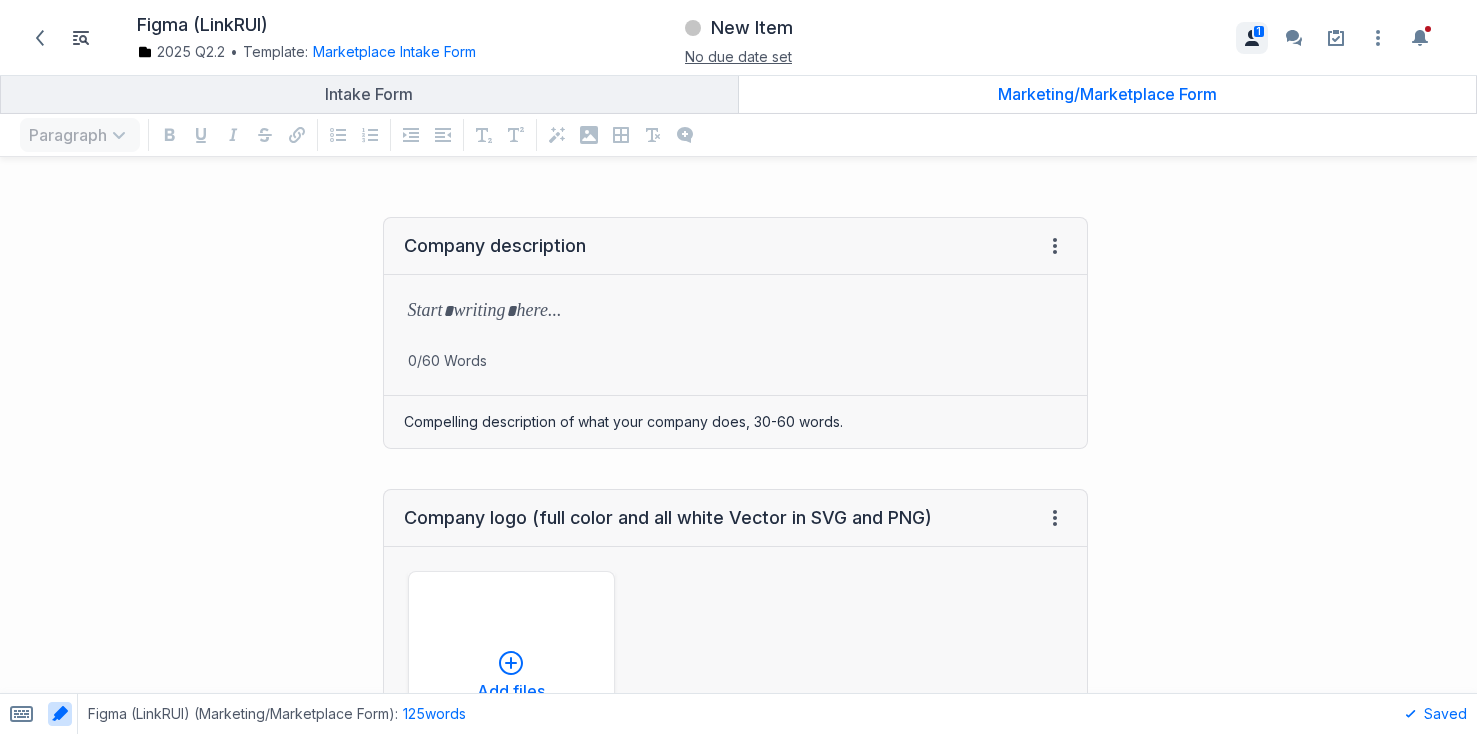 click 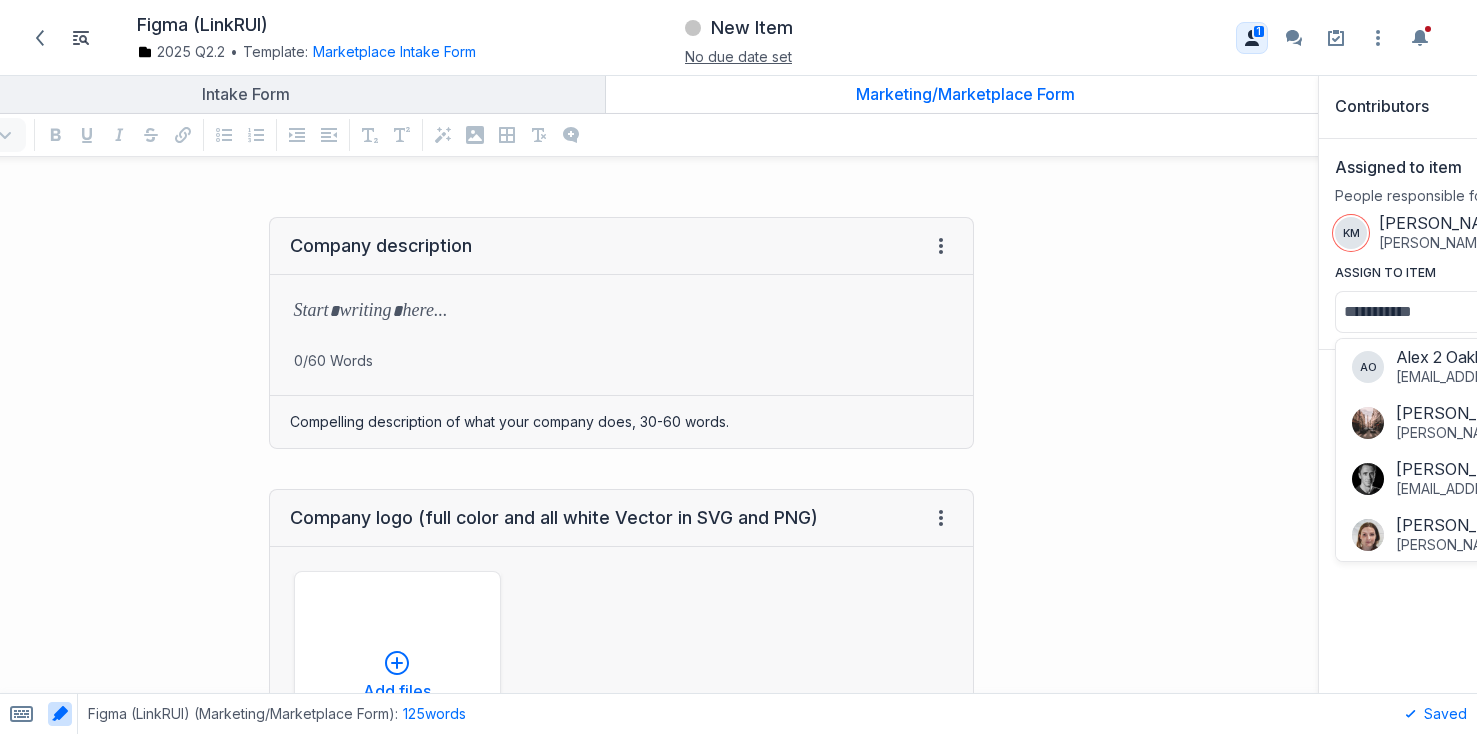 scroll, scrollTop: 0, scrollLeft: 0, axis: both 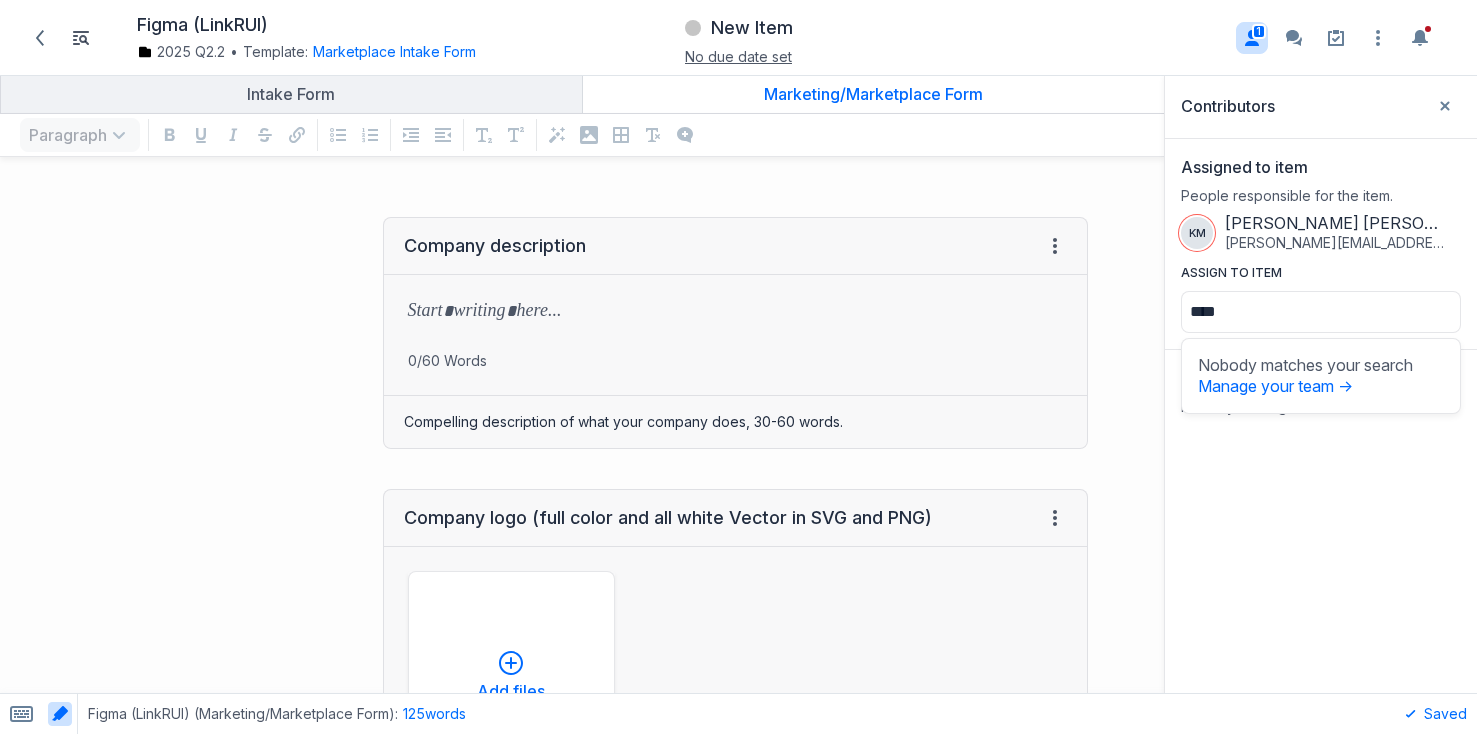 click on "Nobody matches your search Manage your team →" at bounding box center [1321, 376] 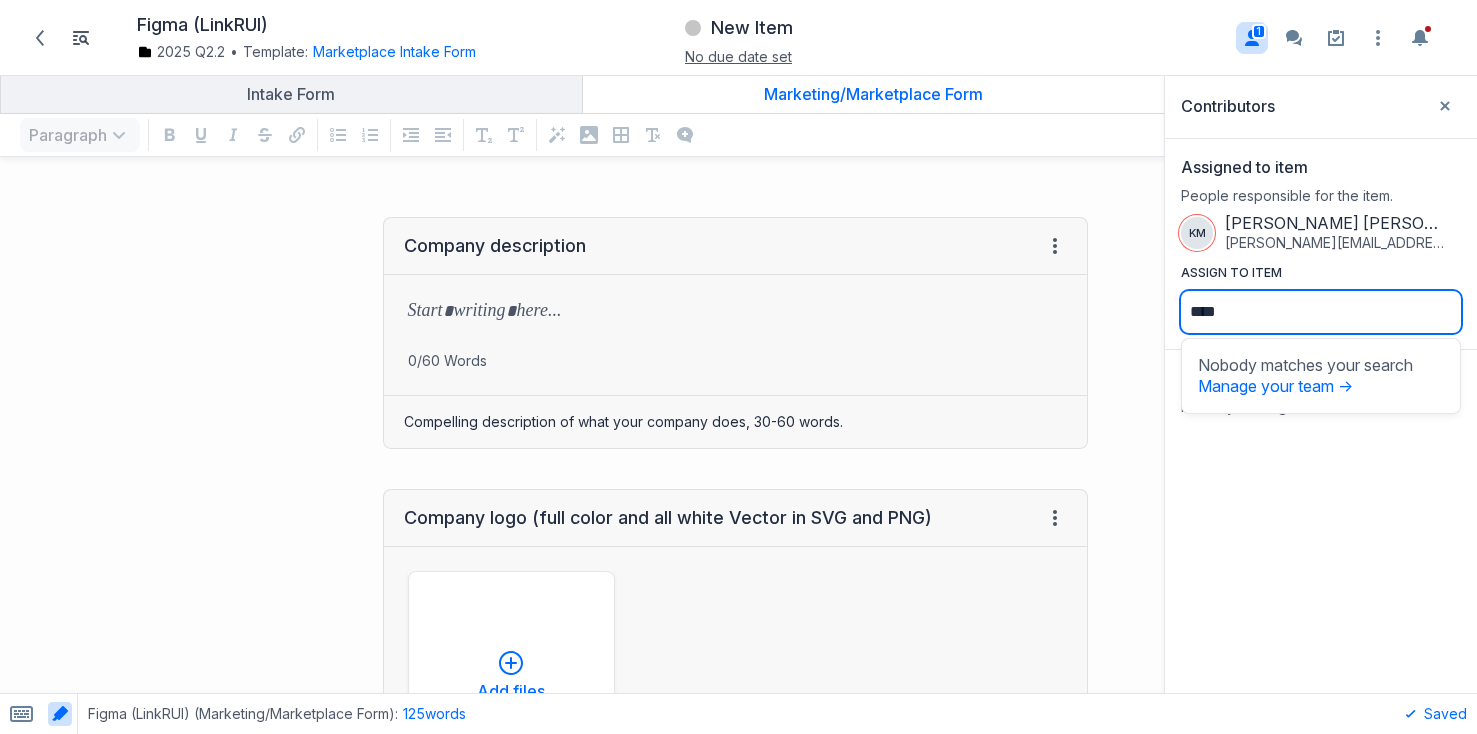 click on "****" at bounding box center [1321, 312] 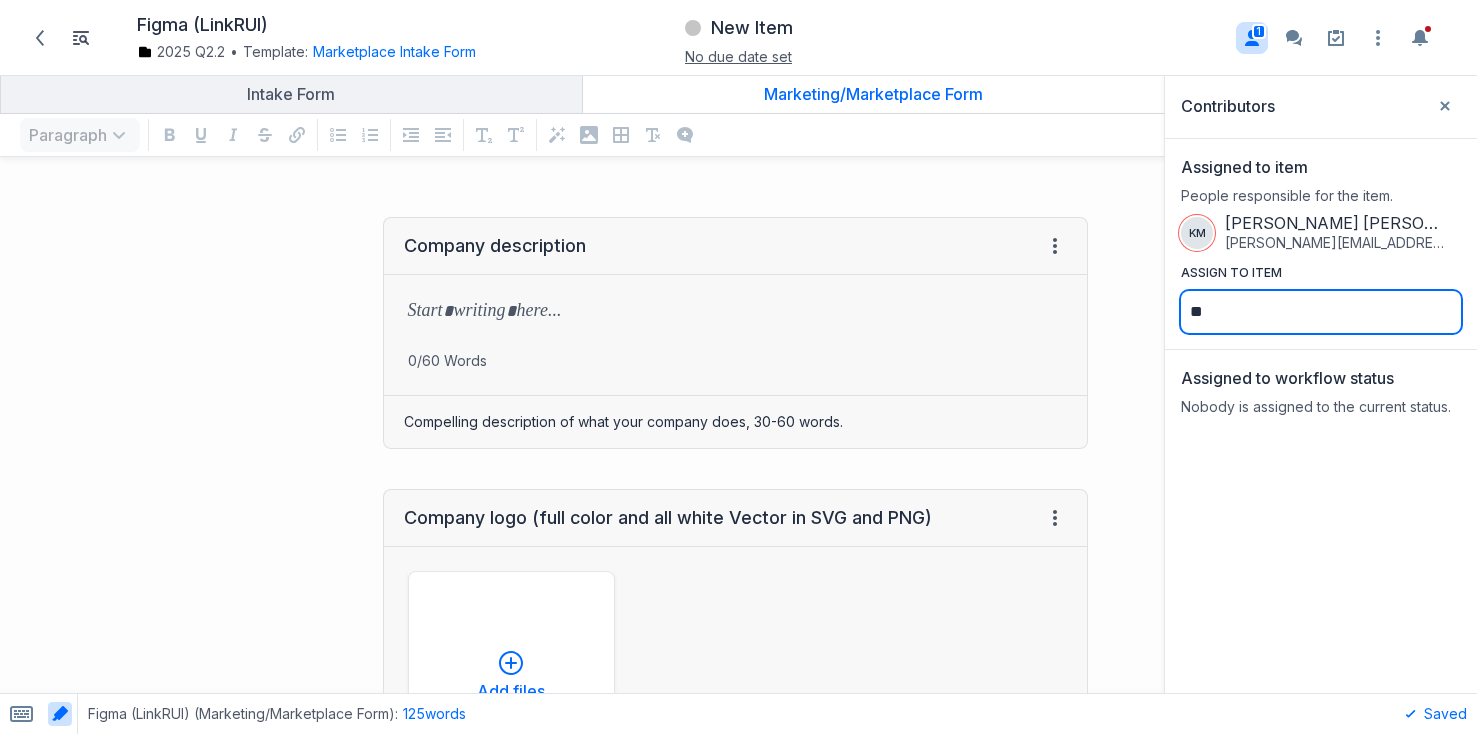 type on "*" 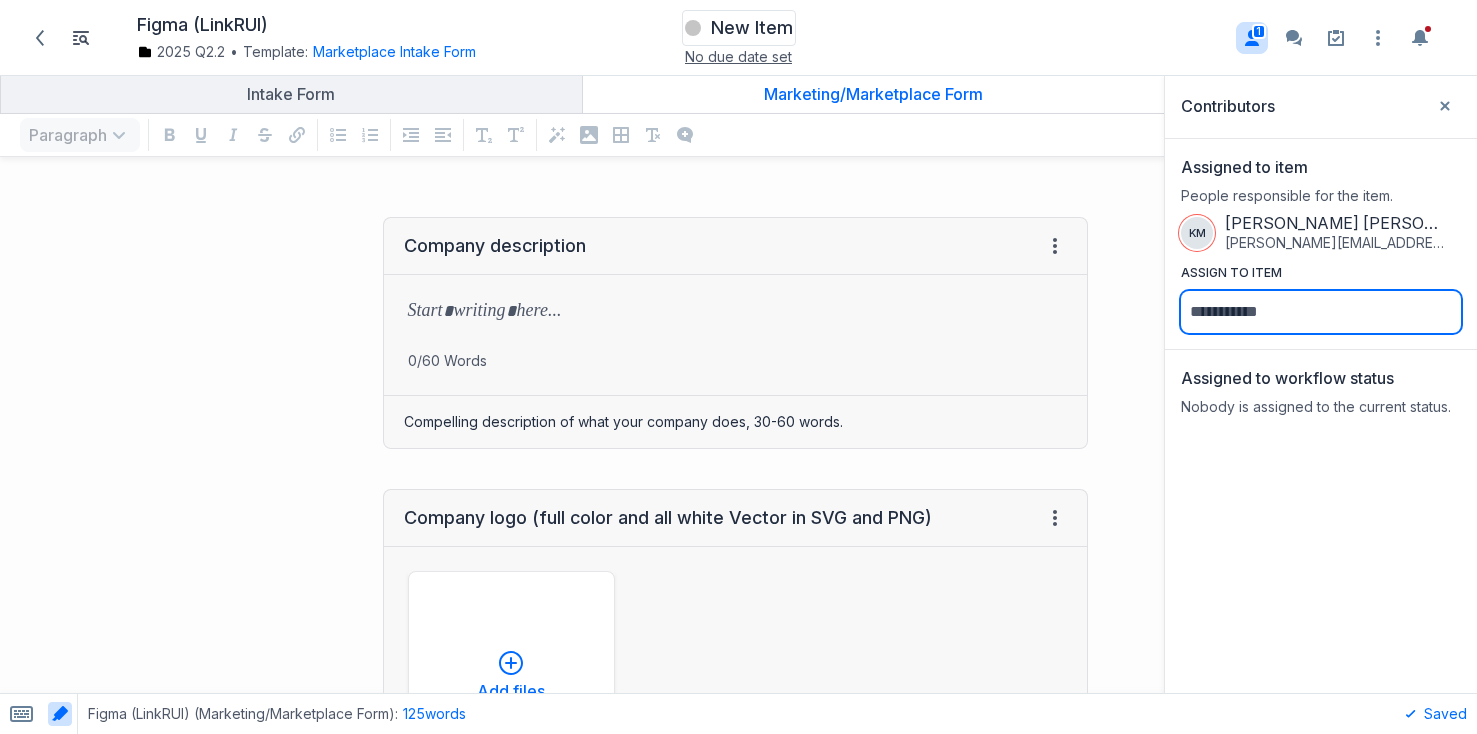 type 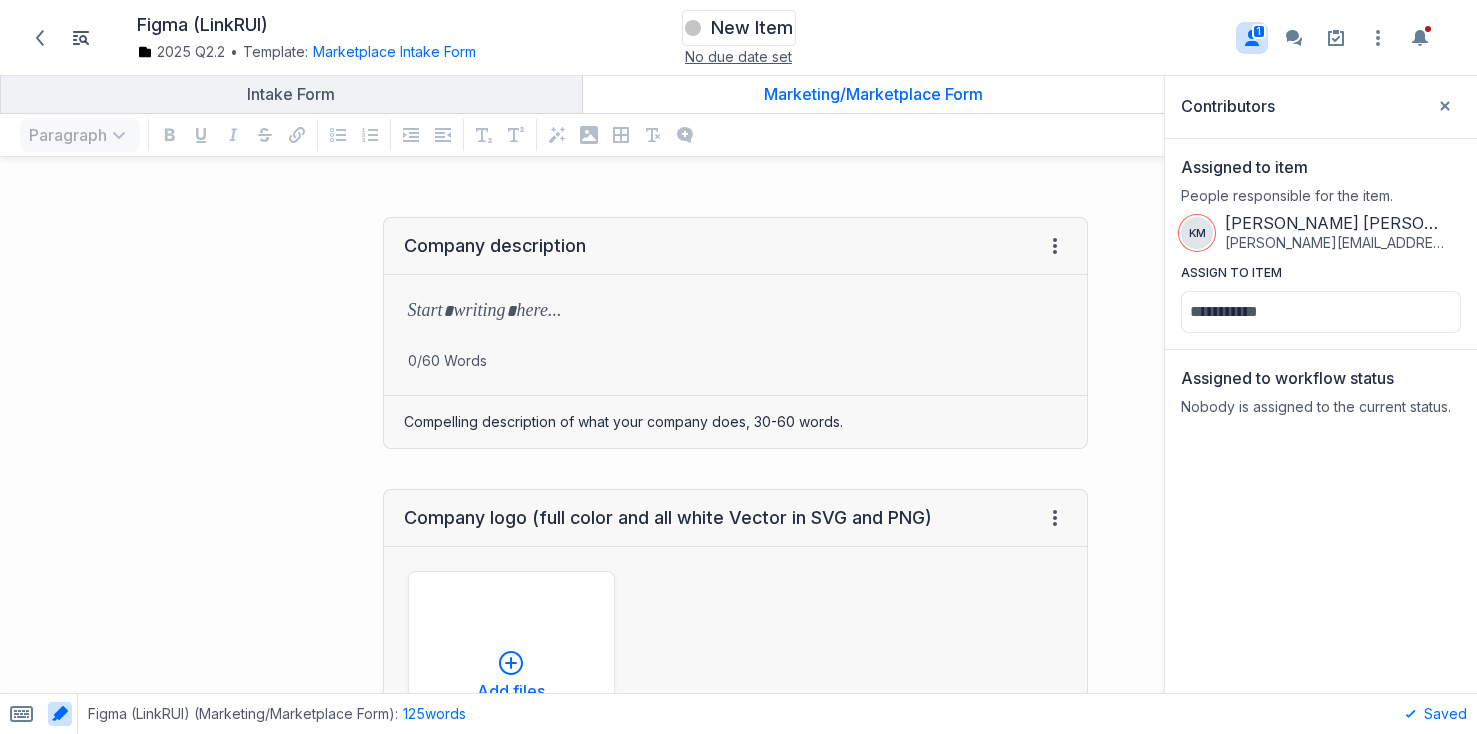 click on "New Item" at bounding box center [752, 28] 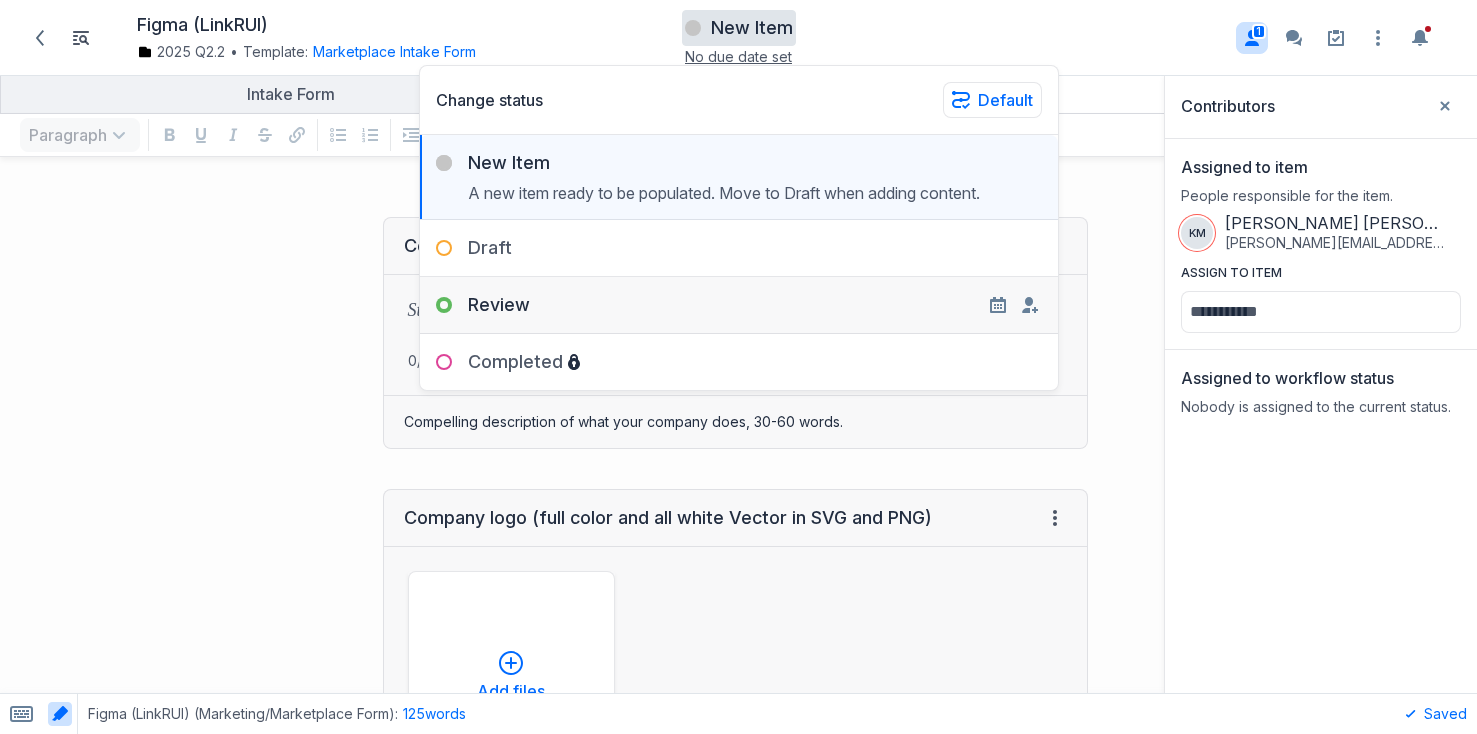 click on "Review" at bounding box center (475, 305) 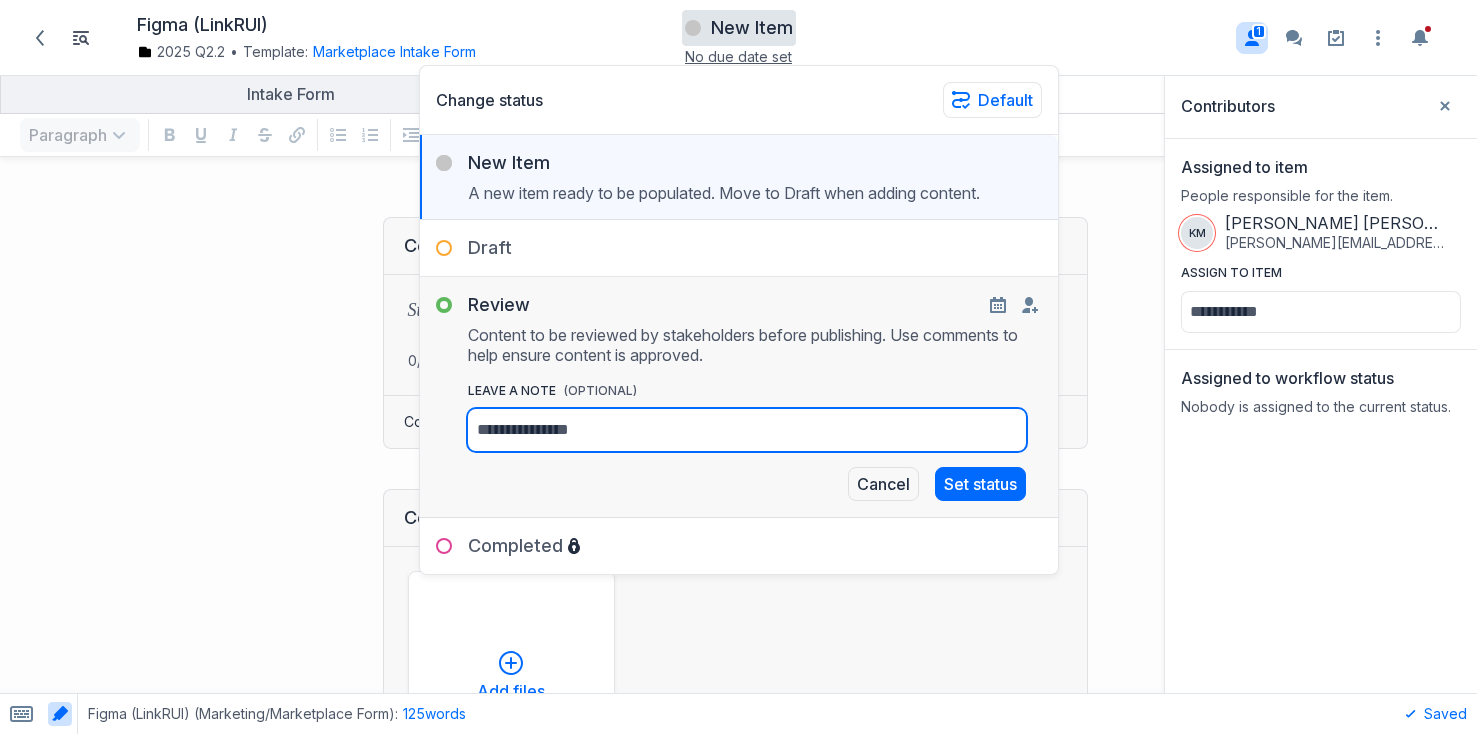 click on "leave a Note (OPTIONAL)" at bounding box center (747, 430) 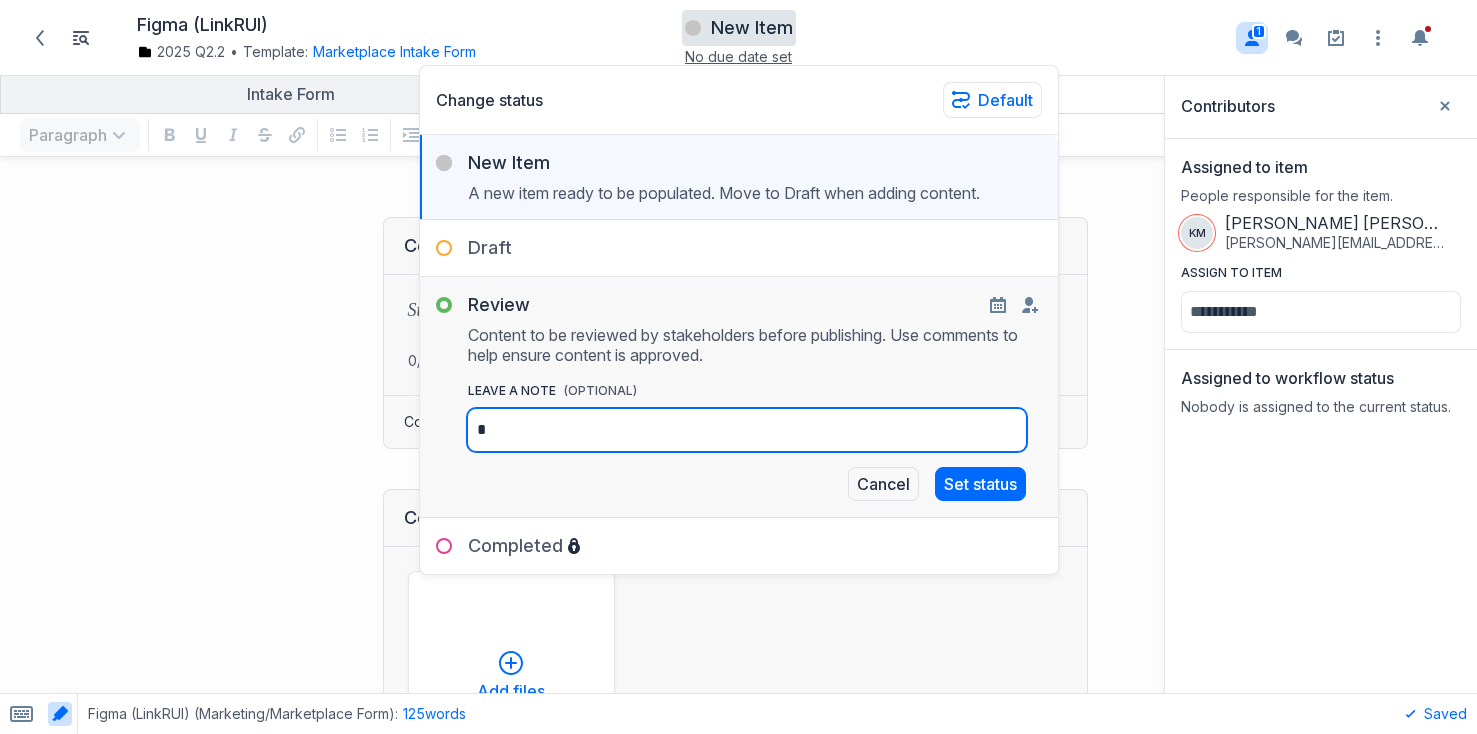 type on "*" 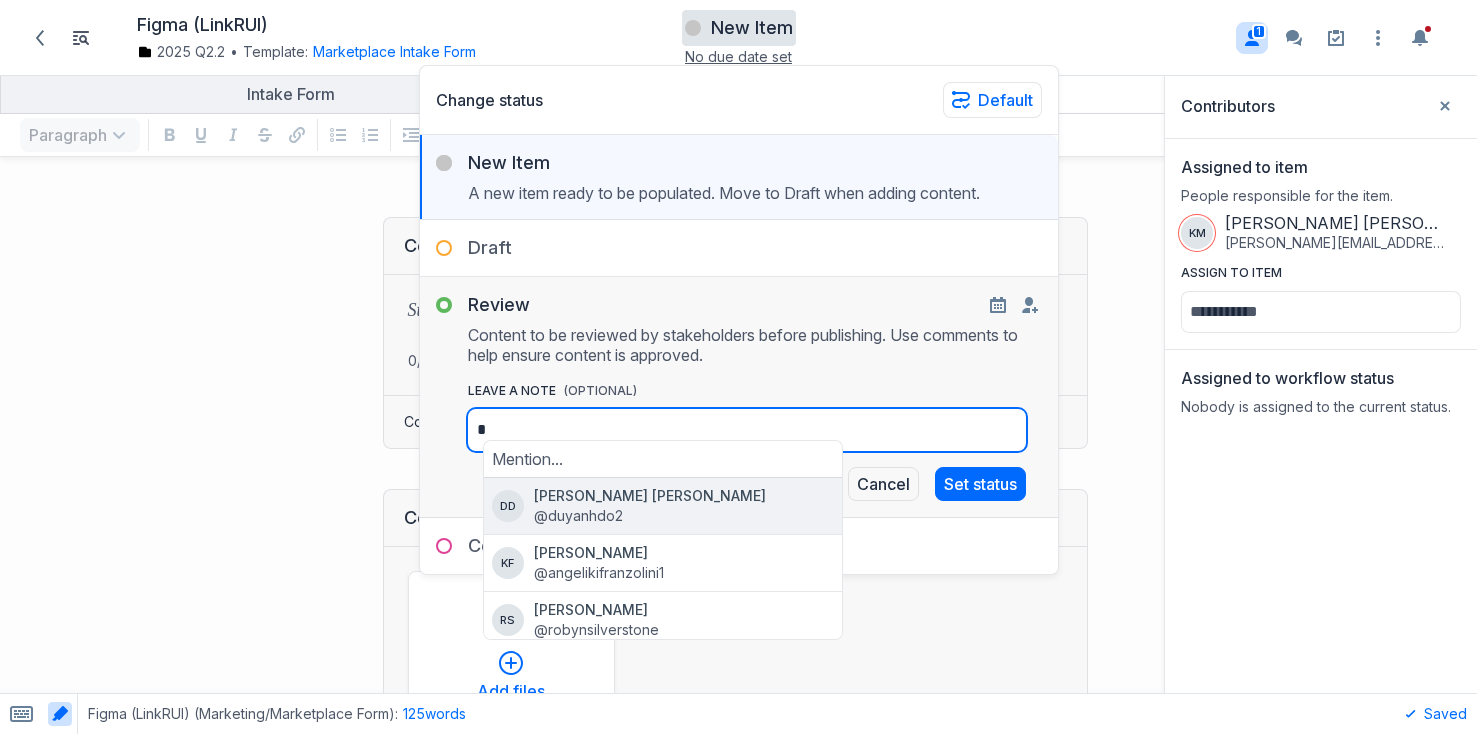 type on "**" 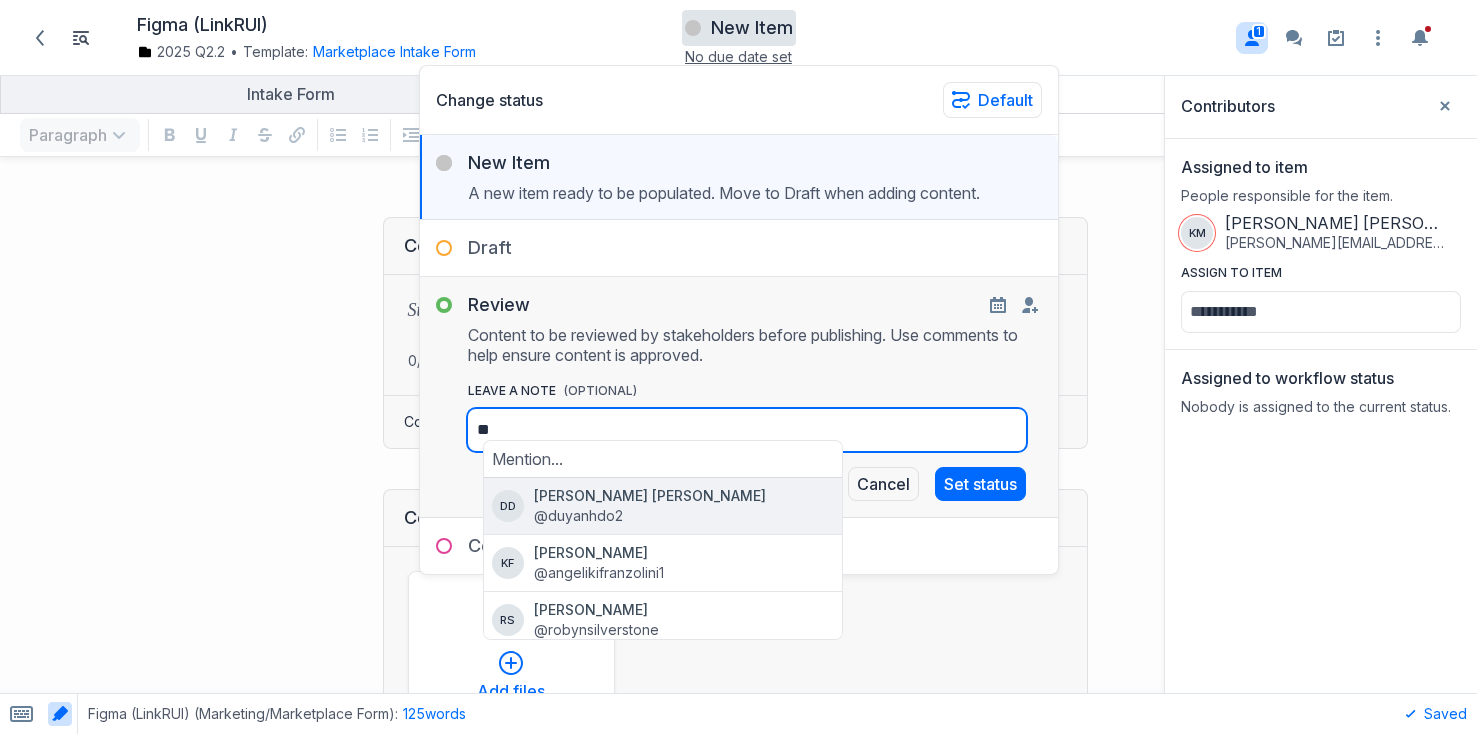 type on "**" 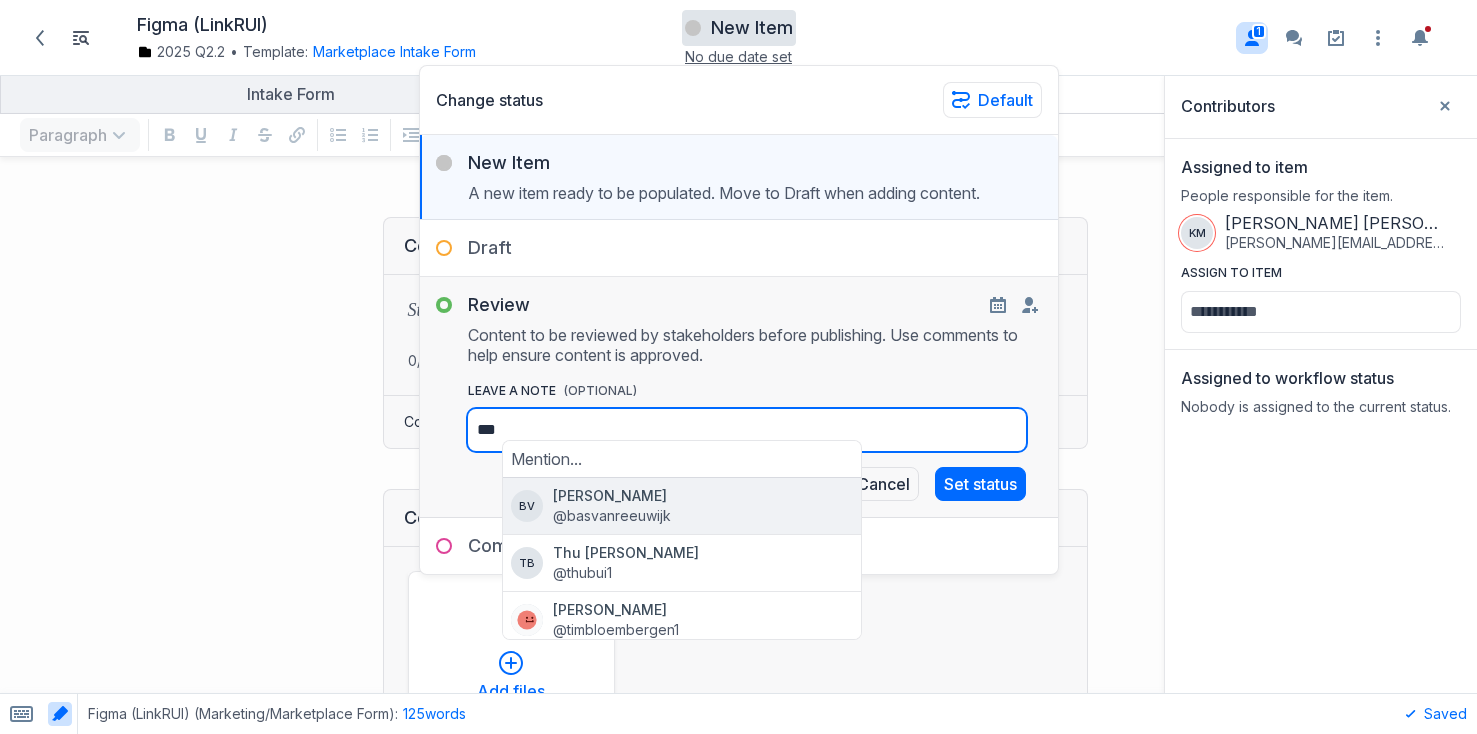 type on "****" 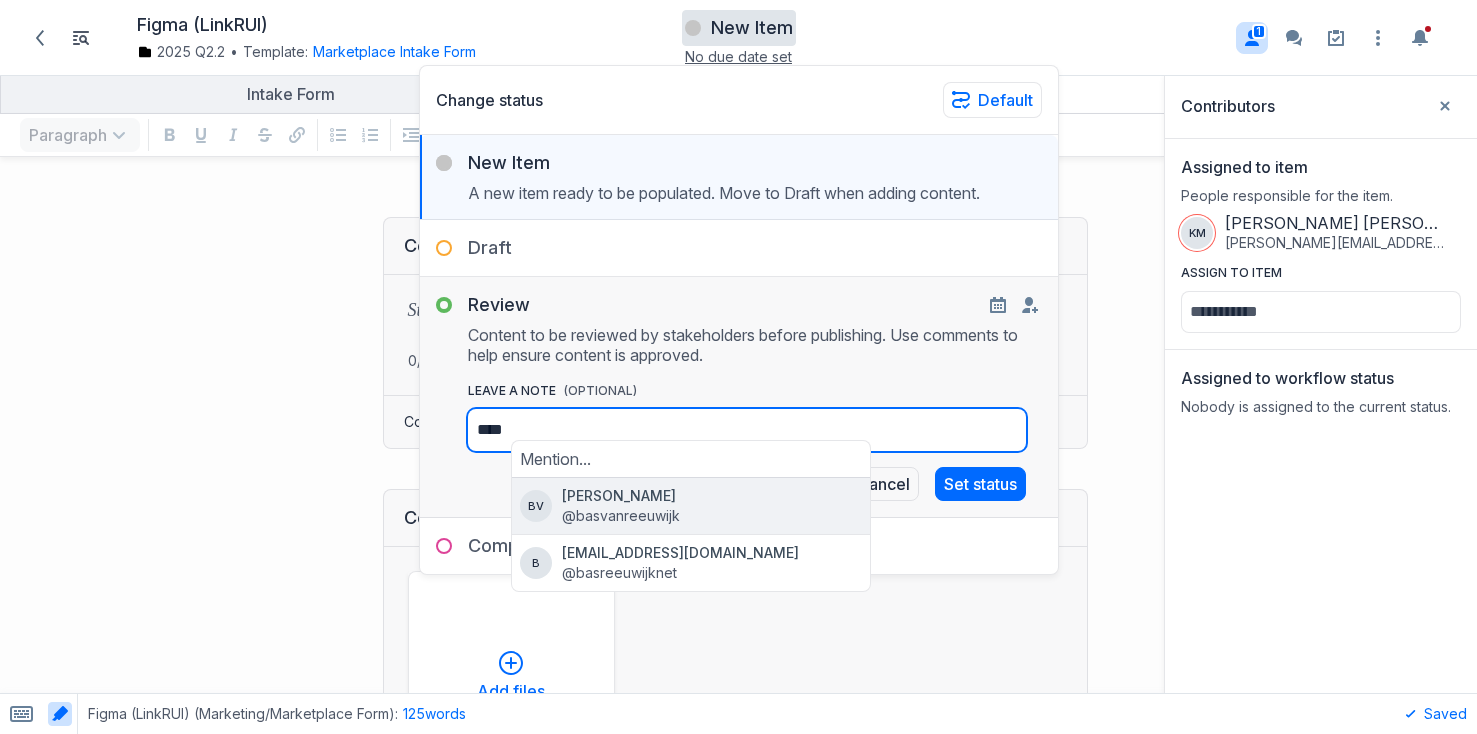 type on "****" 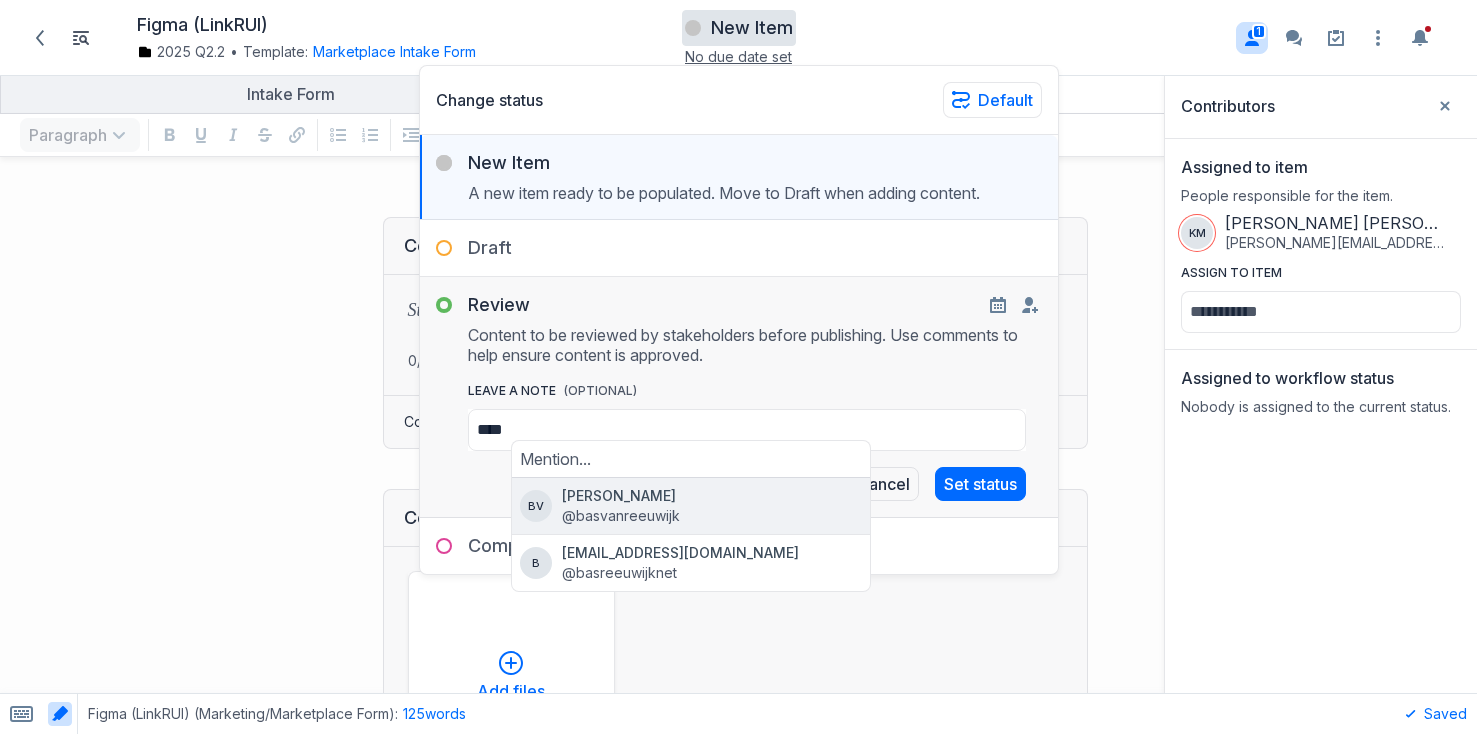 click on "[PERSON_NAME]" at bounding box center (712, 496) 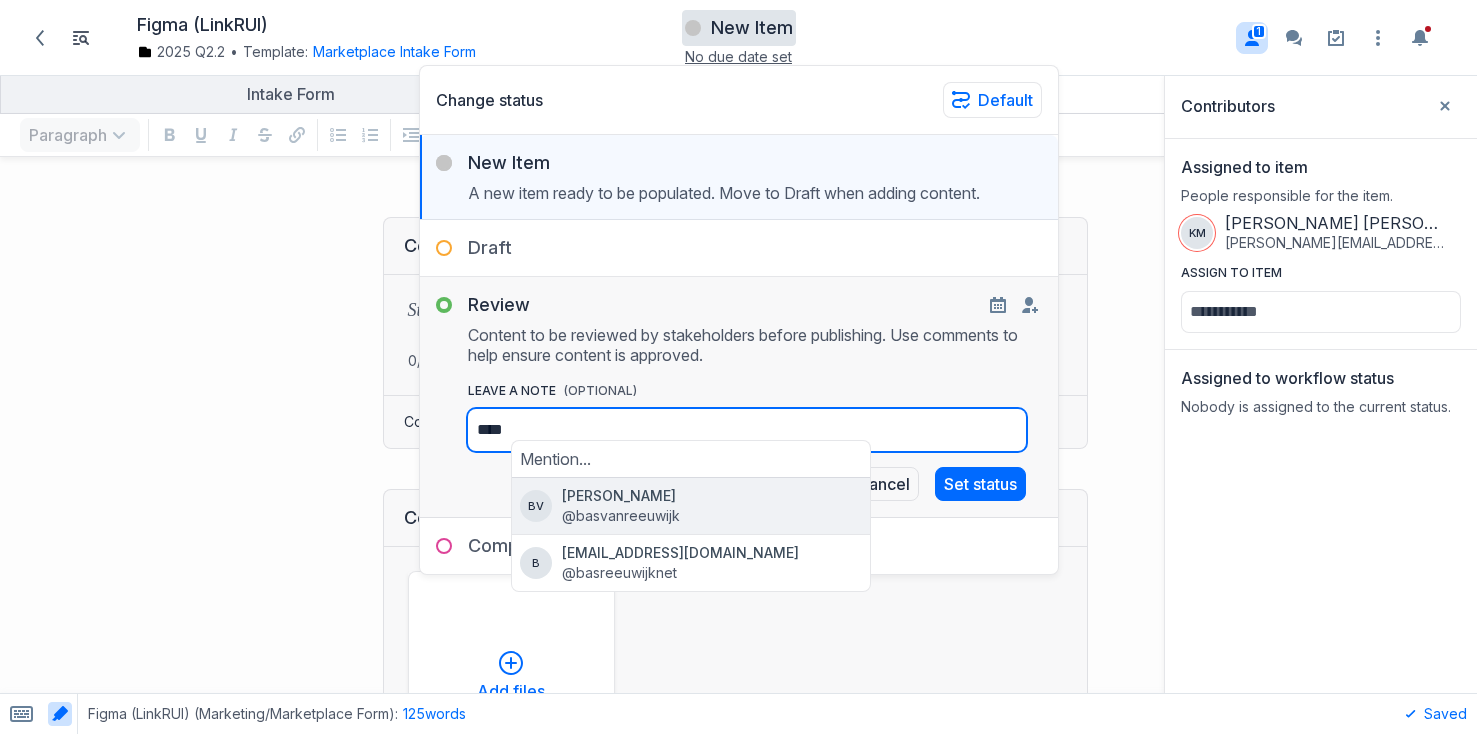 type on "**********" 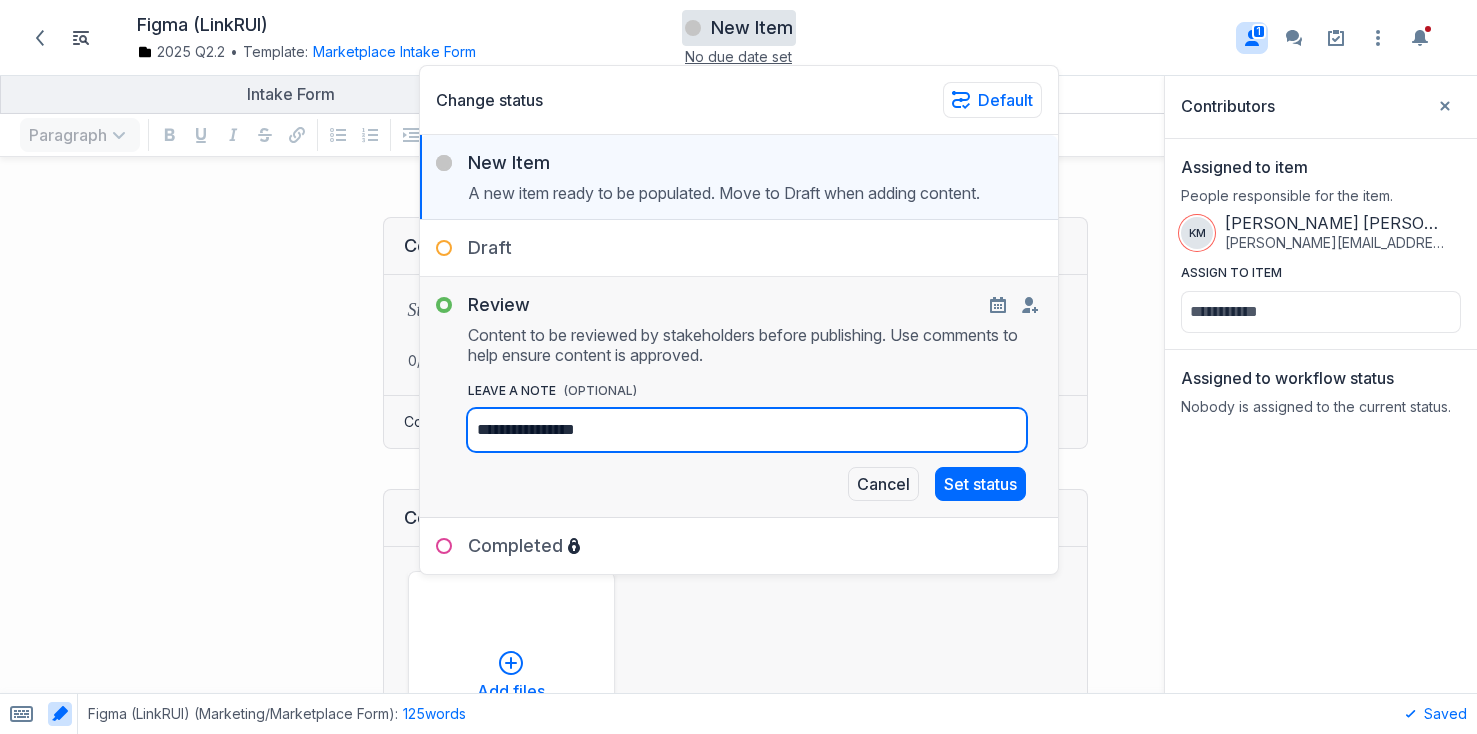 type on "**********" 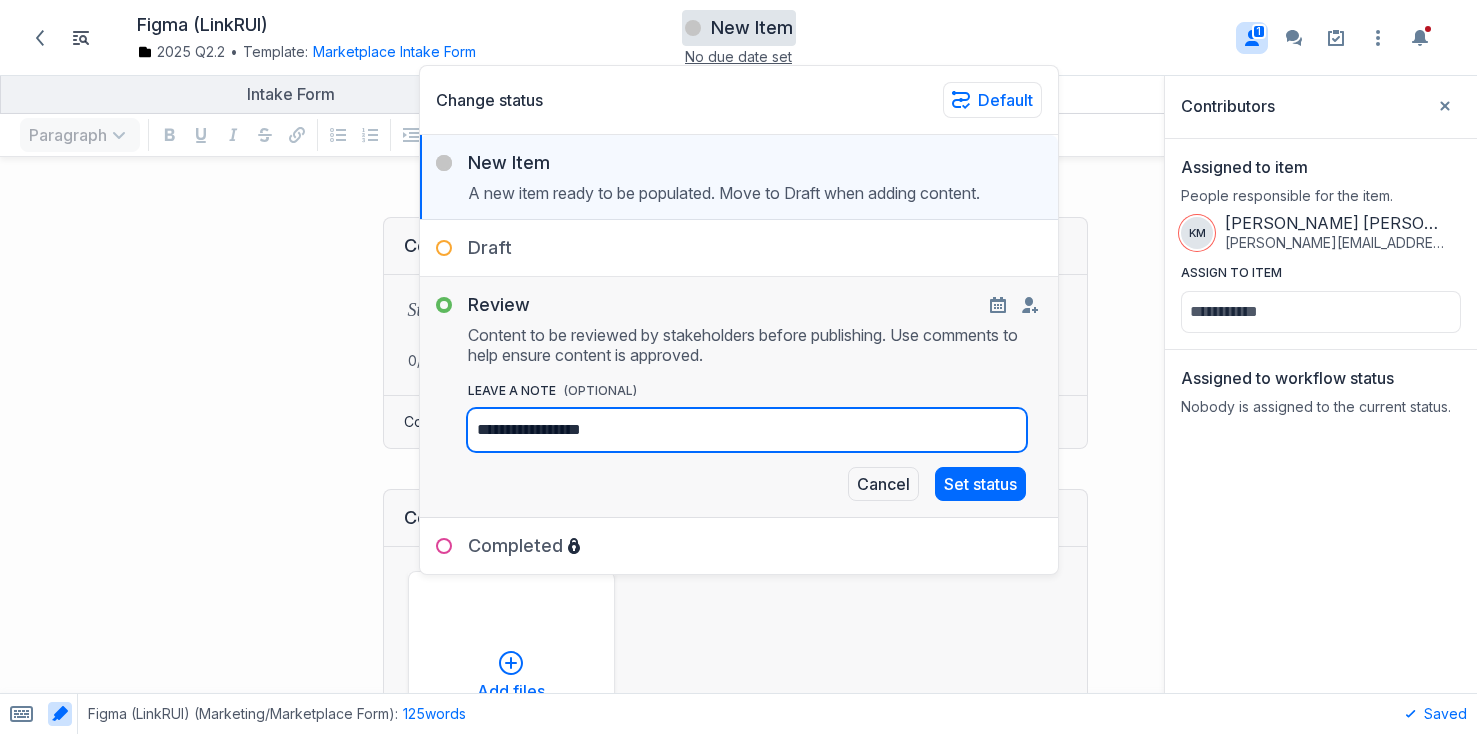 type on "**********" 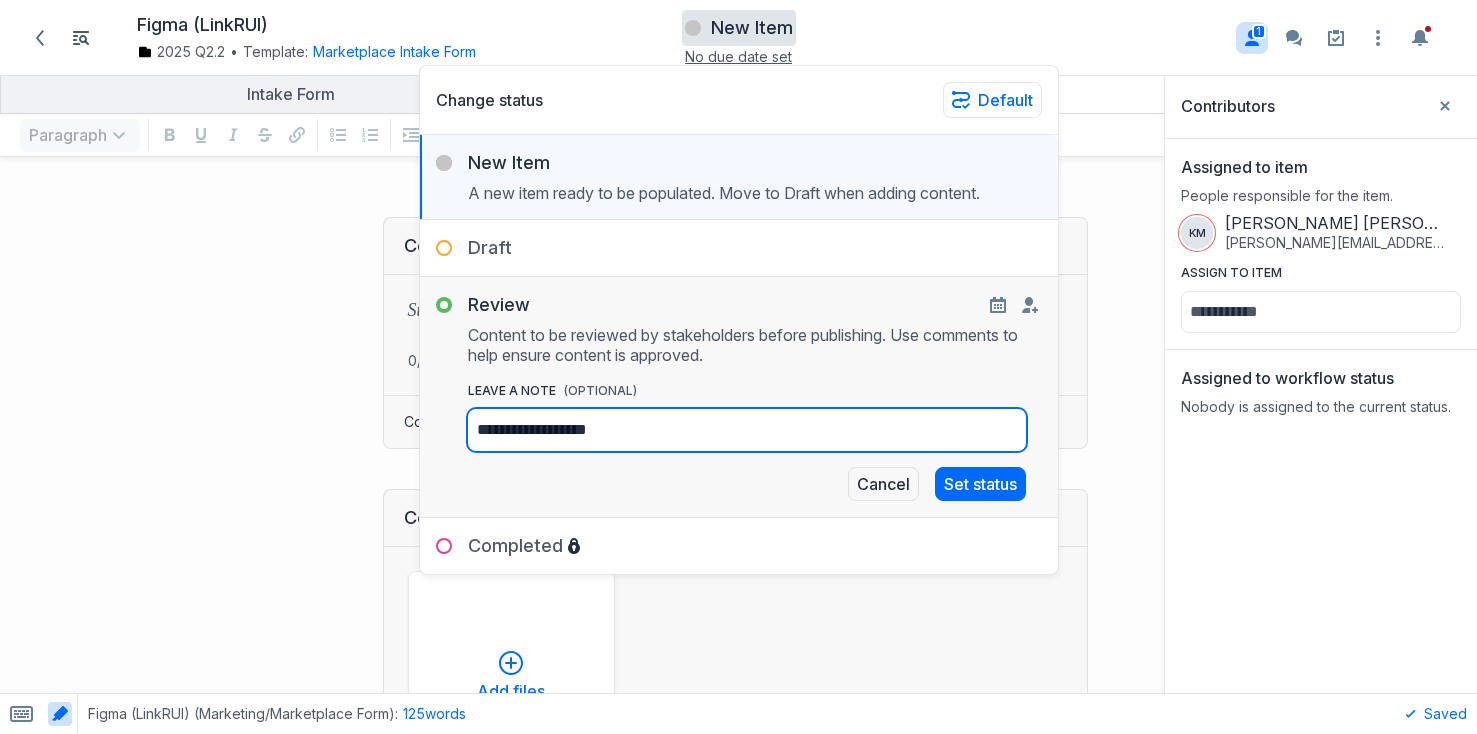 type on "**********" 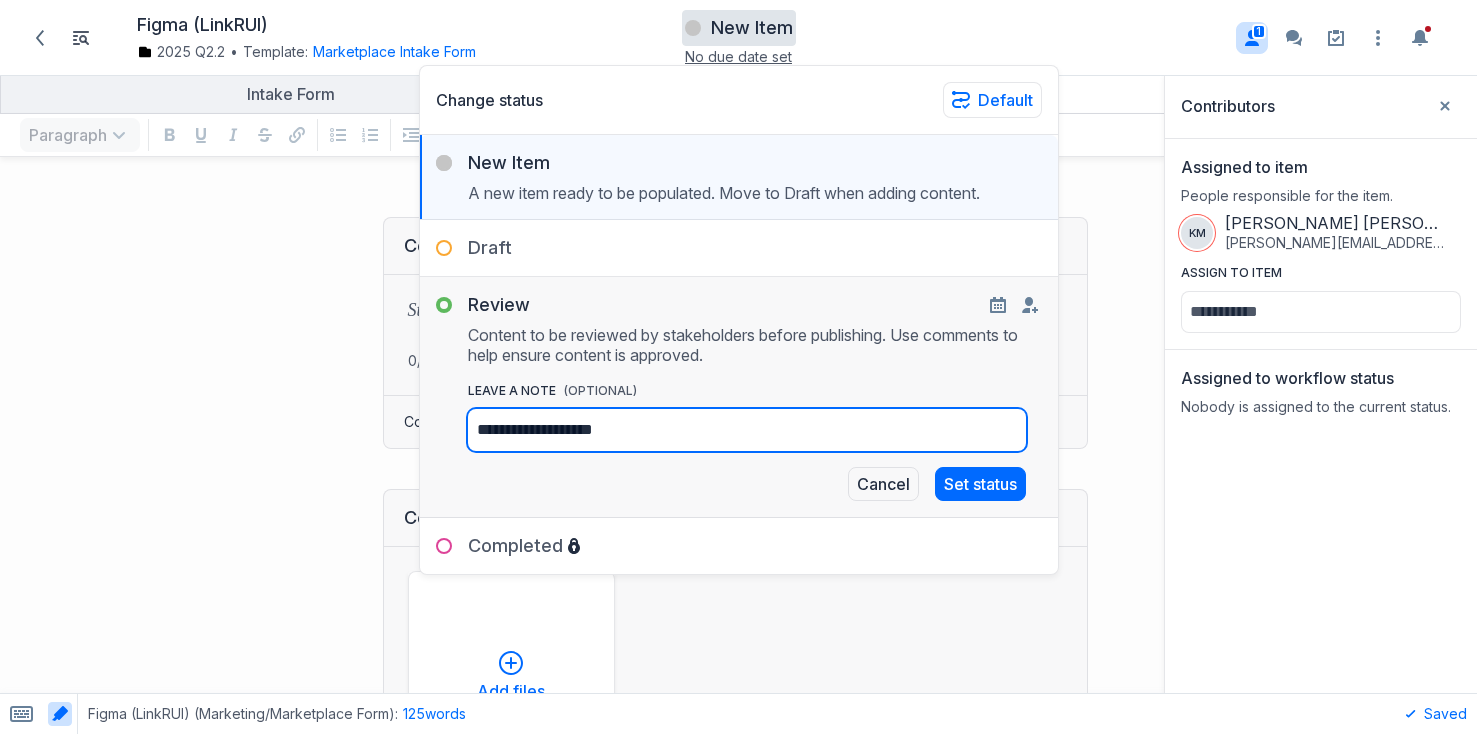 type on "**********" 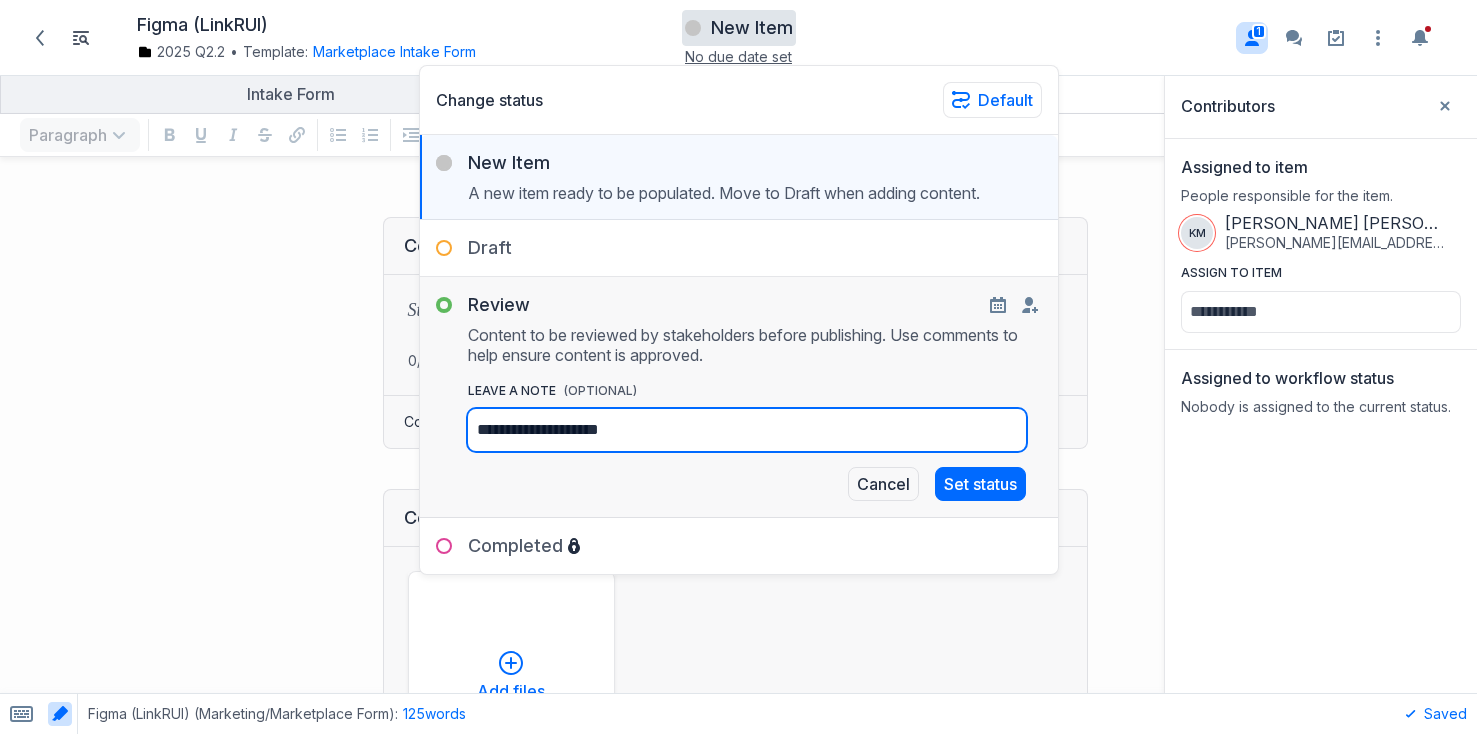 type on "**********" 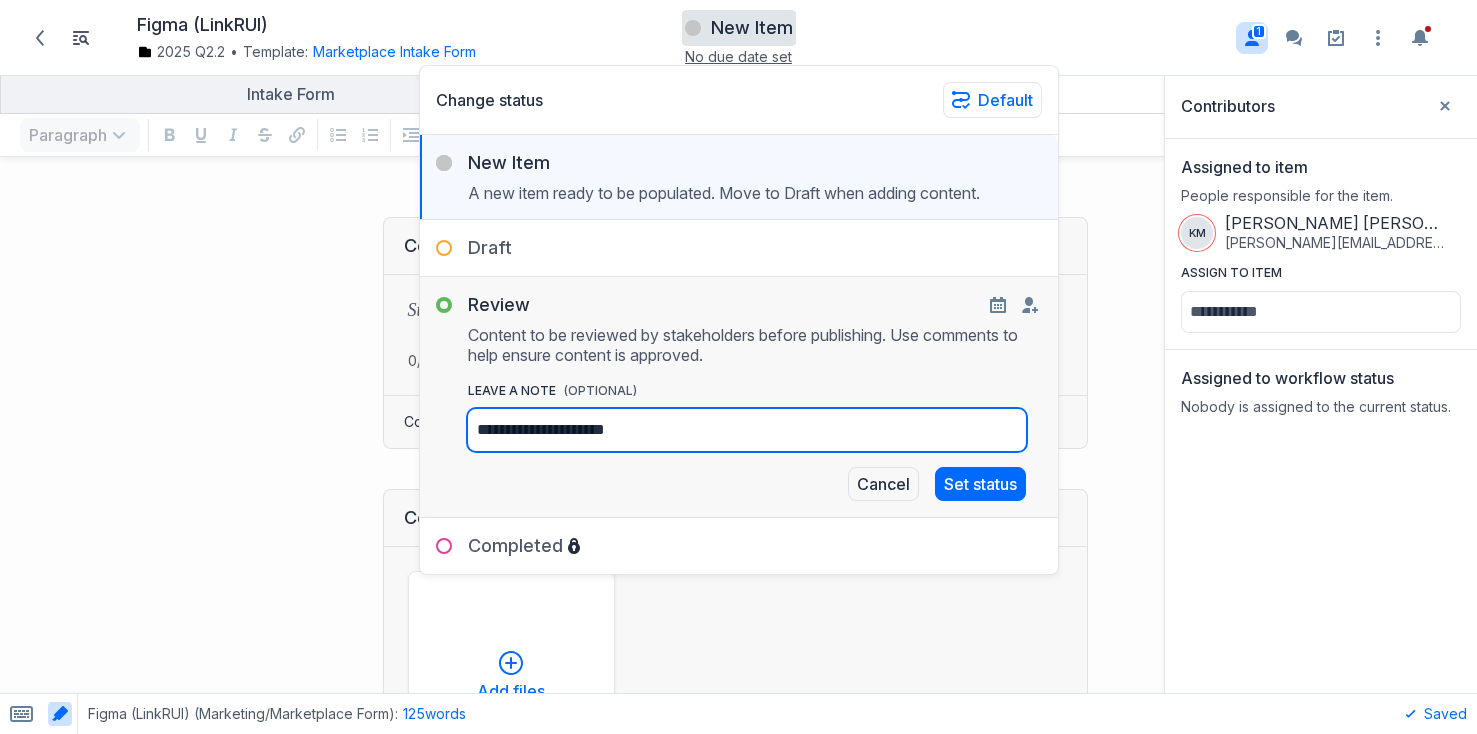 type on "**********" 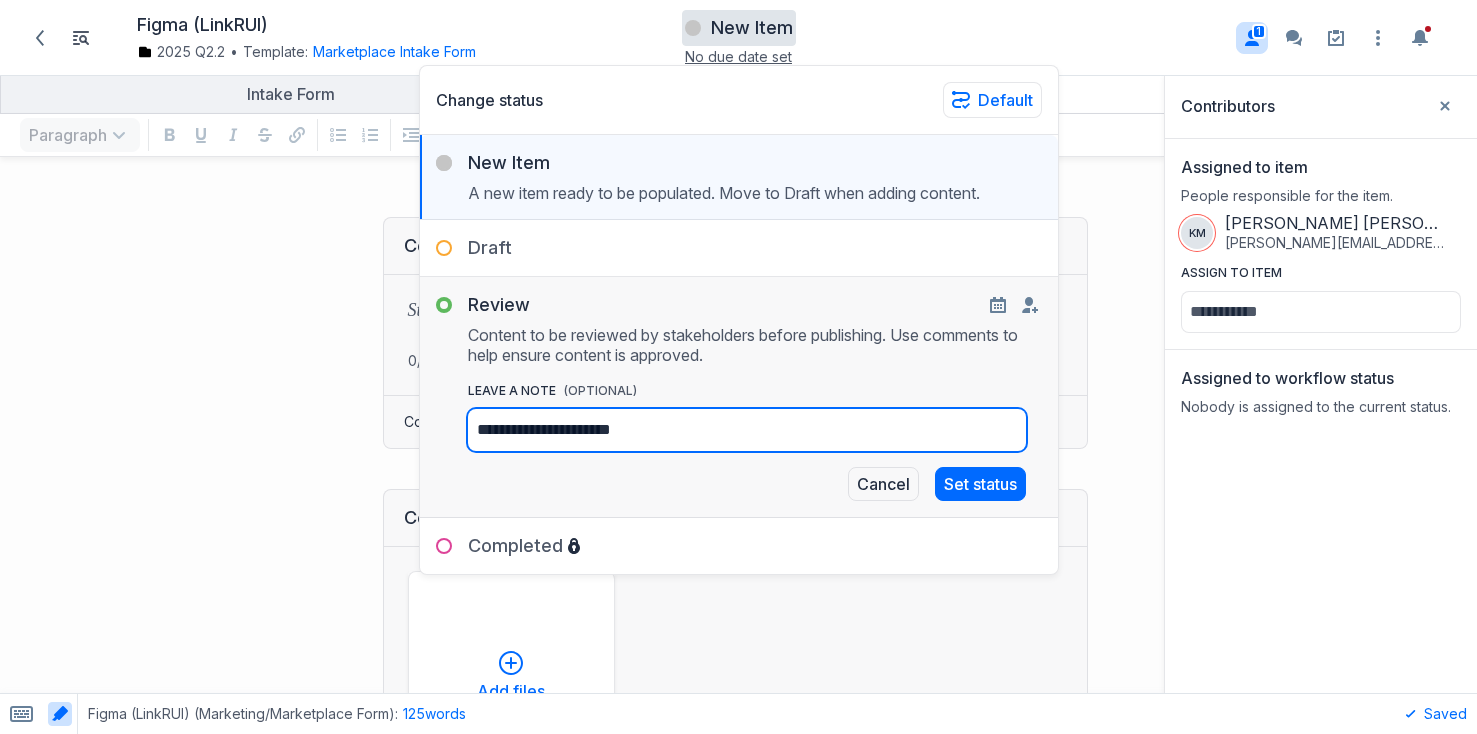 type on "**********" 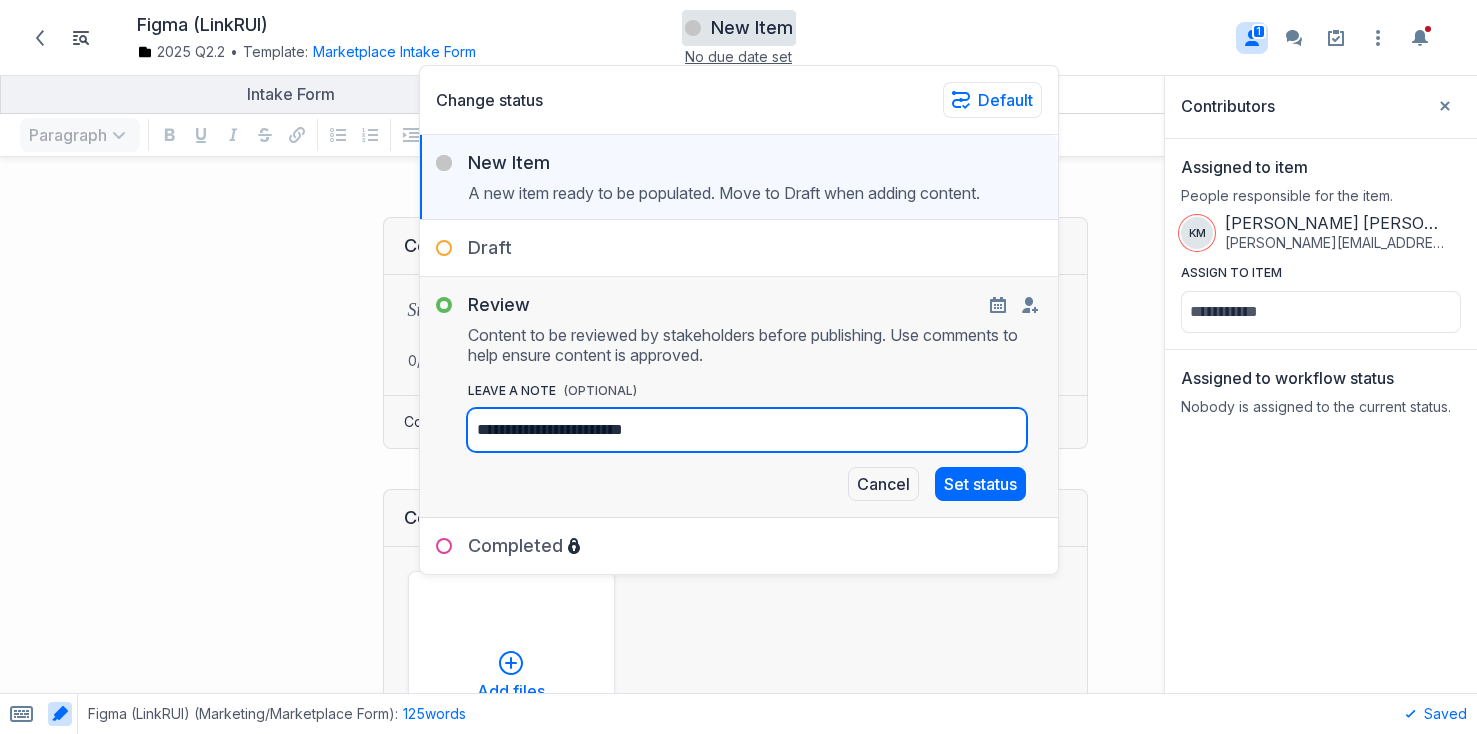 type on "**********" 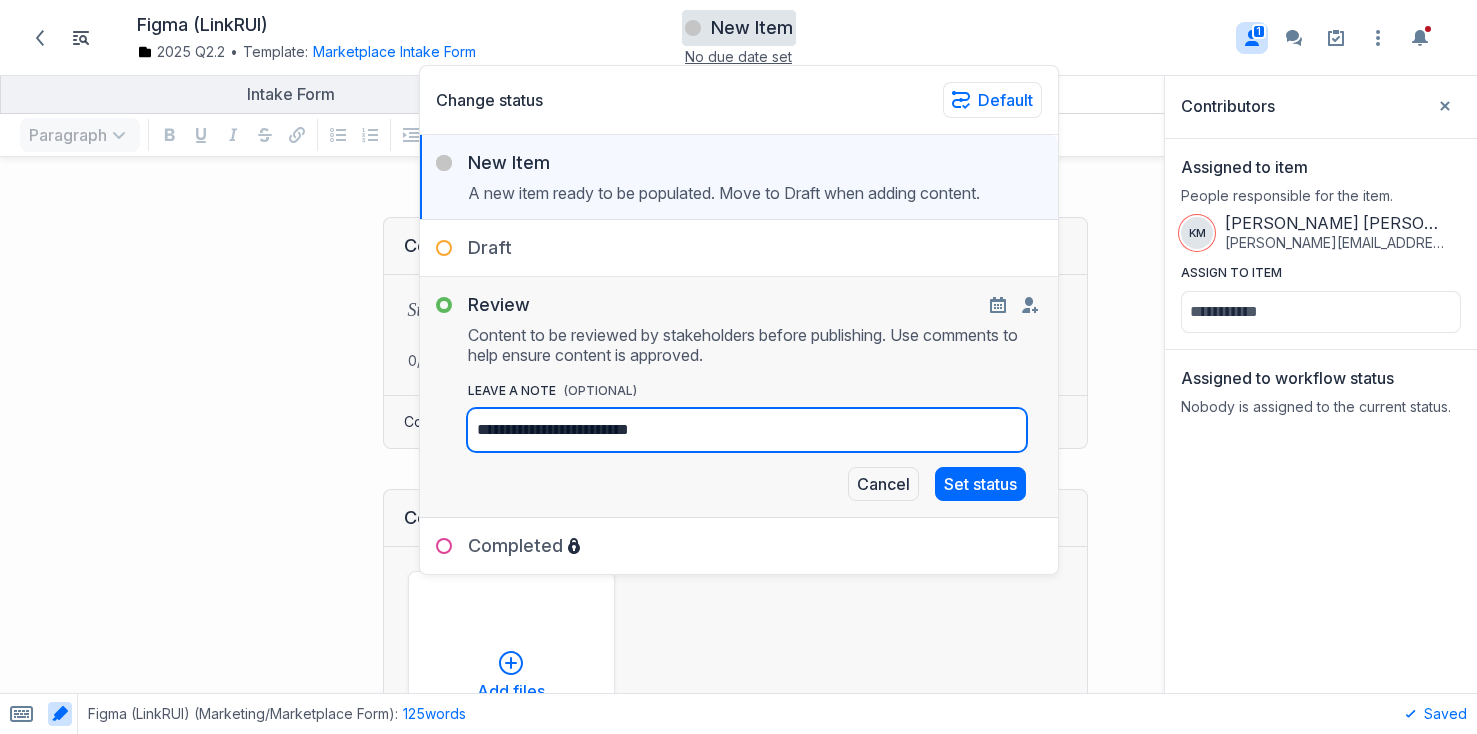 type on "**********" 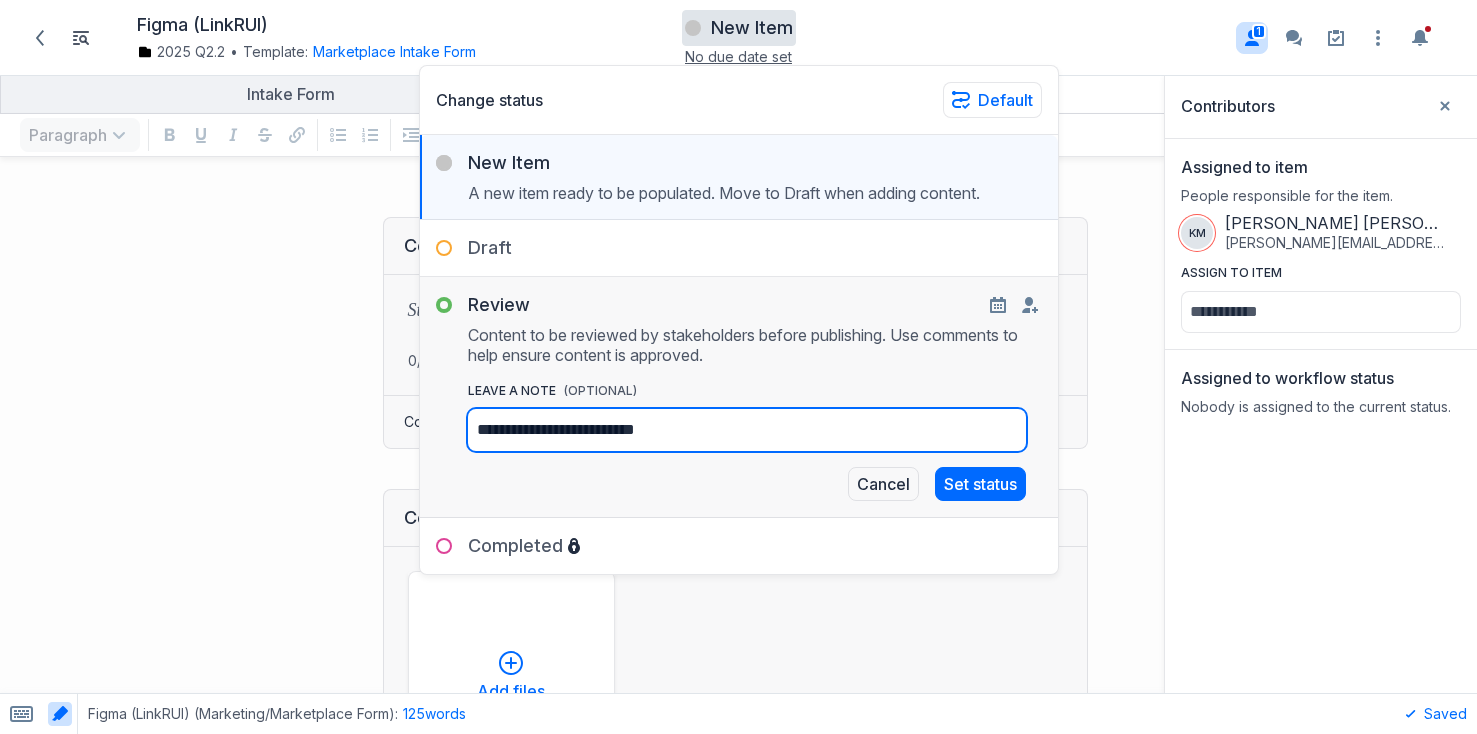 type on "**********" 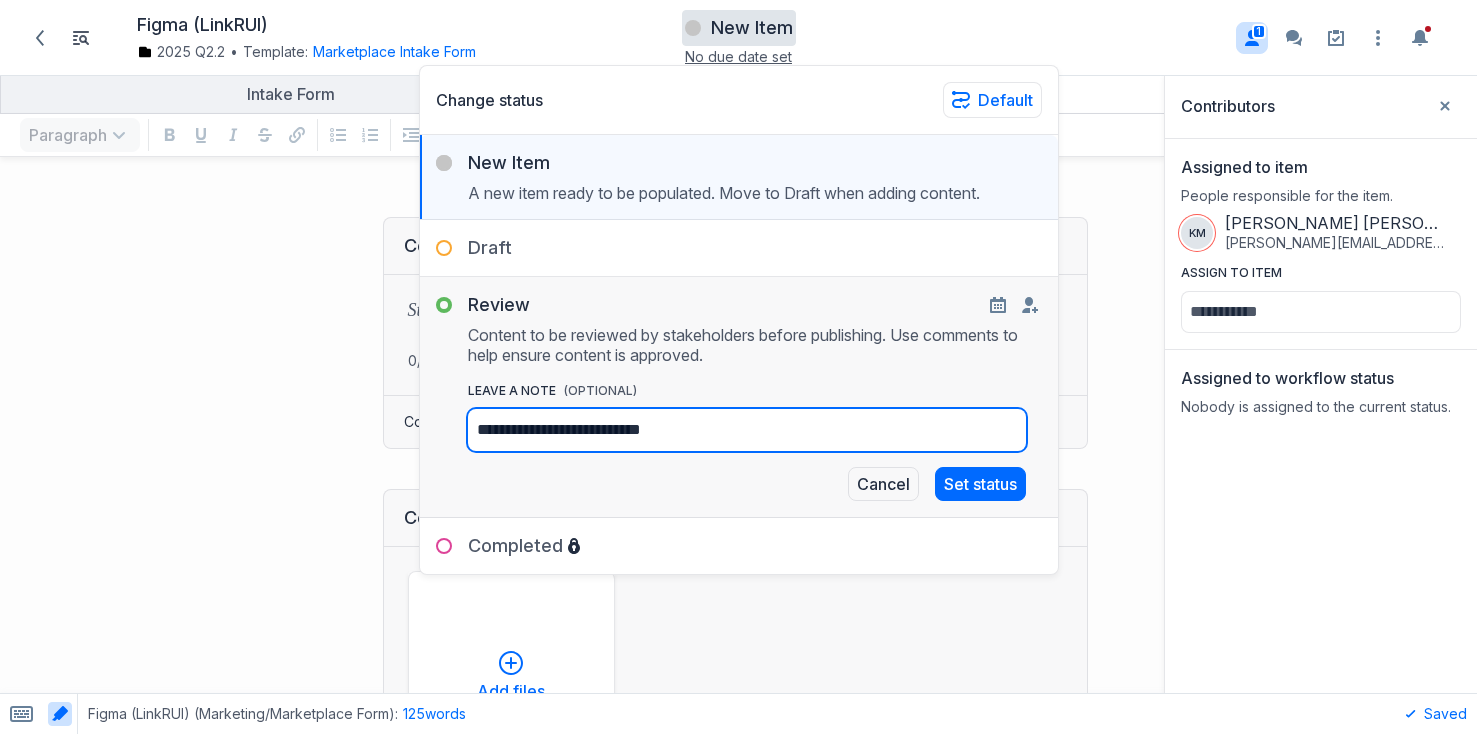 type on "**********" 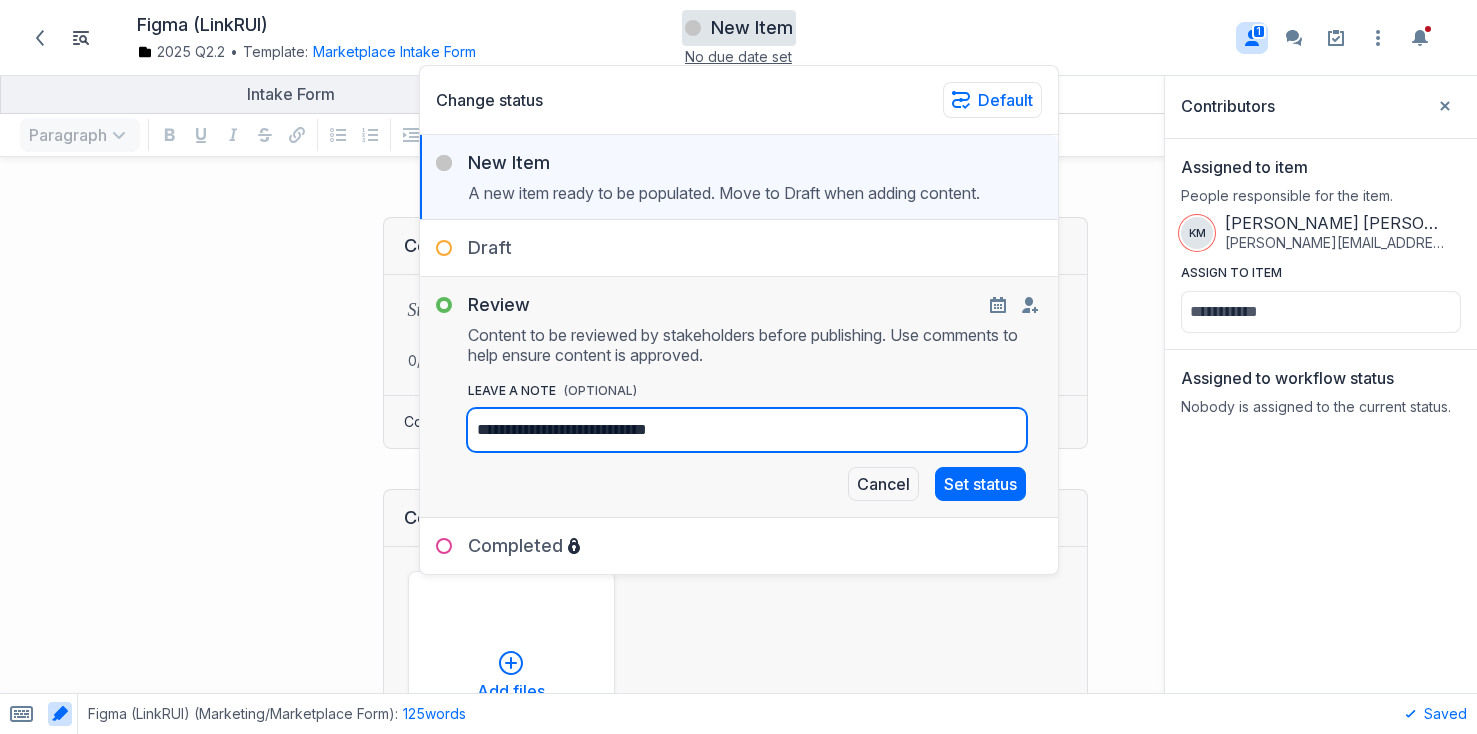 type on "**********" 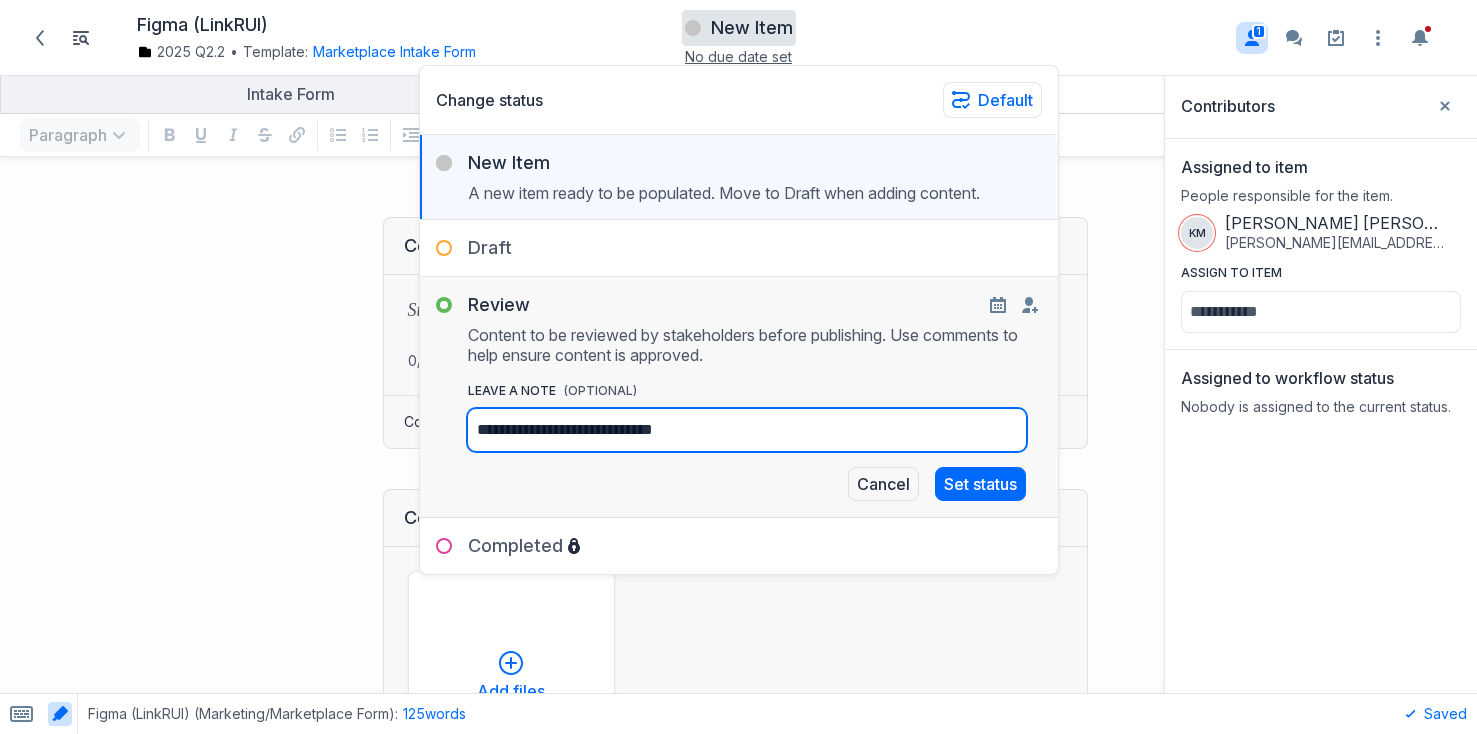 type on "**********" 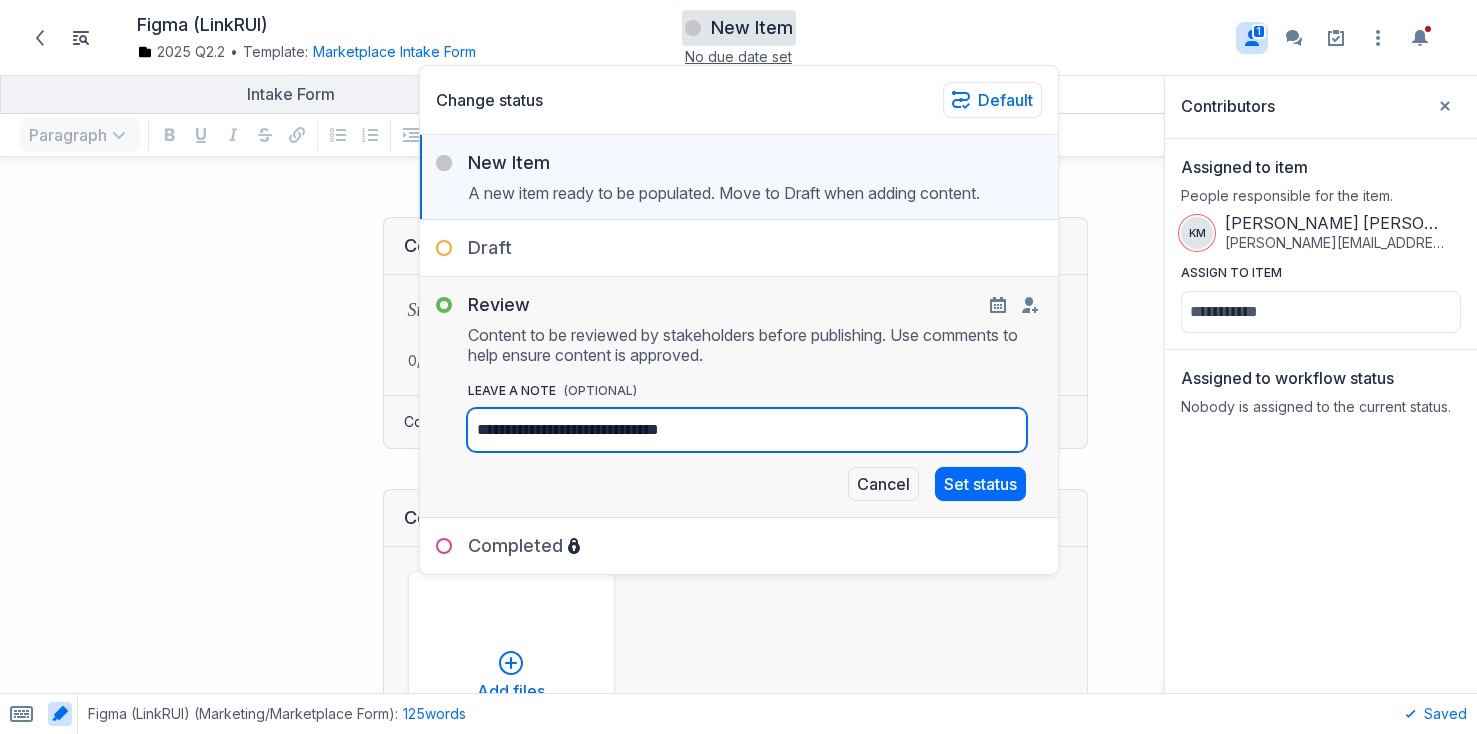 type on "**********" 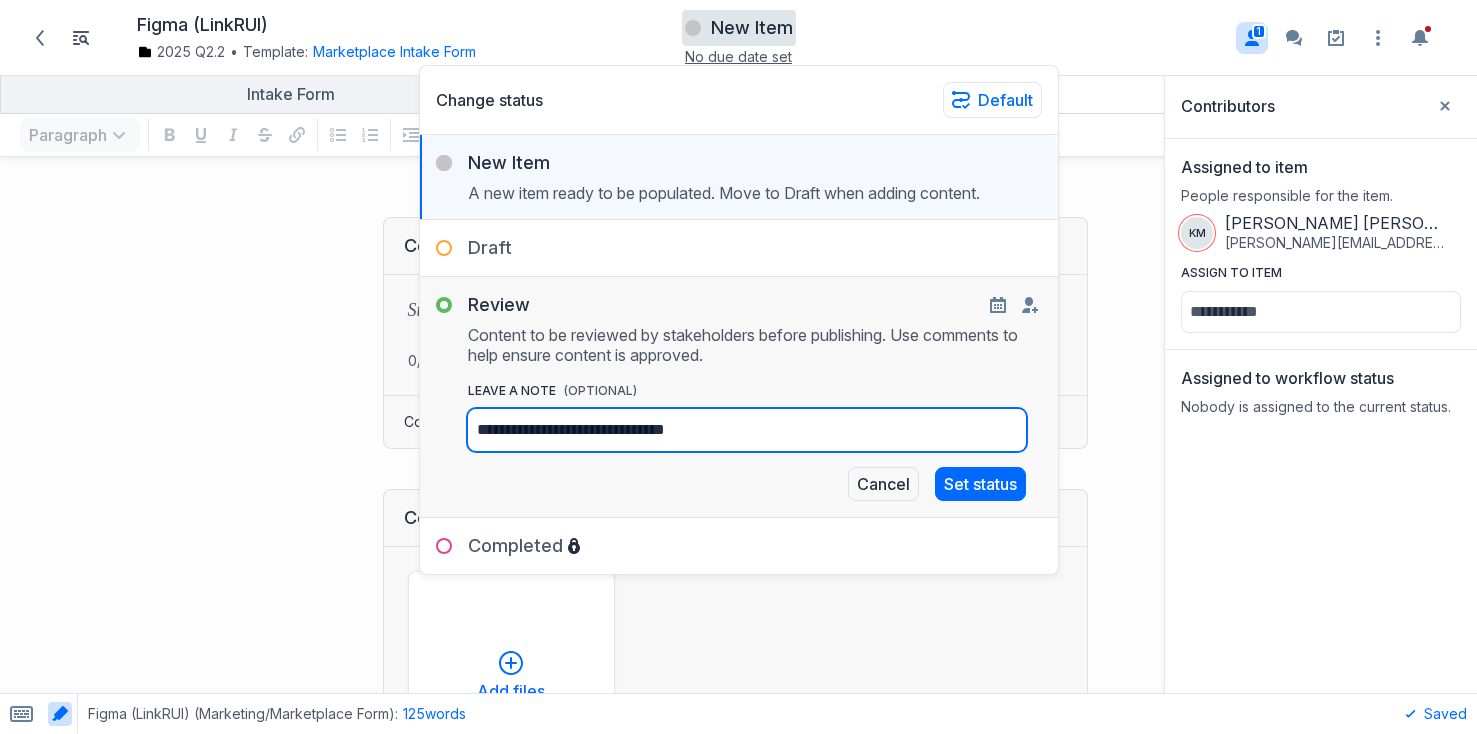 type on "**********" 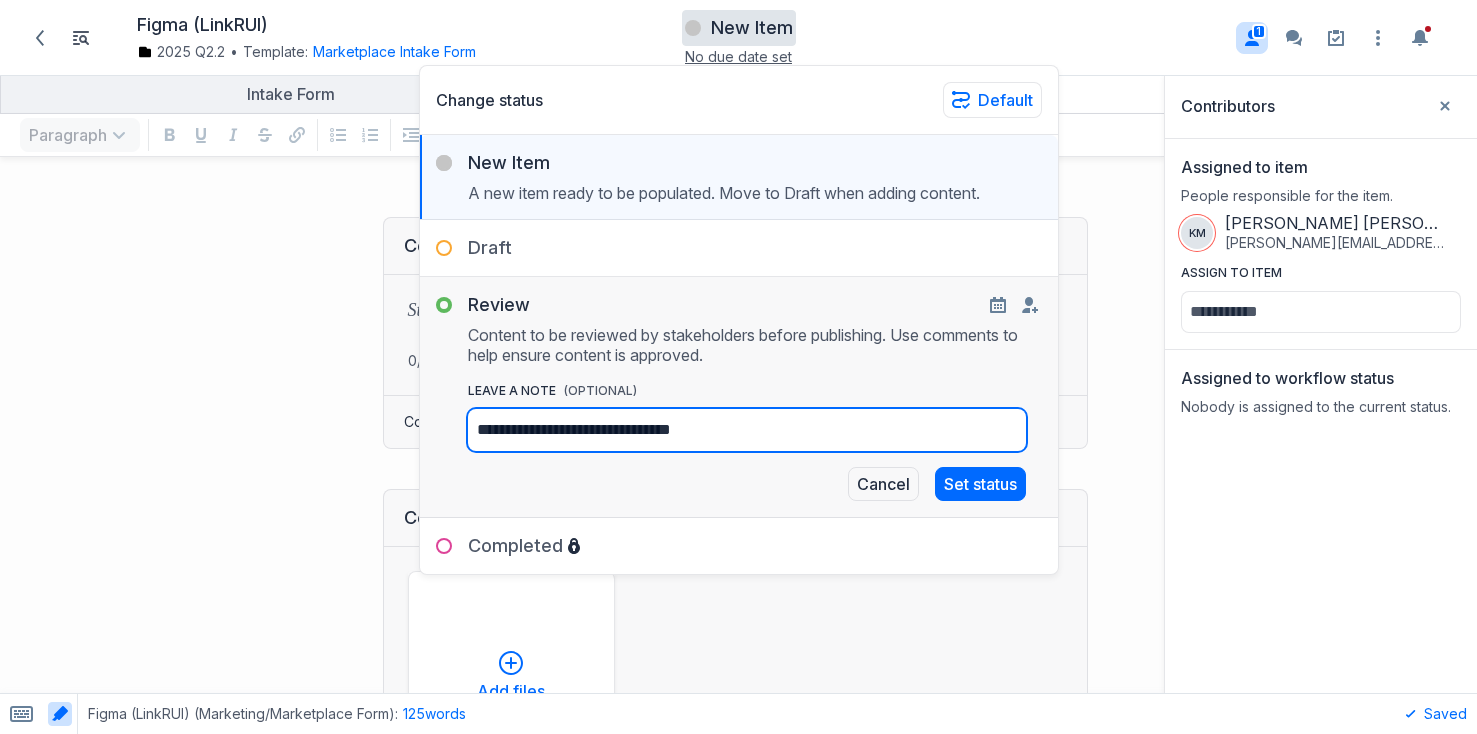 type on "**********" 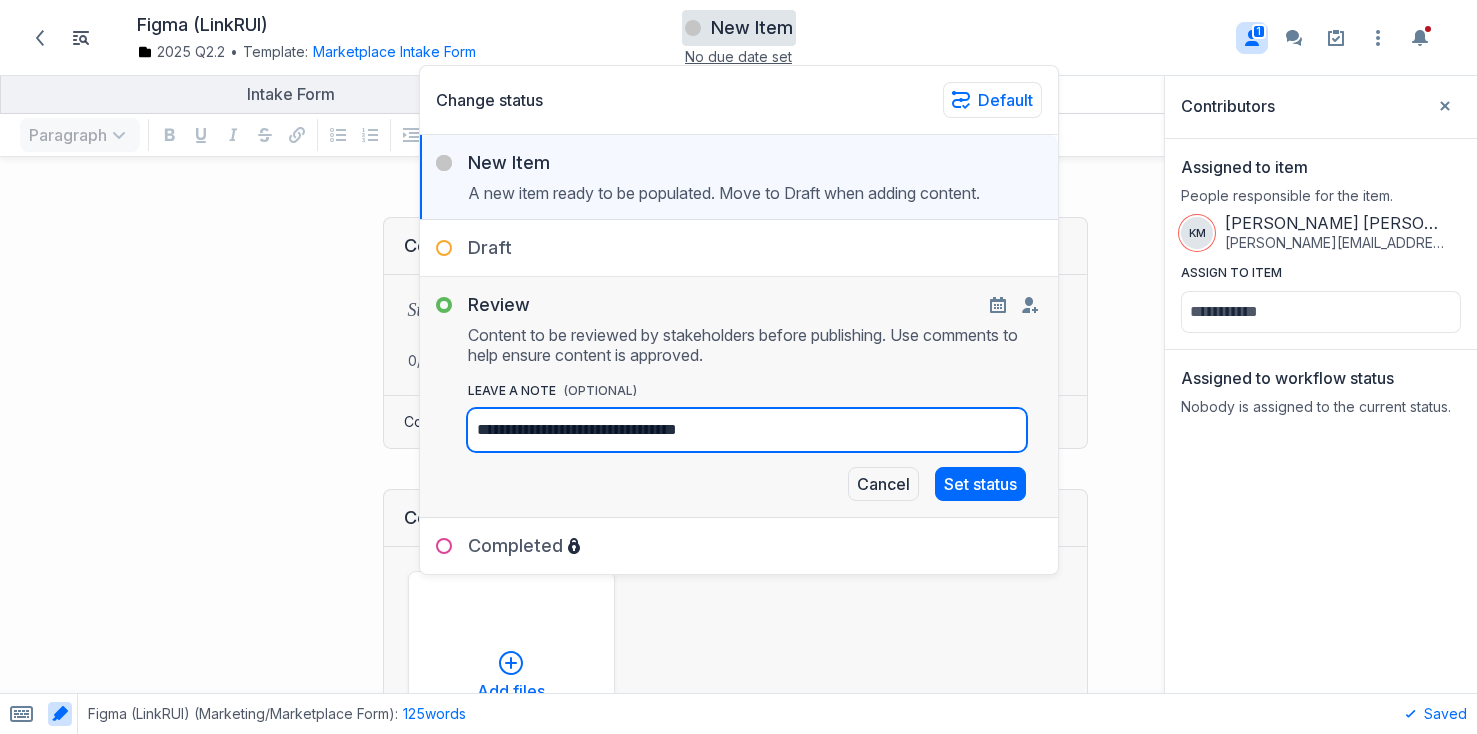 type on "**********" 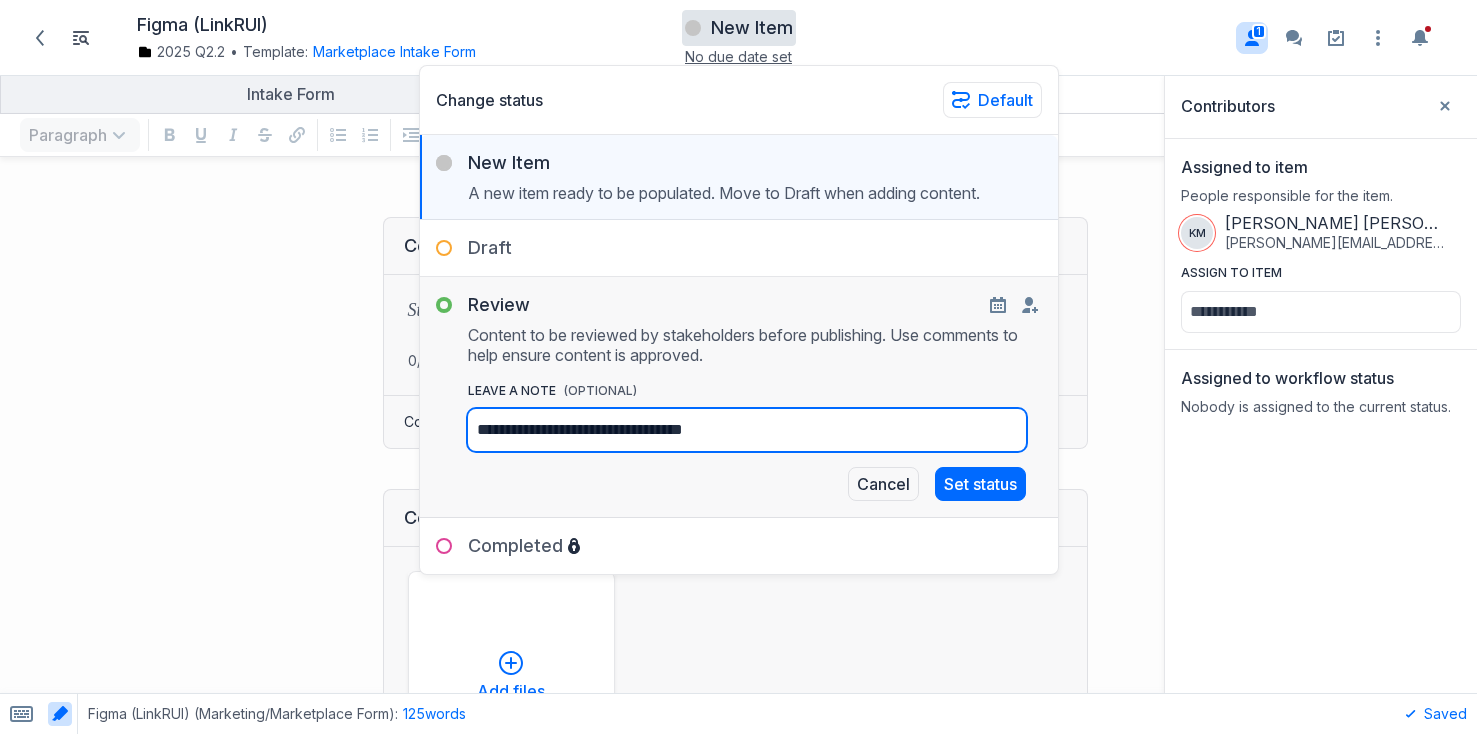 type on "**********" 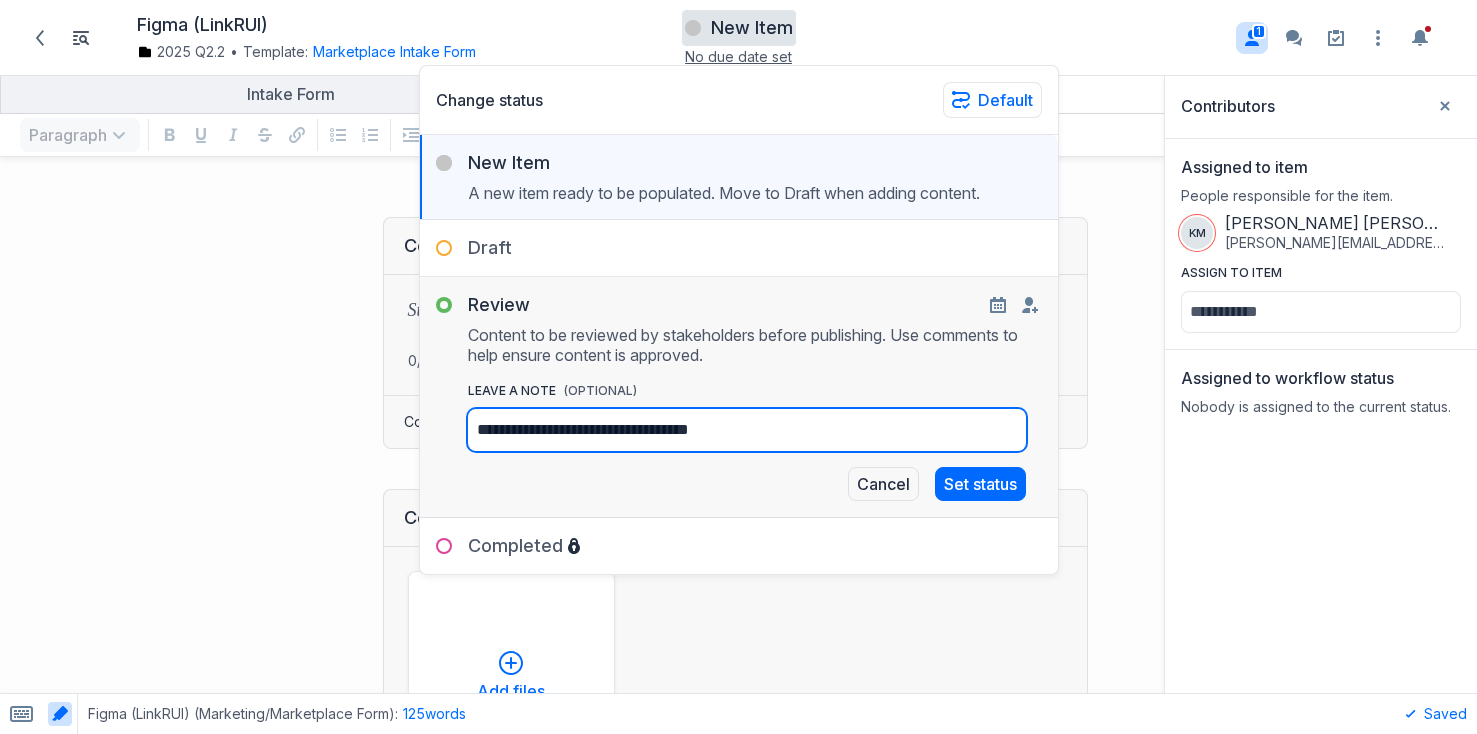 type on "**********" 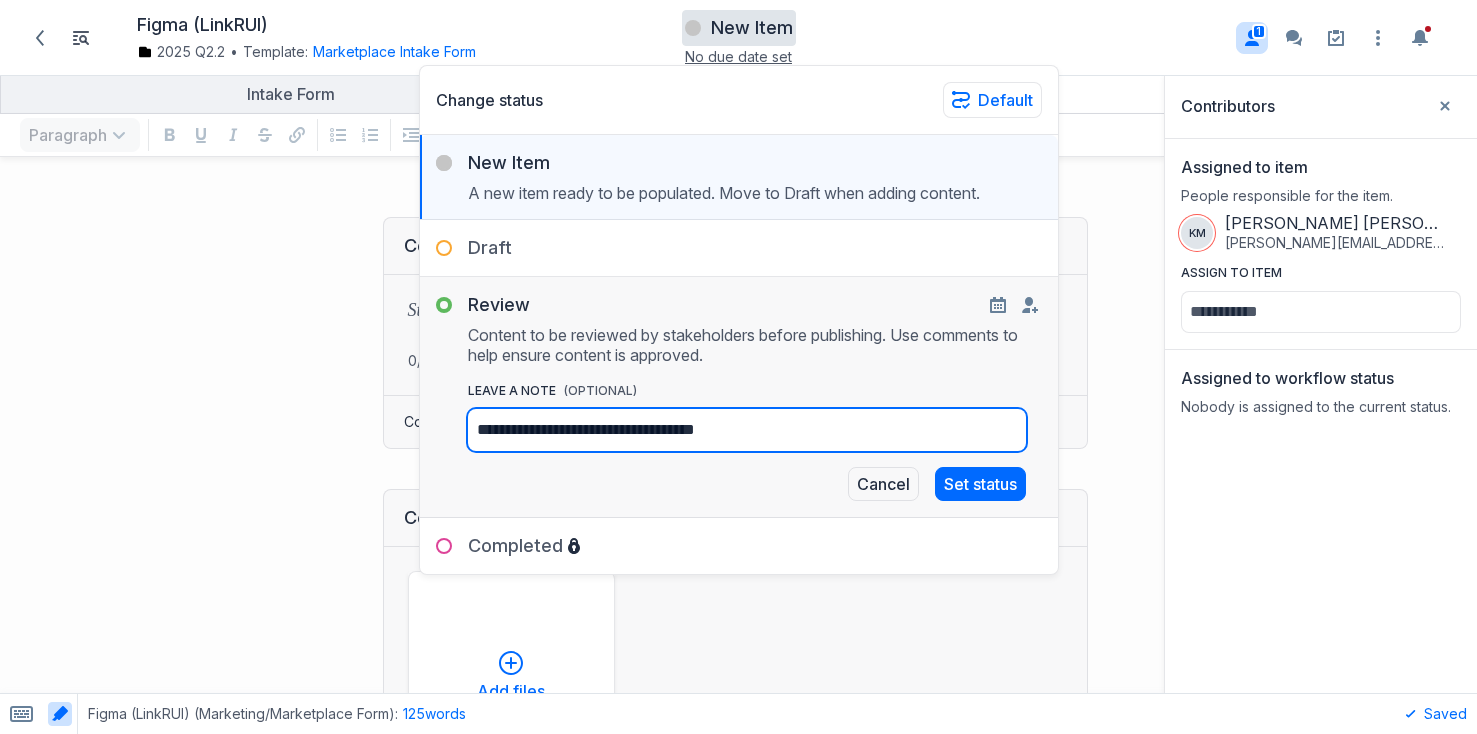 type on "**********" 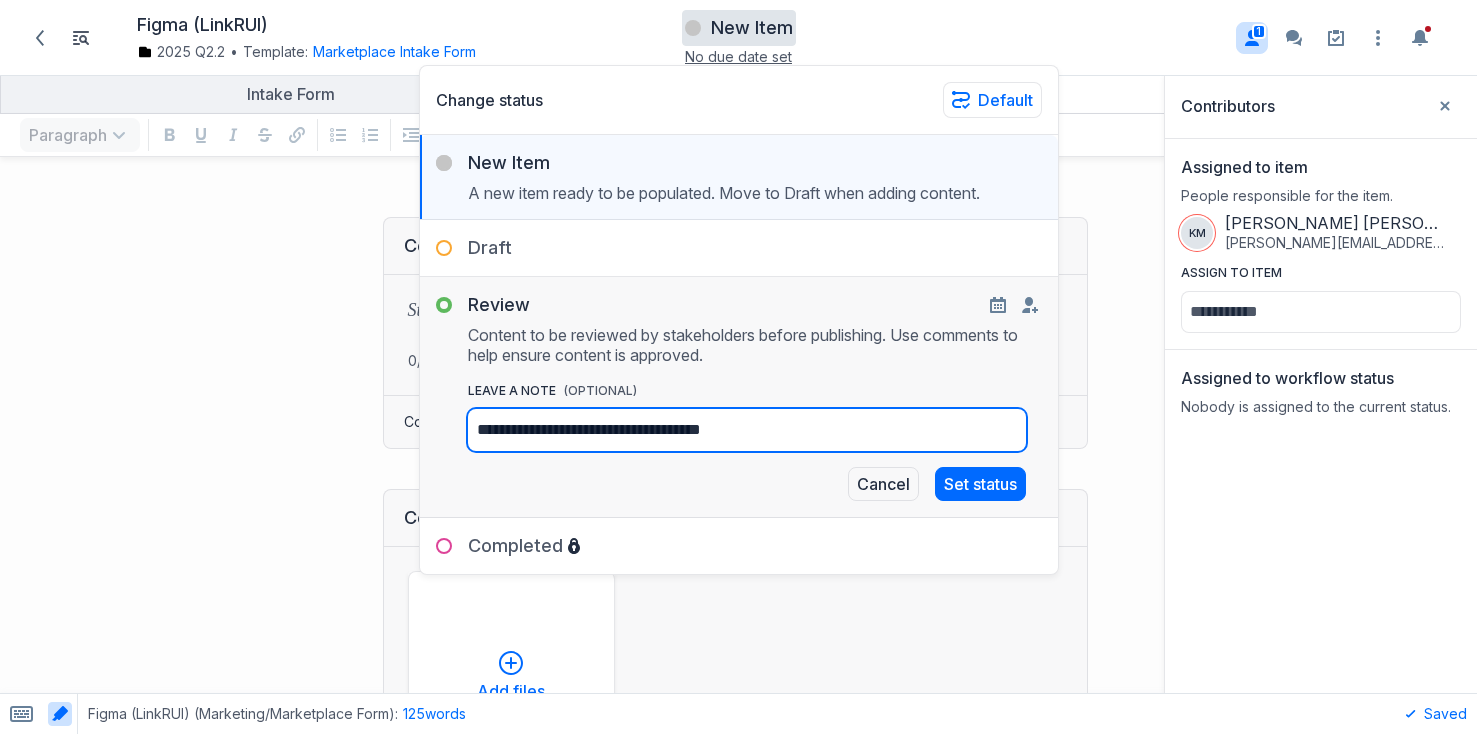 type on "**********" 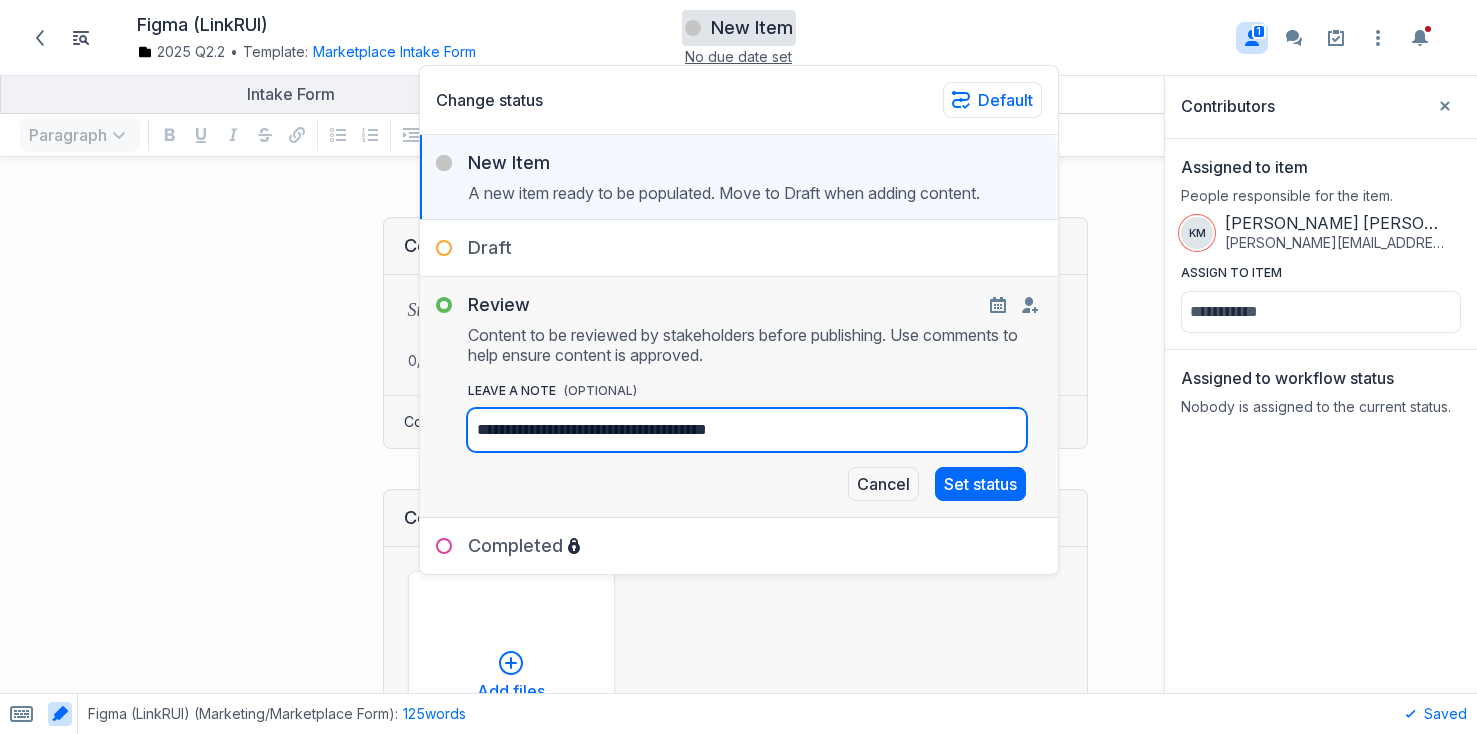 type on "**********" 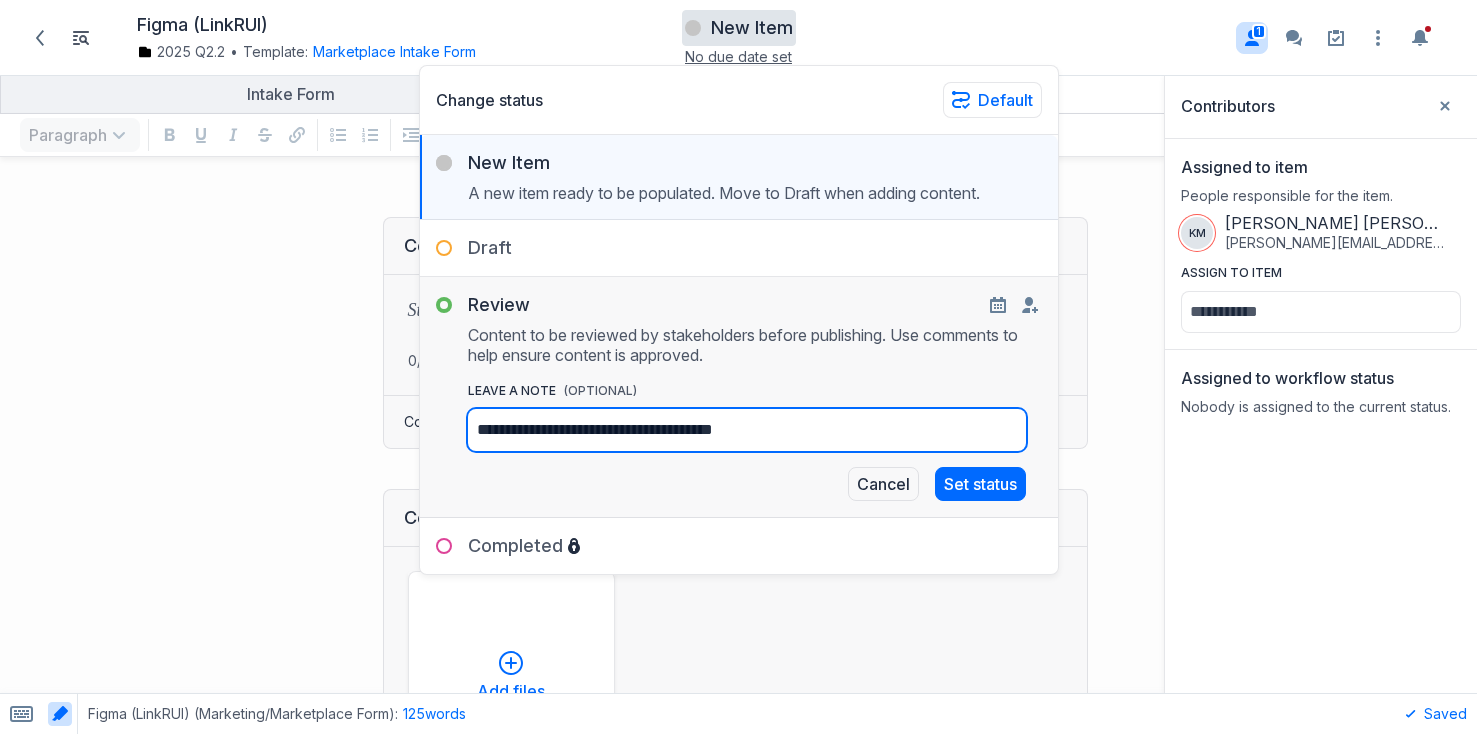 type on "**********" 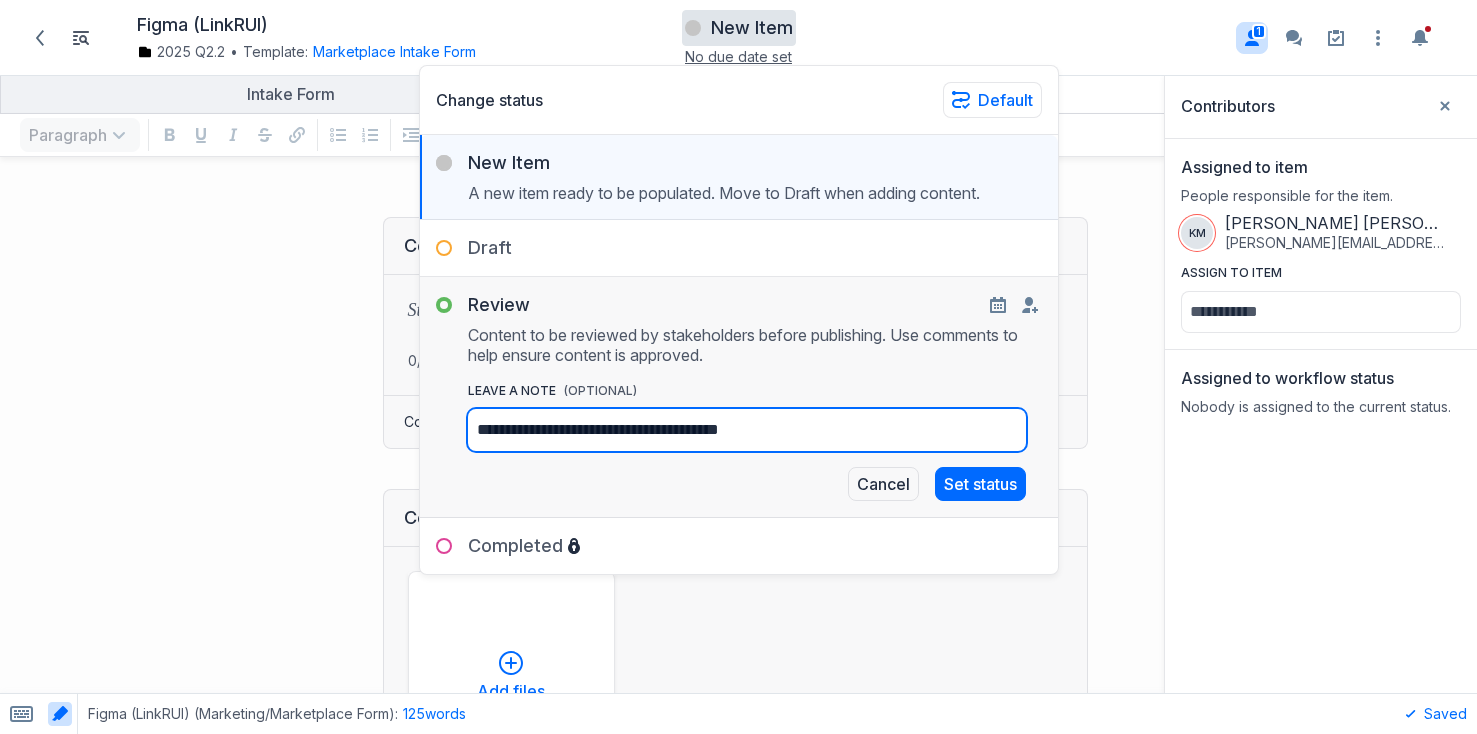 type on "**********" 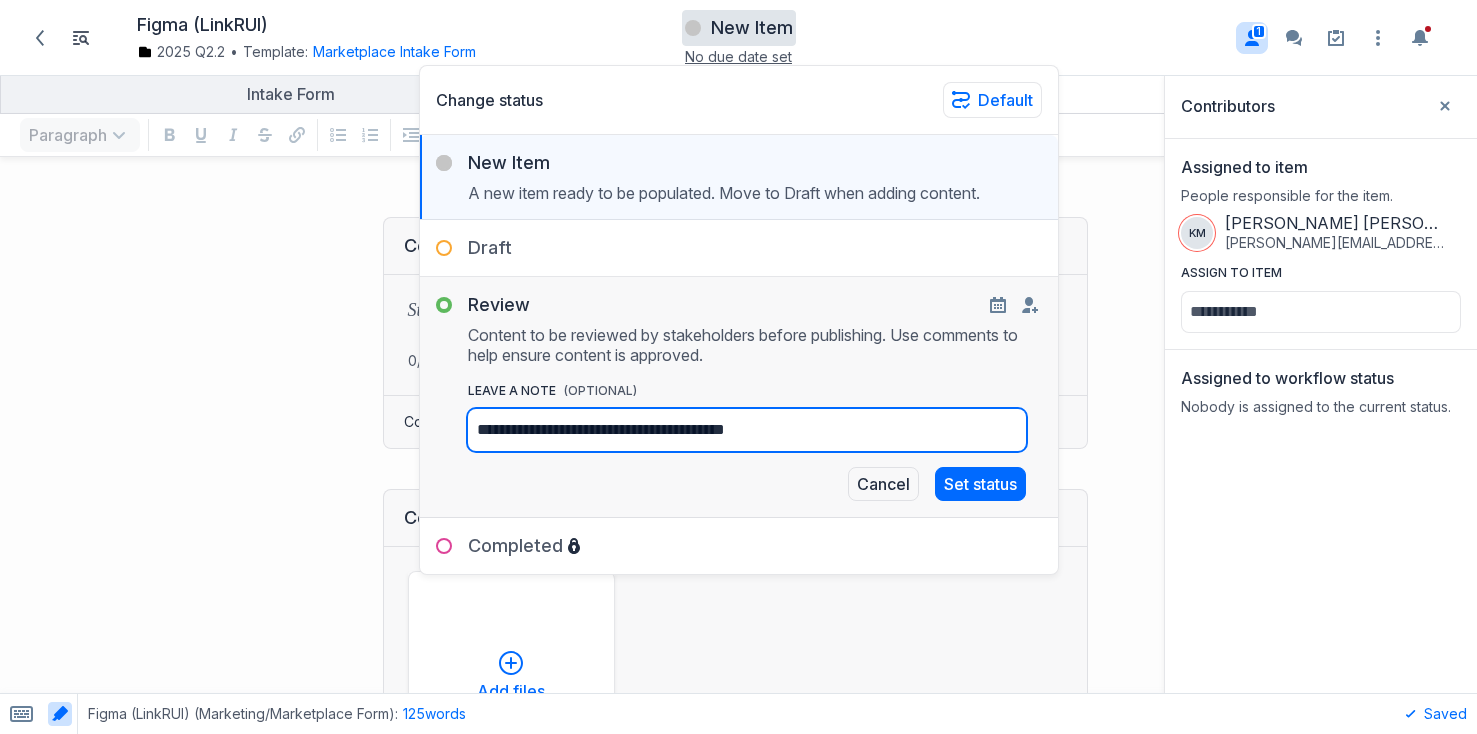 type on "**********" 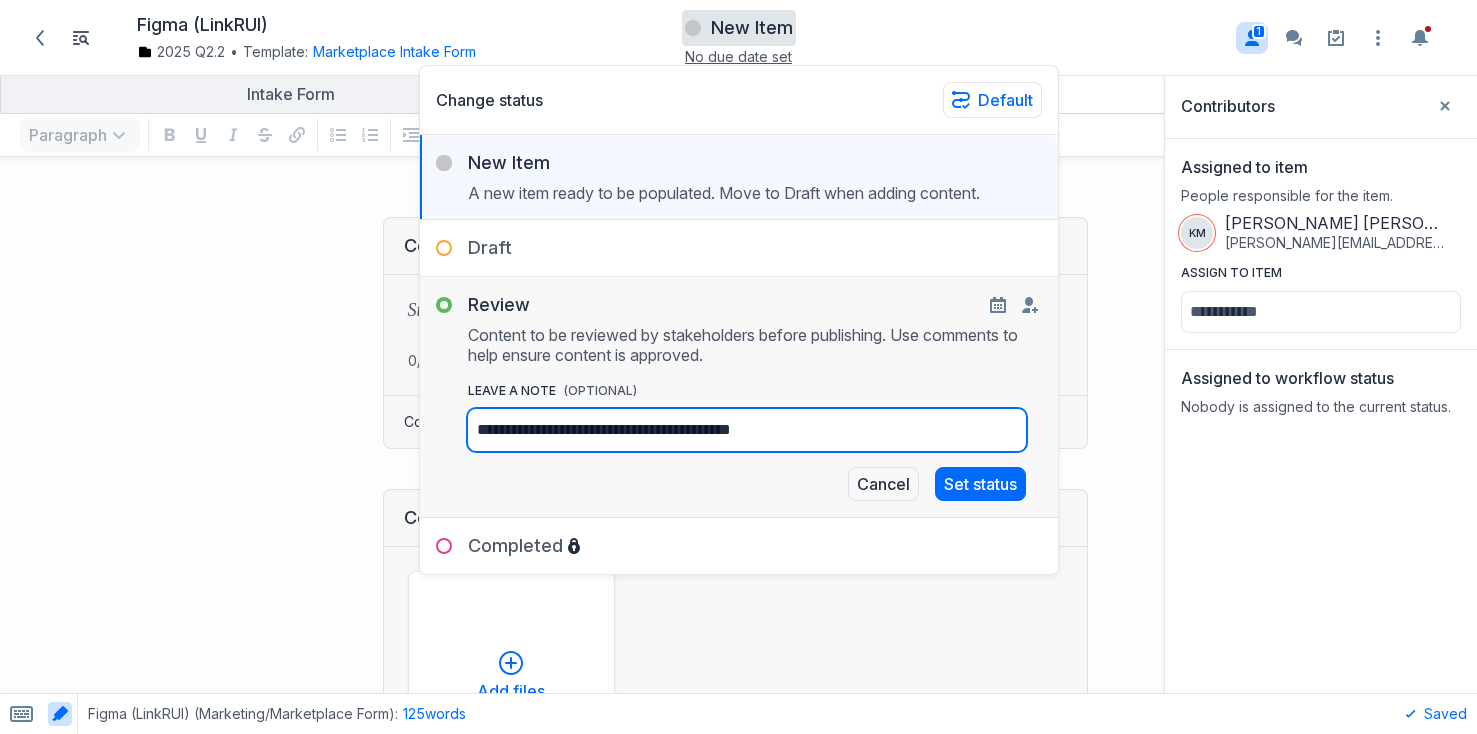 type on "**********" 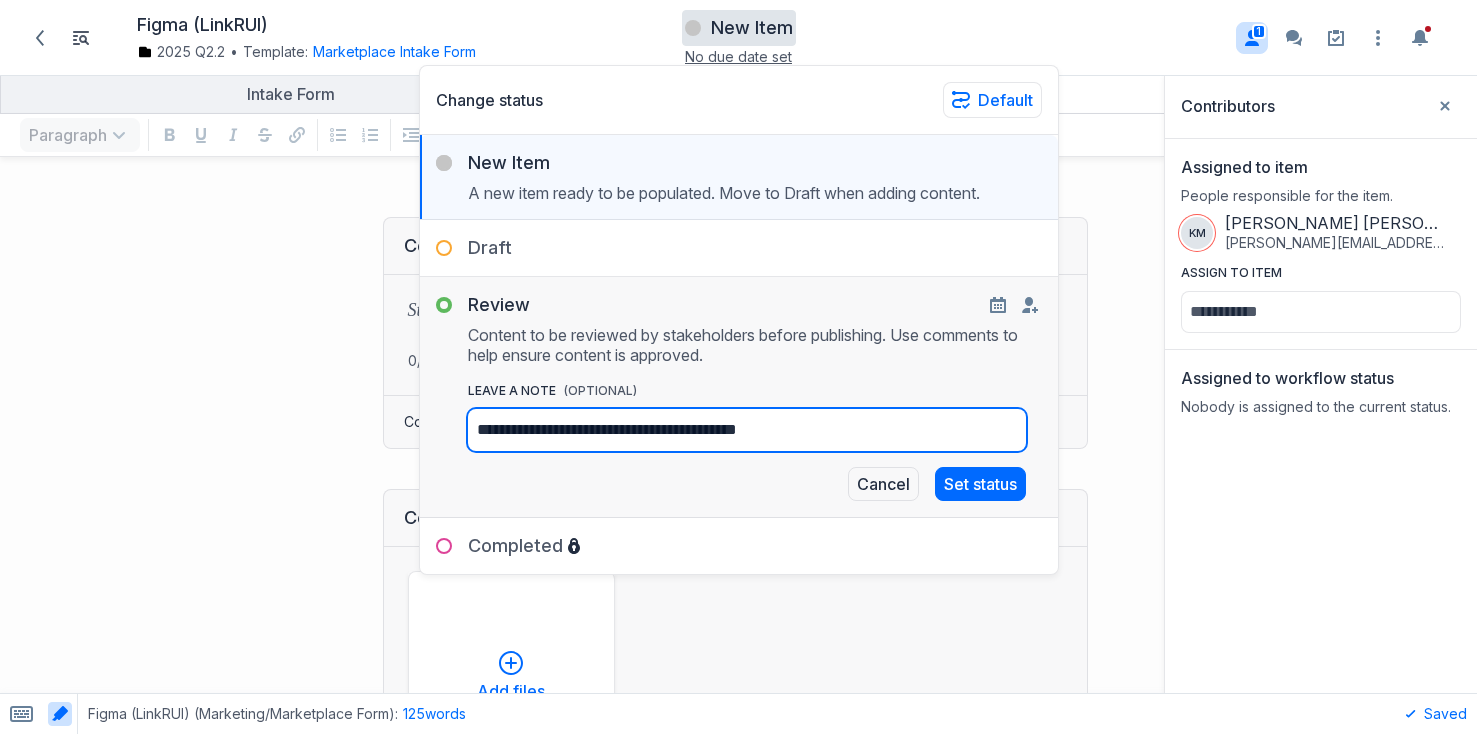 type on "**********" 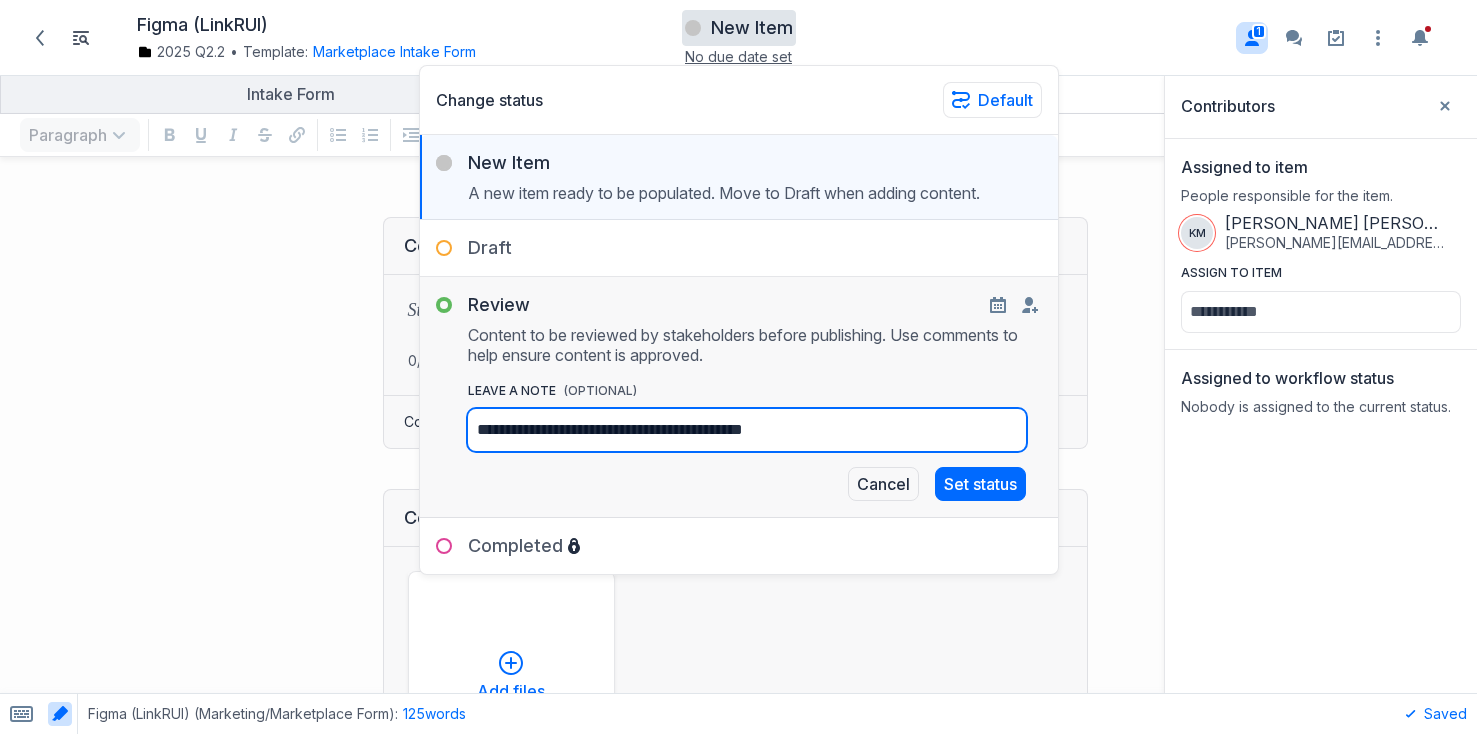 type on "**********" 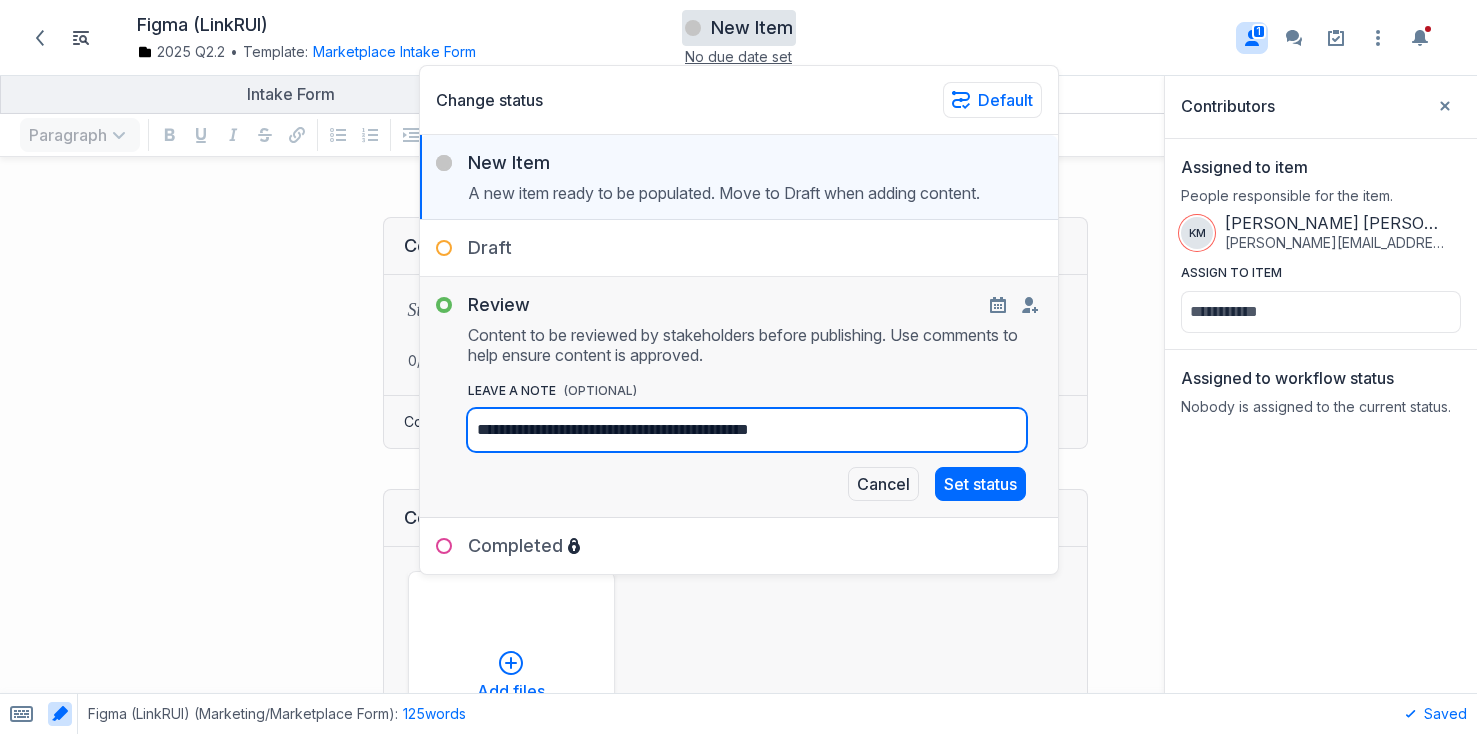 type on "**********" 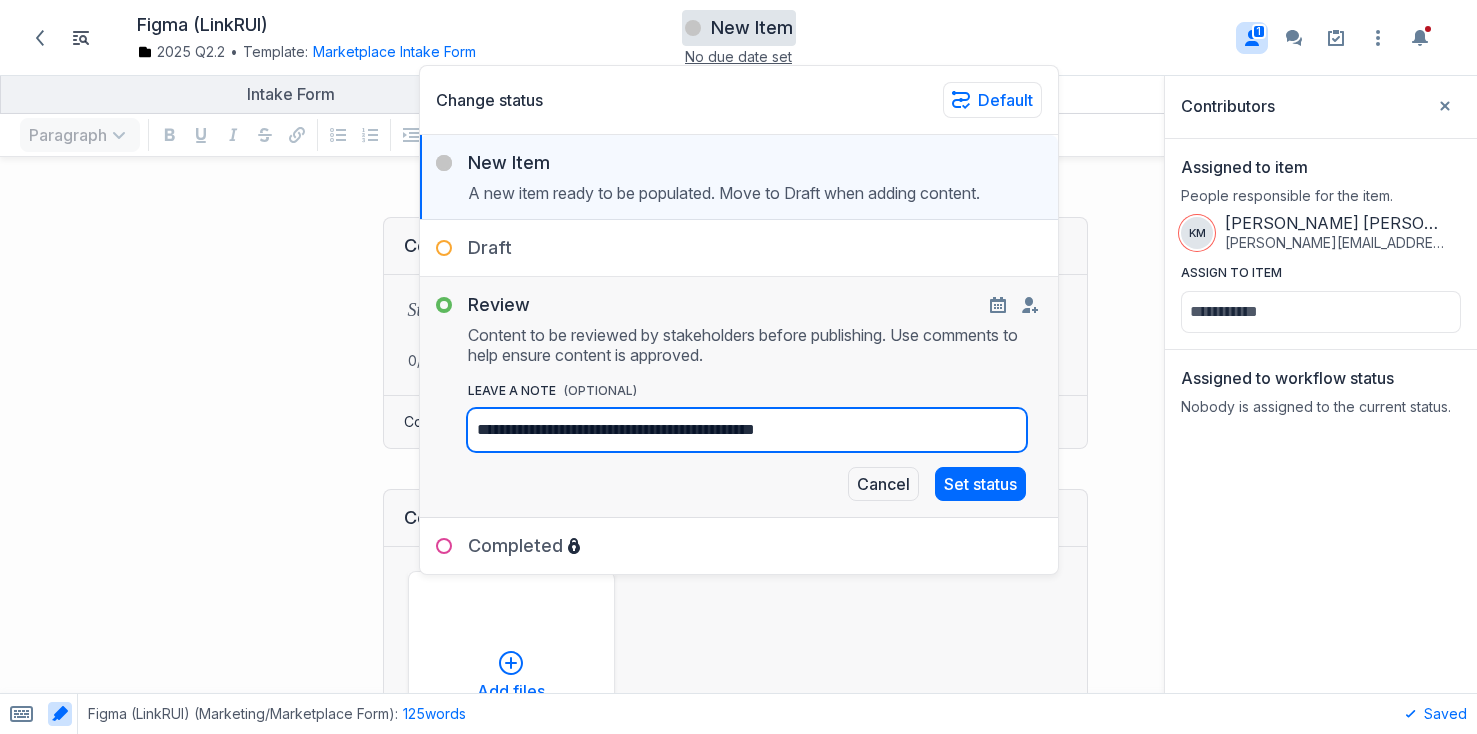 type on "**********" 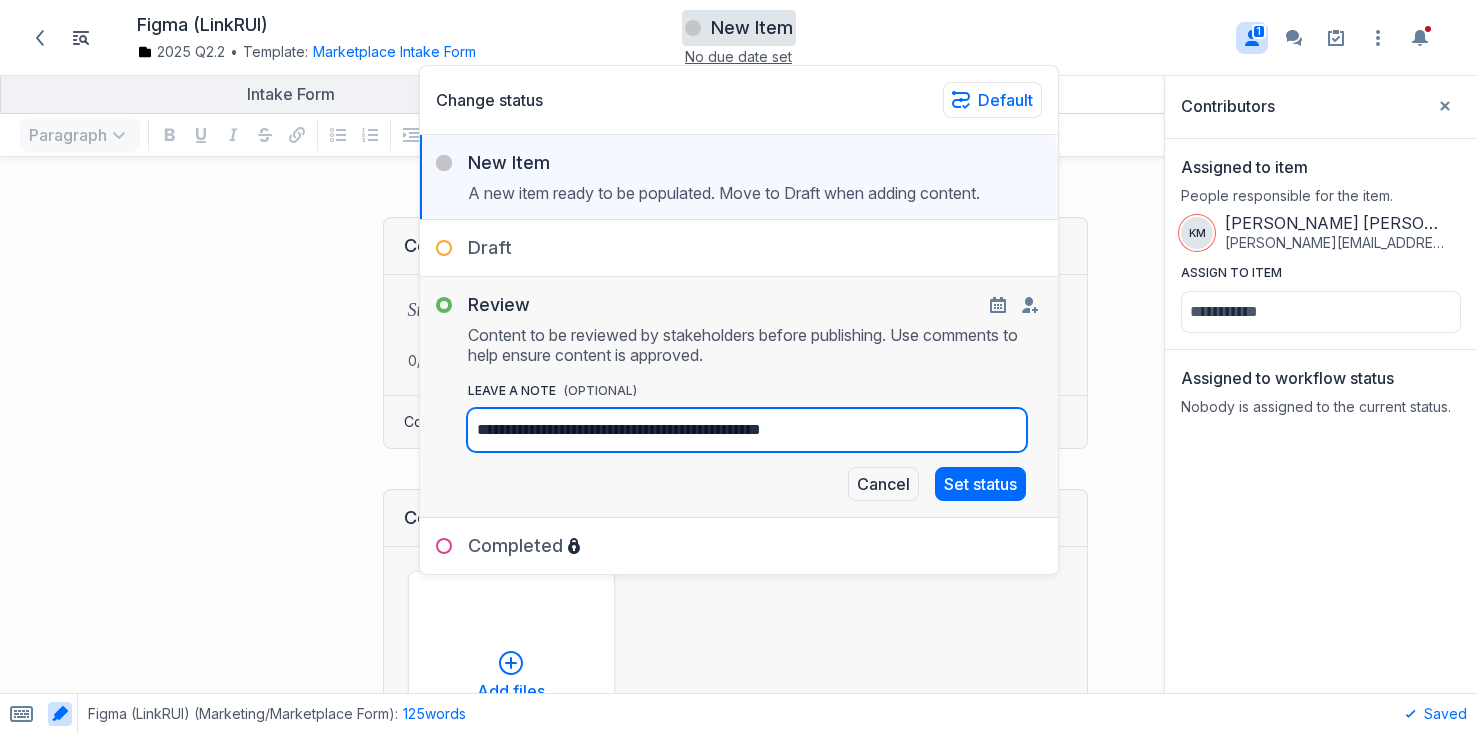 type on "**********" 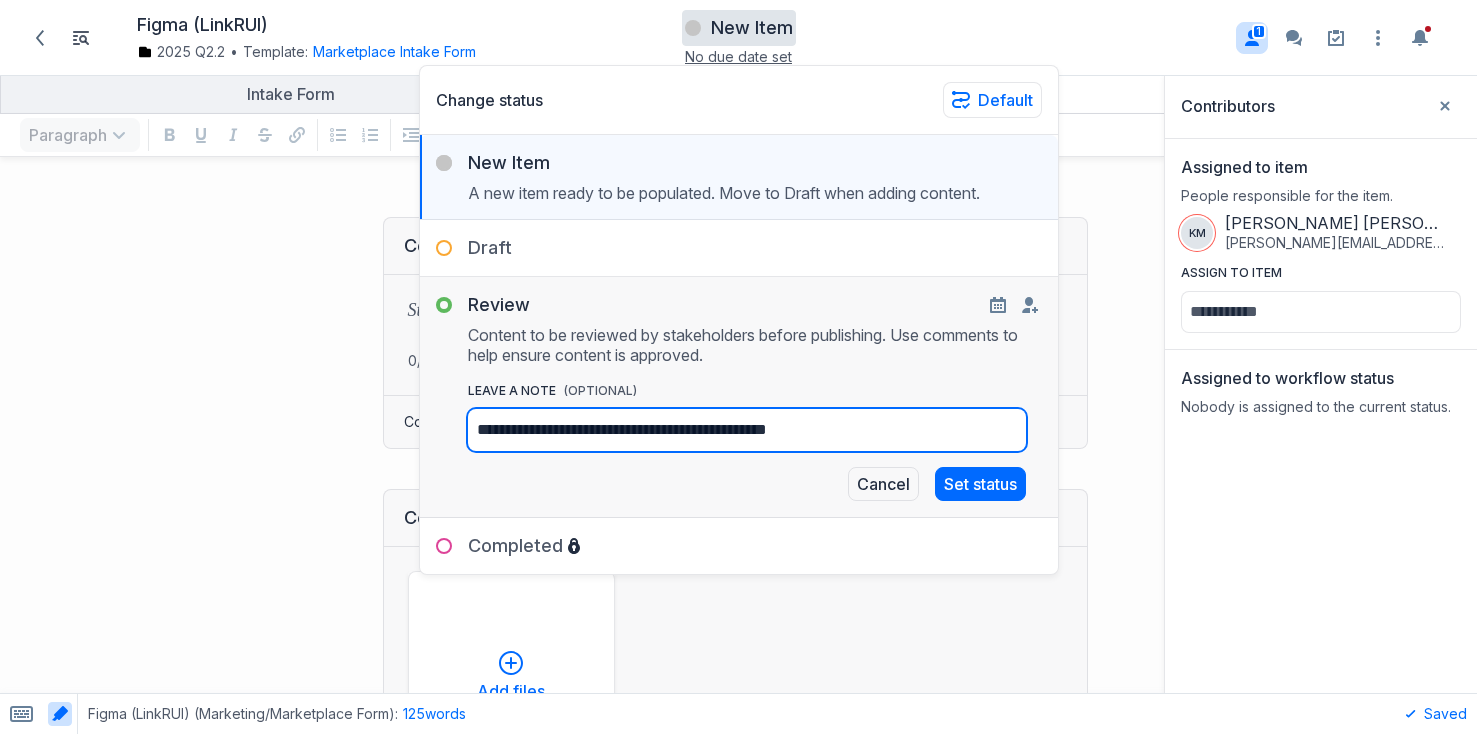 type on "**********" 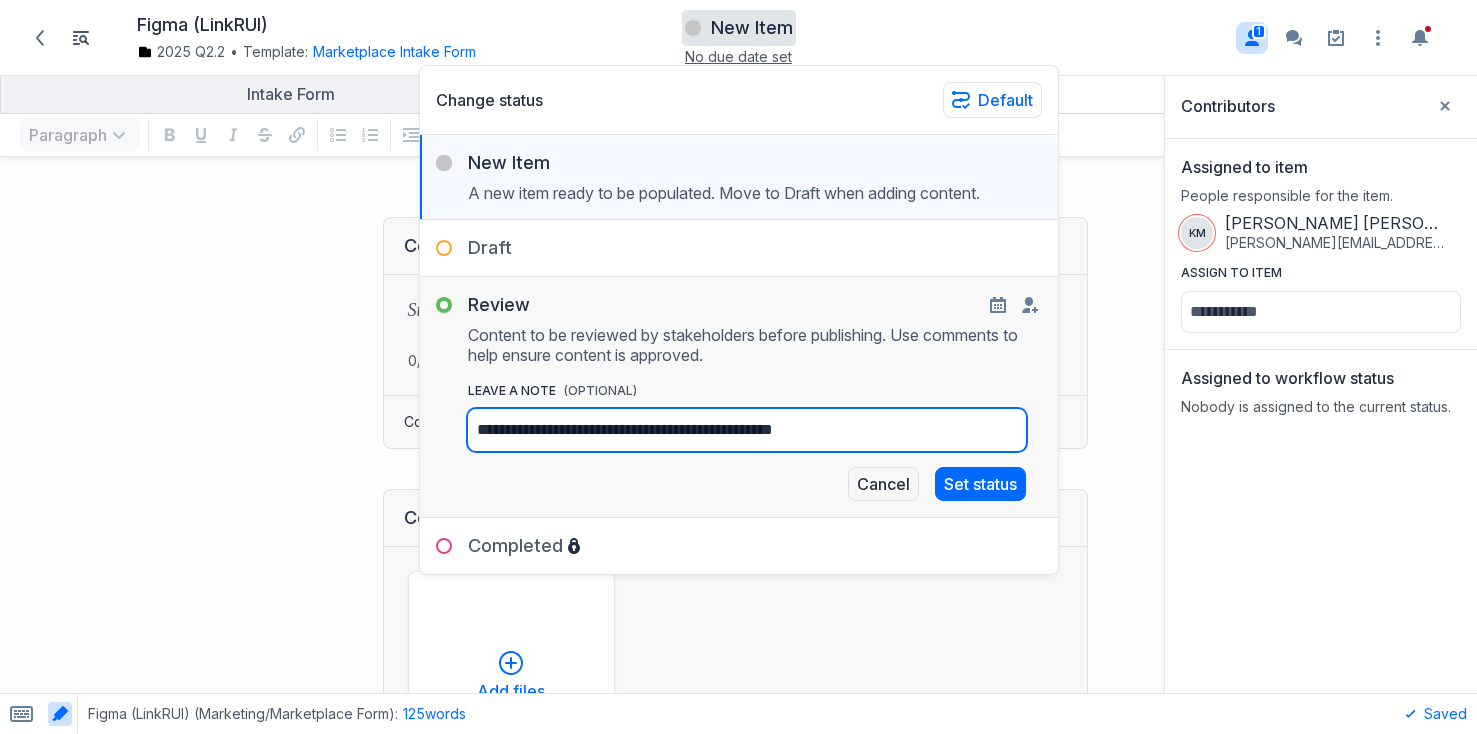type on "**********" 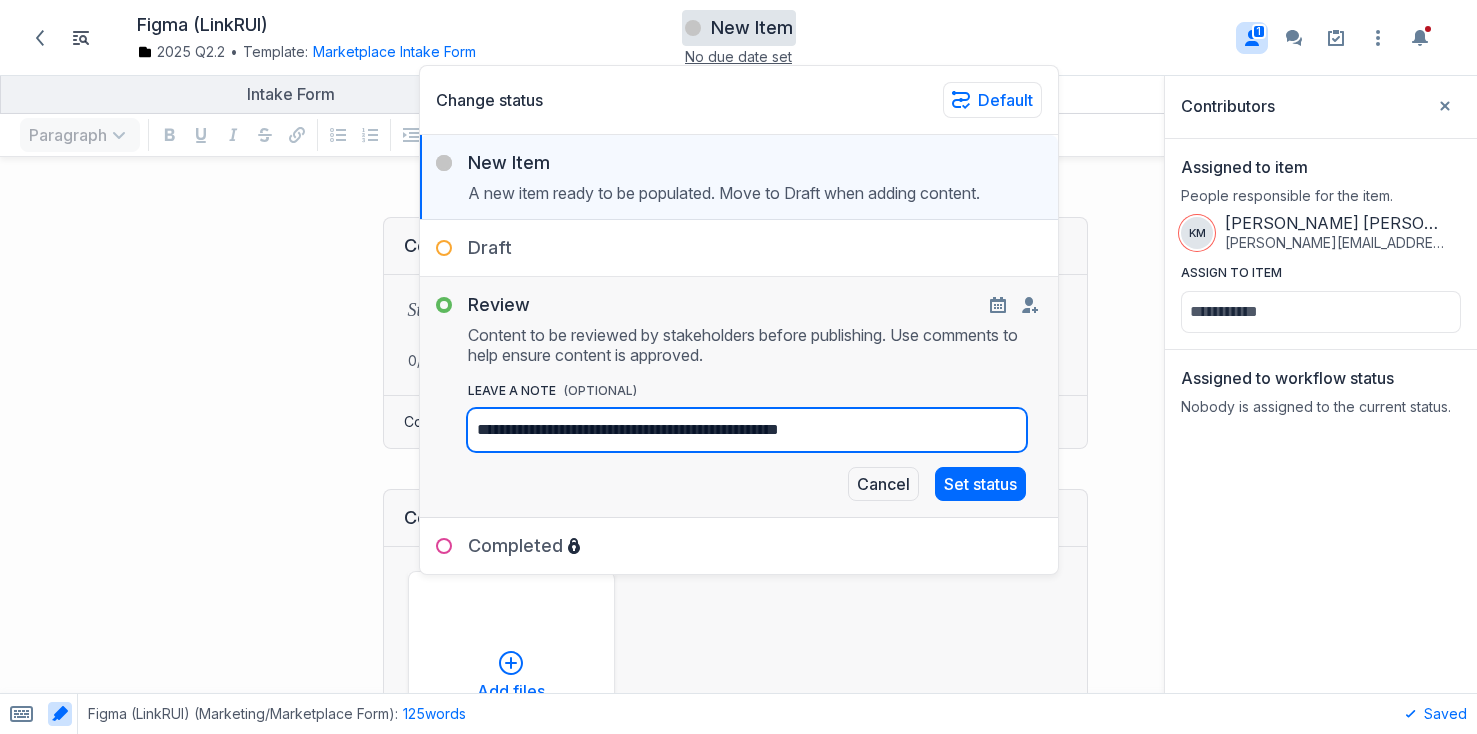 type on "**********" 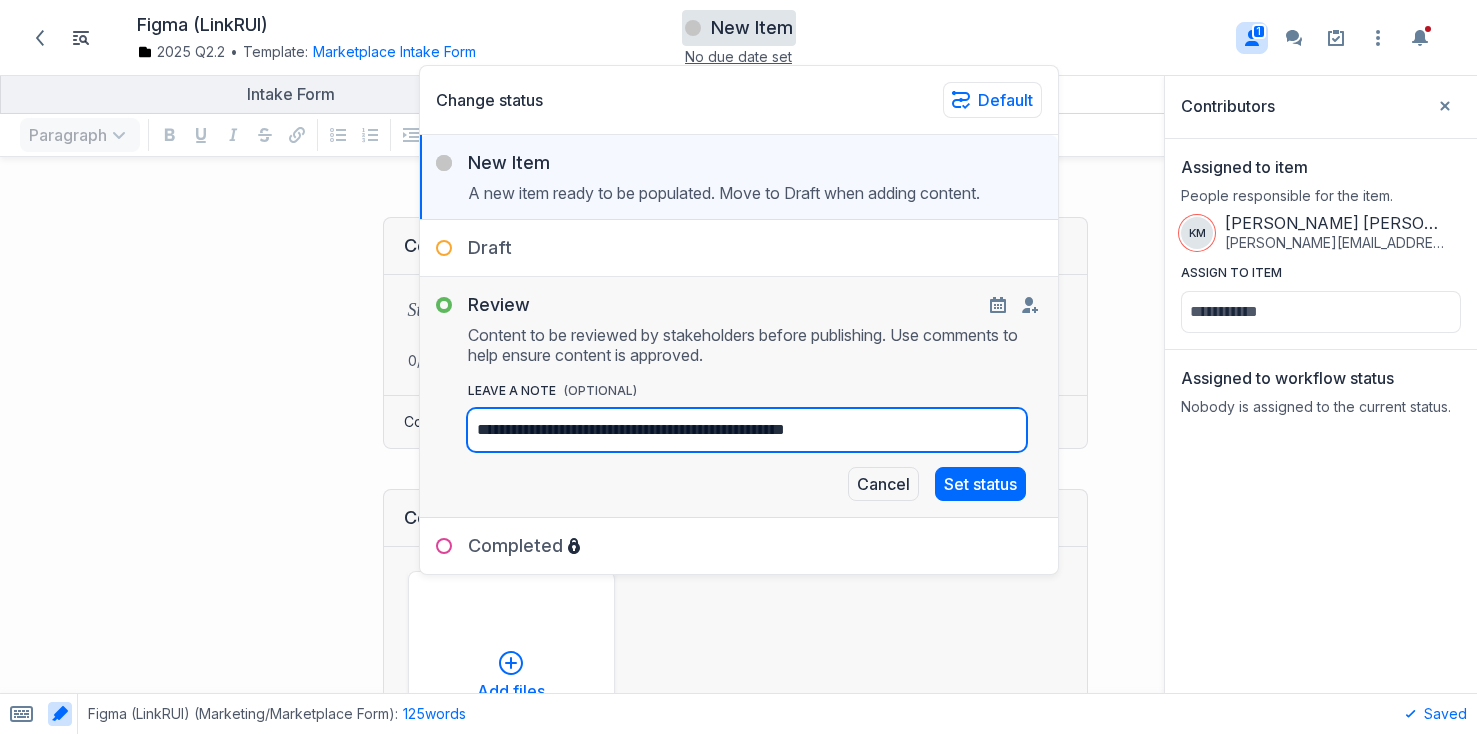 type on "**********" 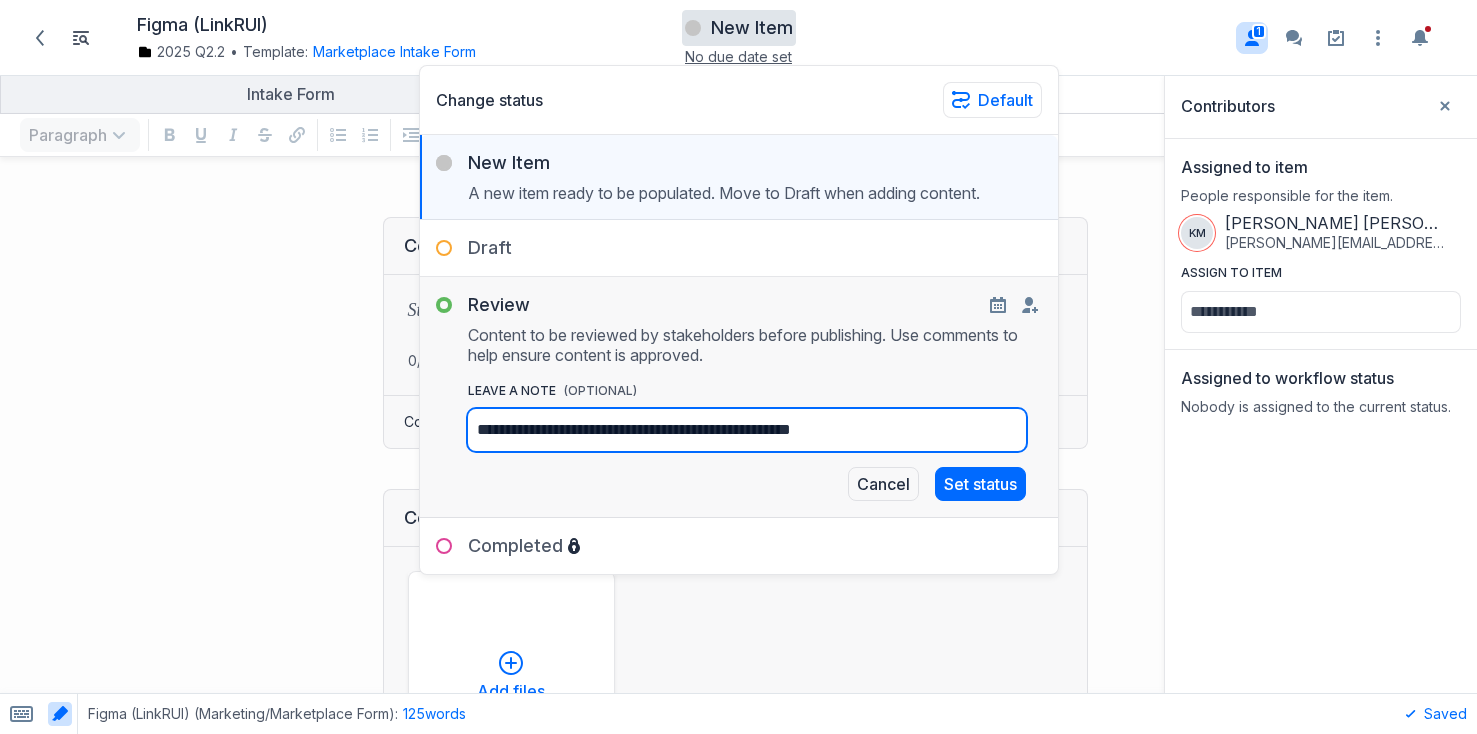 type on "**********" 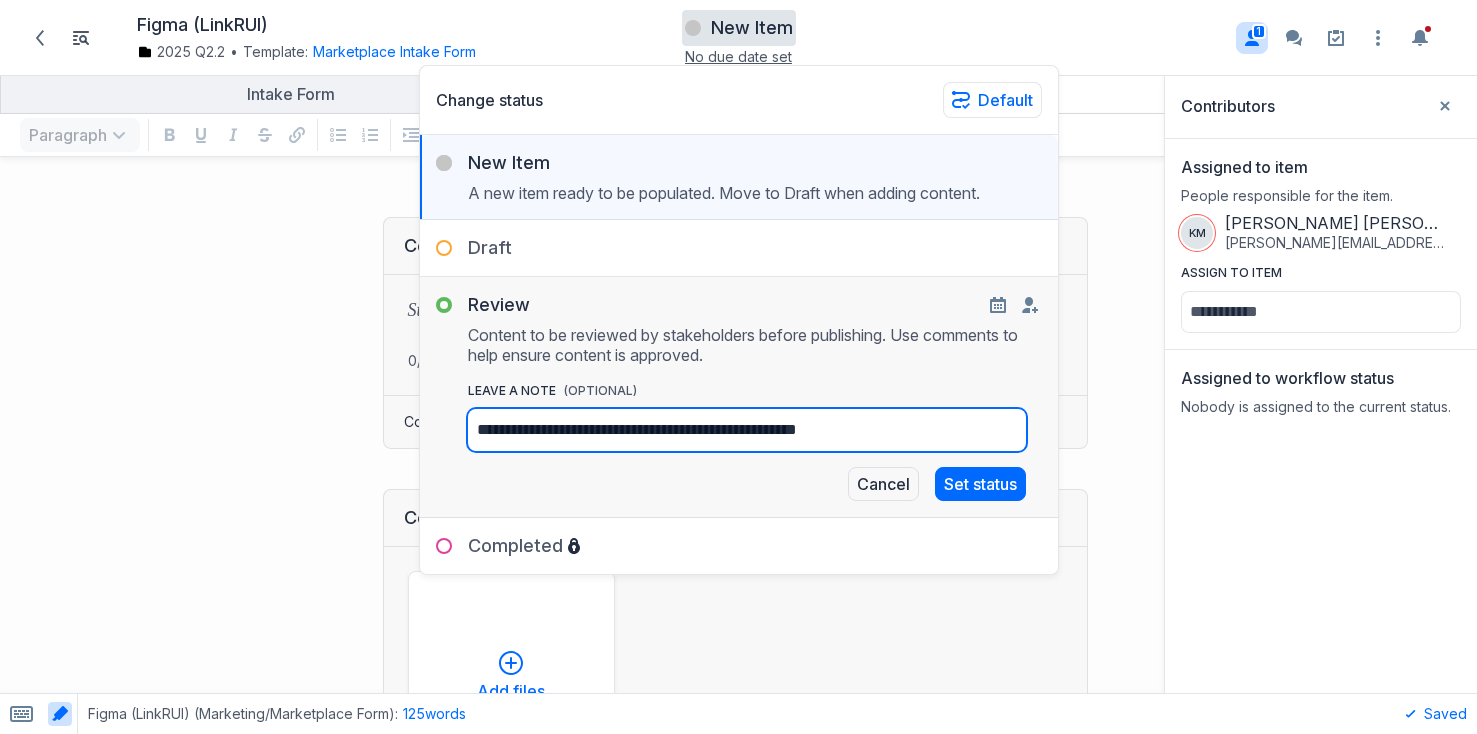 type on "**********" 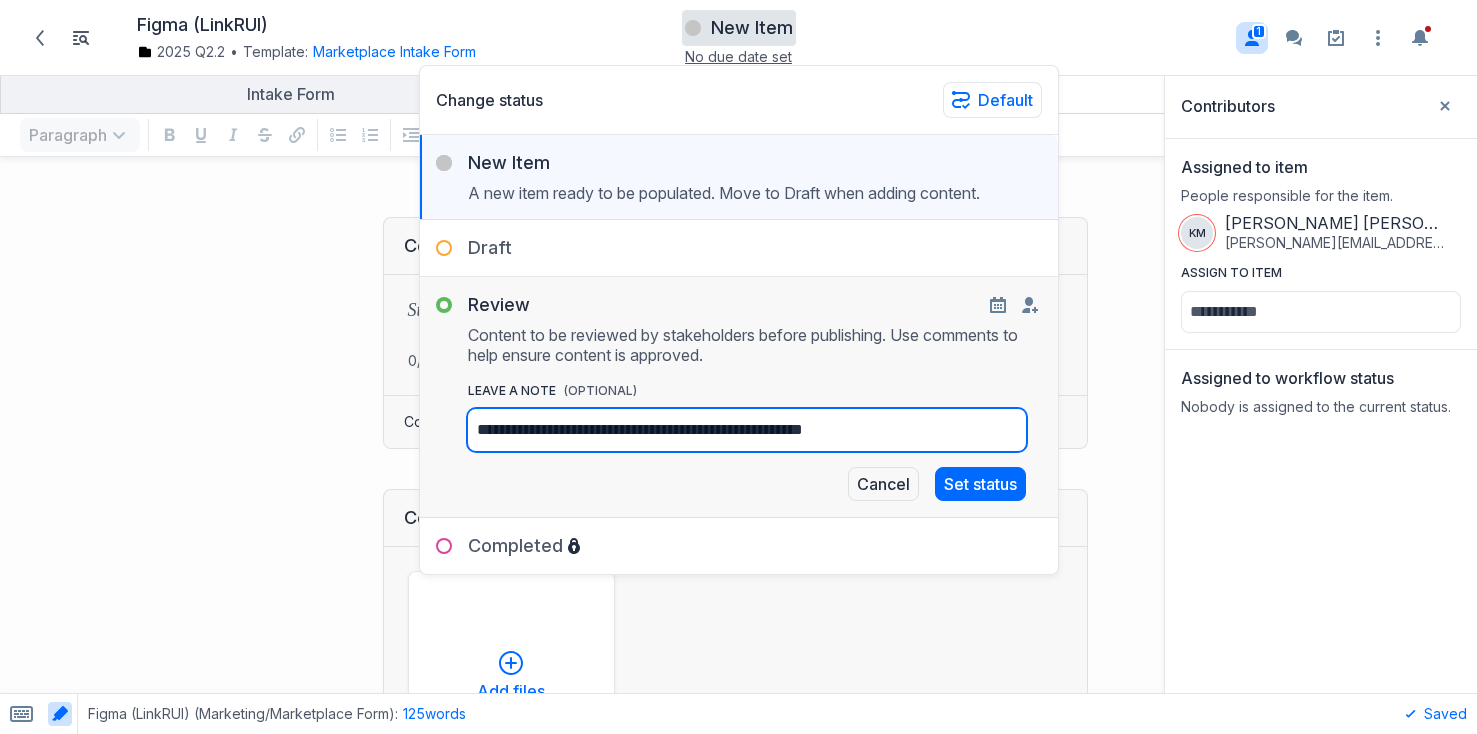 type on "**********" 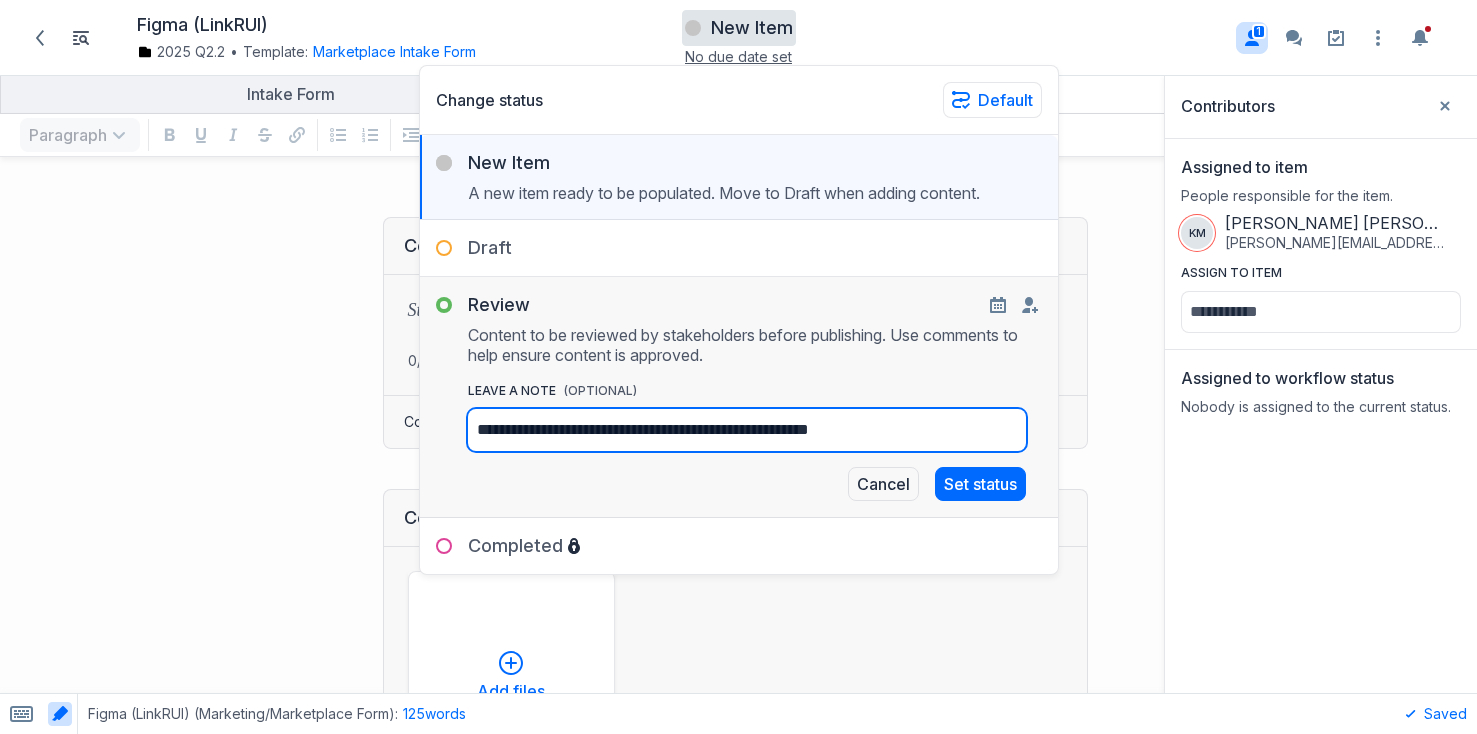 type on "**********" 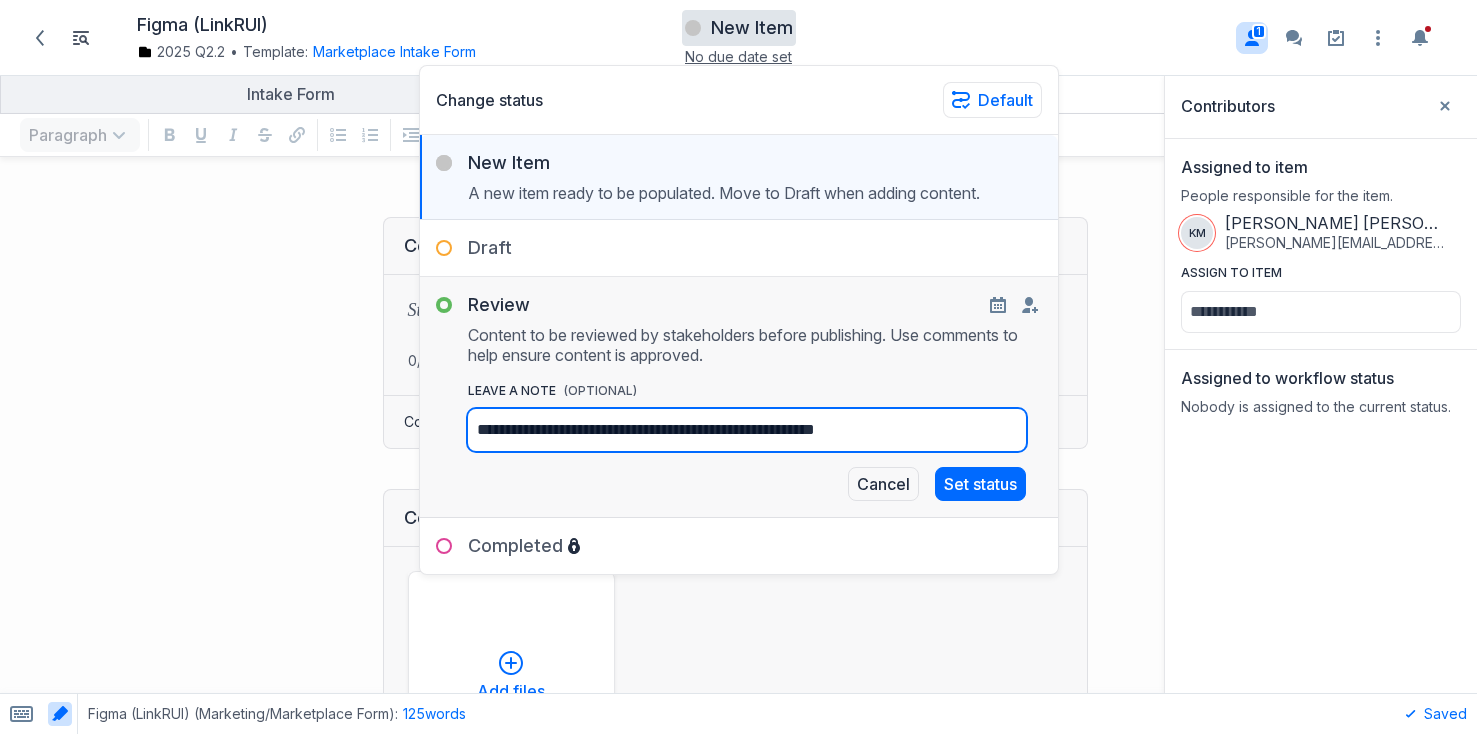 type on "**********" 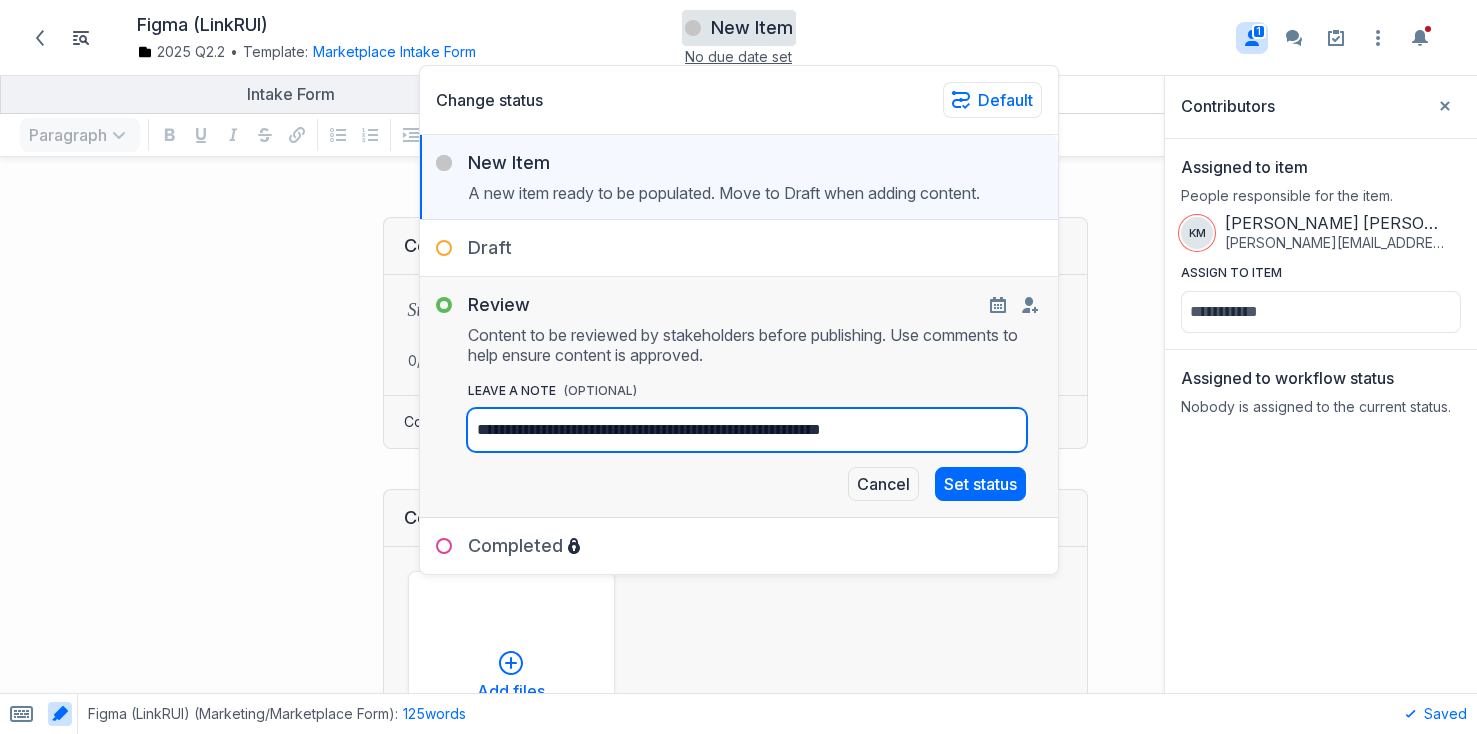 type on "**********" 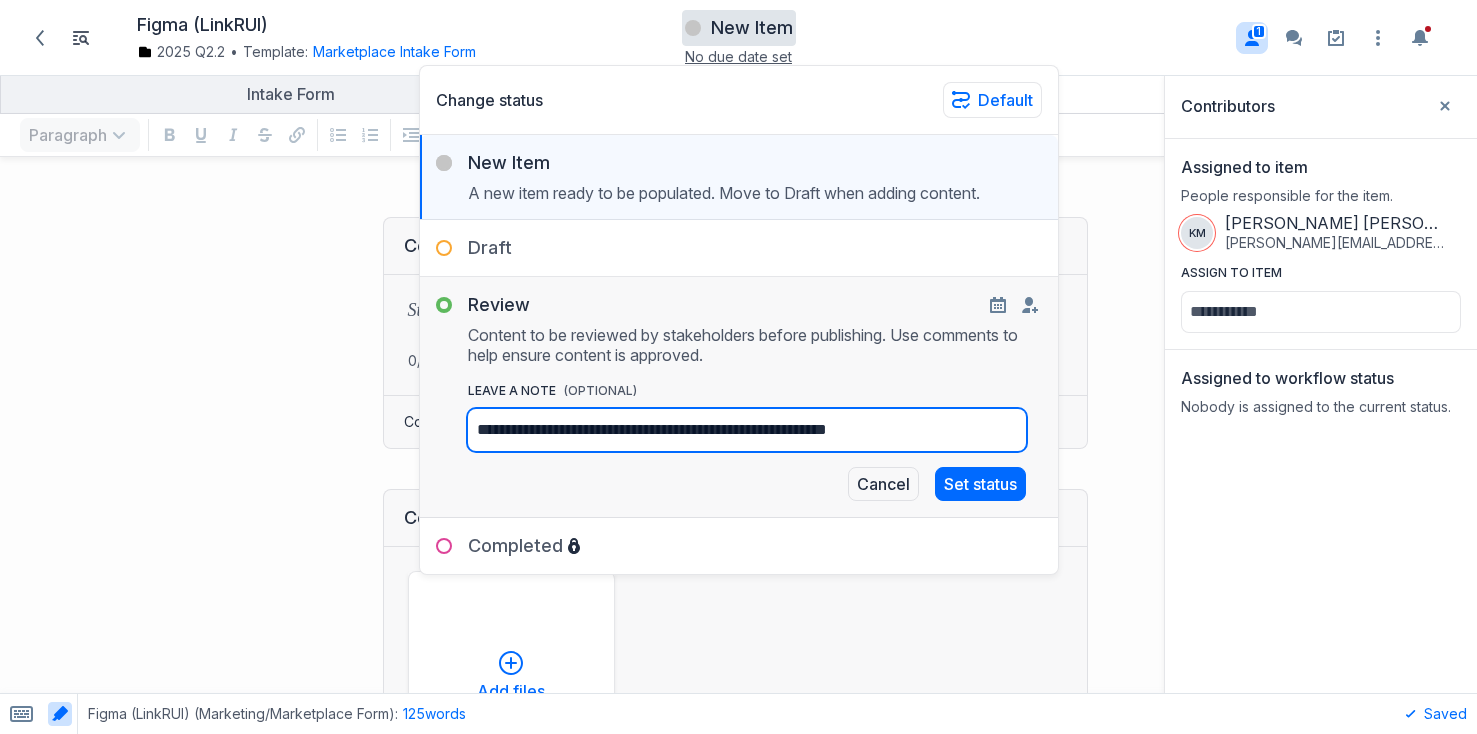 type on "**********" 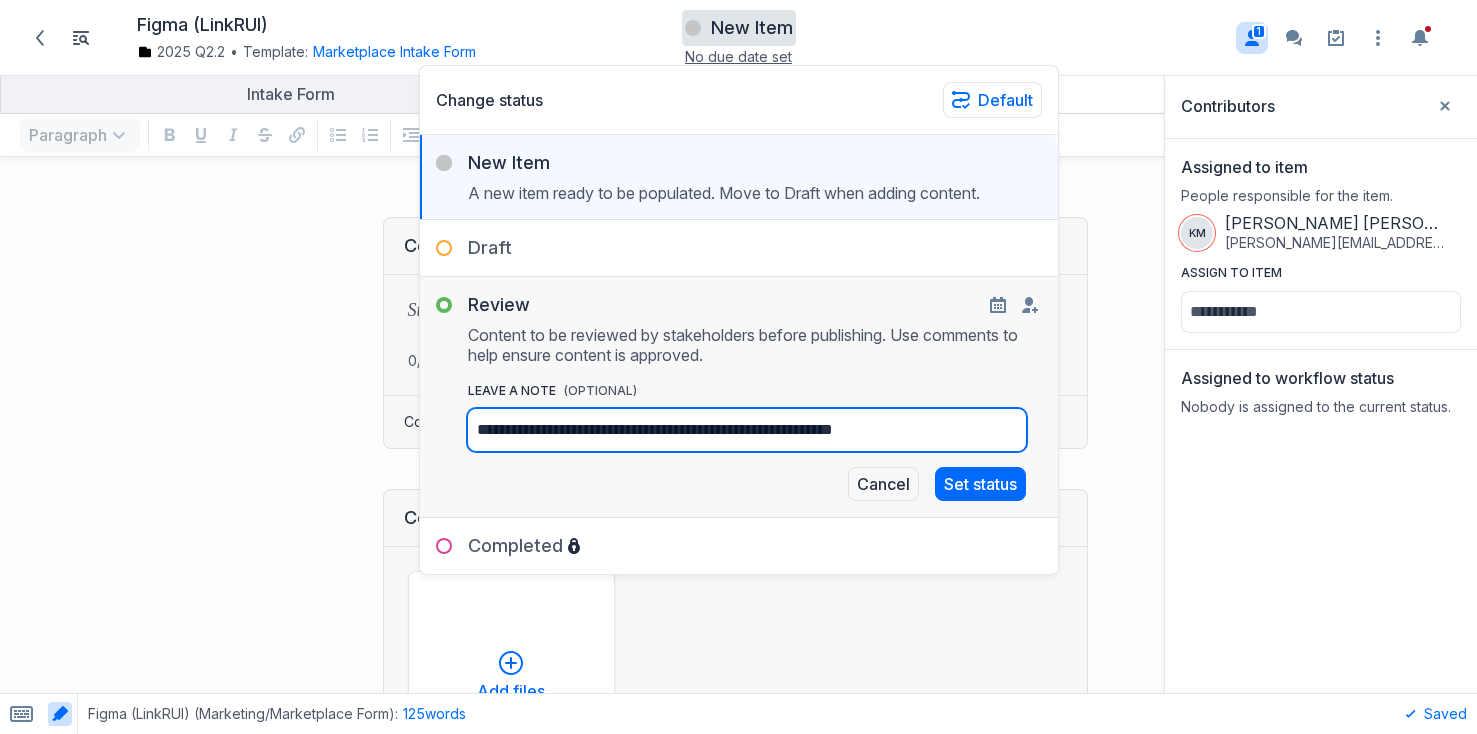 type on "**********" 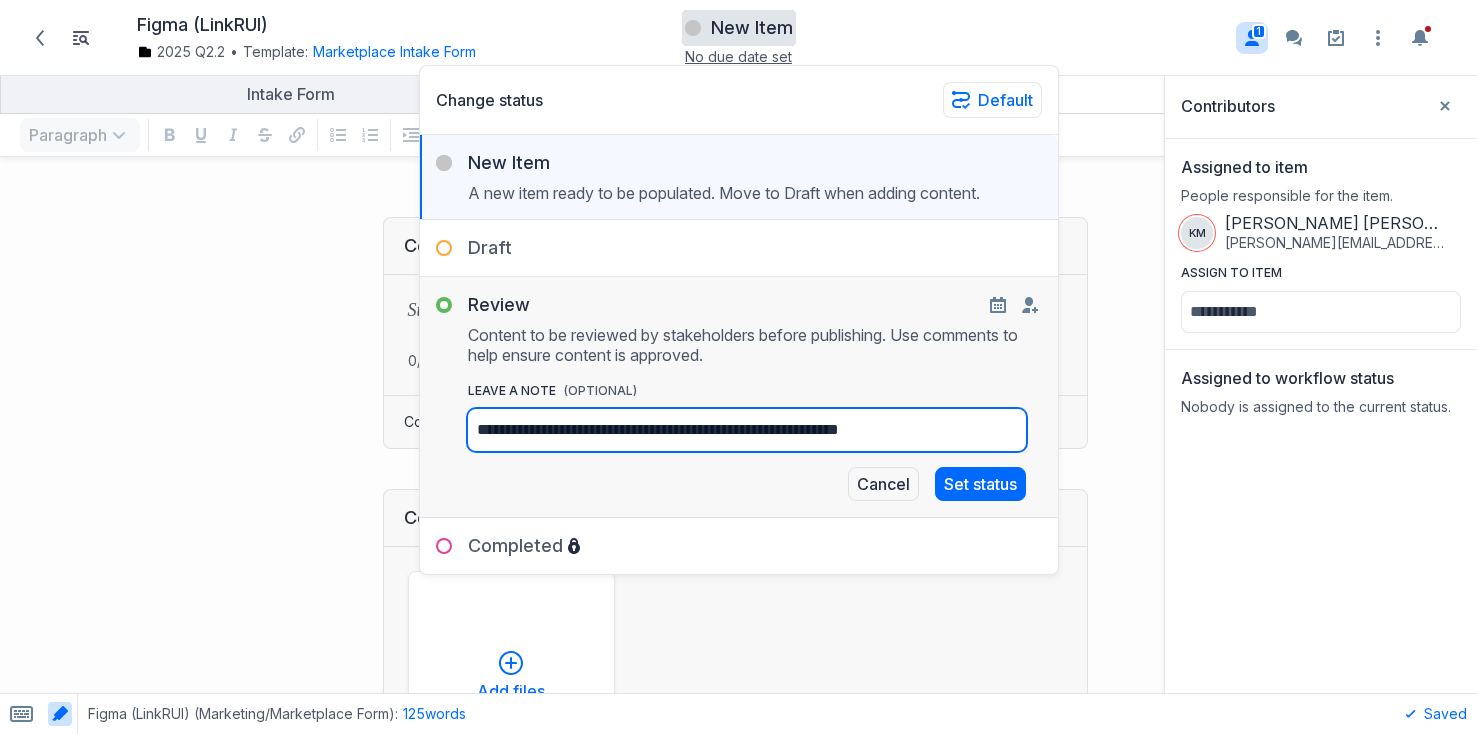 type on "**********" 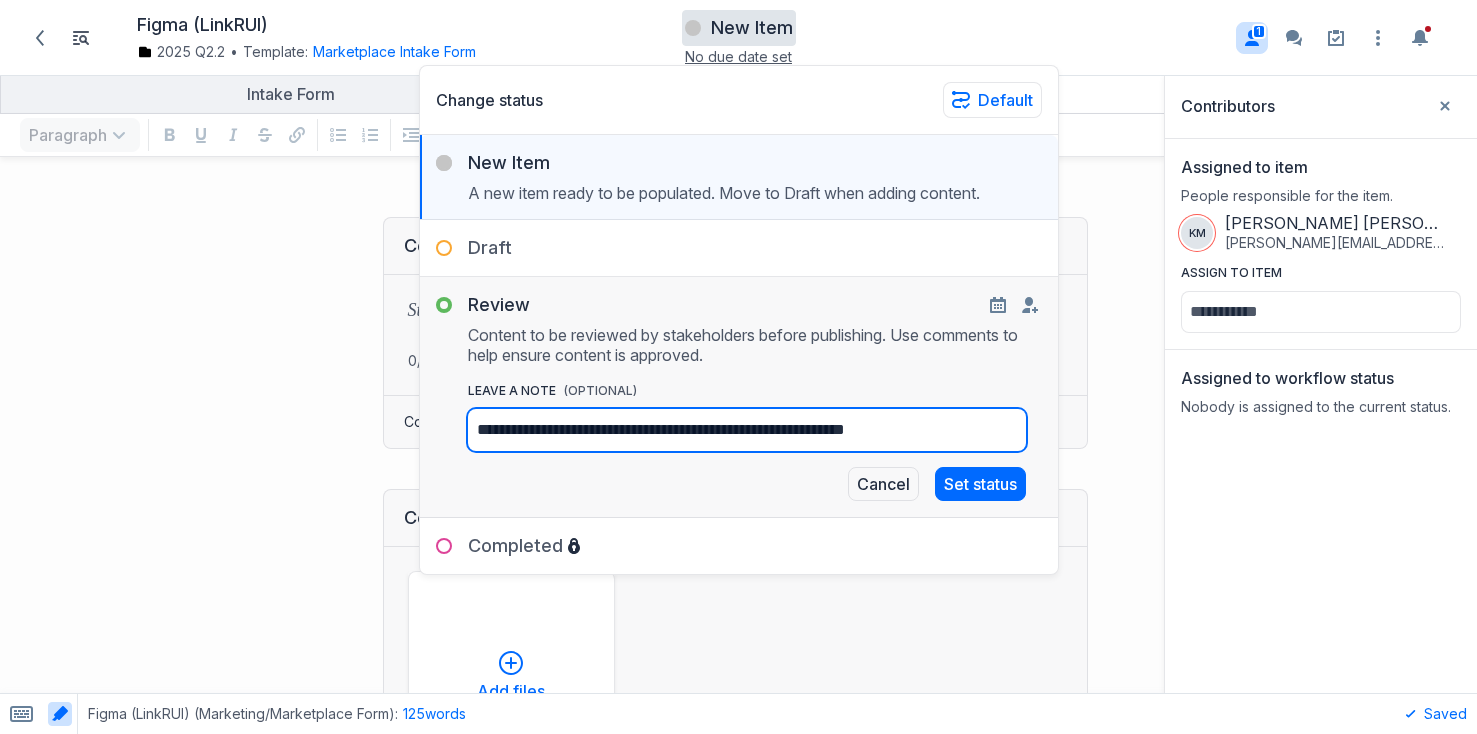 type on "**********" 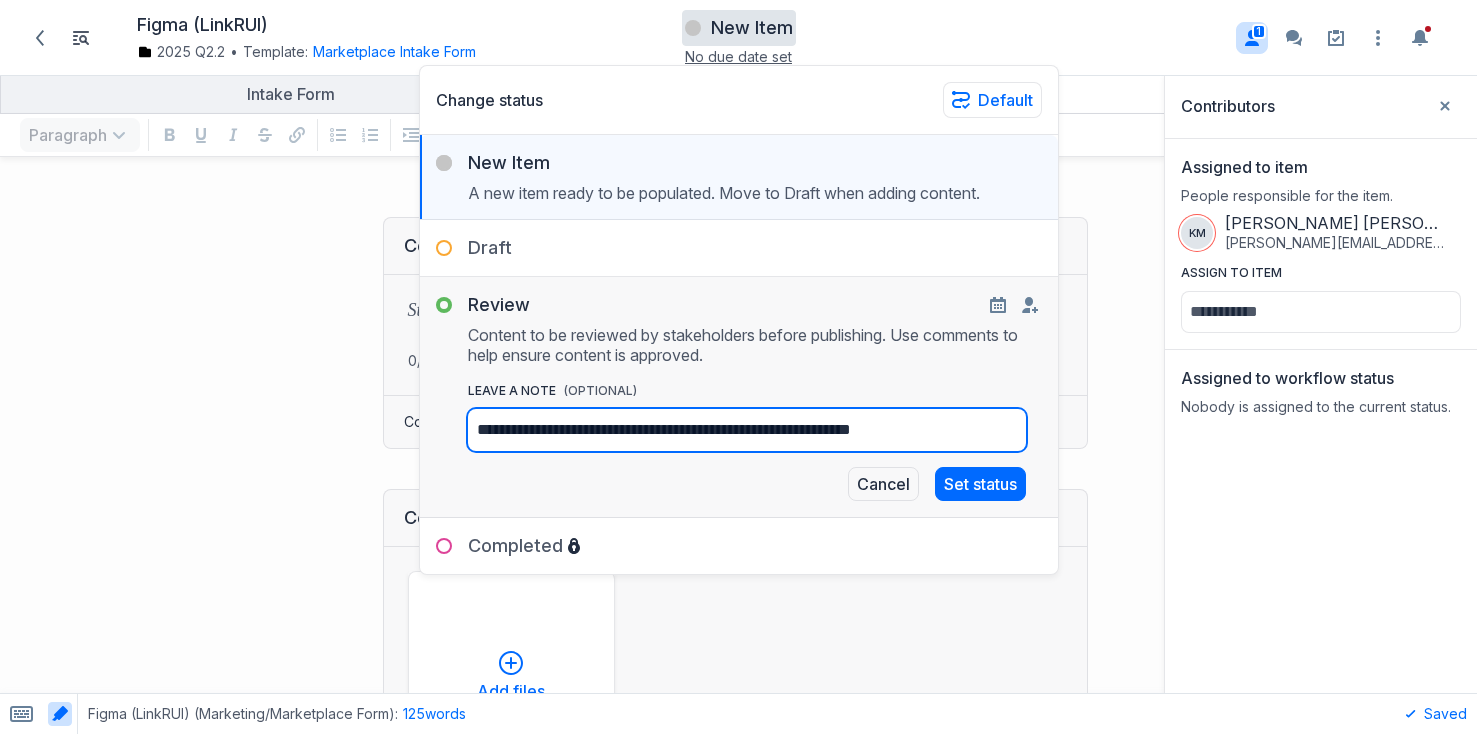 type on "**********" 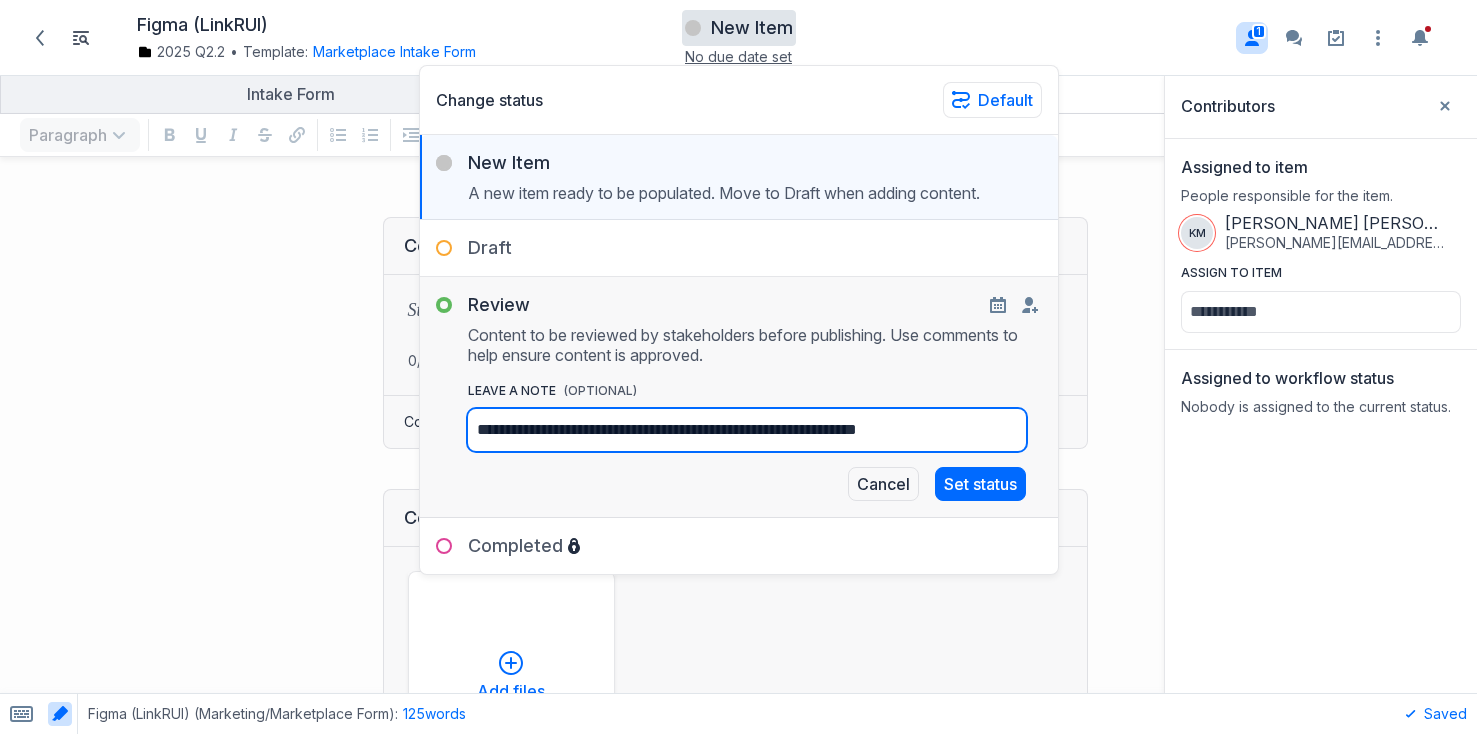 type on "**********" 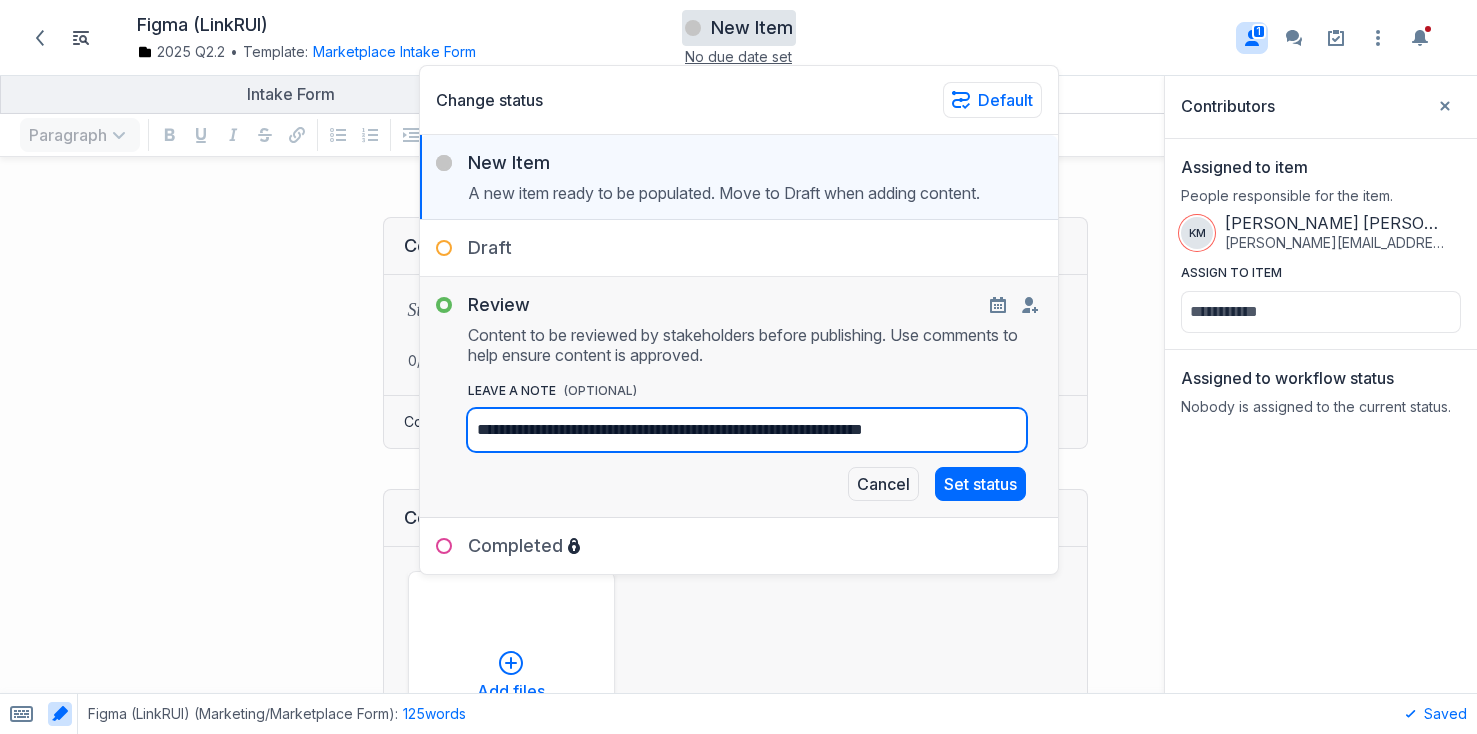 type on "**********" 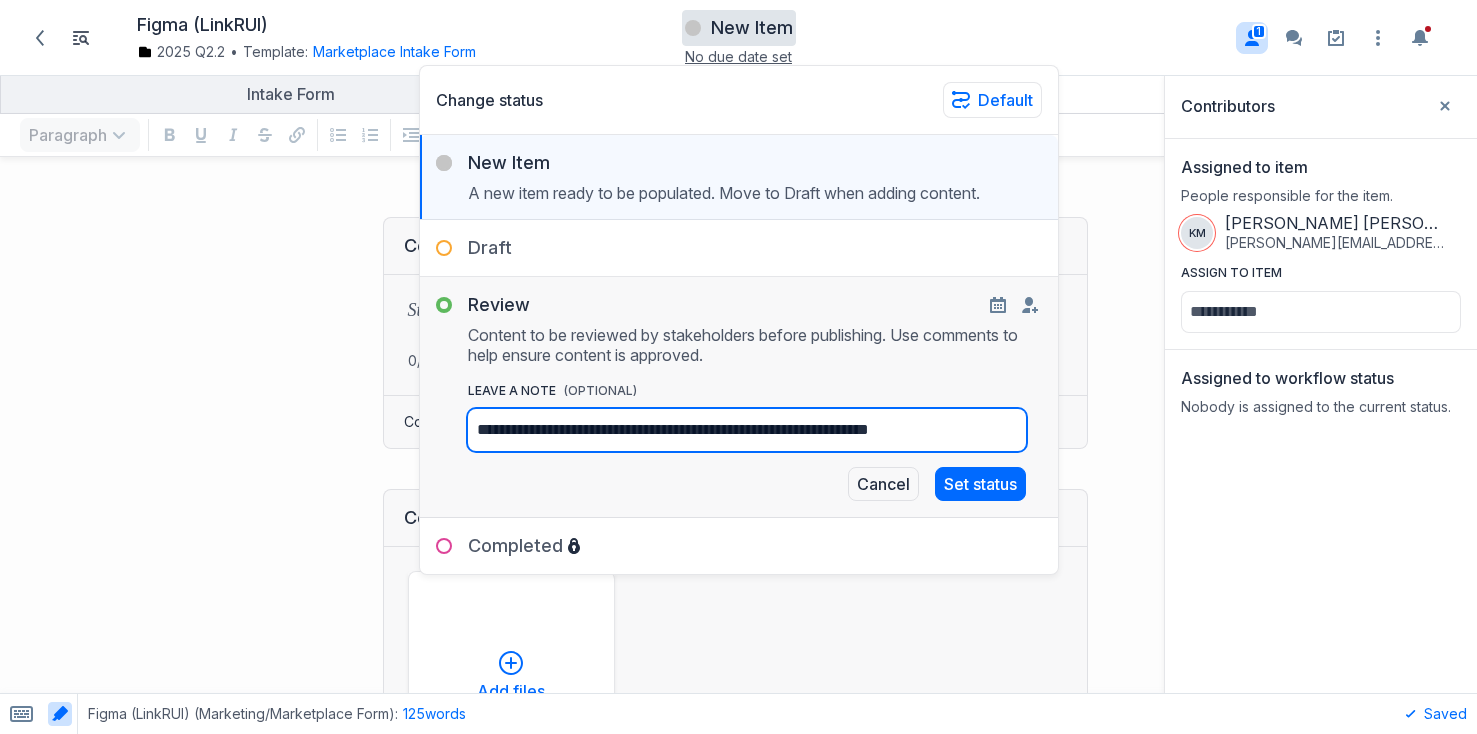type on "**********" 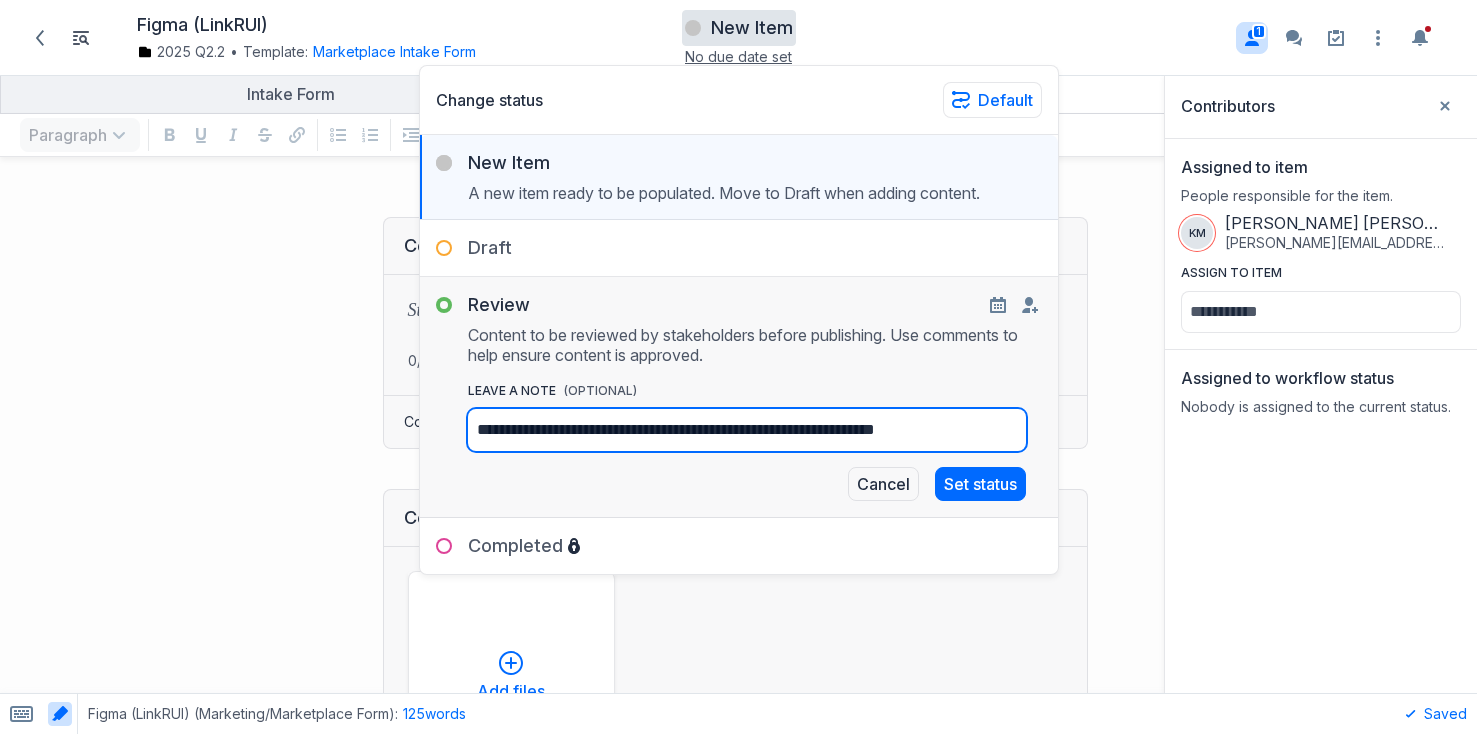 type on "**********" 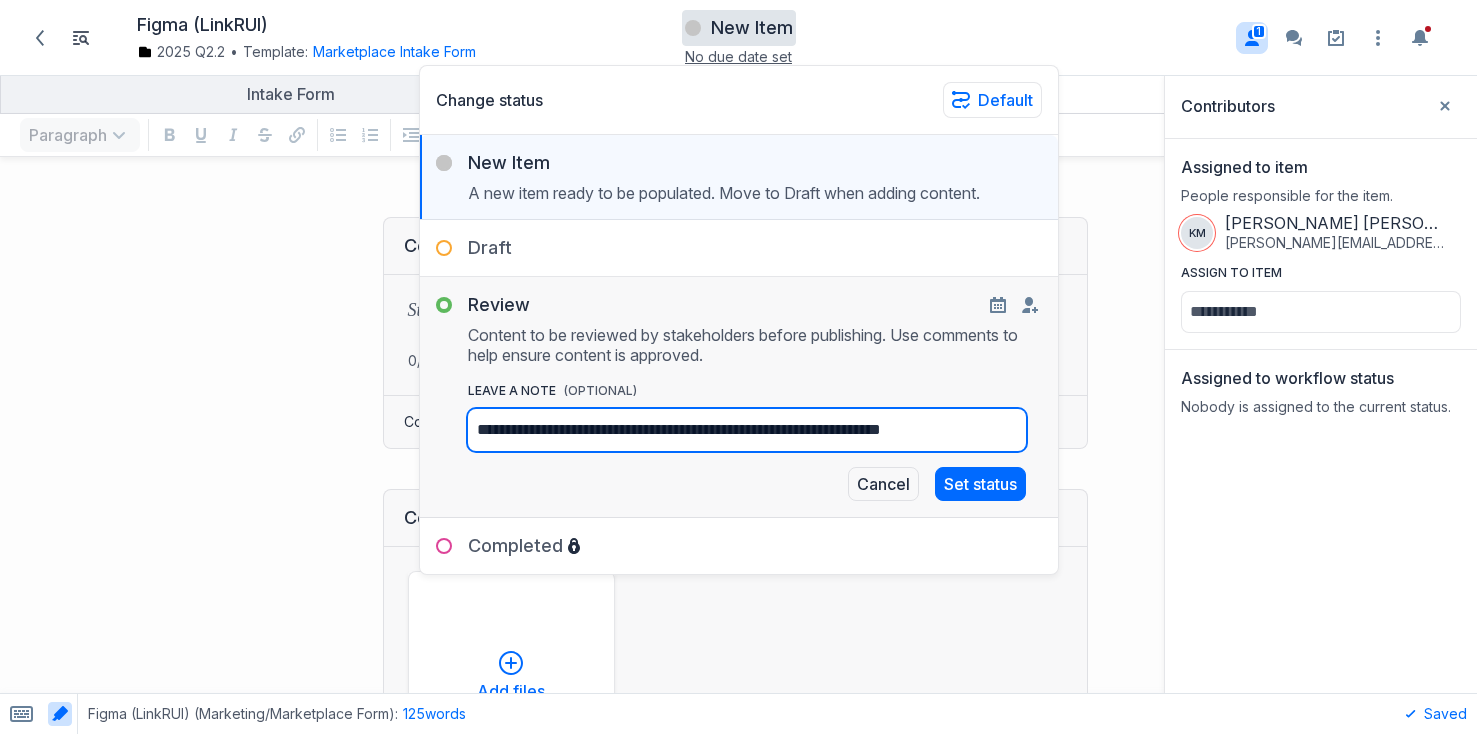 type on "**********" 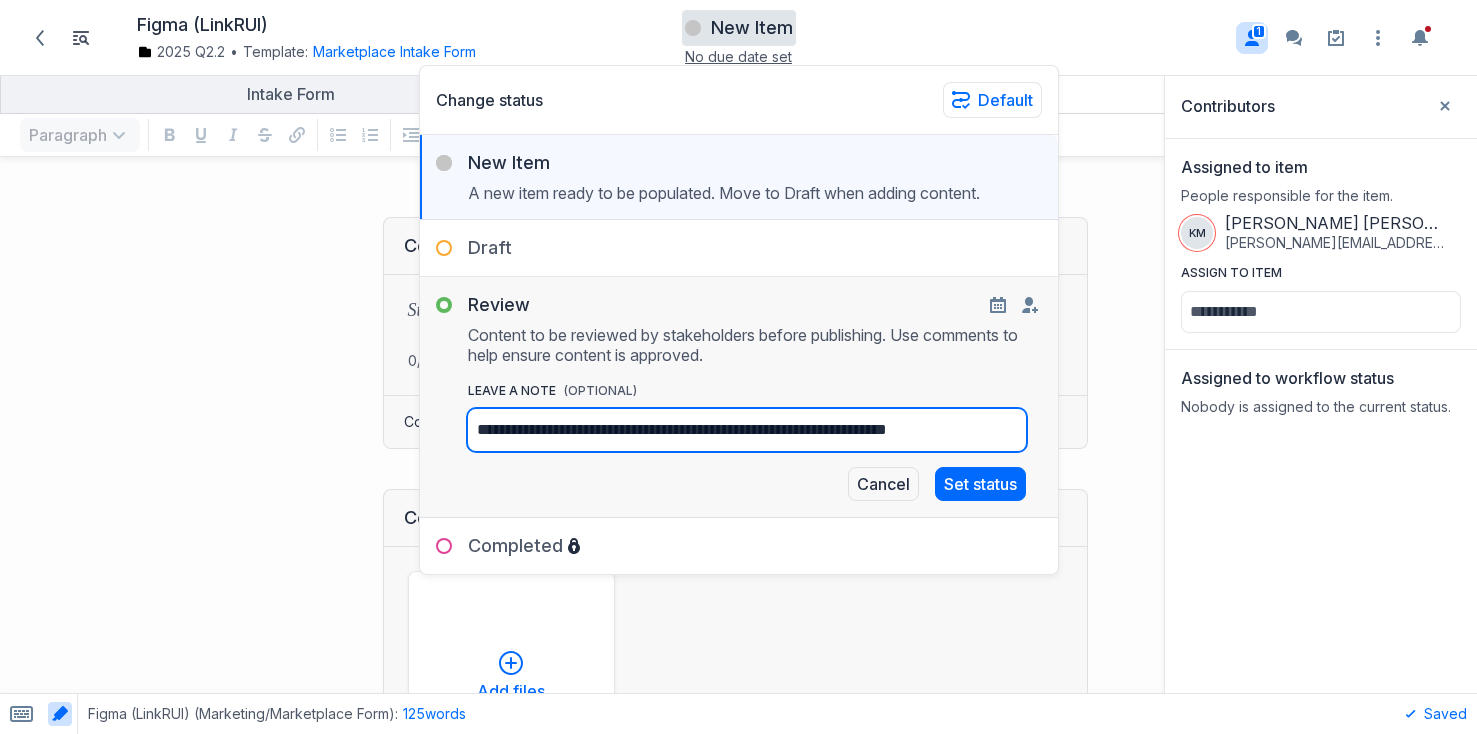 type on "**********" 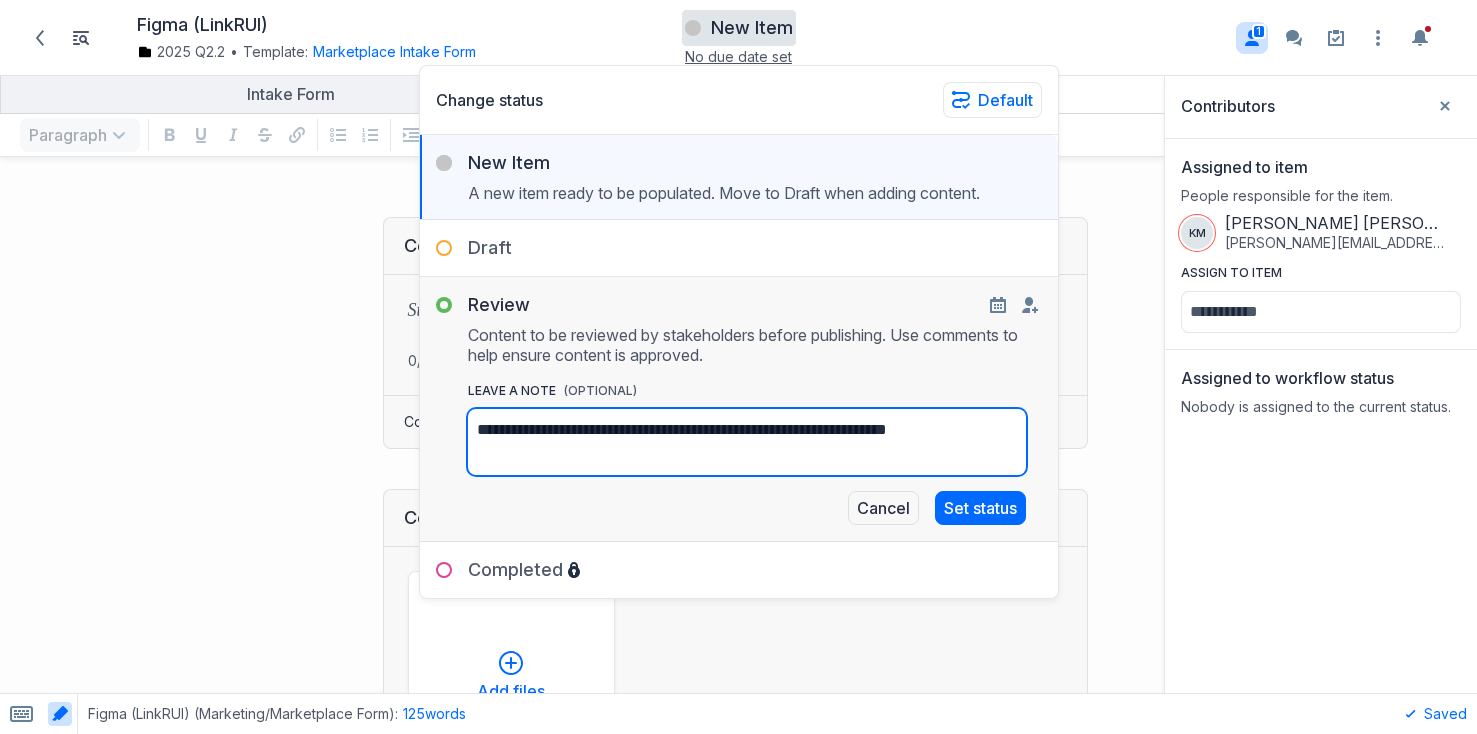 type on "**********" 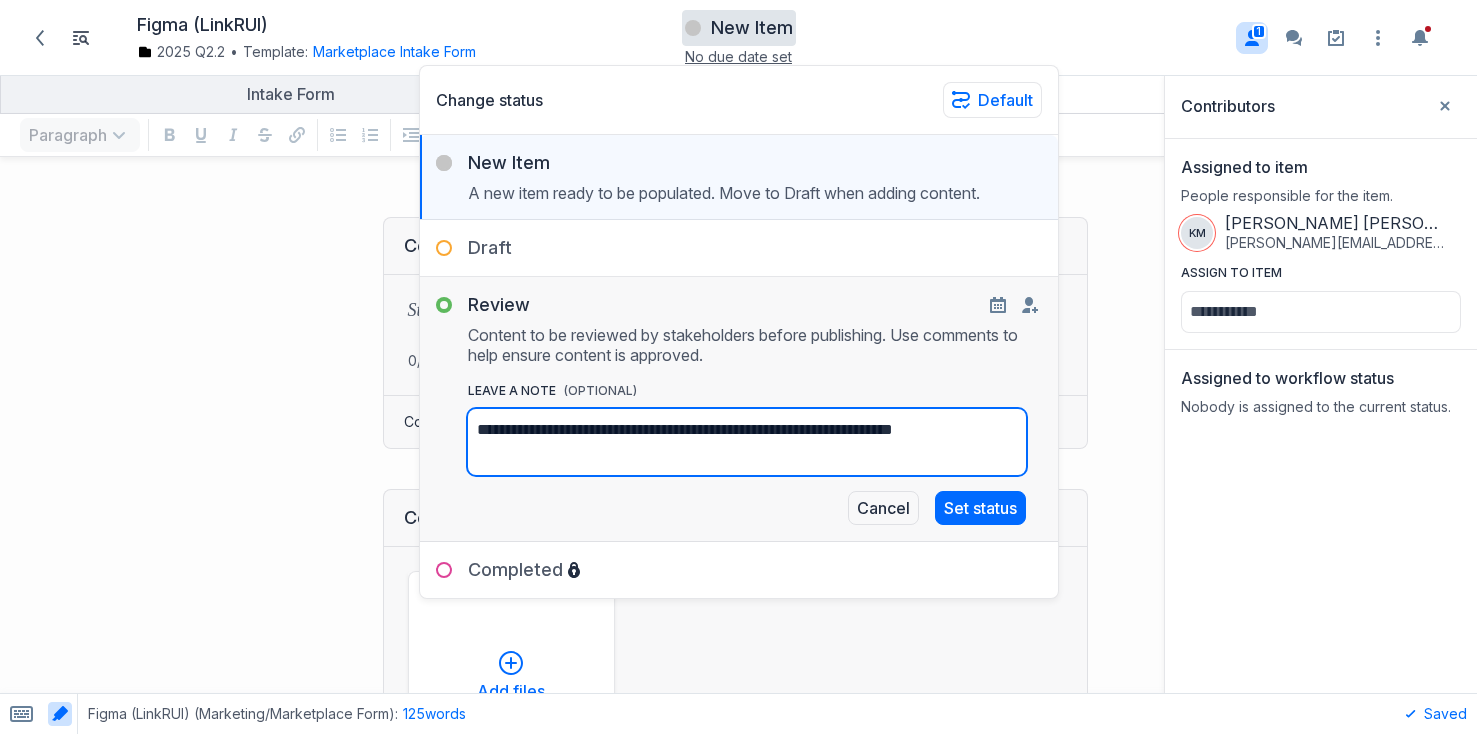 type on "**********" 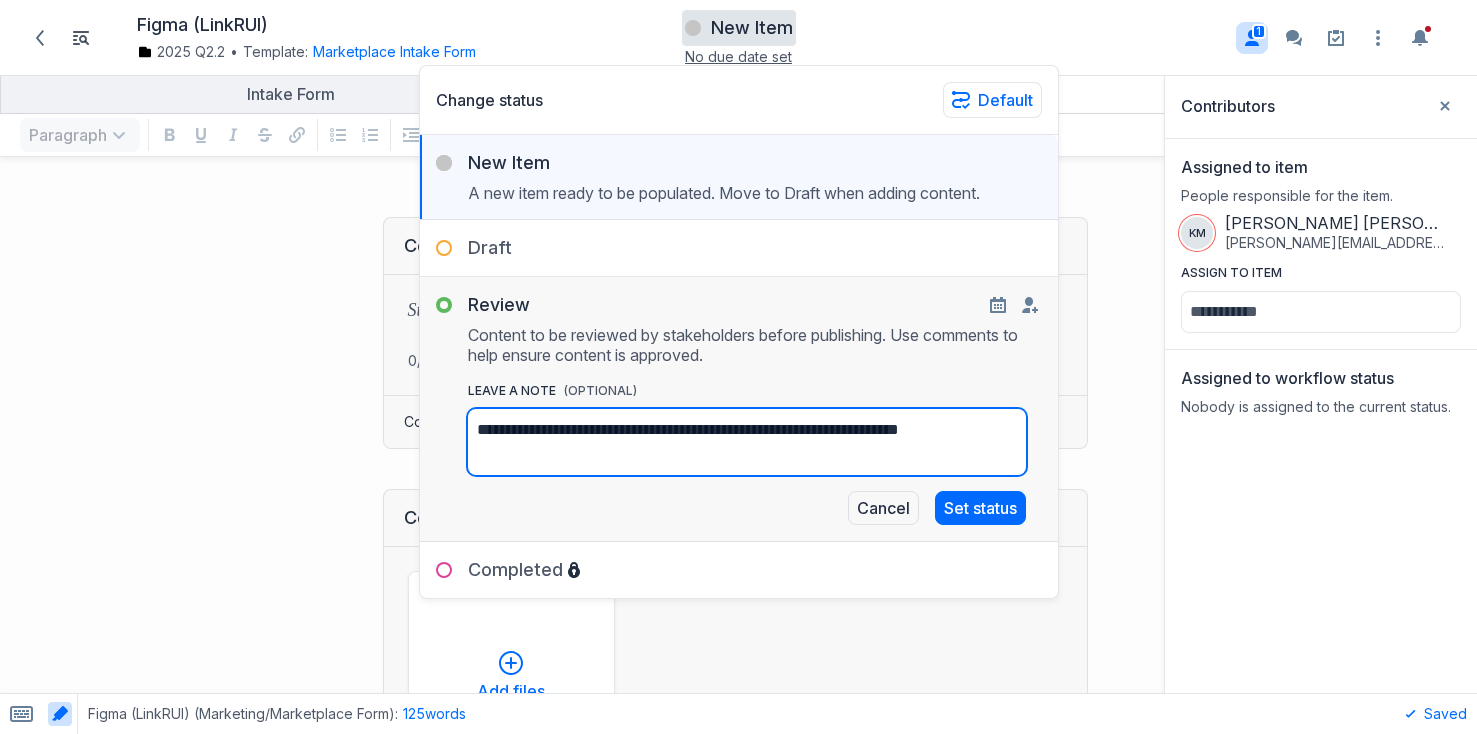 type on "**********" 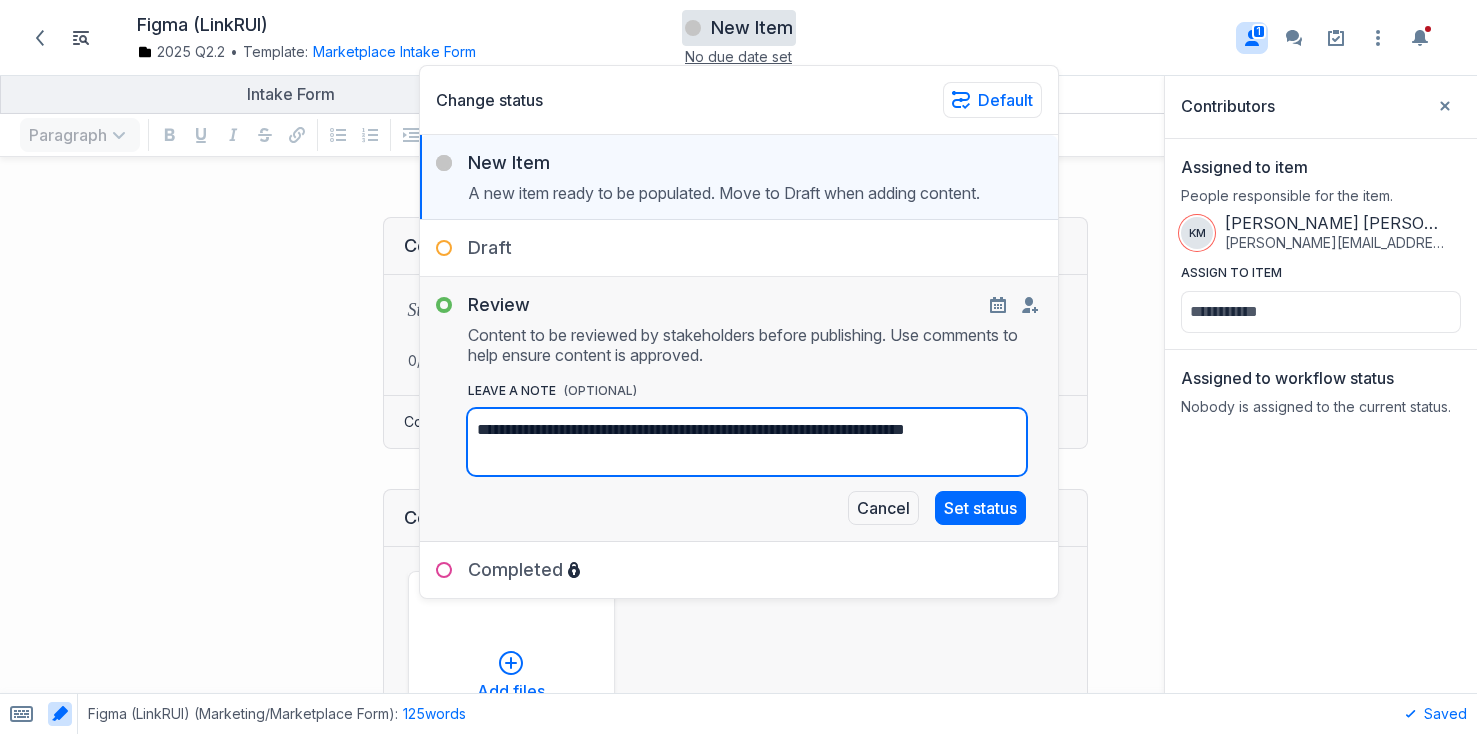 type on "**********" 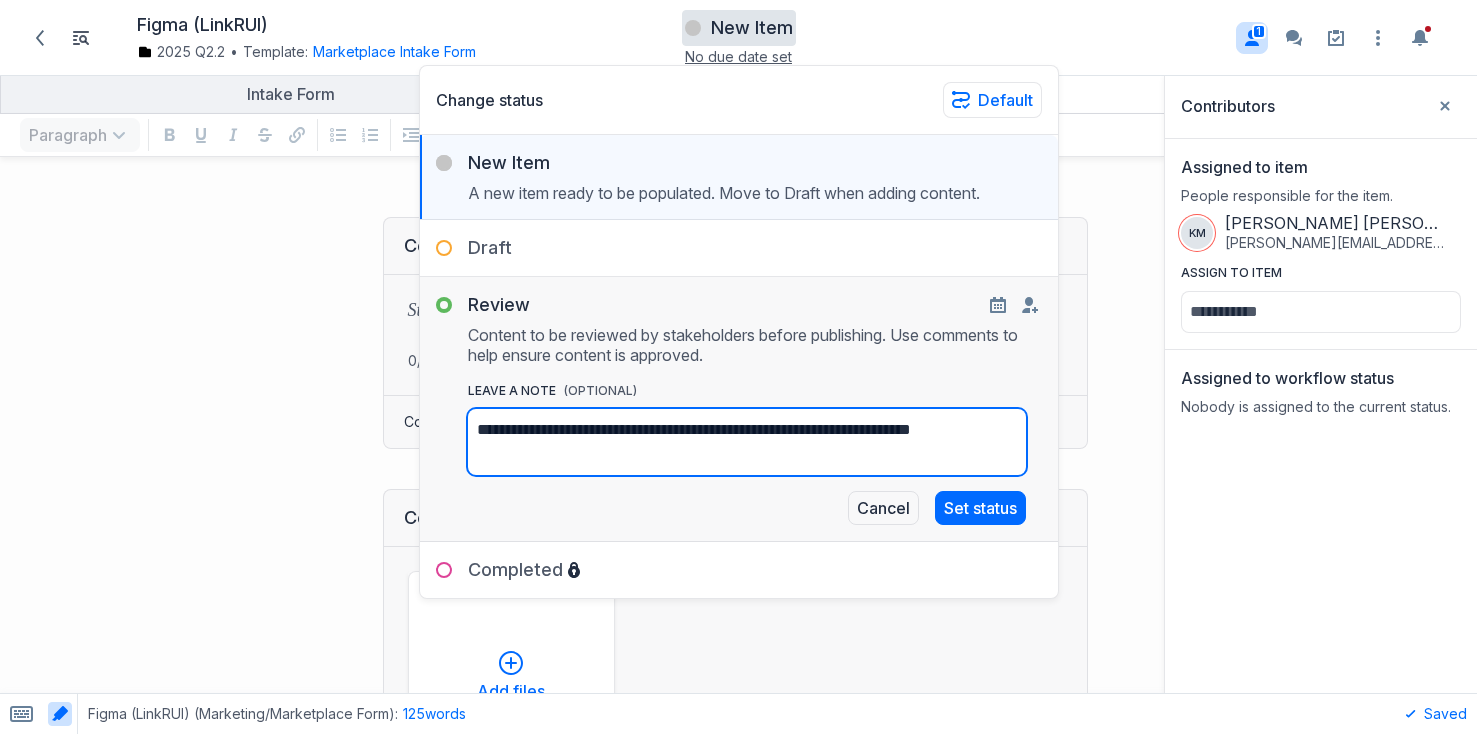 type on "**********" 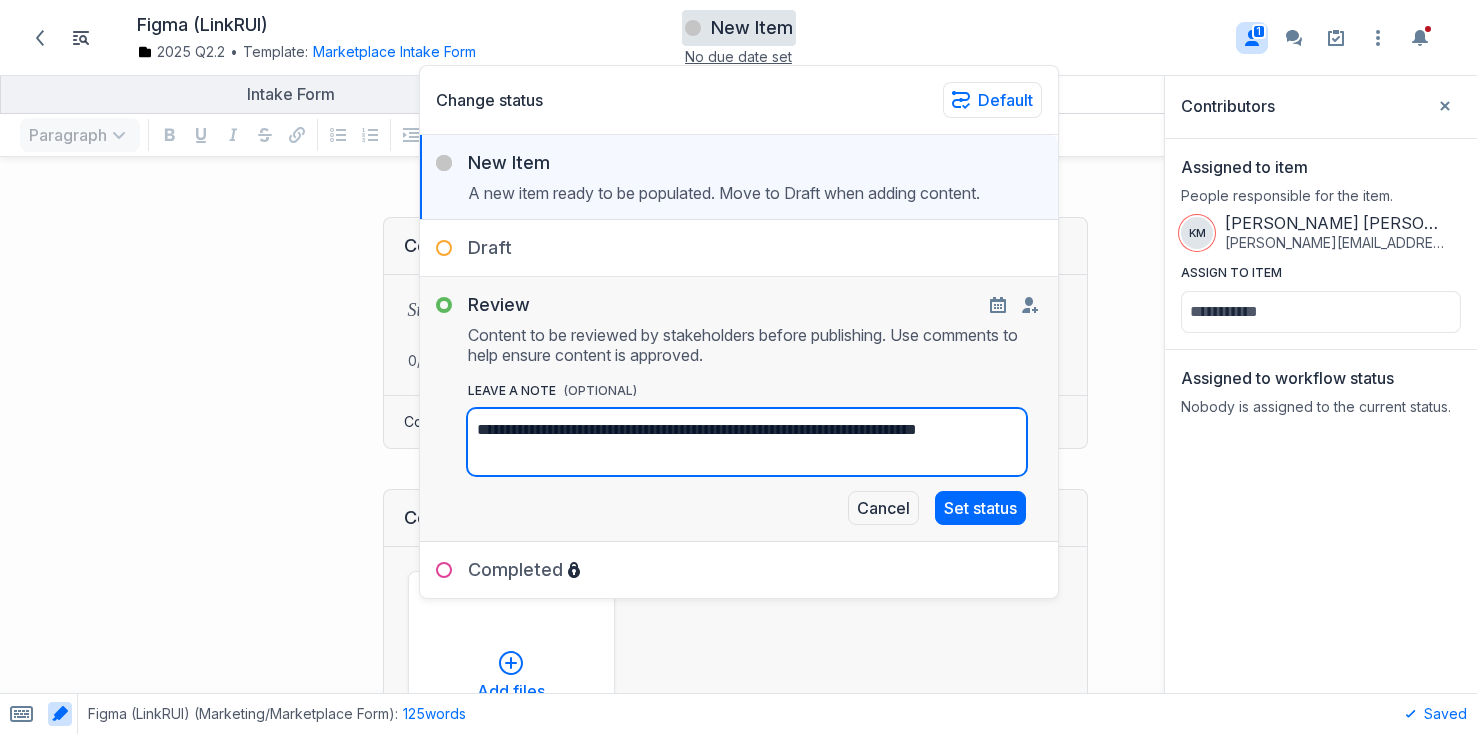 type on "**********" 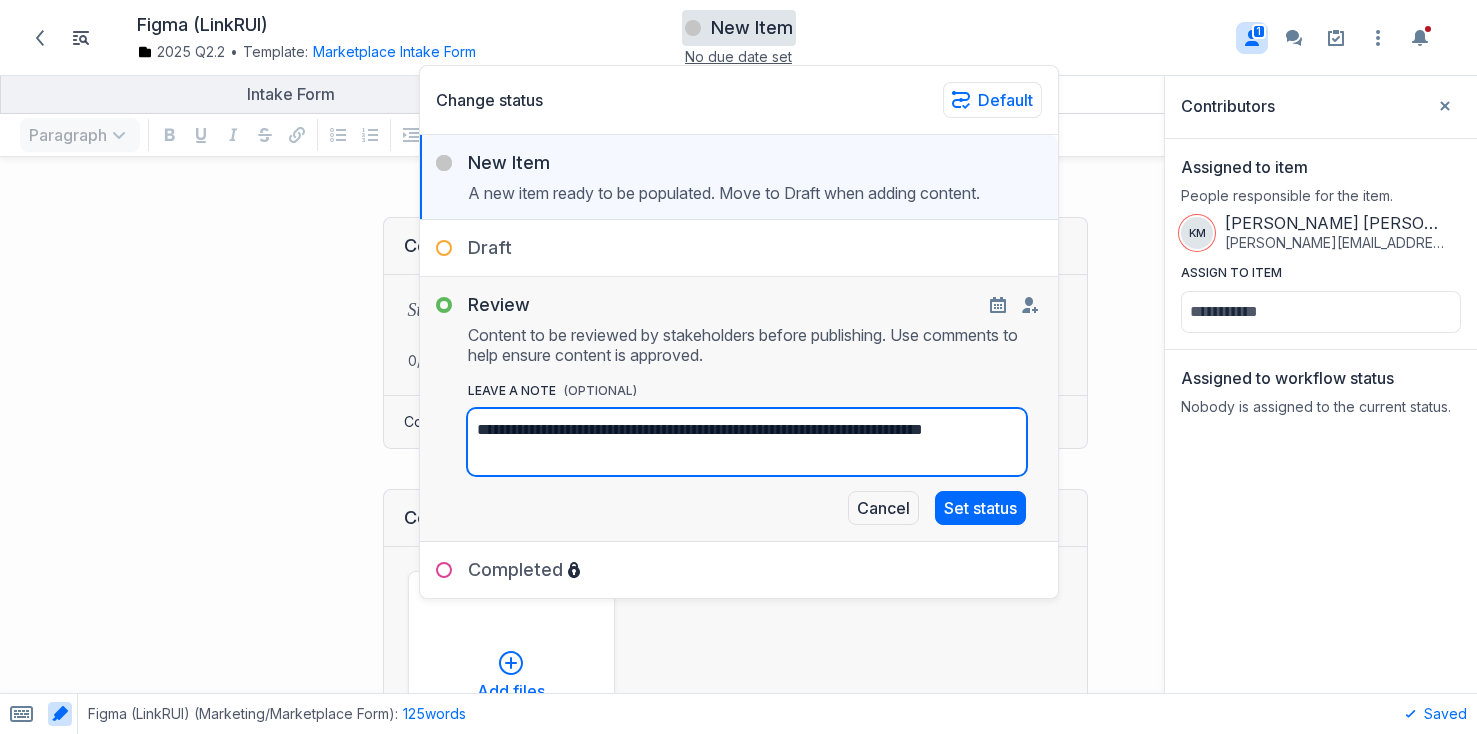 type on "**********" 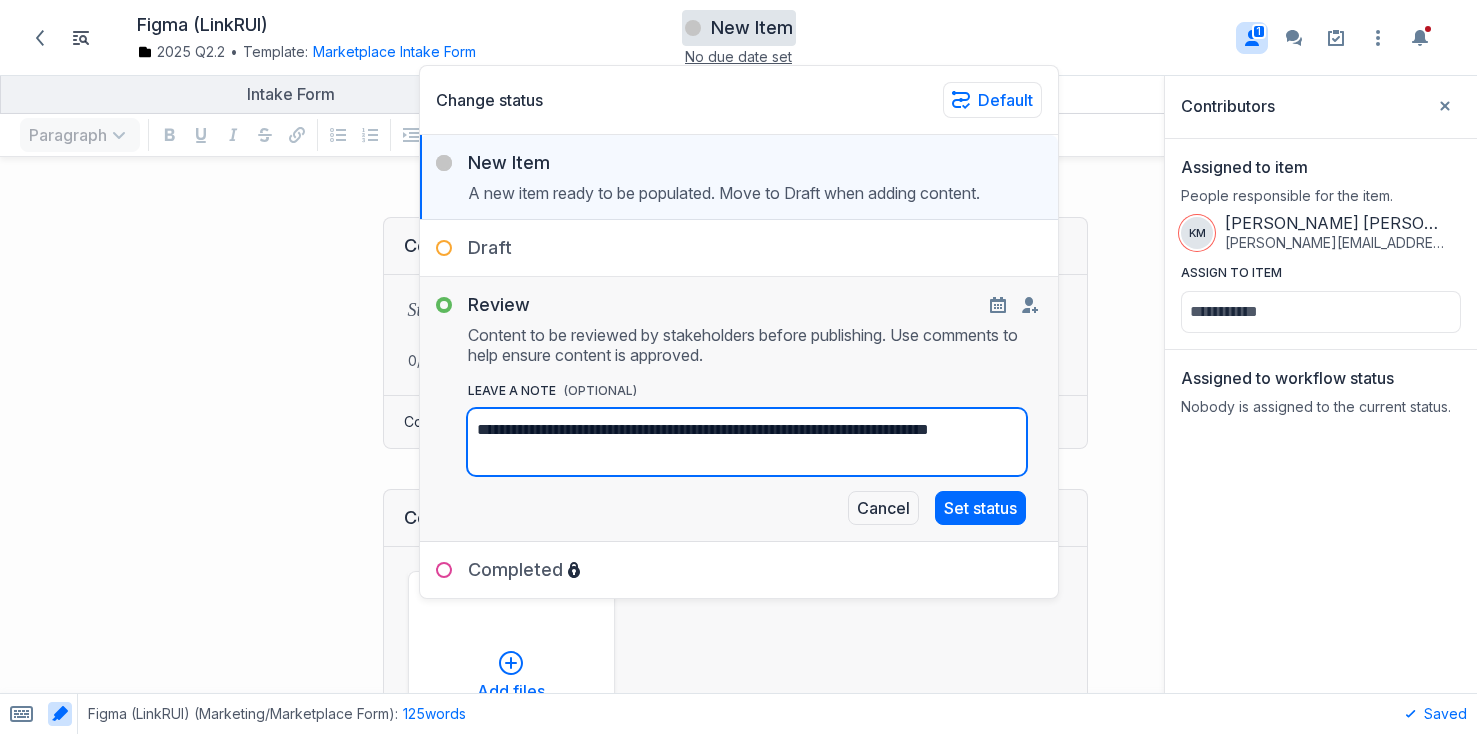 type on "**********" 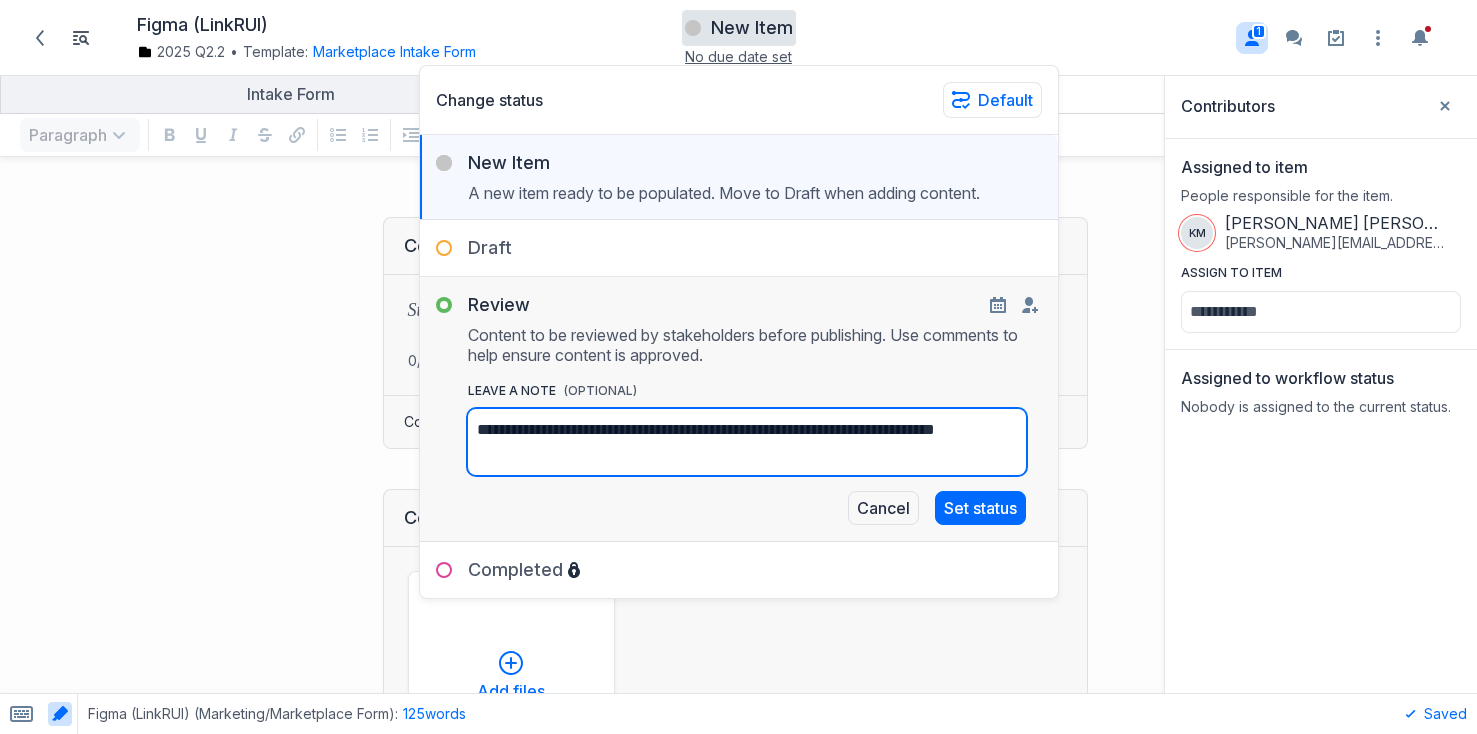 type on "**********" 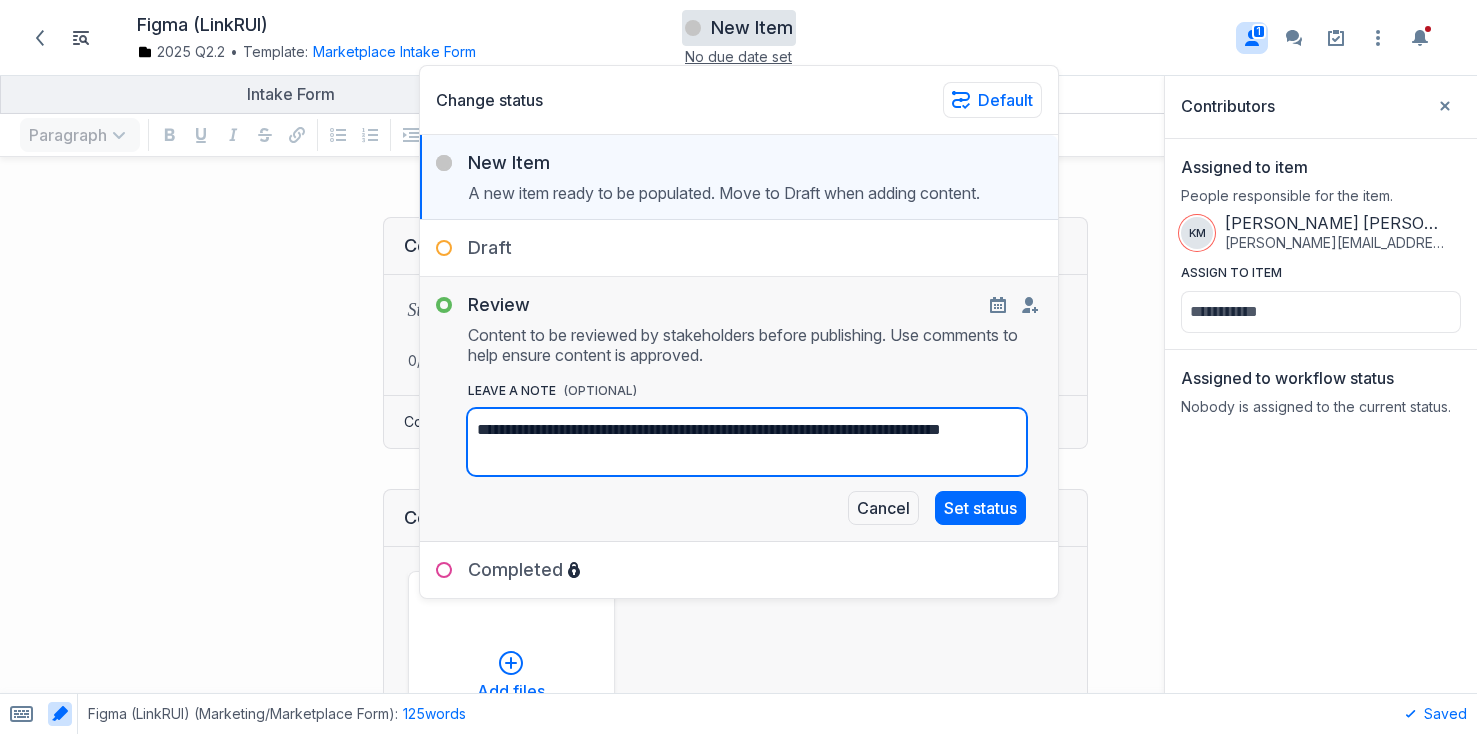 type on "**********" 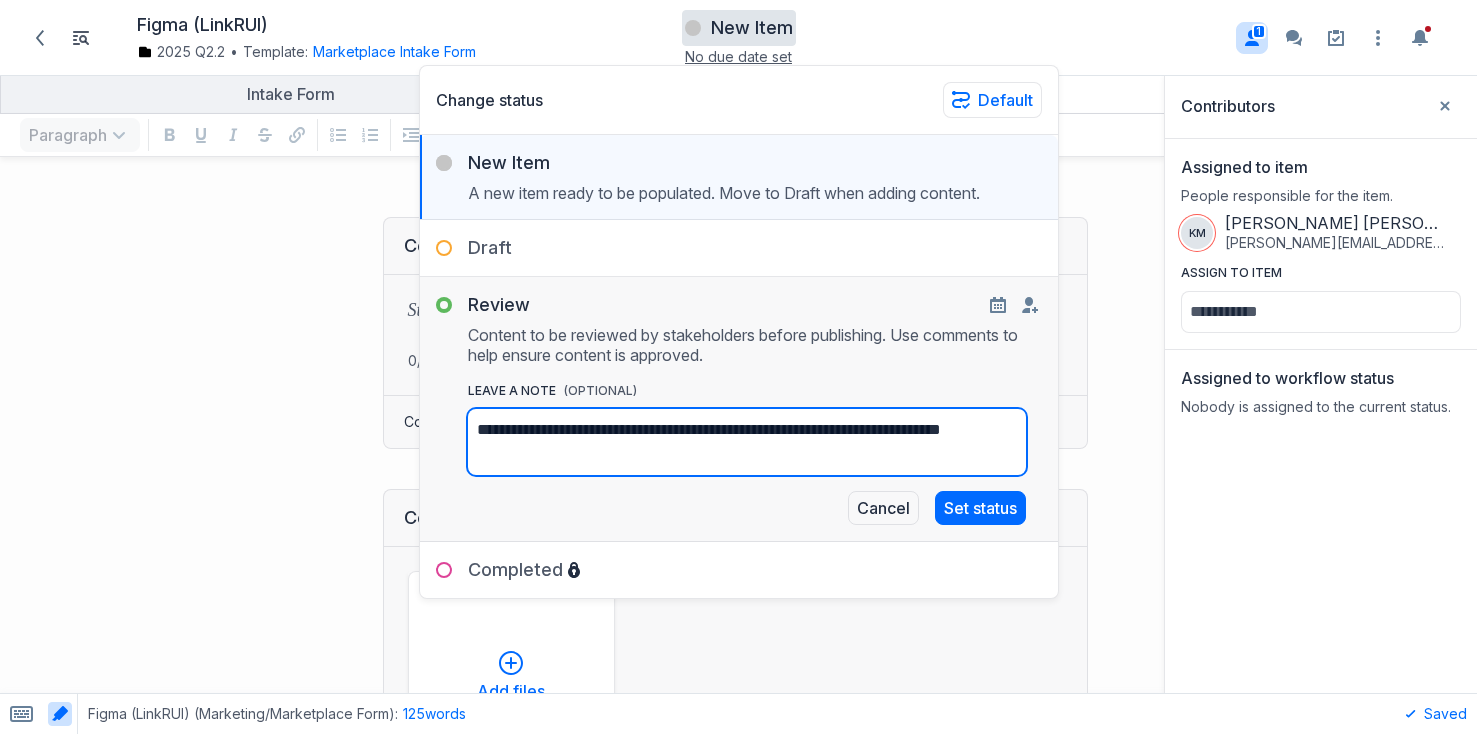 type on "**********" 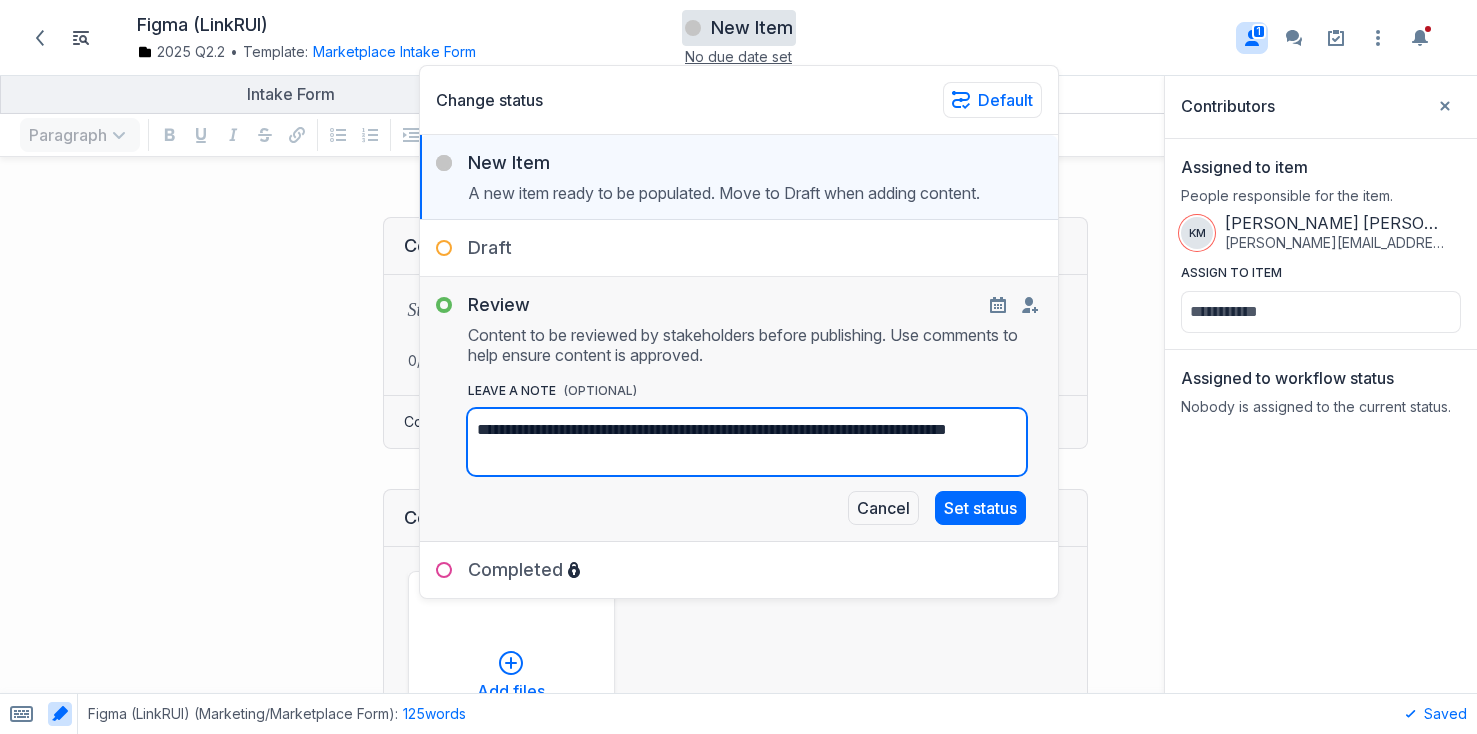 type on "**********" 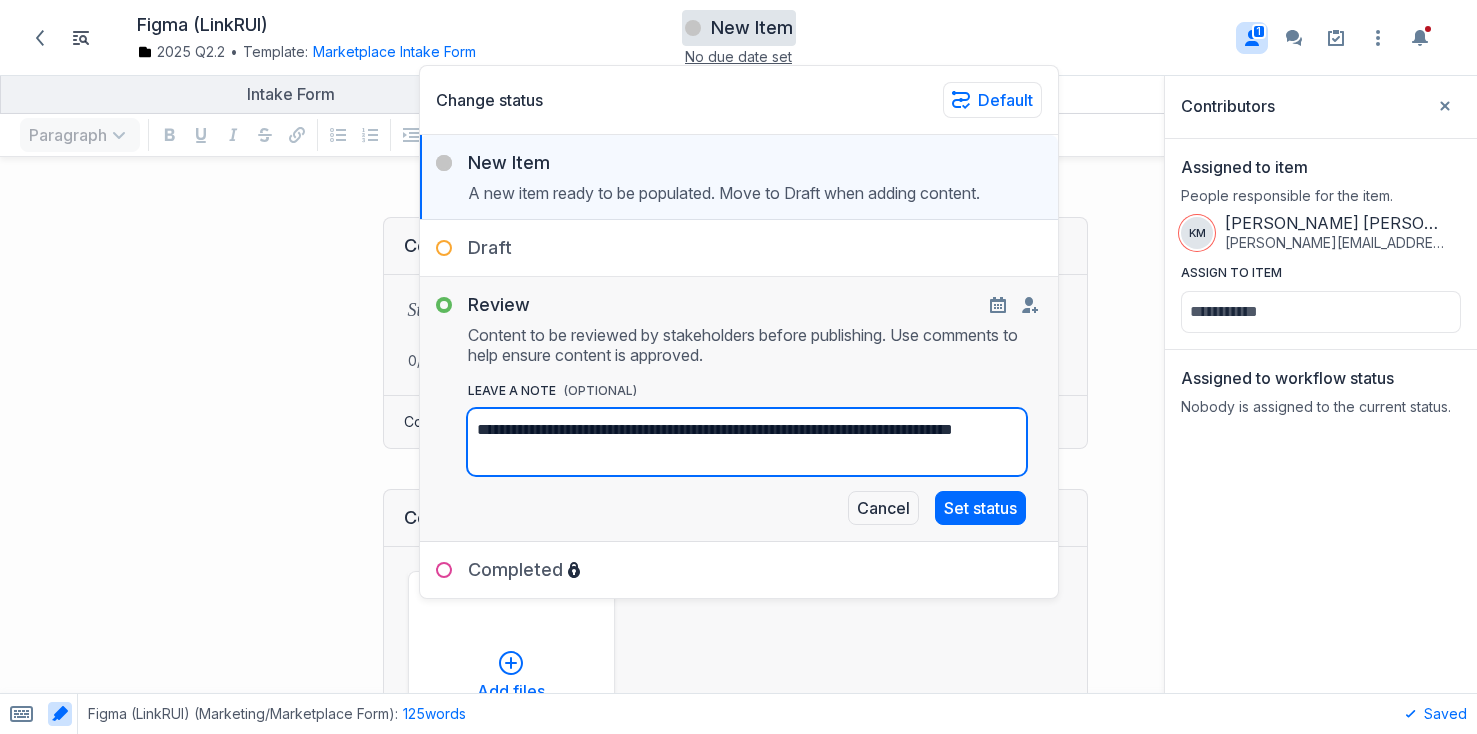 type on "**********" 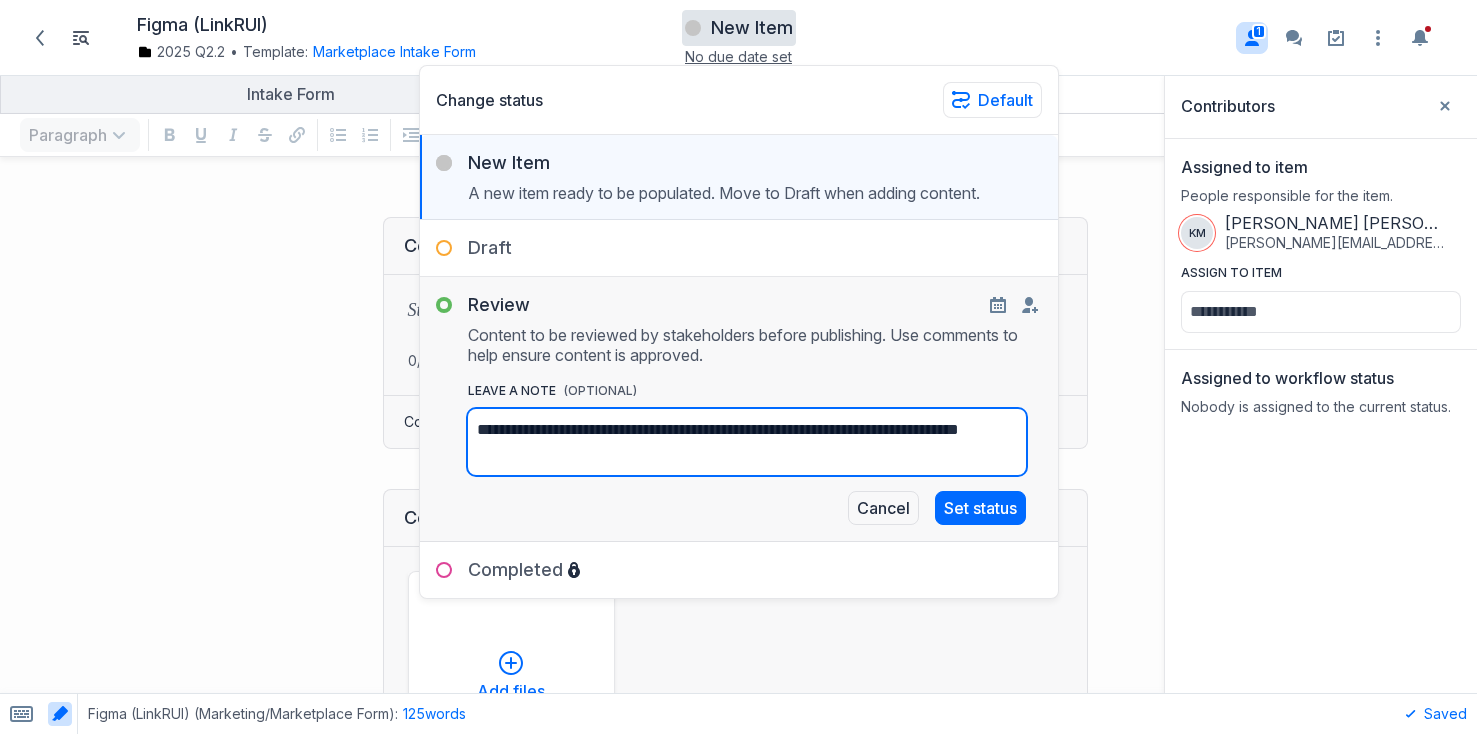 type on "**********" 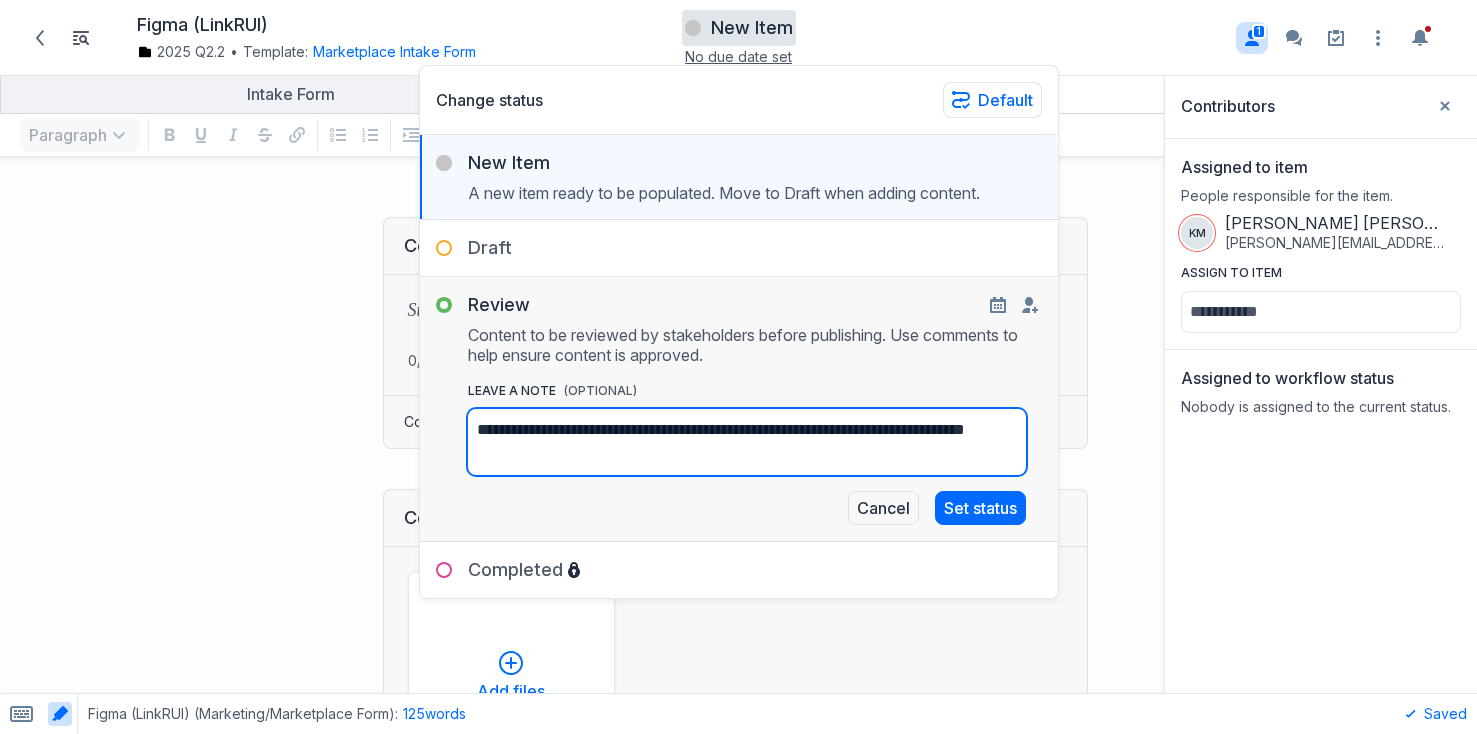type on "**********" 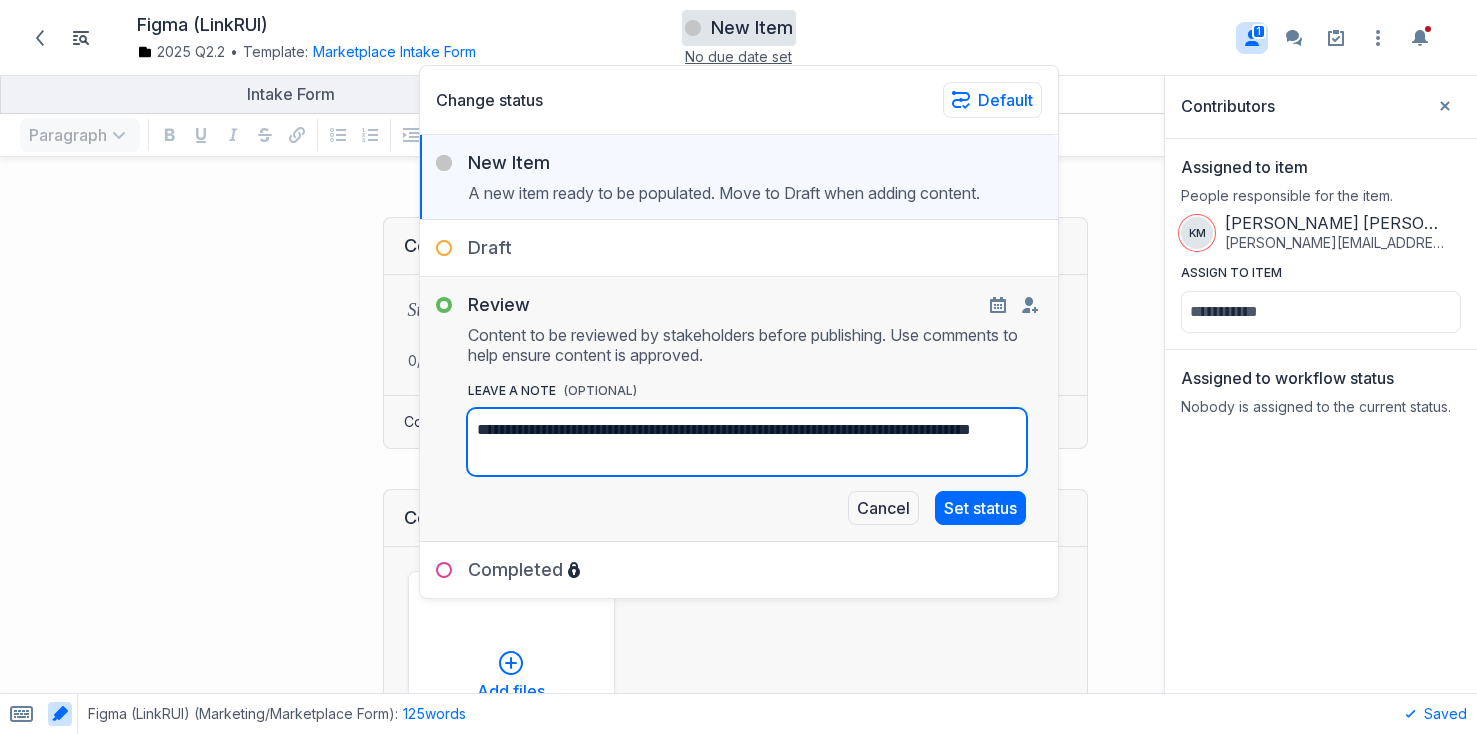 type on "**********" 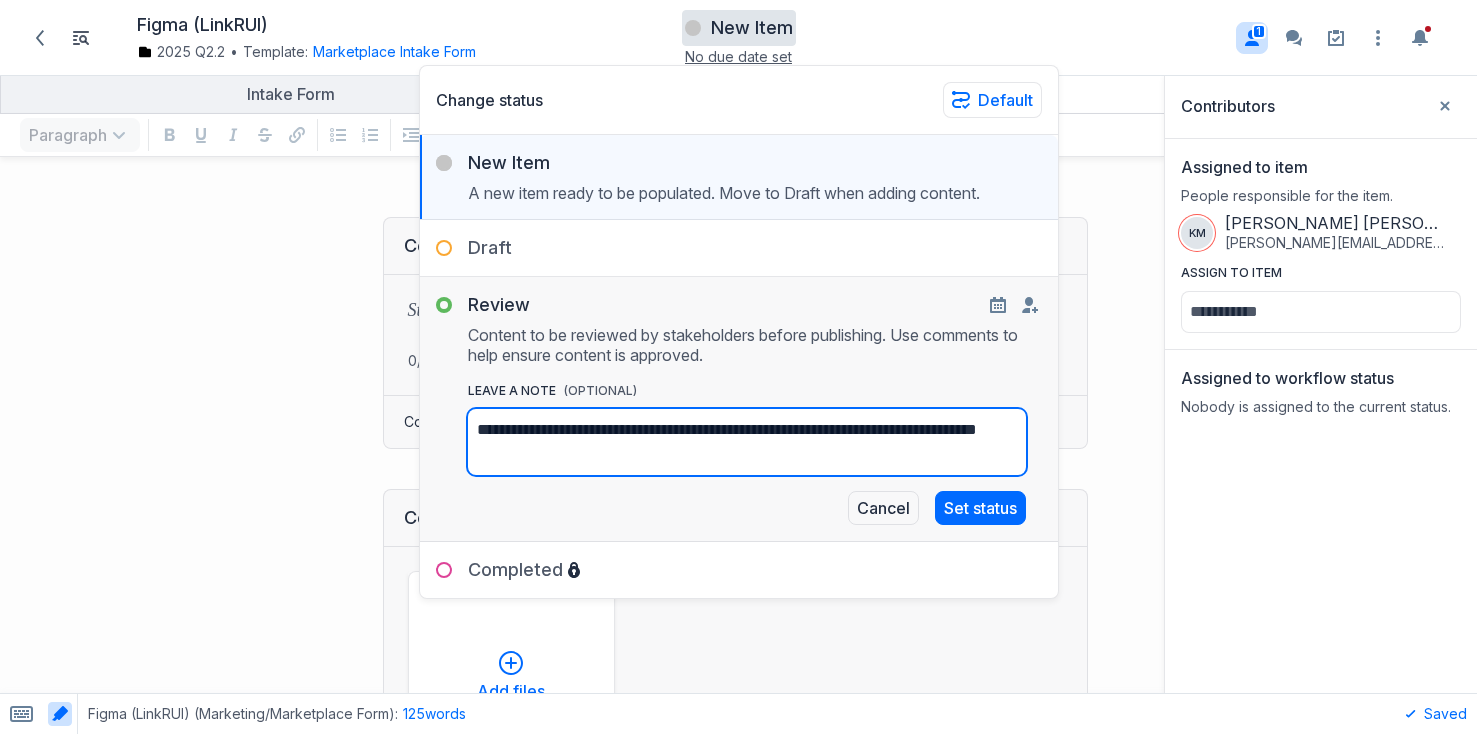 type on "**********" 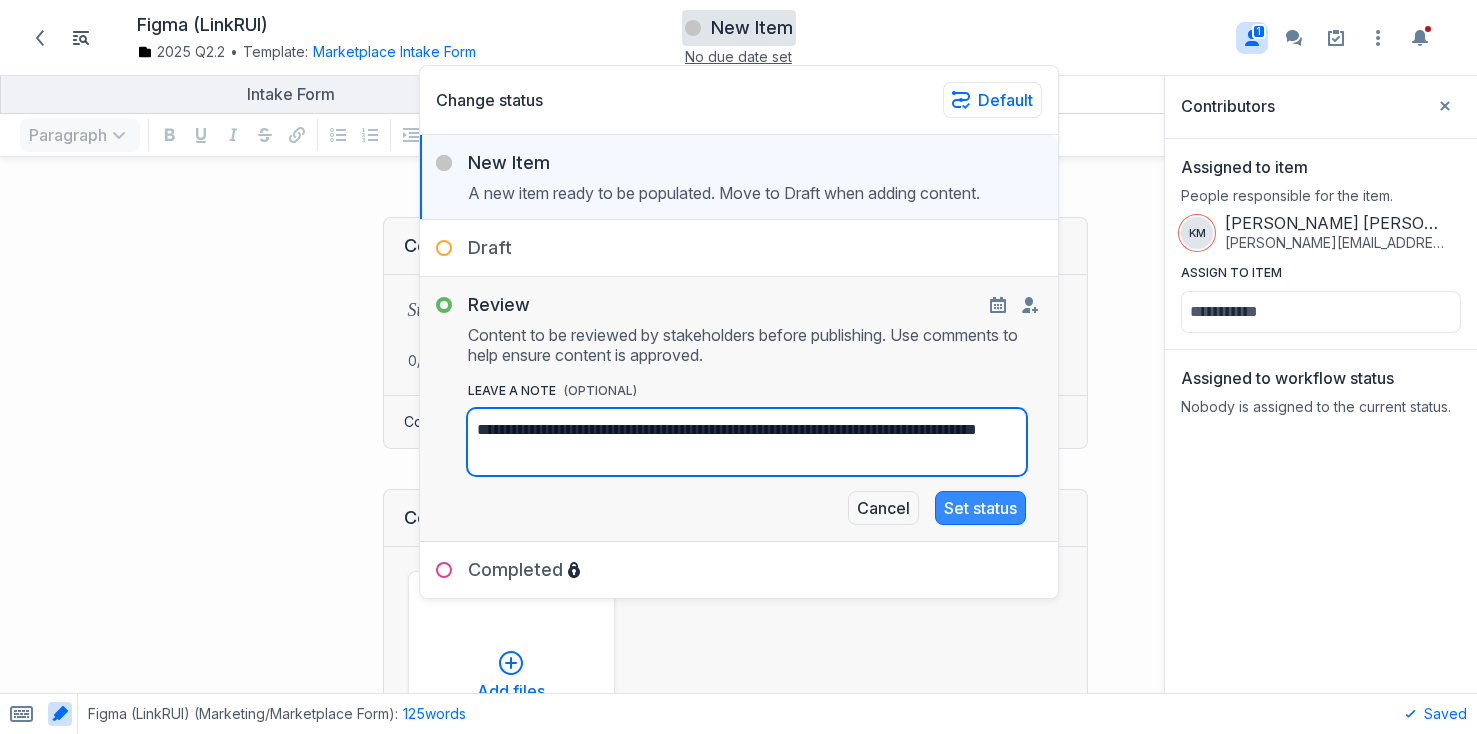 type on "**********" 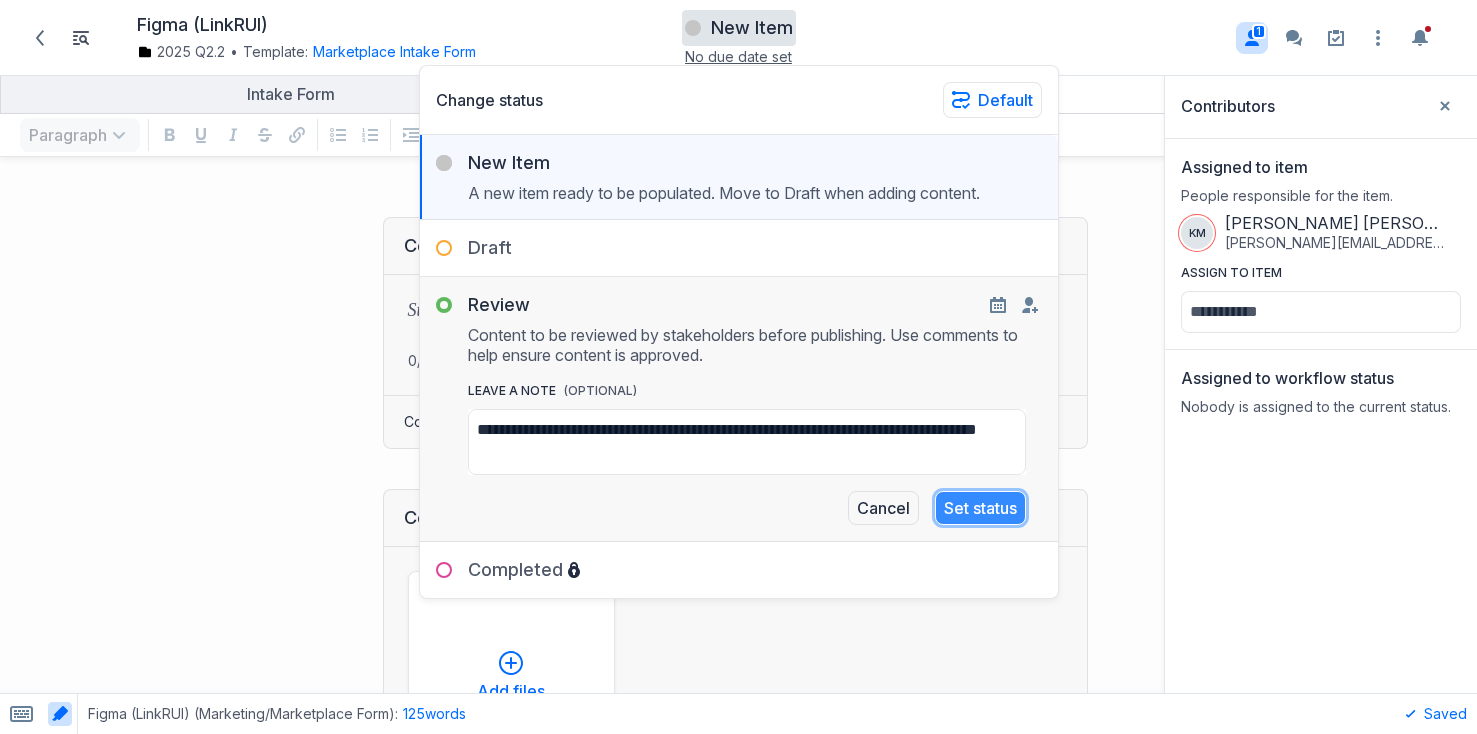 click on "Set status" at bounding box center [980, 508] 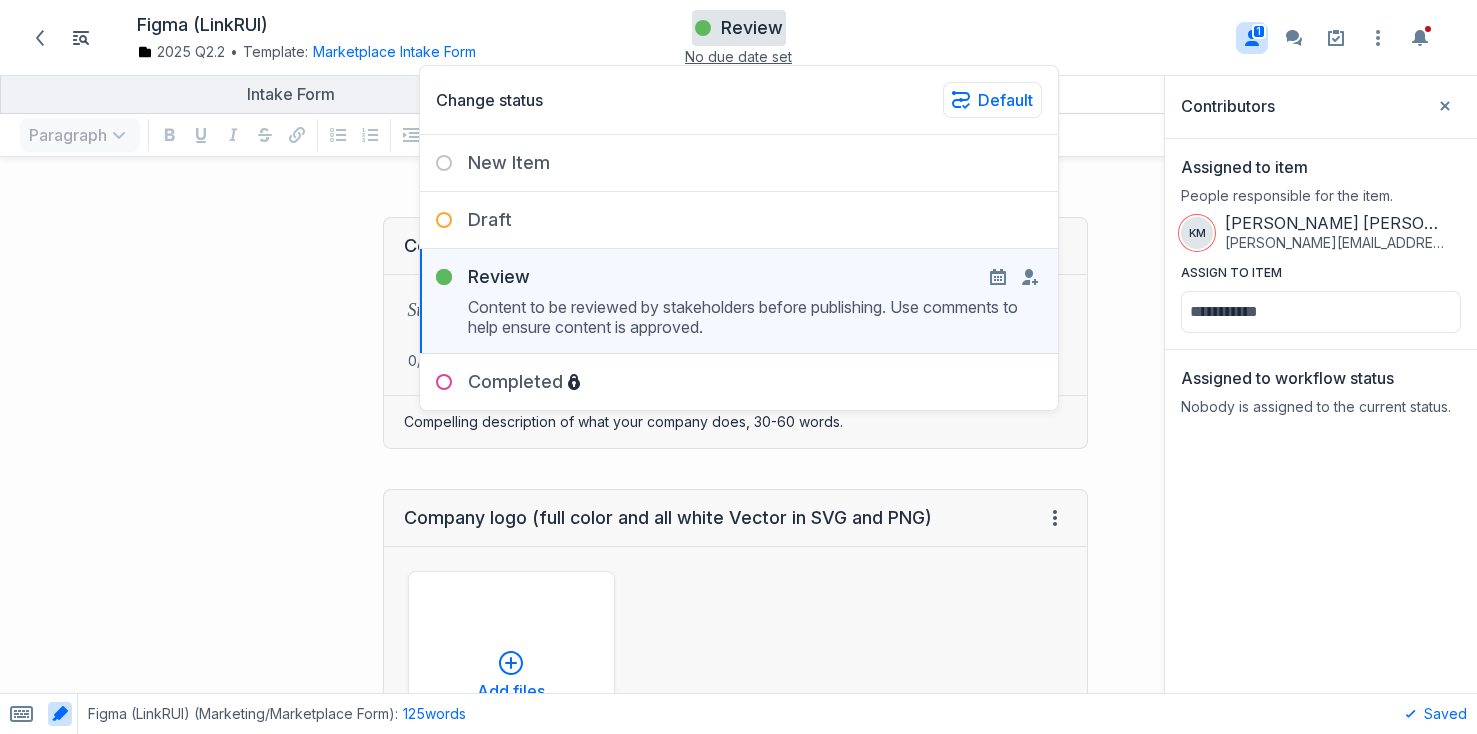 click on "Company description   View HTML  View history   → Tab to insert Enter a prompt Submit 0/60 Words Compelling description of what your company does, 30-60 words." at bounding box center [554, 333] 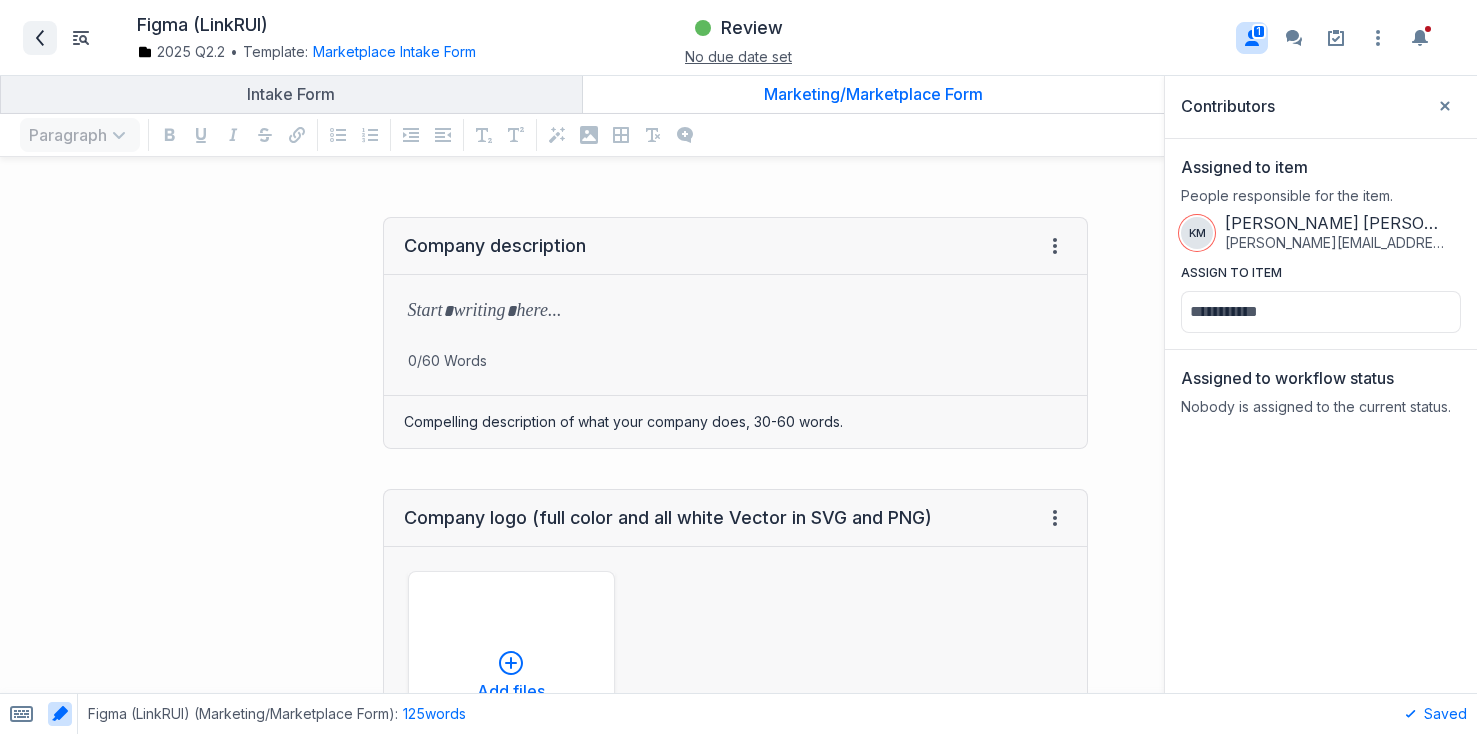 click 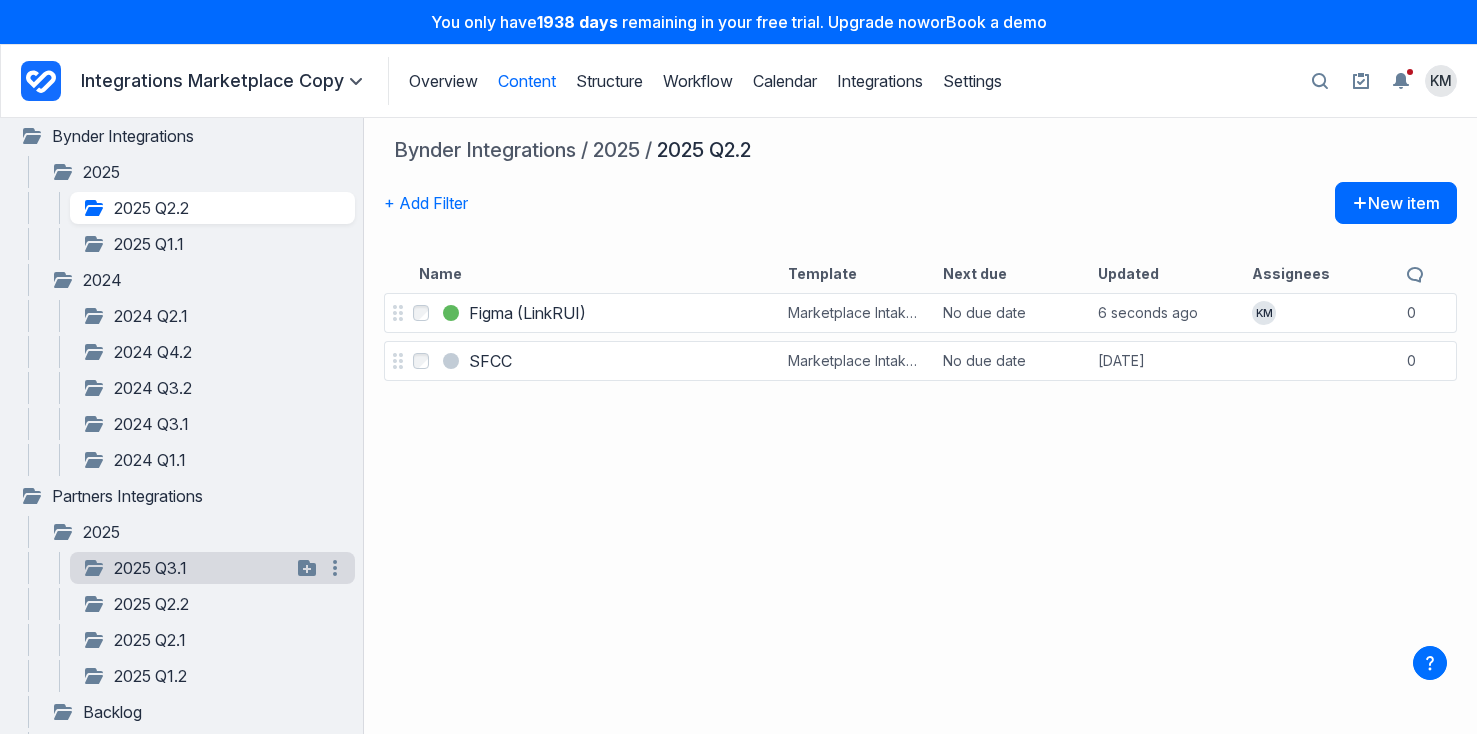 scroll, scrollTop: 314, scrollLeft: 0, axis: vertical 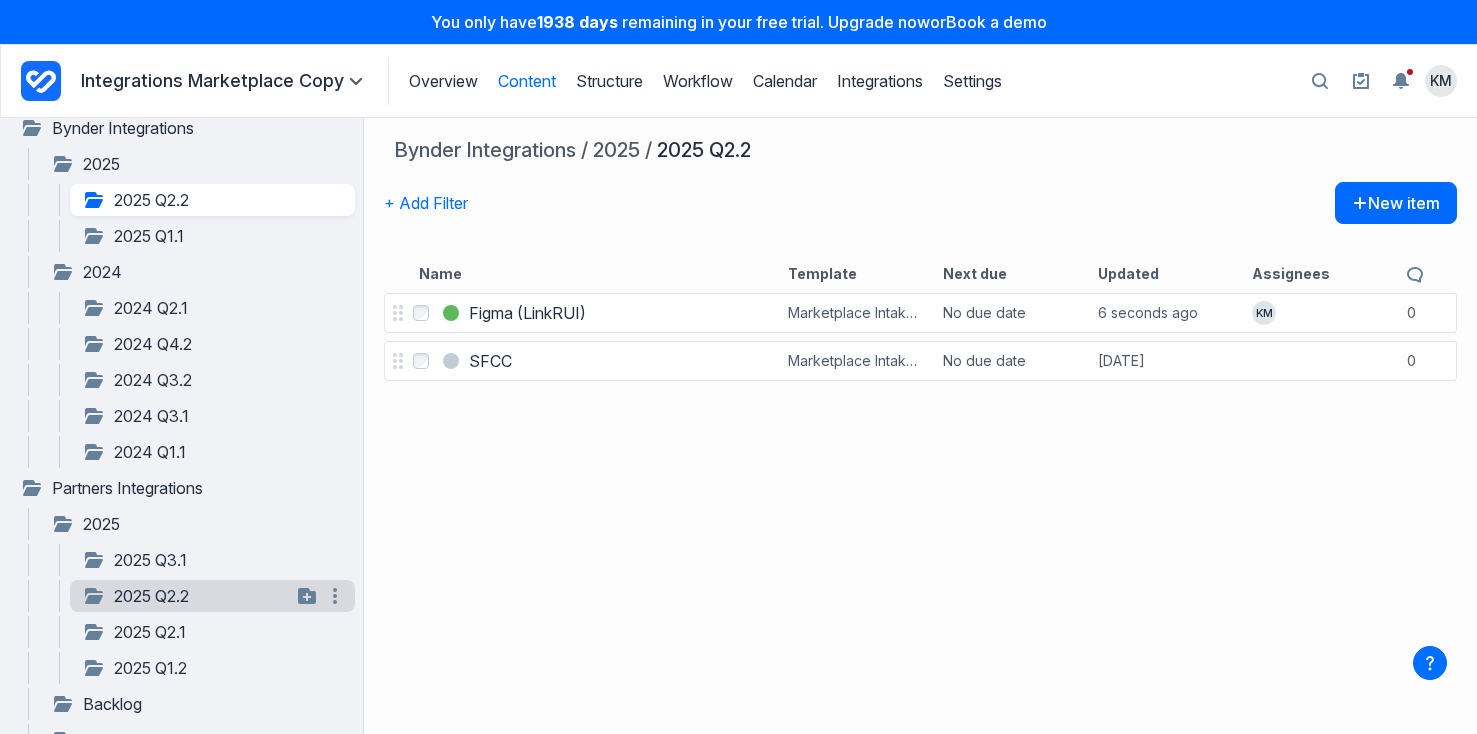 click on "2025 Q2.2" at bounding box center (186, 596) 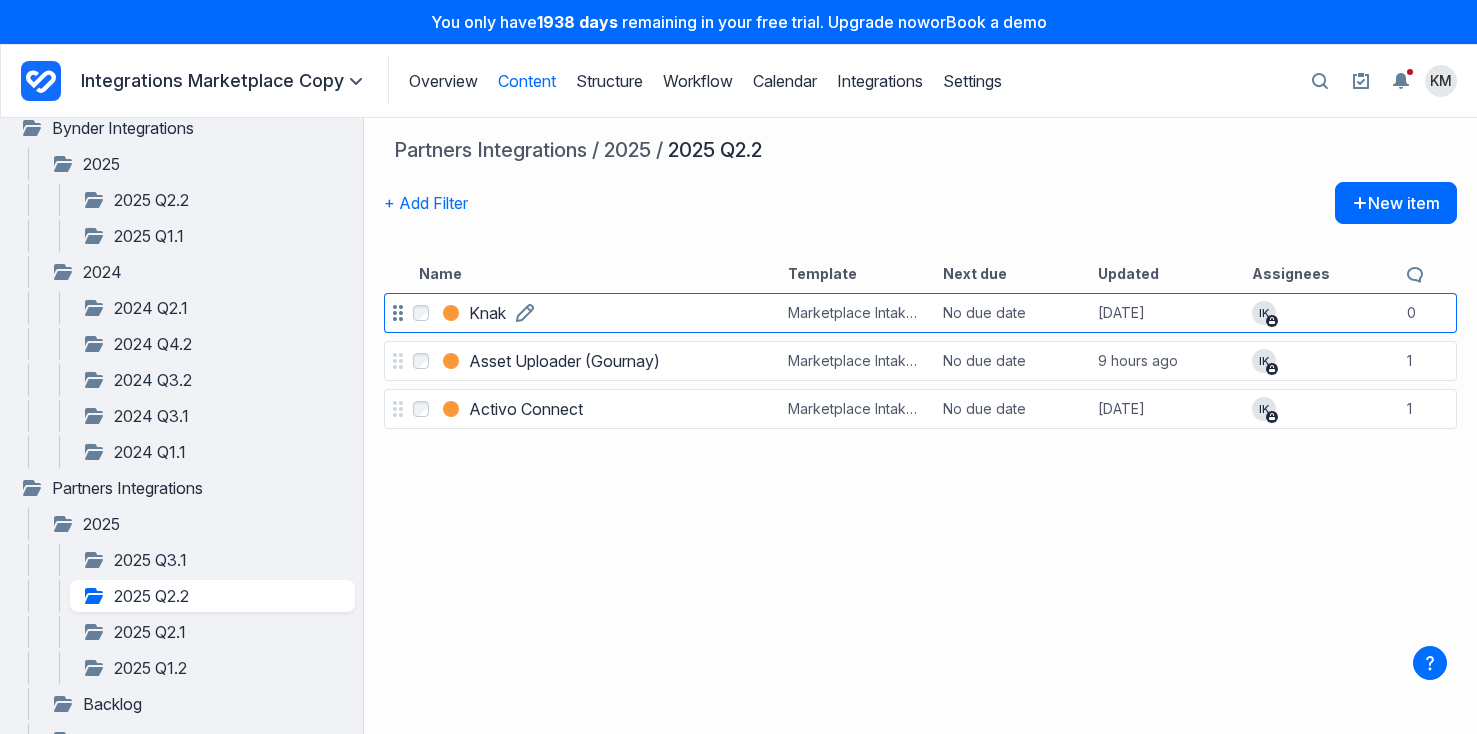 click on "Knak" at bounding box center (487, 313) 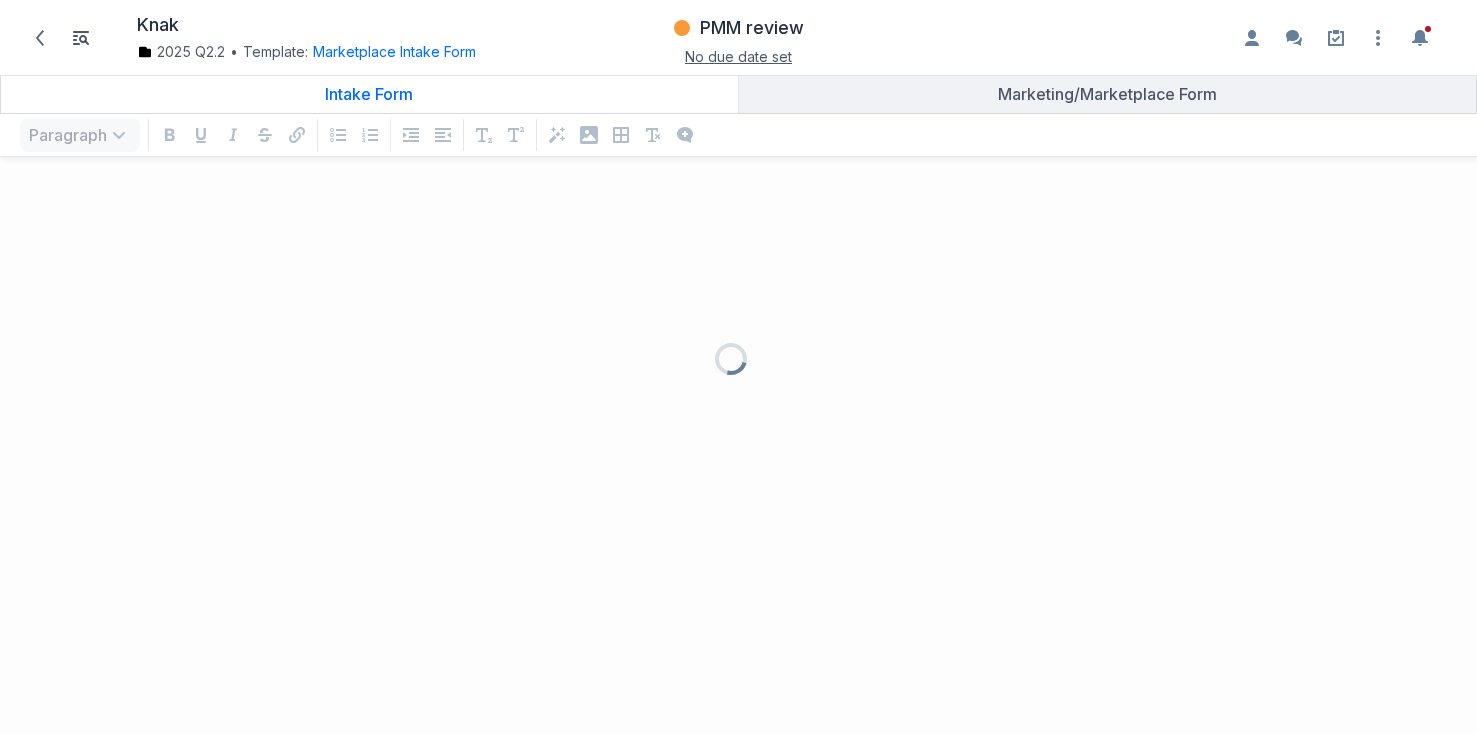 scroll, scrollTop: 1, scrollLeft: 1, axis: both 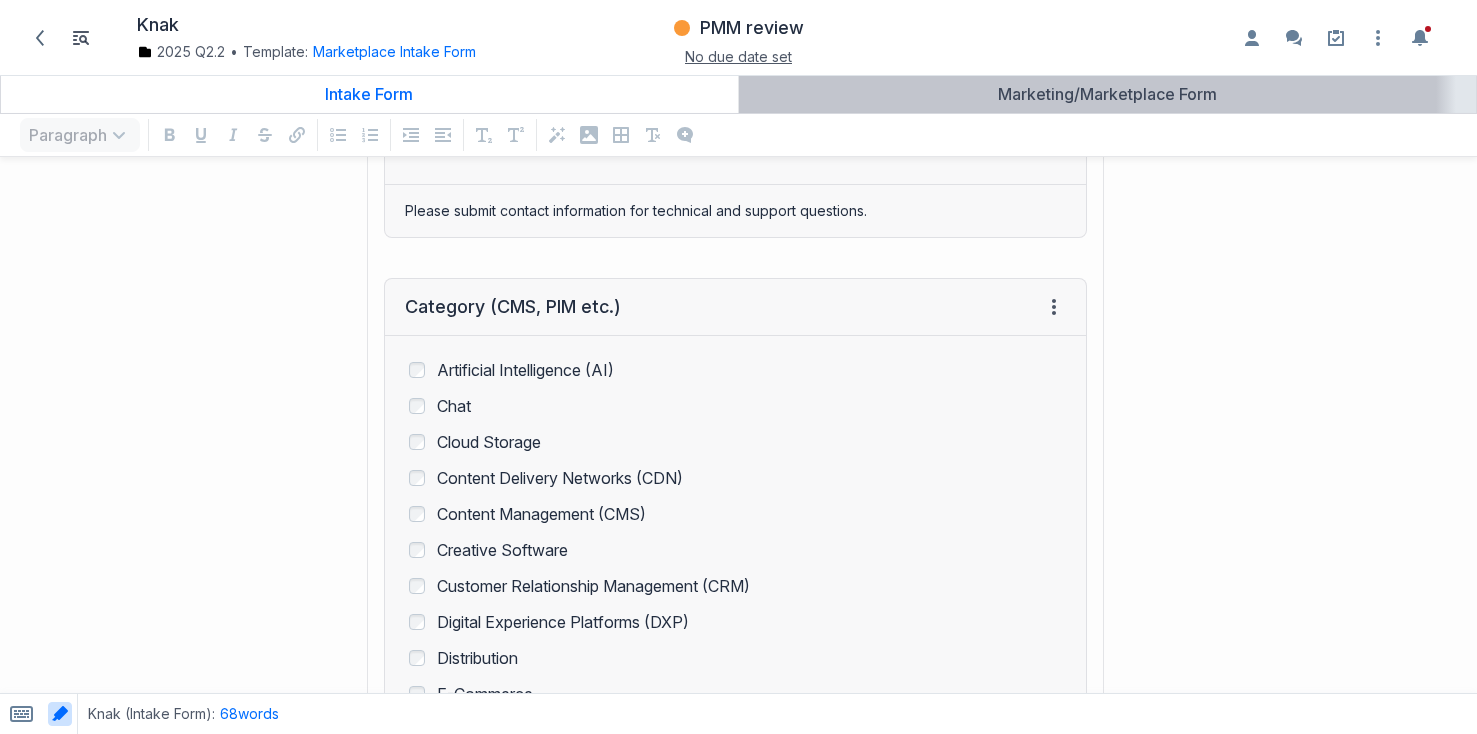 click on "Marketing/Marketplace Form" at bounding box center [1108, 94] 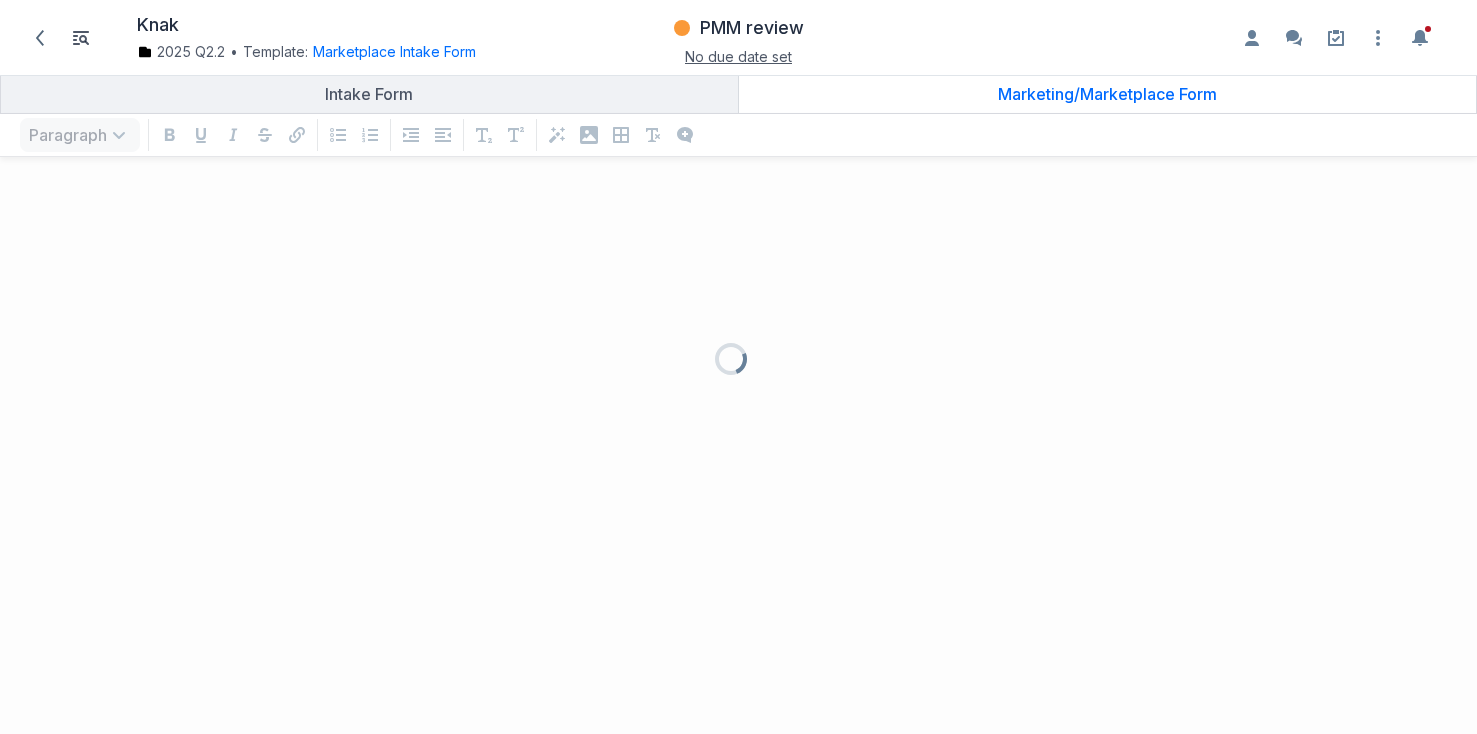 scroll, scrollTop: 1, scrollLeft: 1, axis: both 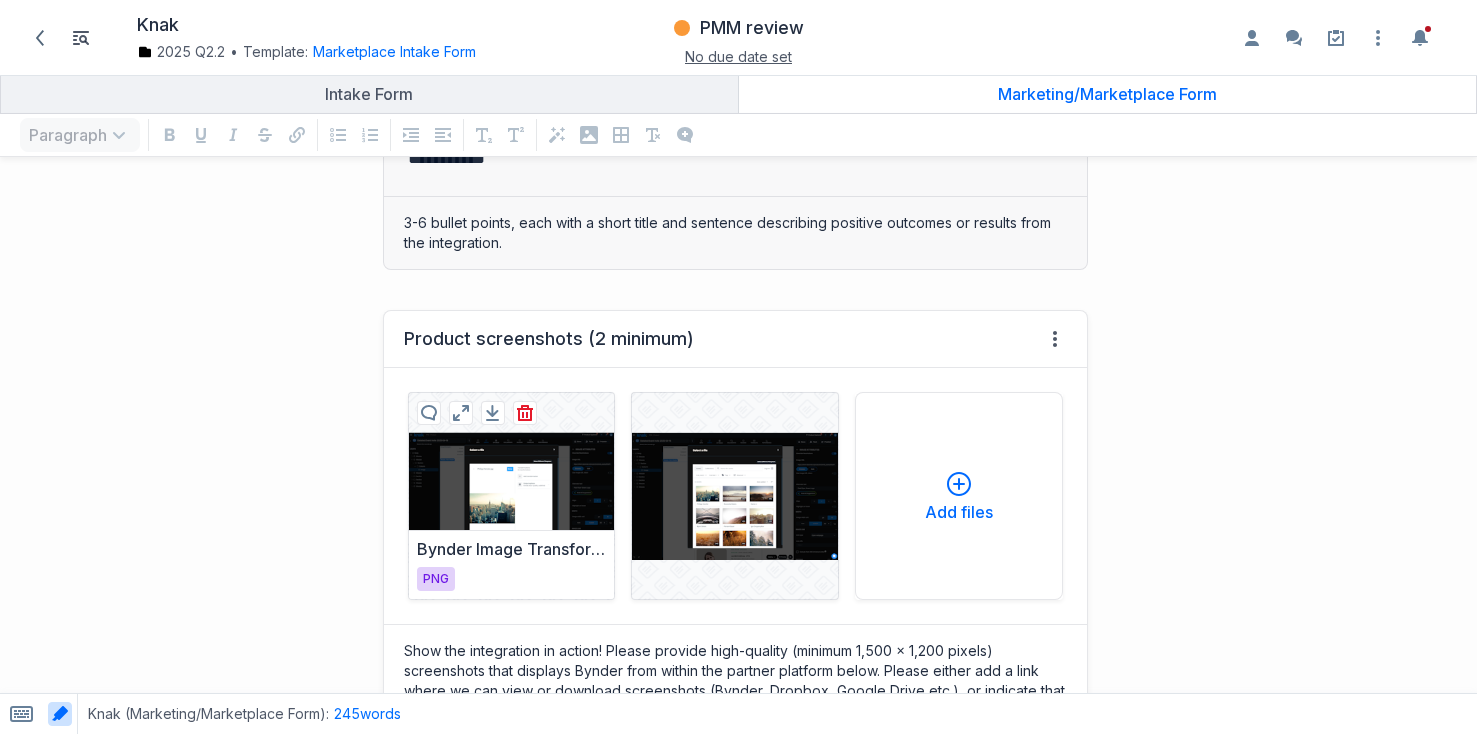 click at bounding box center [512, 496] 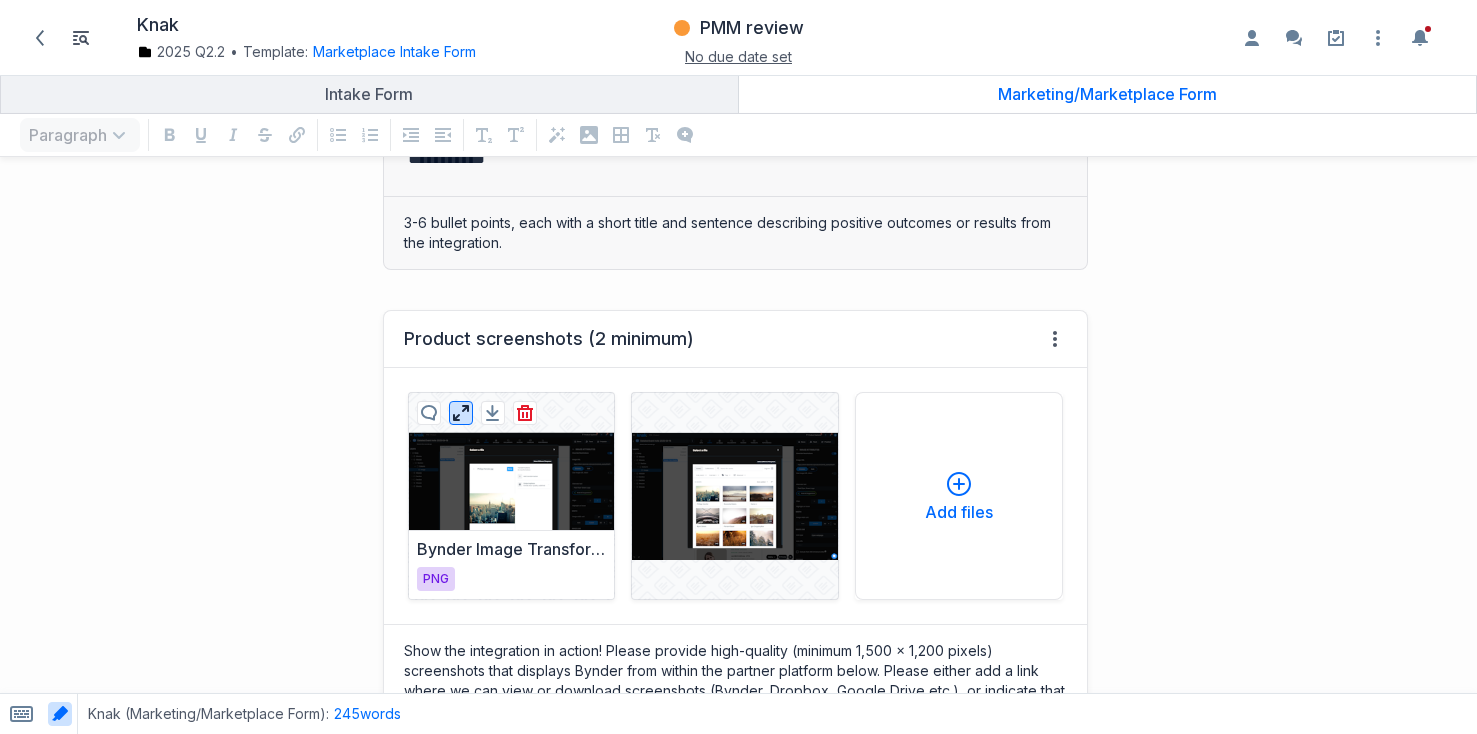click 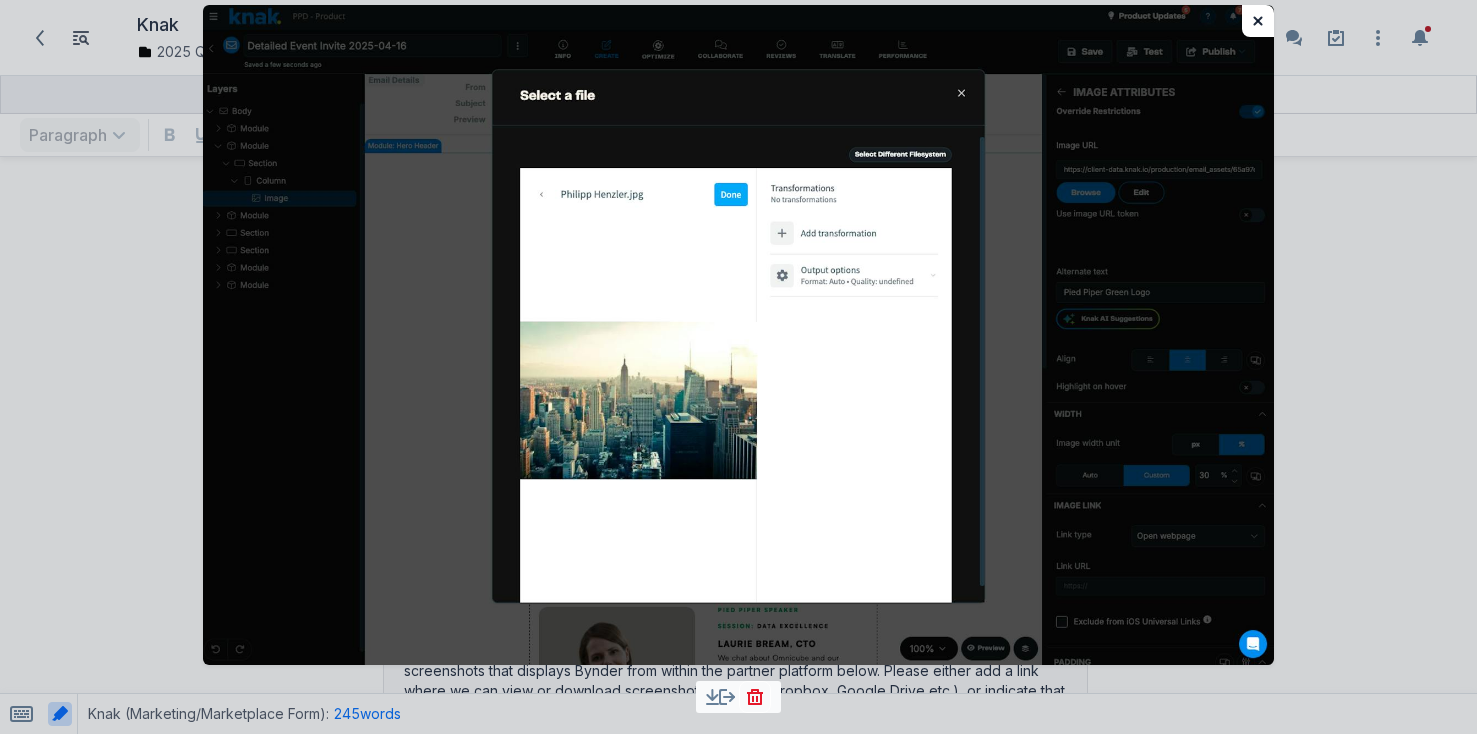 click at bounding box center (1258, 21) 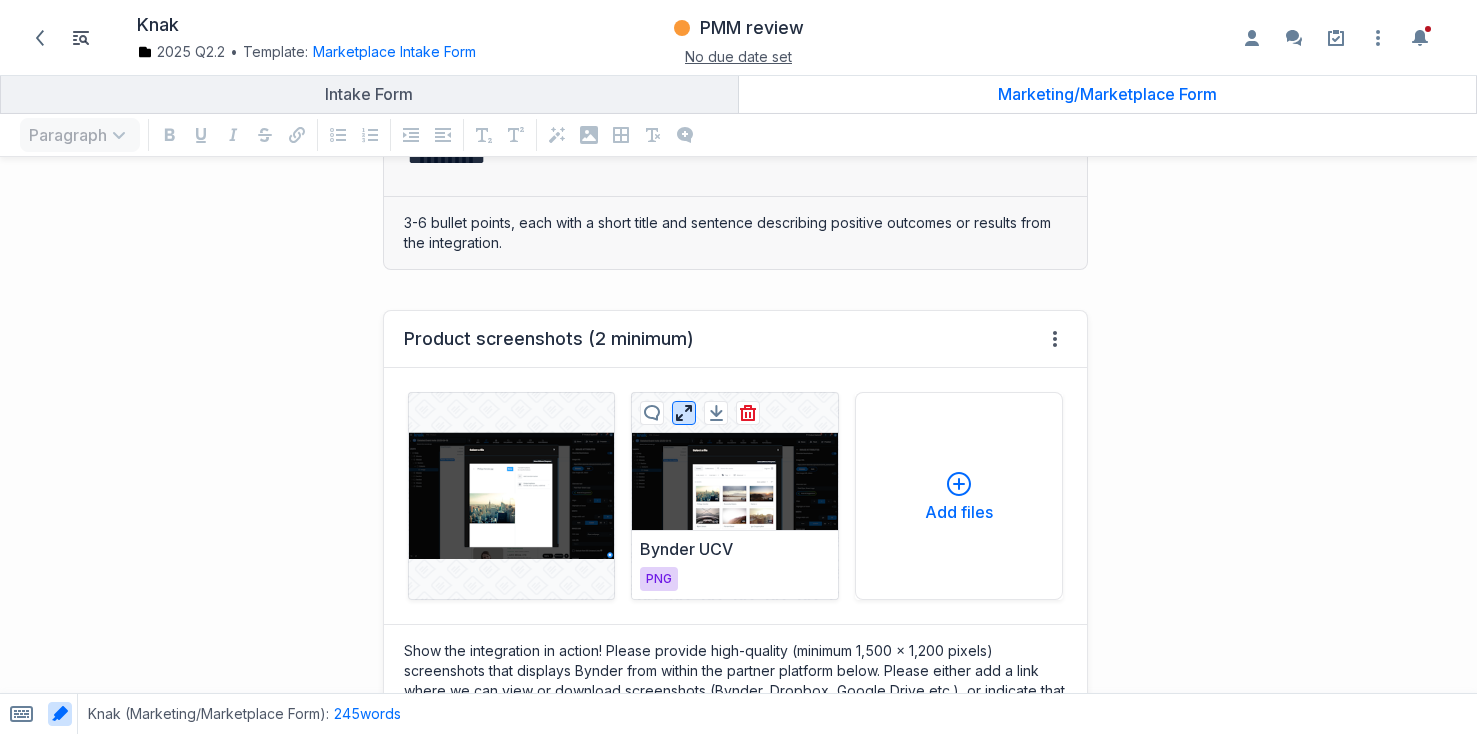 click 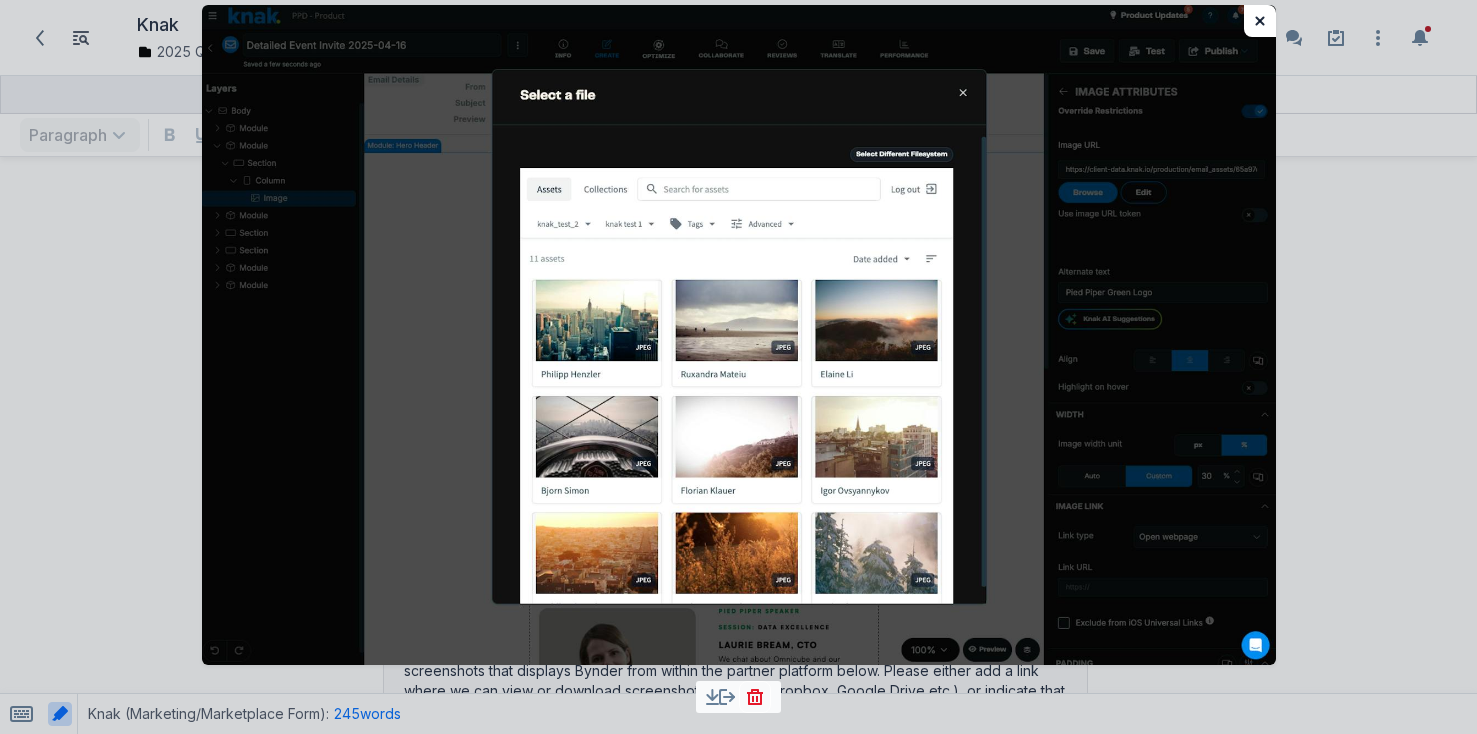 click 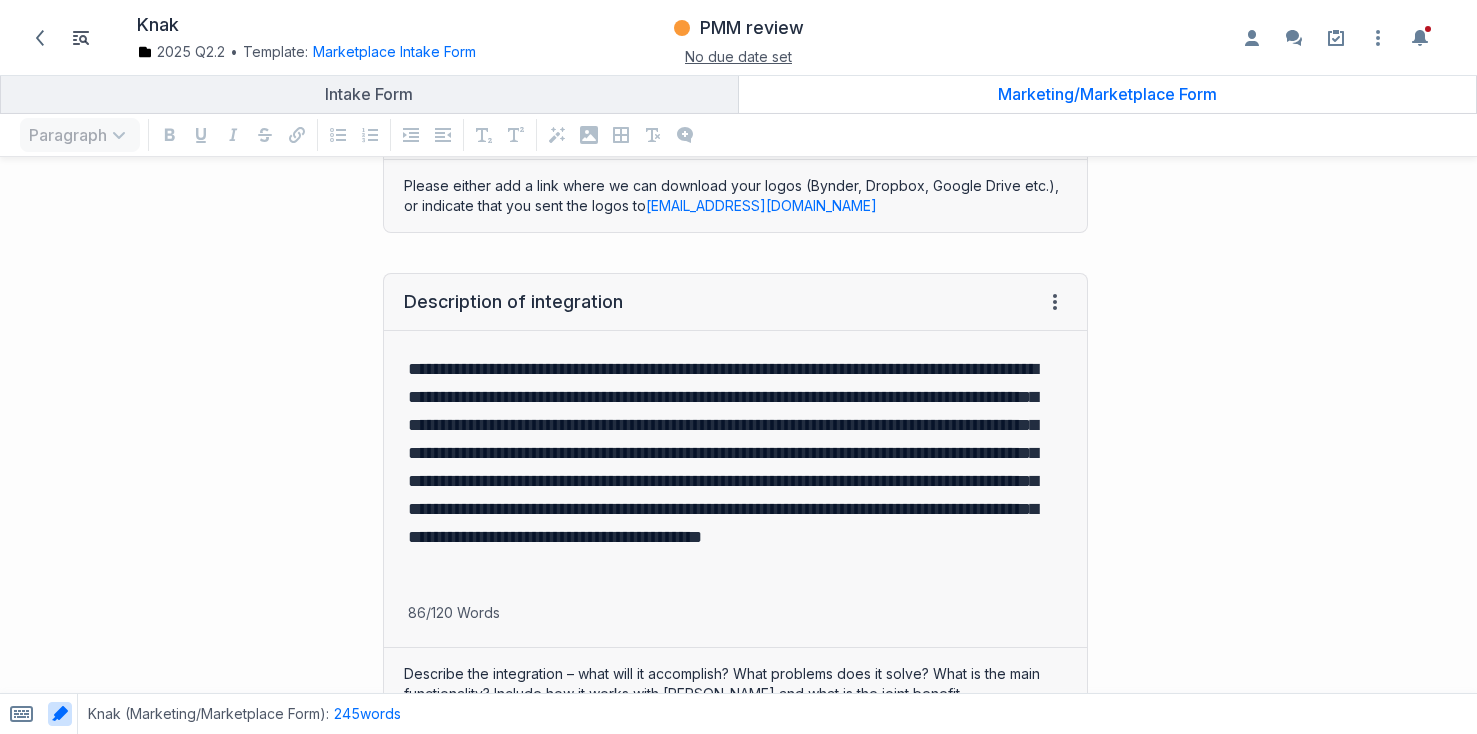 scroll, scrollTop: 0, scrollLeft: 0, axis: both 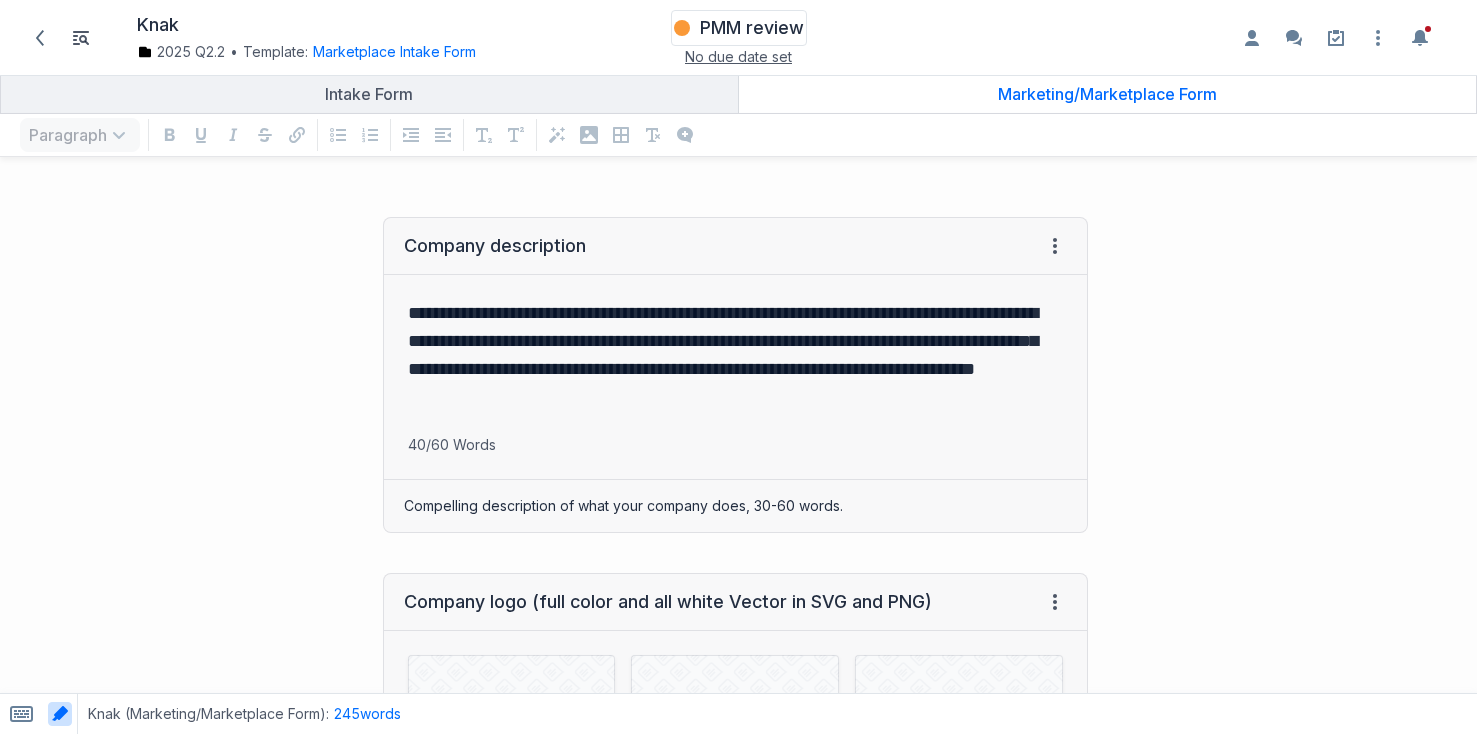 click on "PMM review" at bounding box center (752, 28) 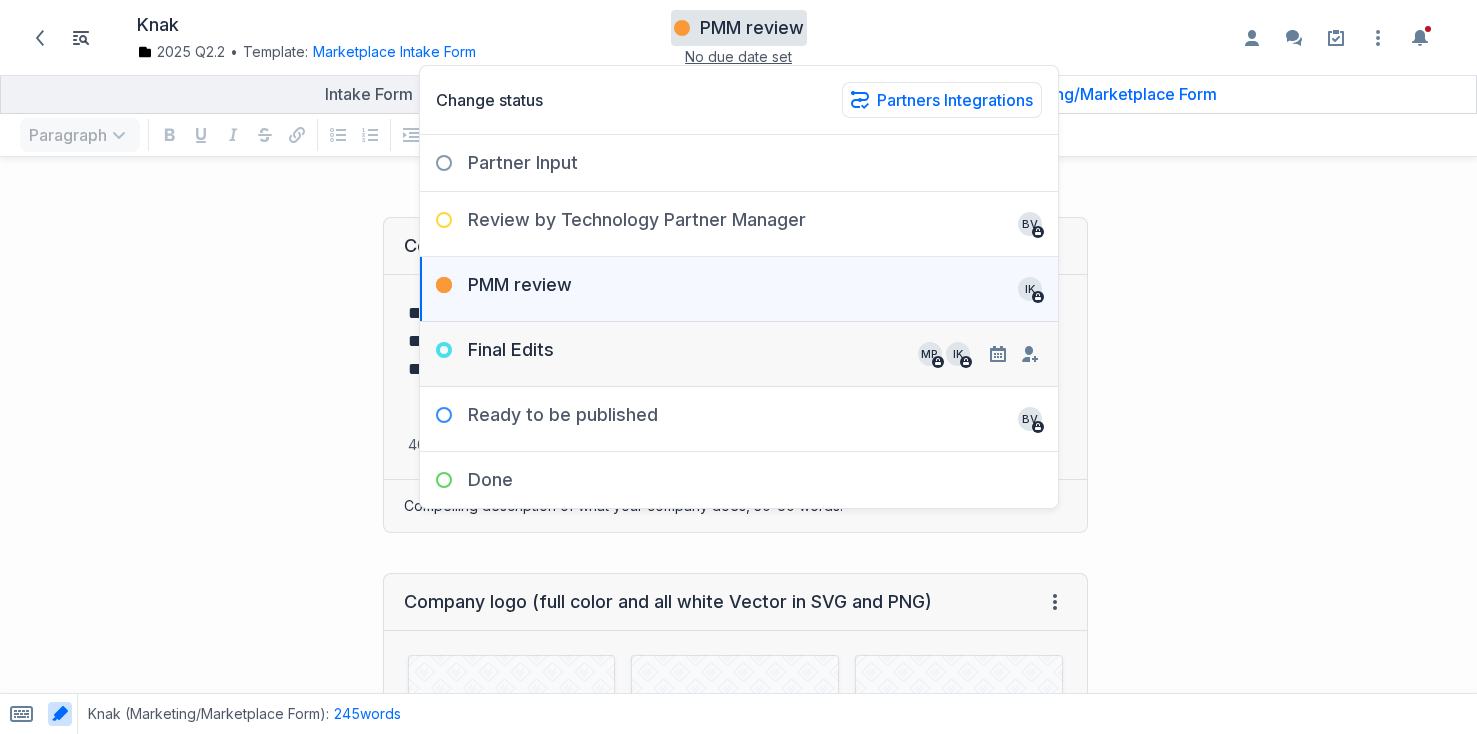 click on "Final Edits" at bounding box center [487, 354] 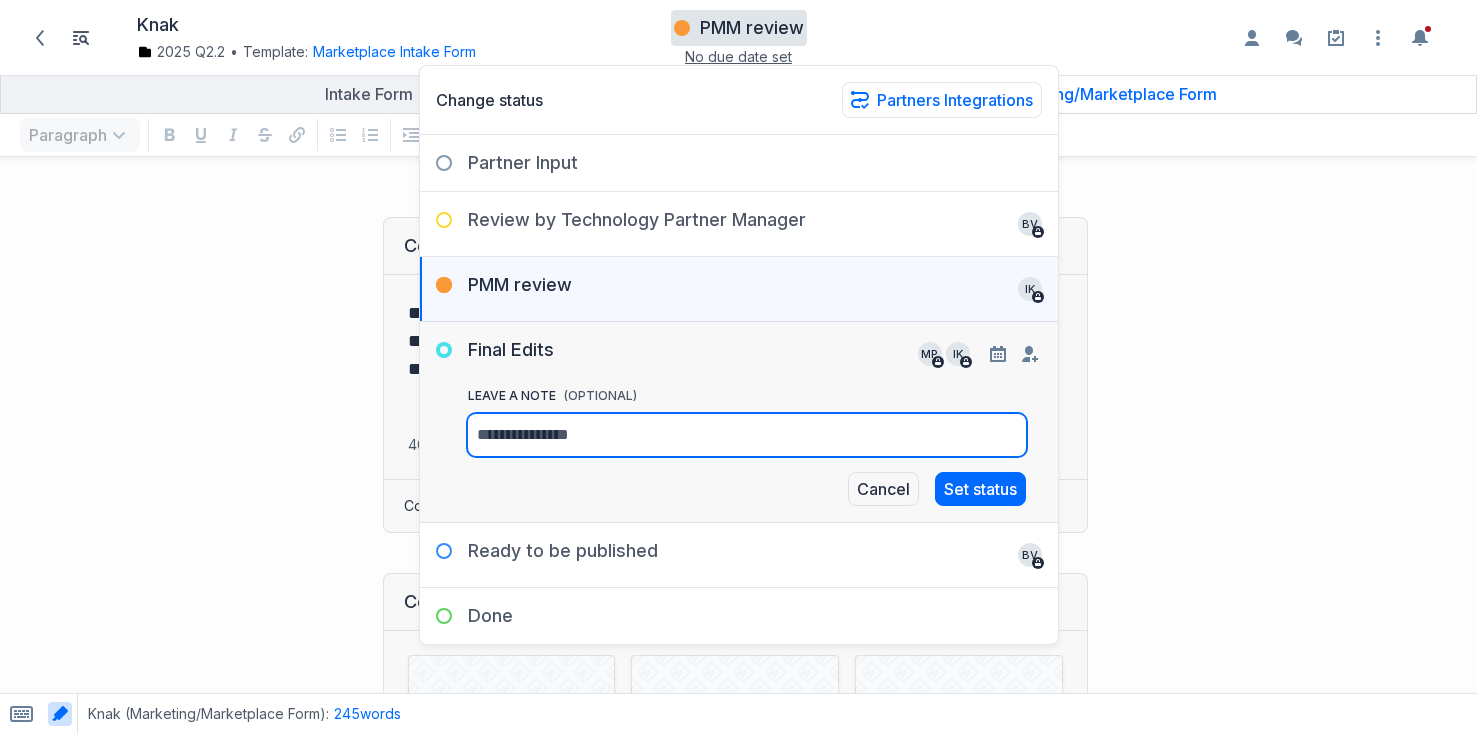 click on "leave a Note (OPTIONAL)" at bounding box center (557, 435) 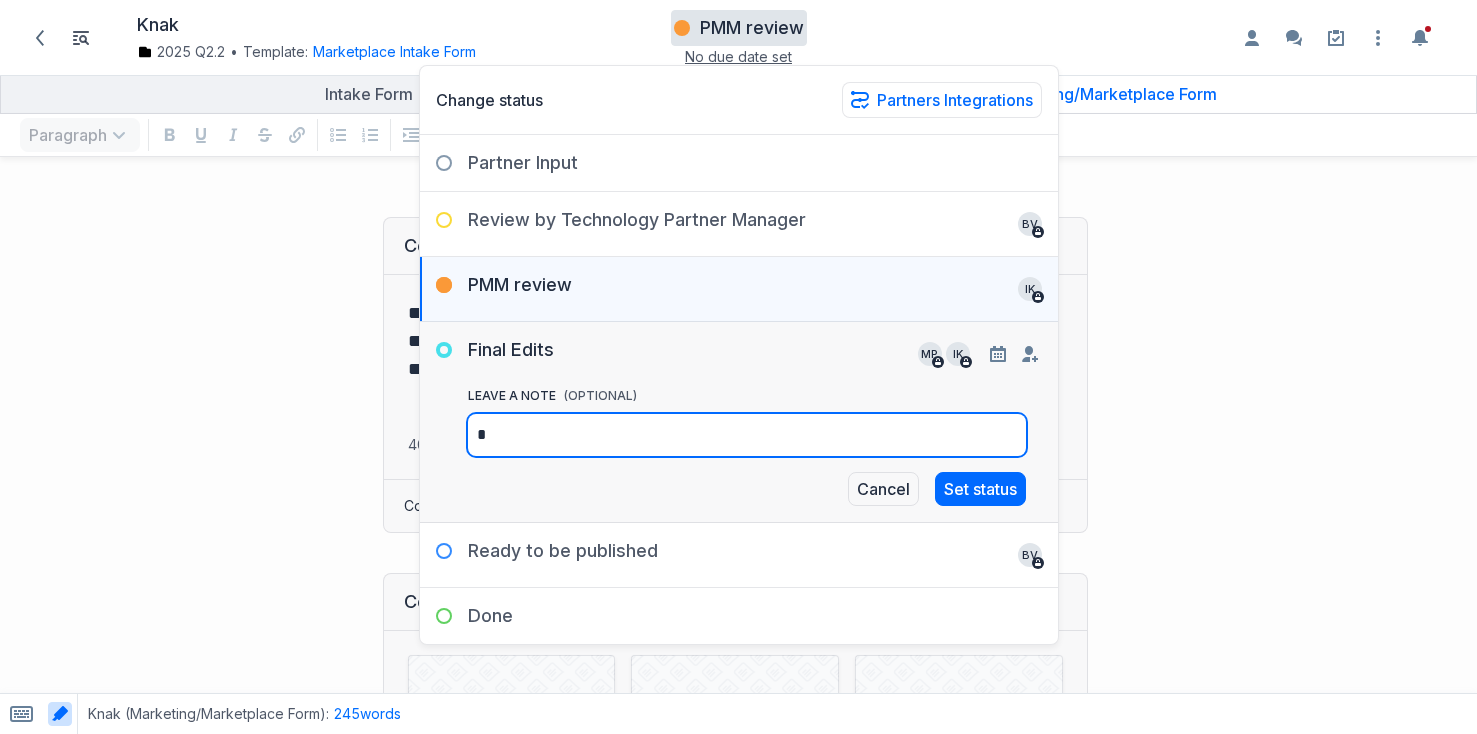 type on "*" 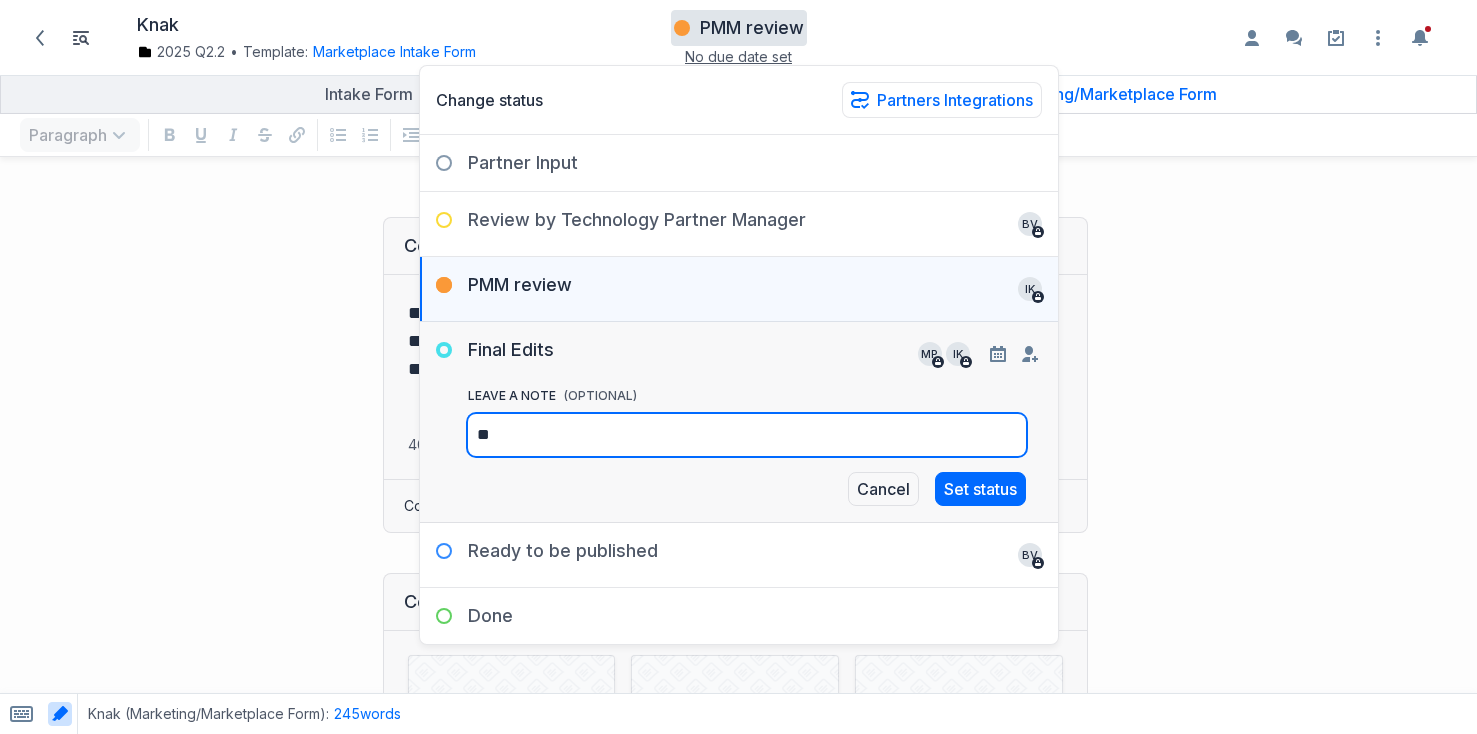 type on "**" 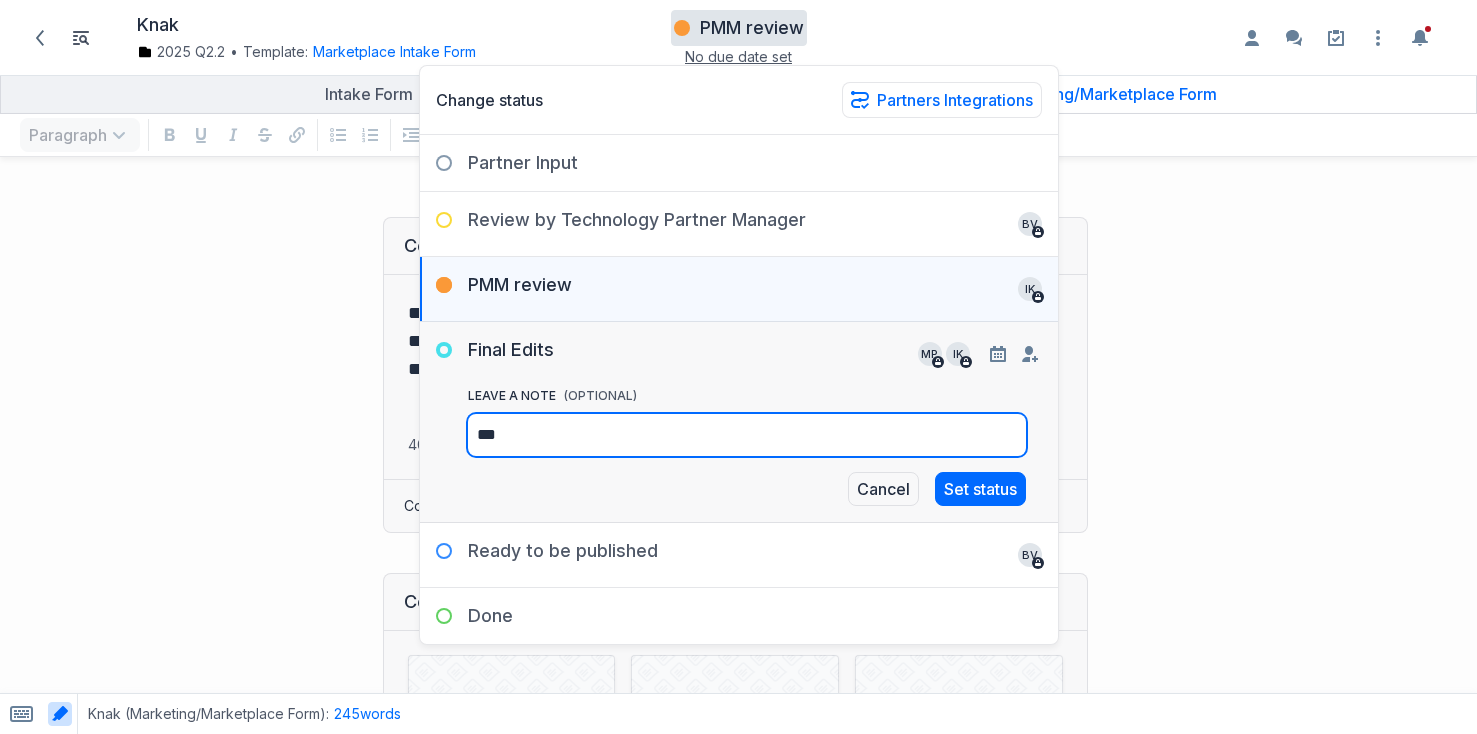 type on "***" 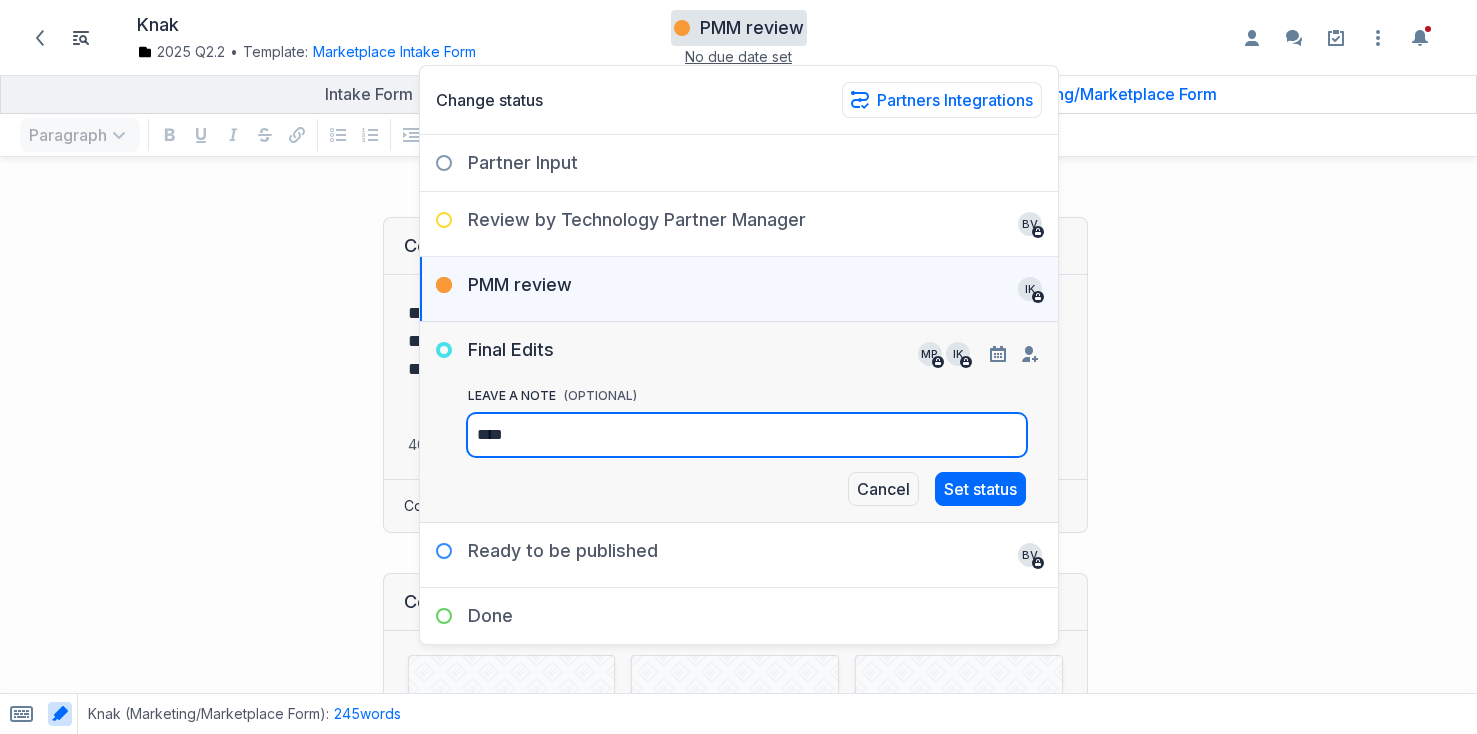 type on "****" 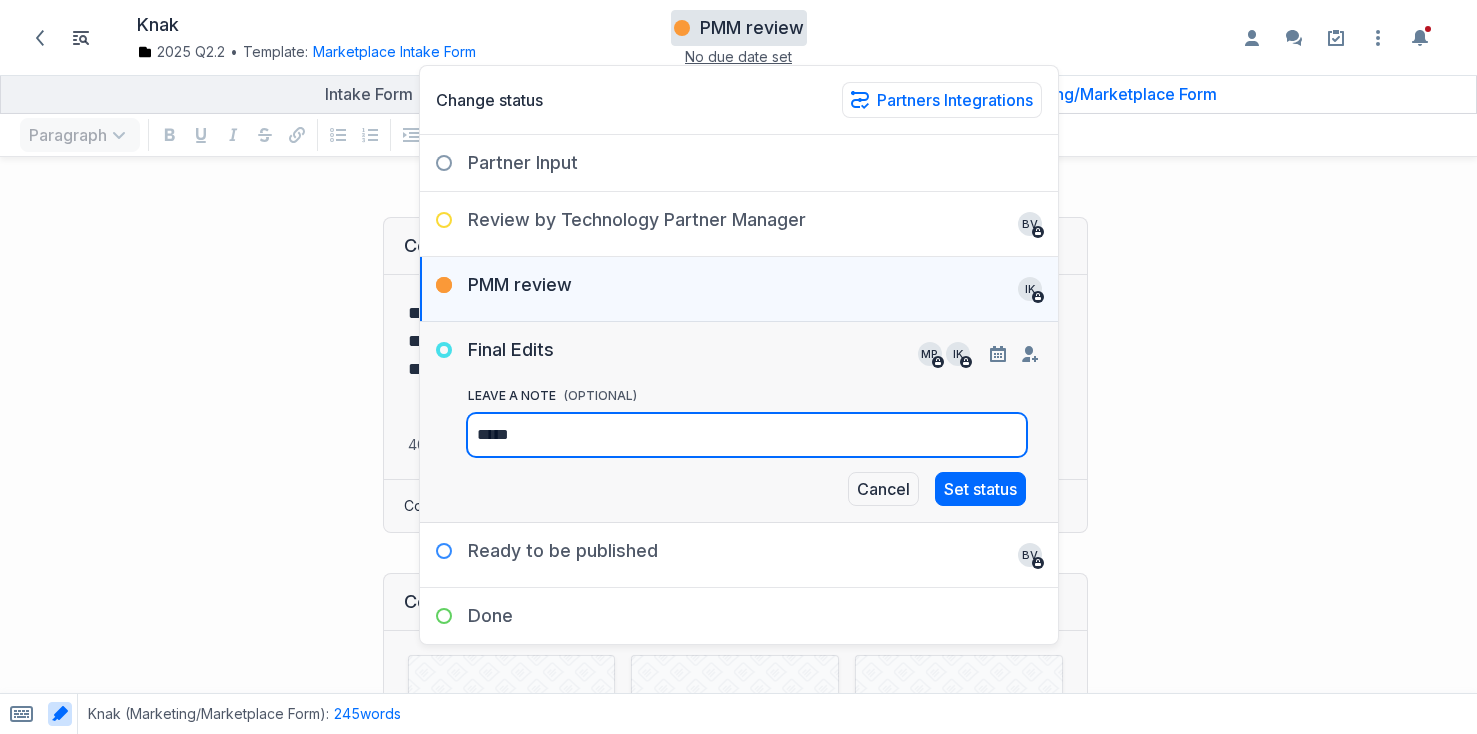 type on "*****" 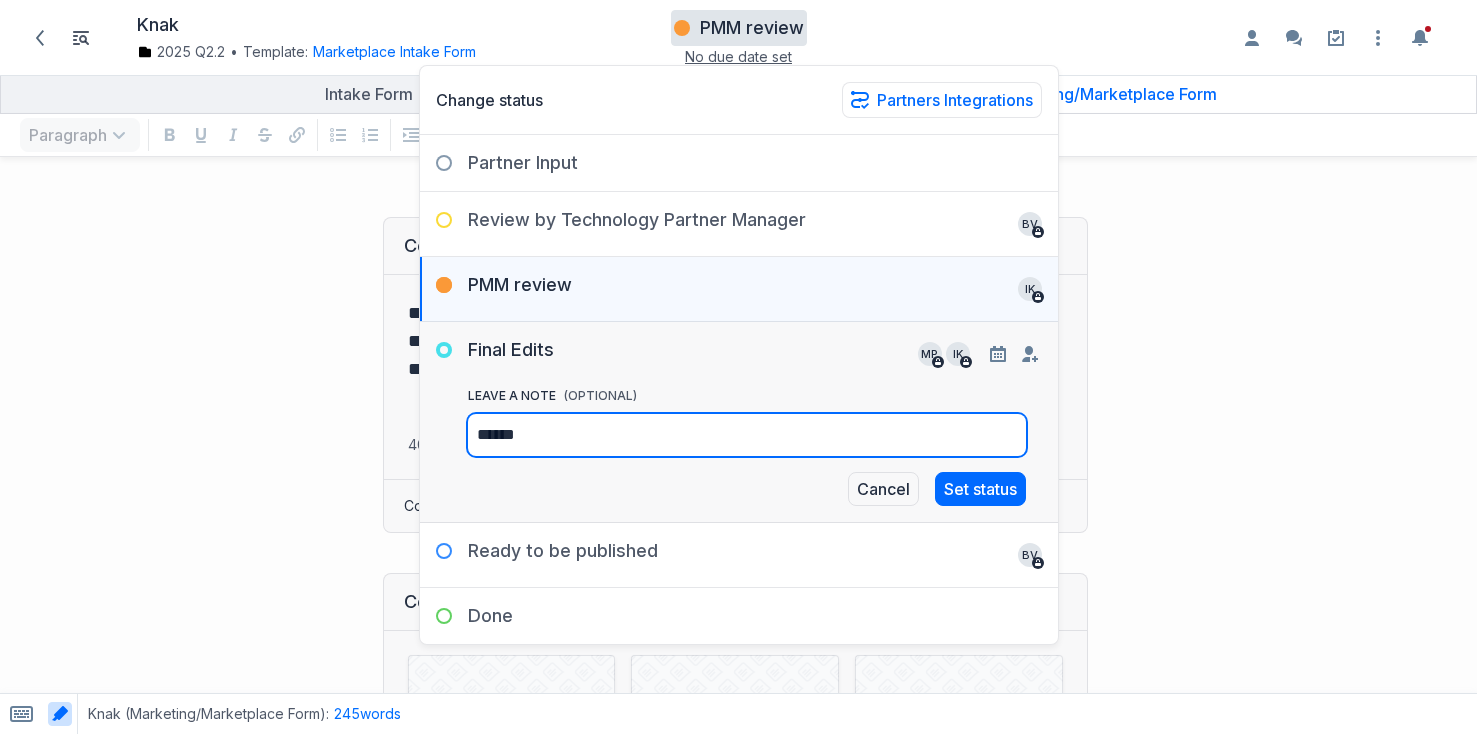 type on "*******" 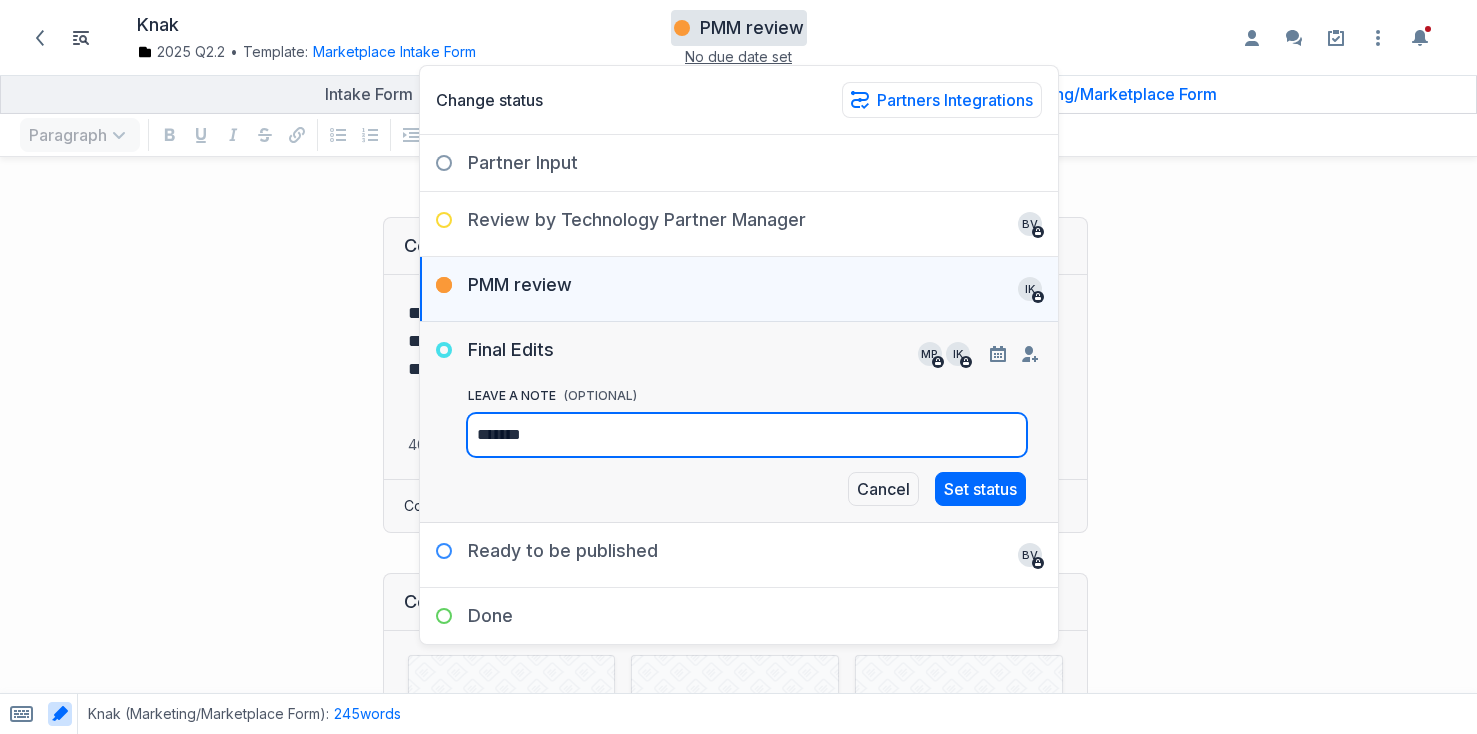 type on "*******" 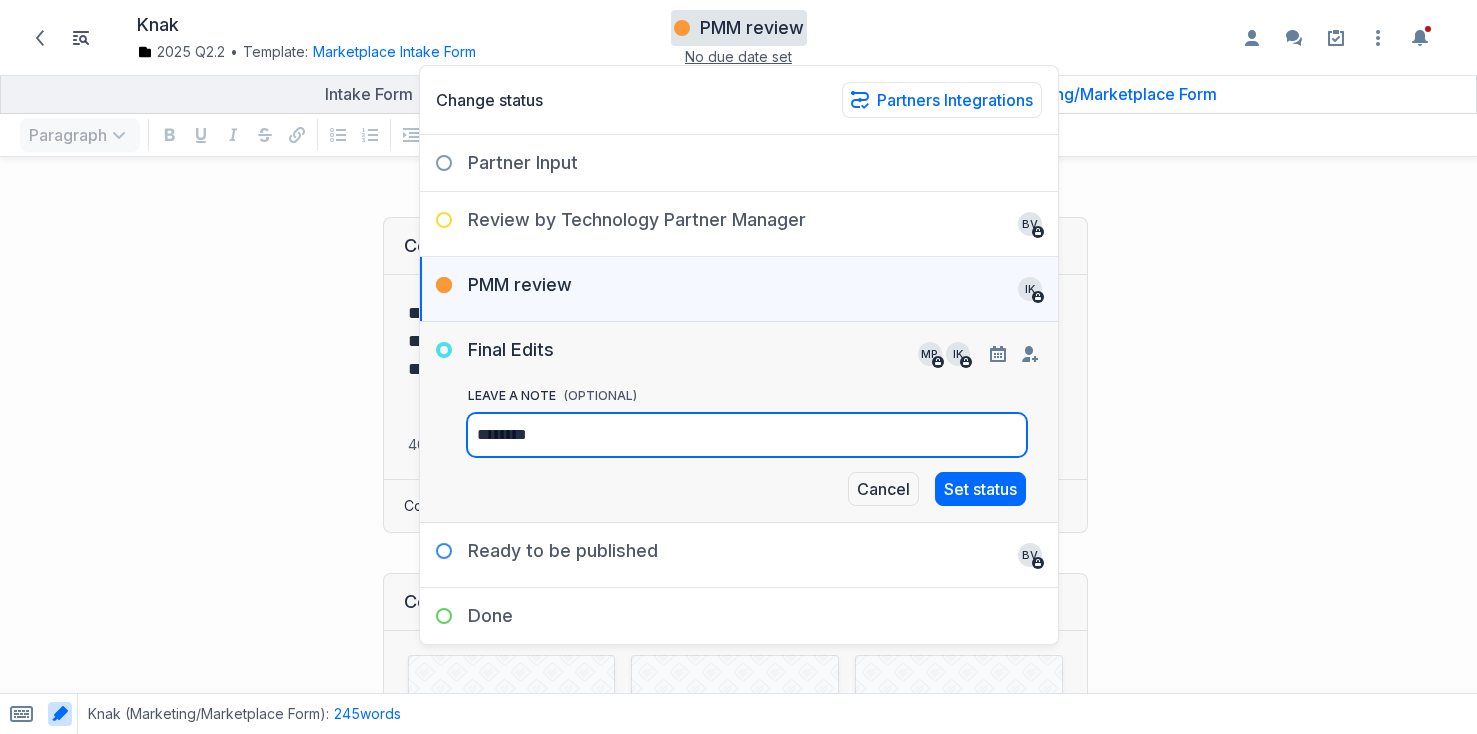 type on "********" 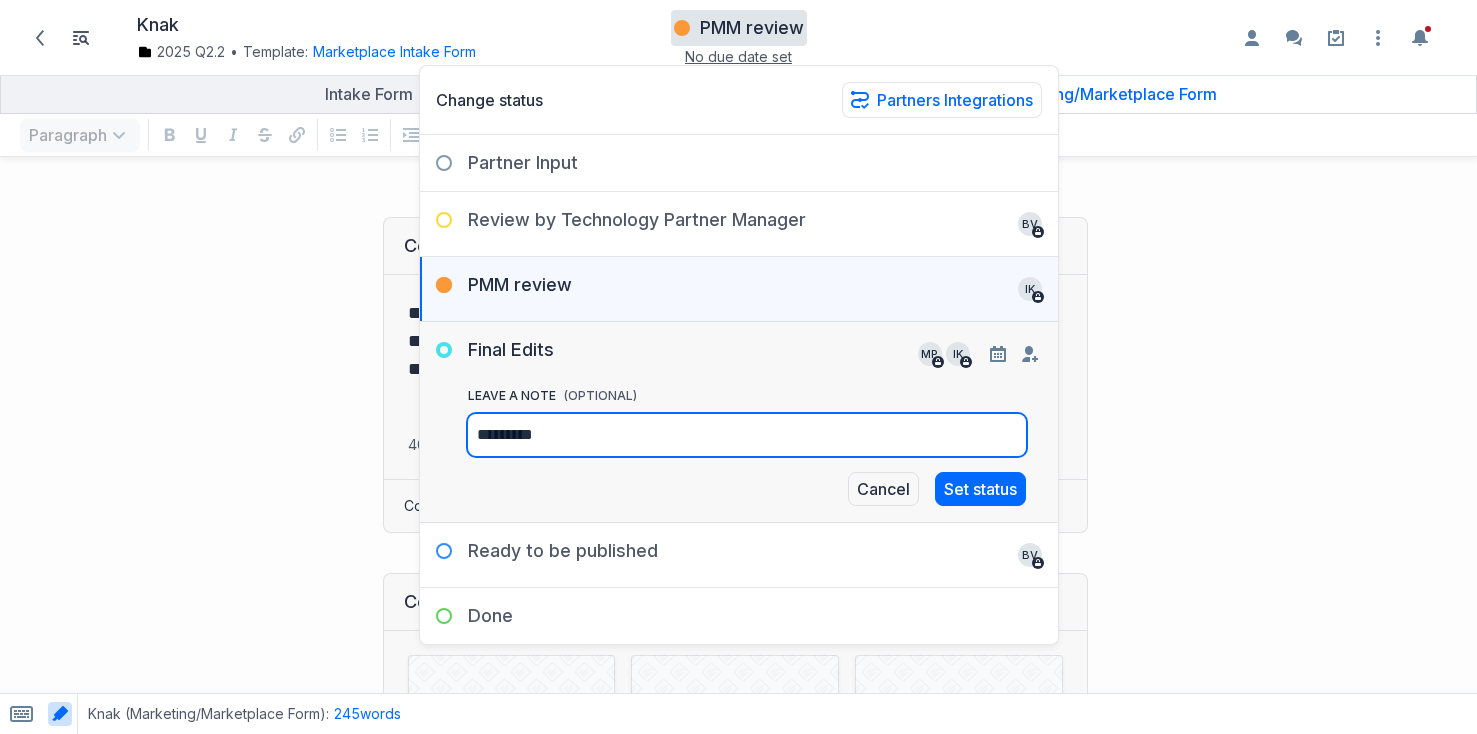 type on "*********" 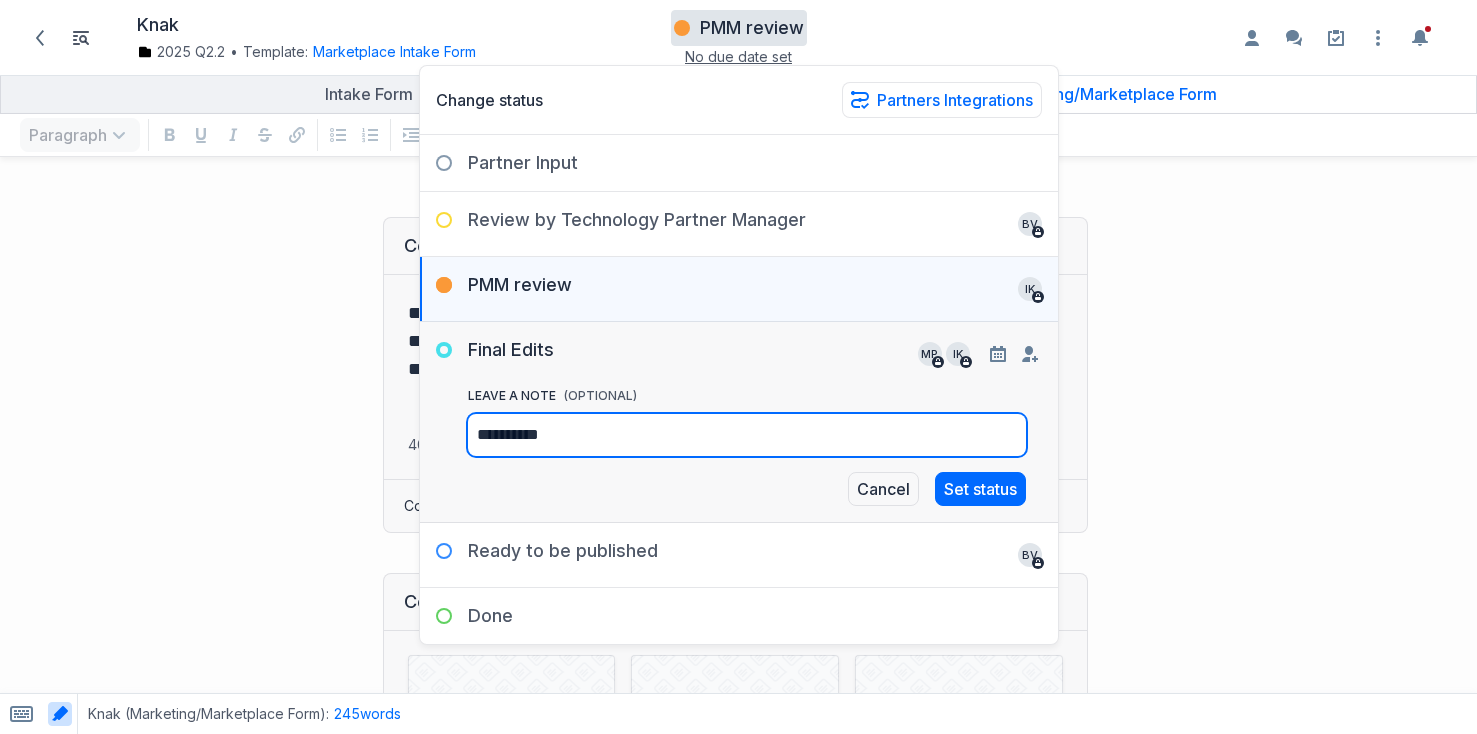 type on "**********" 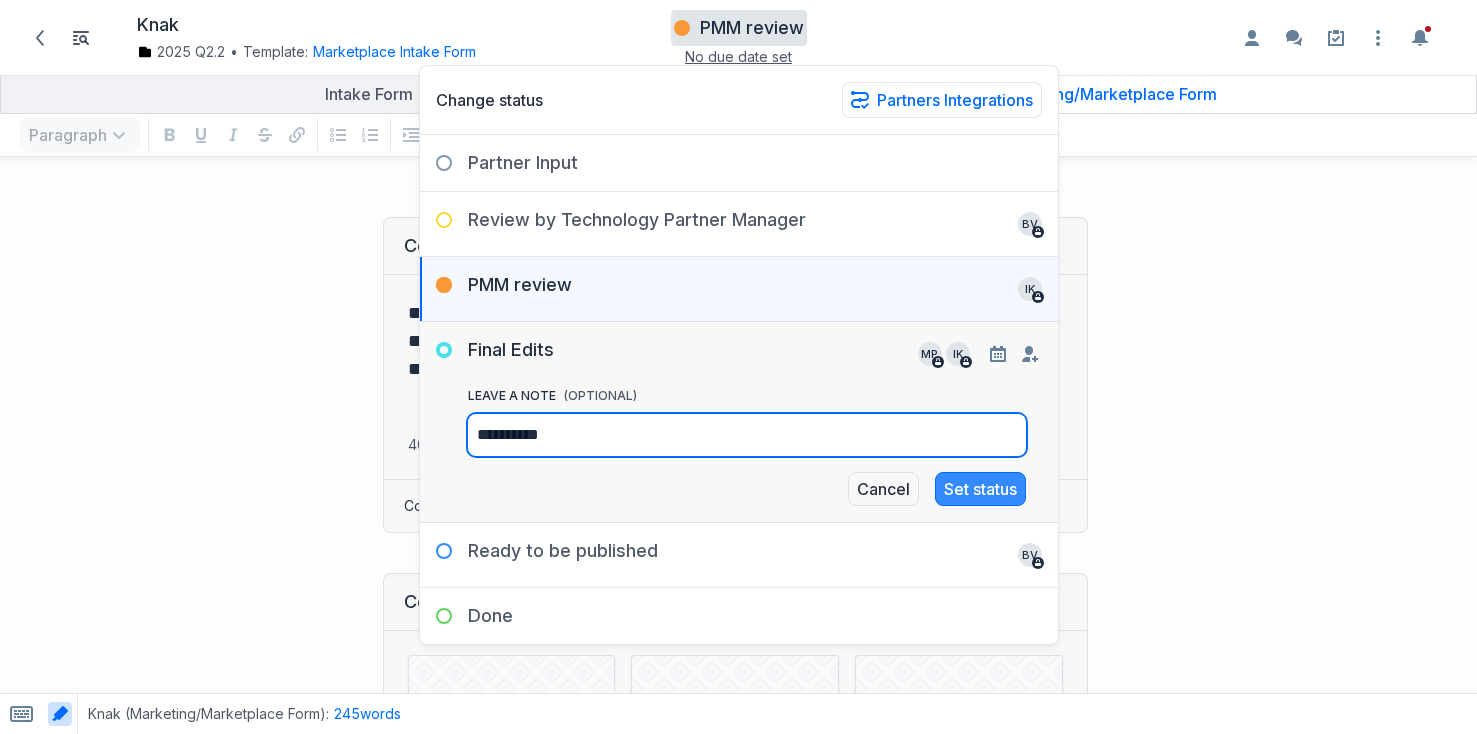 type on "**********" 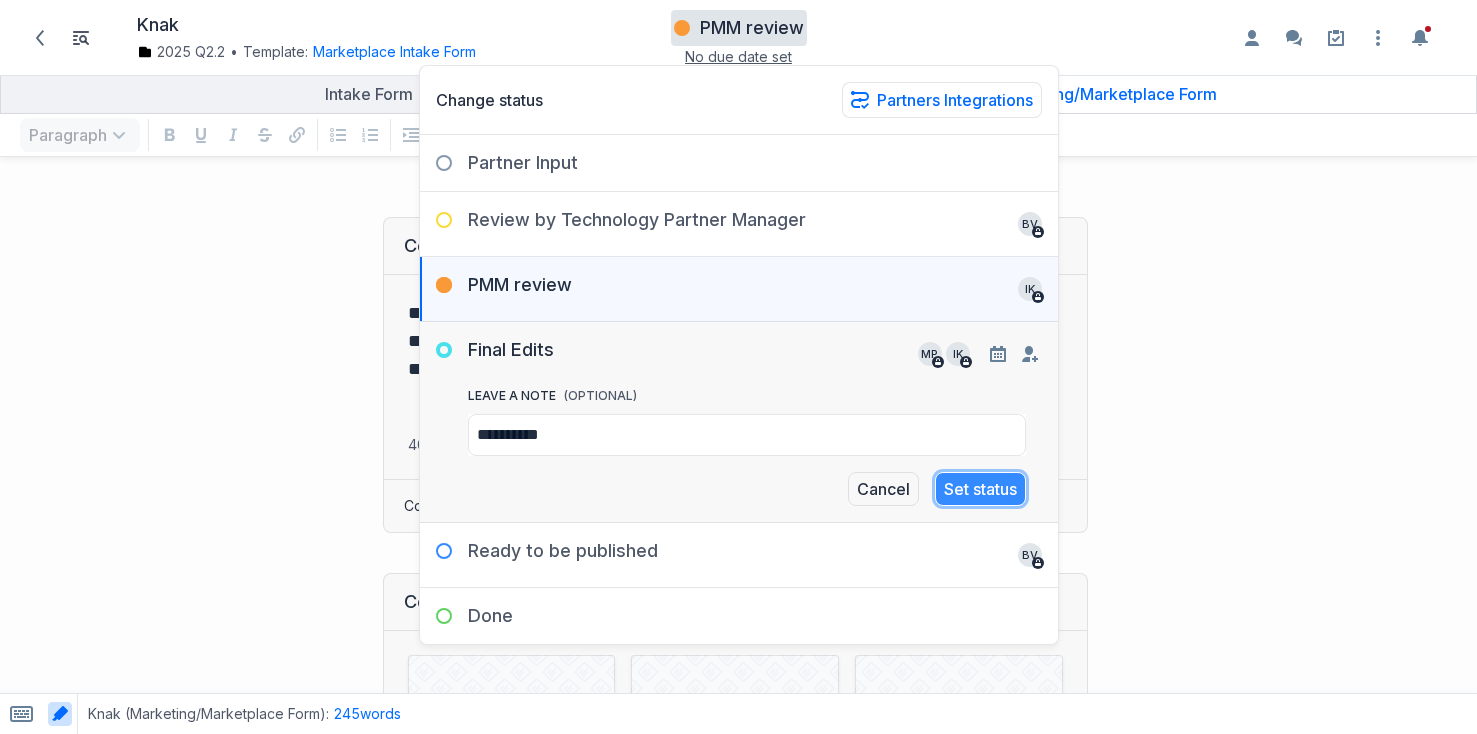 click on "Set status" at bounding box center [980, 489] 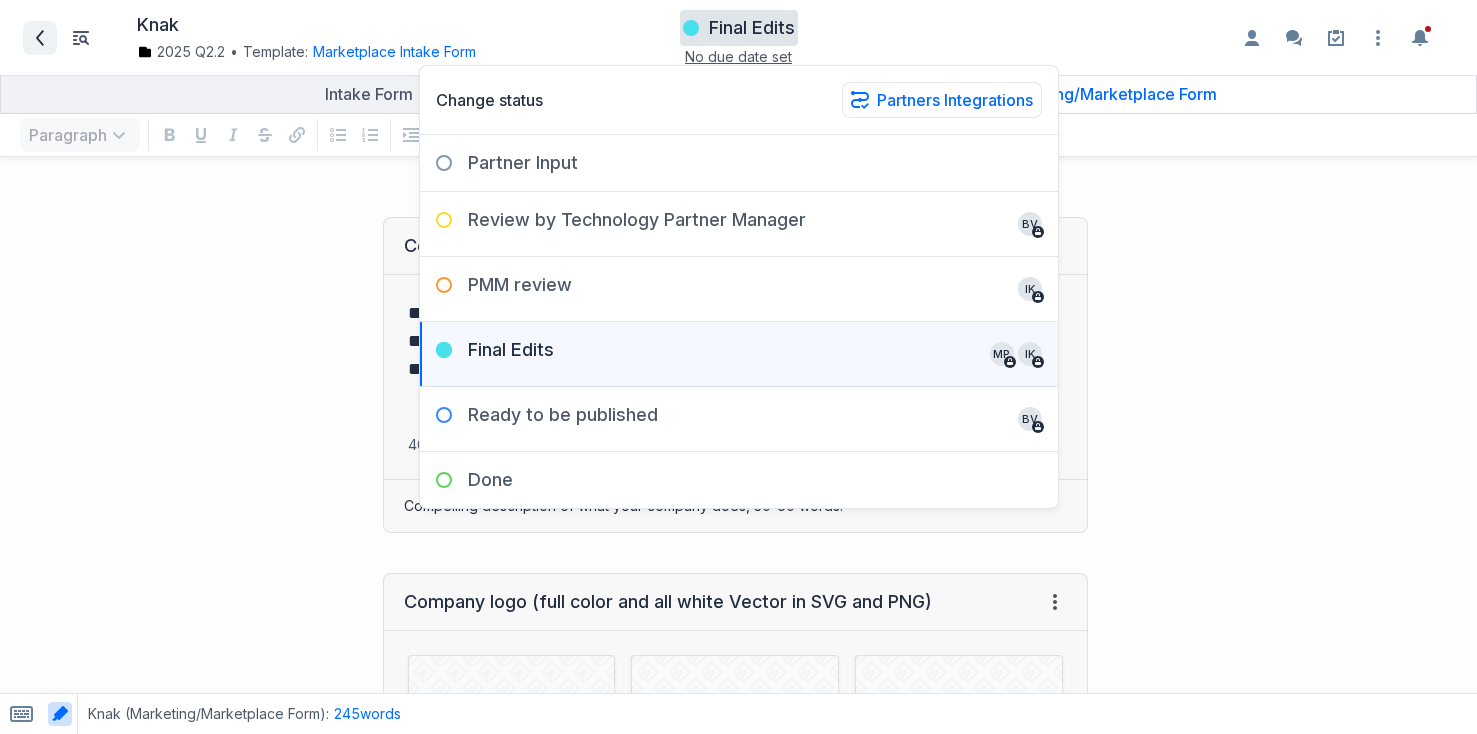 click 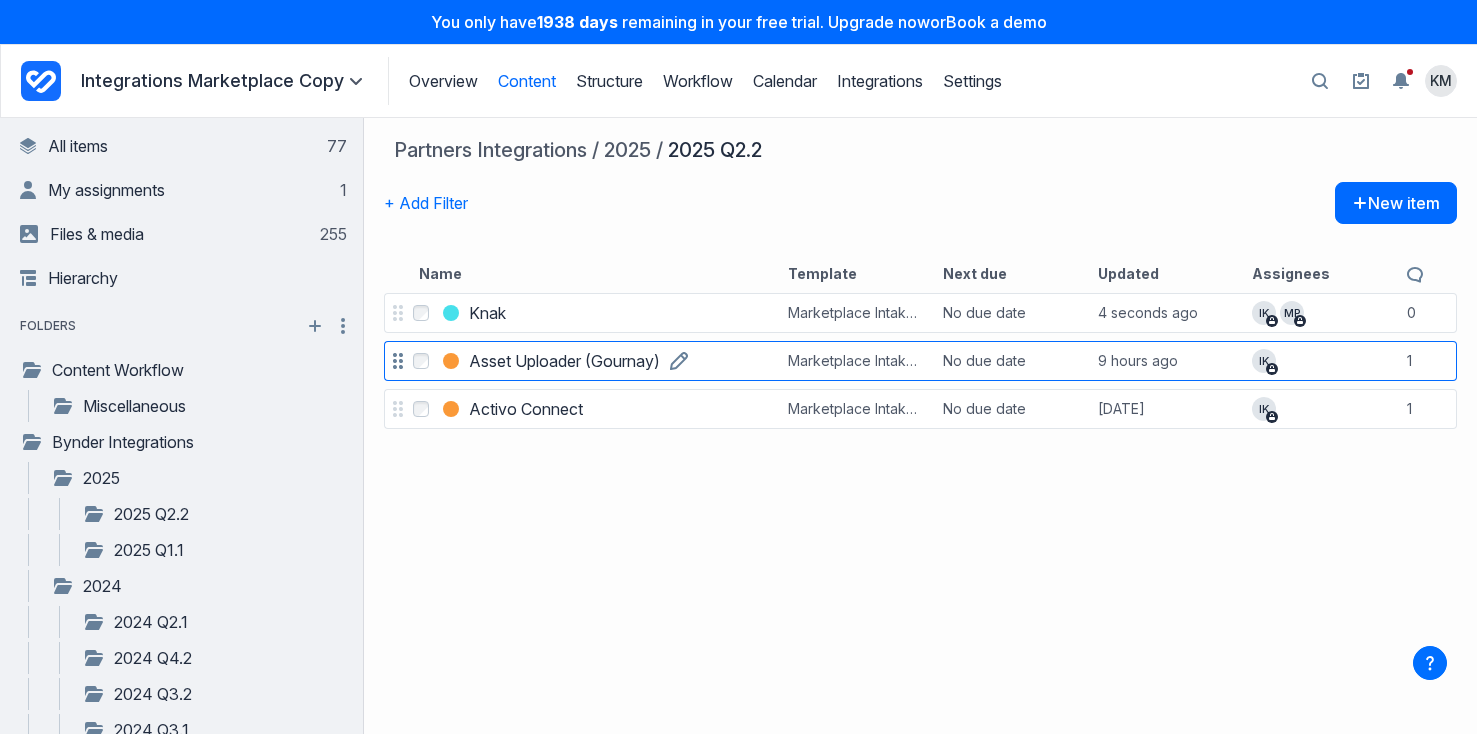 click on "Asset Uploader (Gournay)" at bounding box center (564, 361) 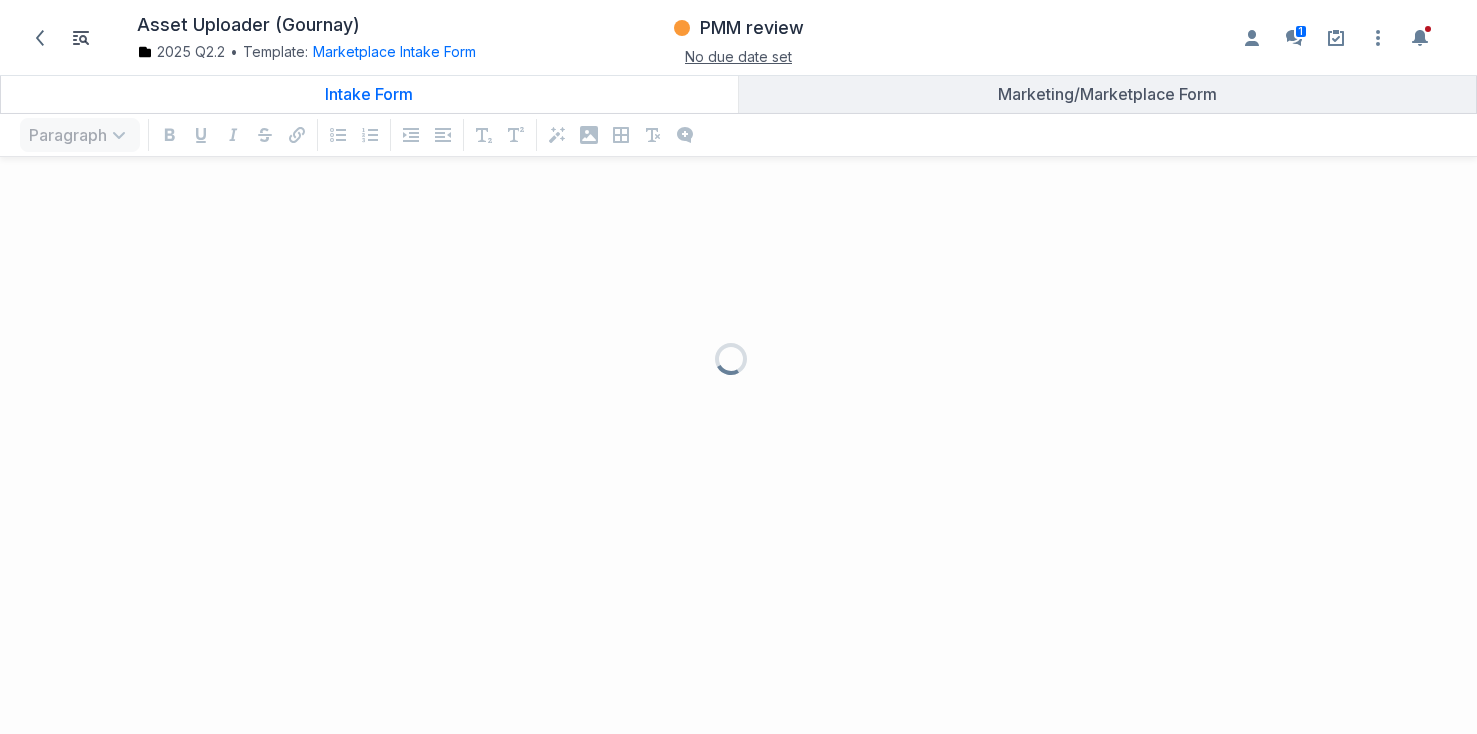 scroll, scrollTop: 1, scrollLeft: 1, axis: both 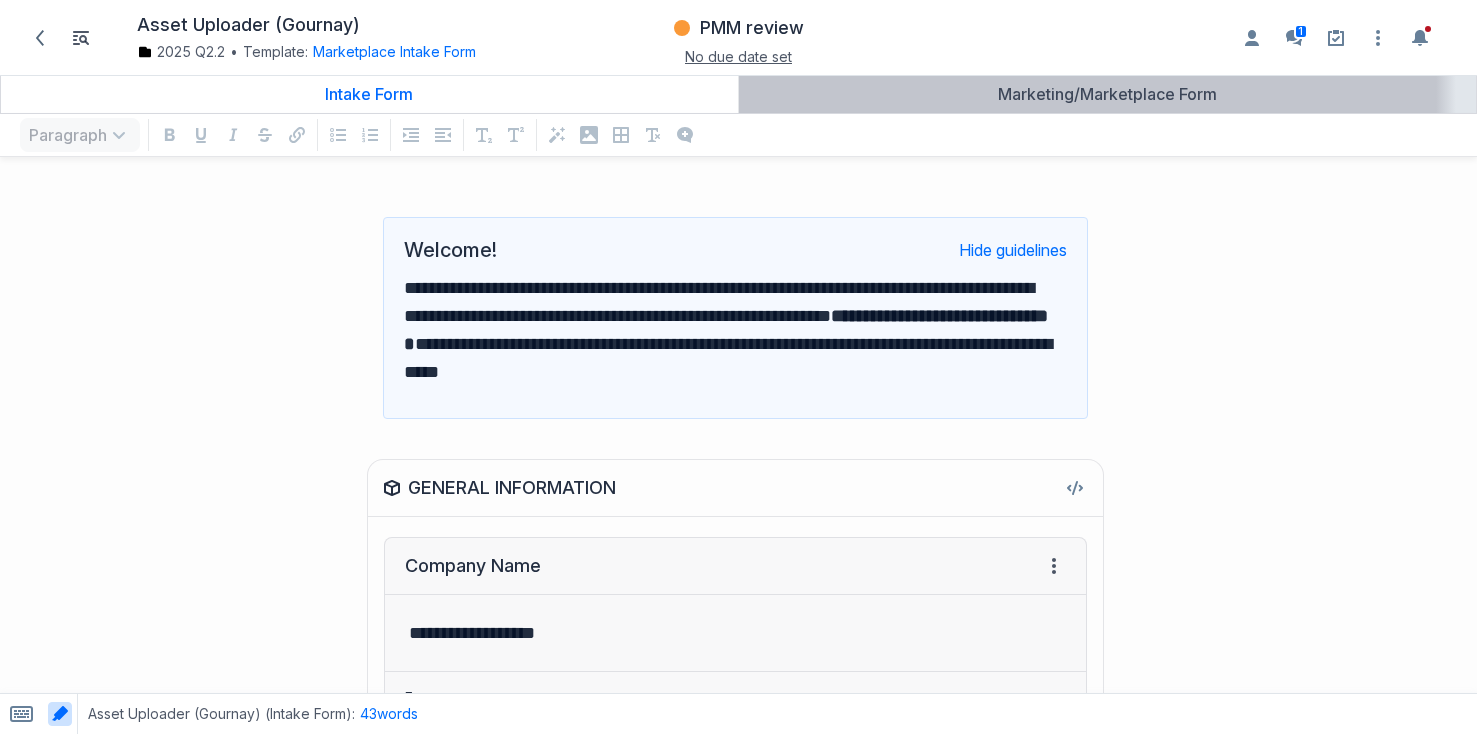 click on "Marketing/Marketplace Form" at bounding box center [1108, 94] 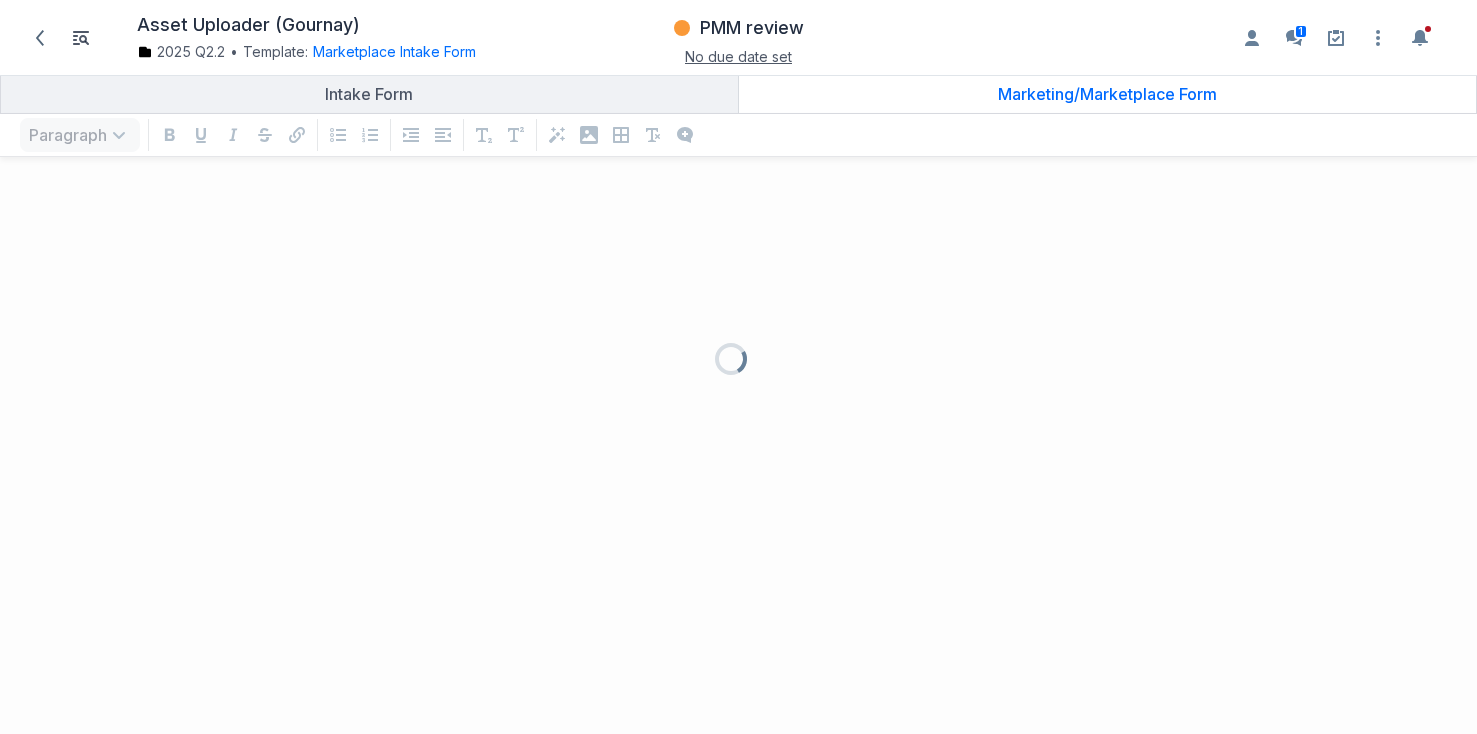 scroll, scrollTop: 1, scrollLeft: 1, axis: both 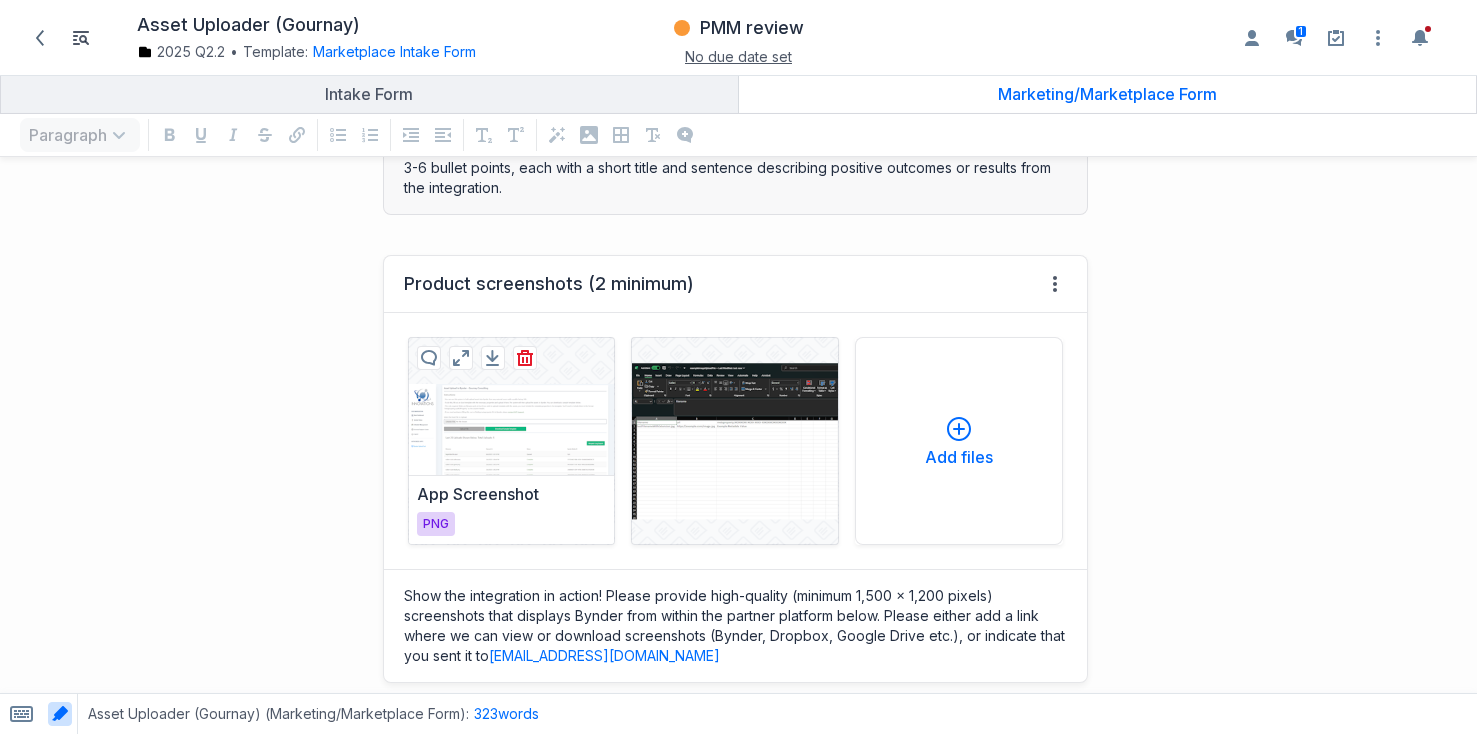 click at bounding box center (512, 441) 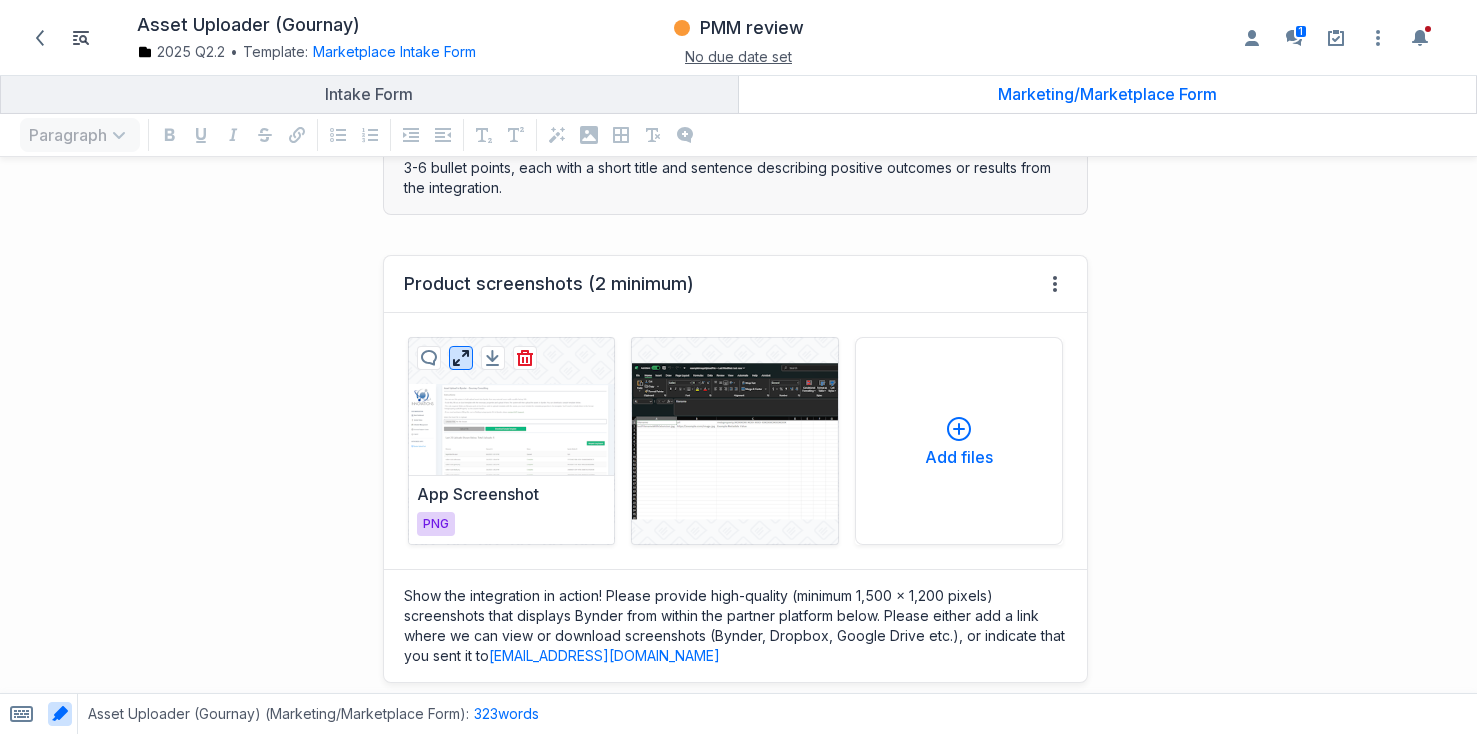 click 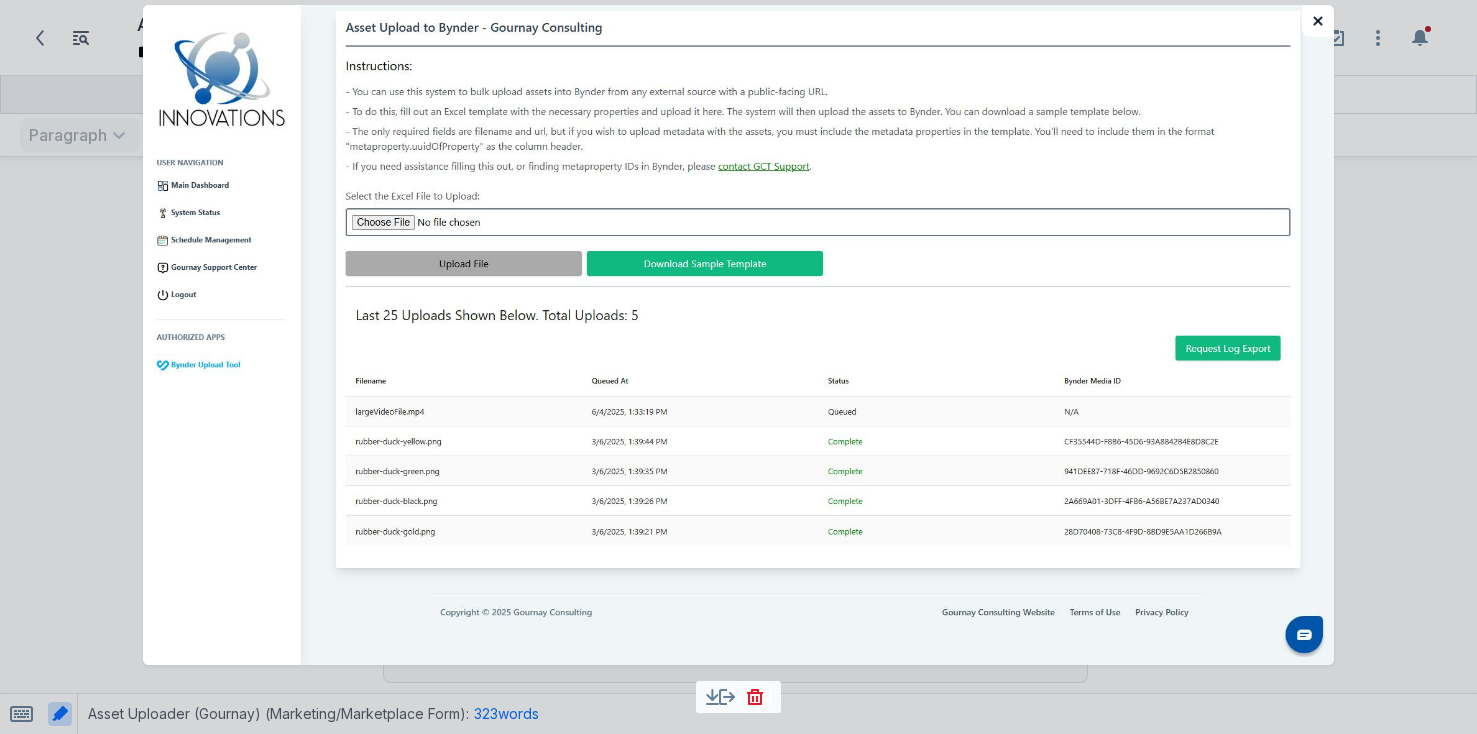 click 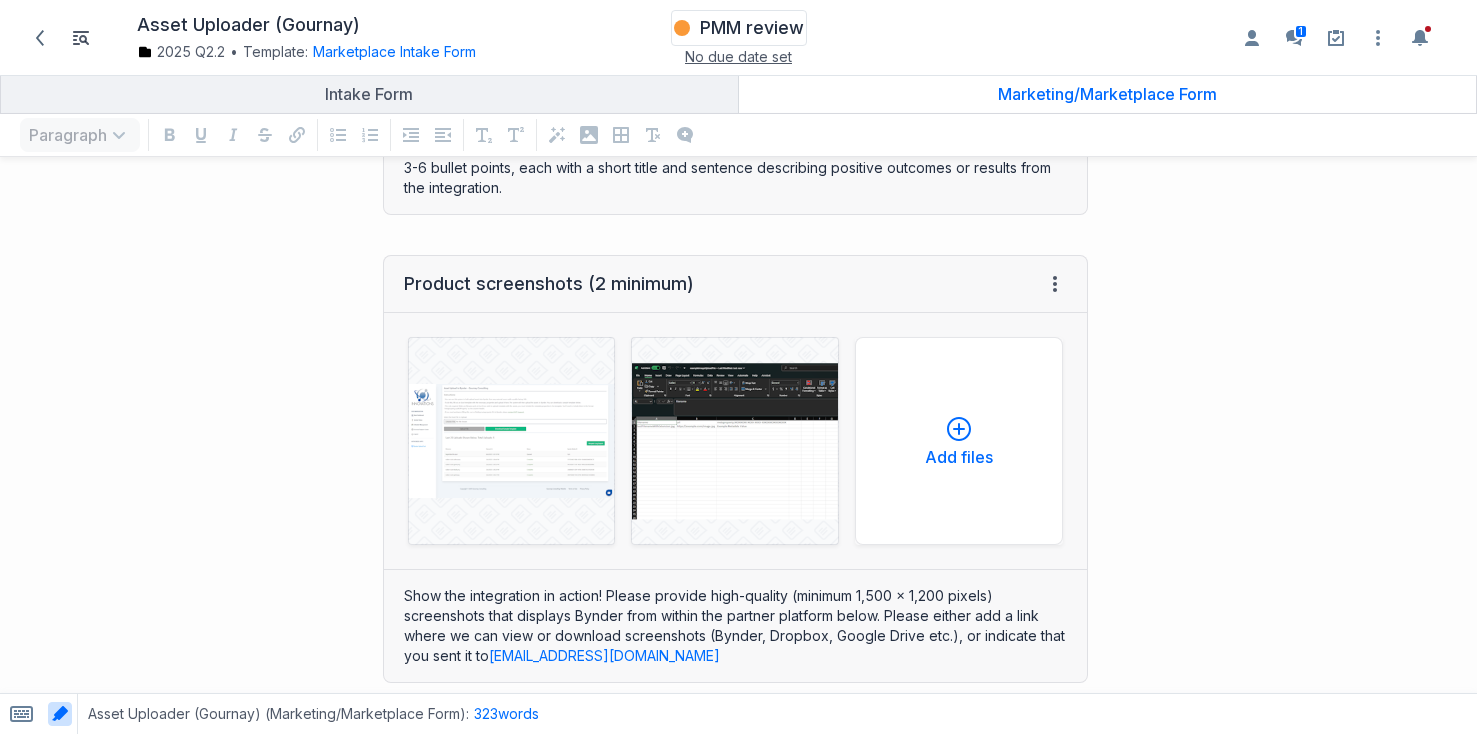 click on "PMM review" at bounding box center (752, 28) 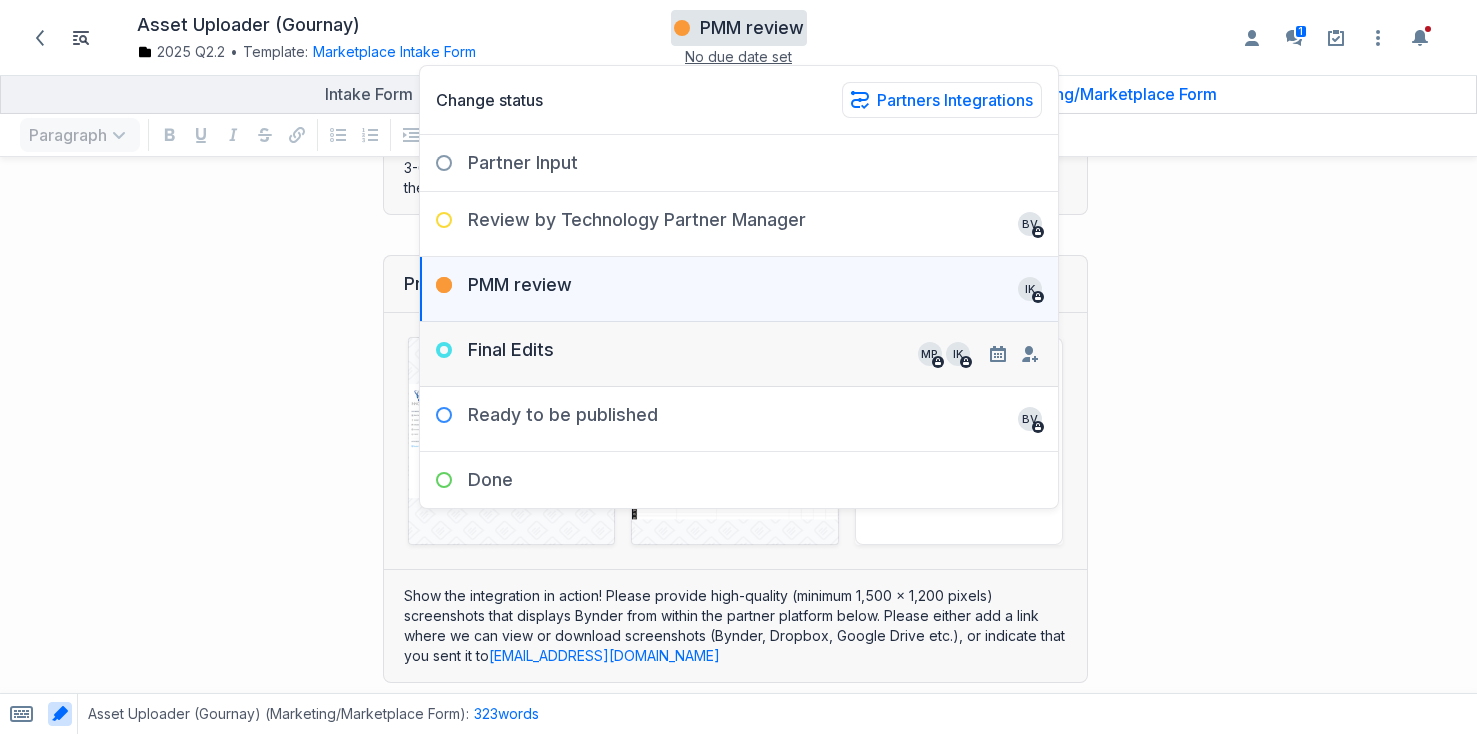 click on "Final Edits    MP IK" at bounding box center (739, 346) 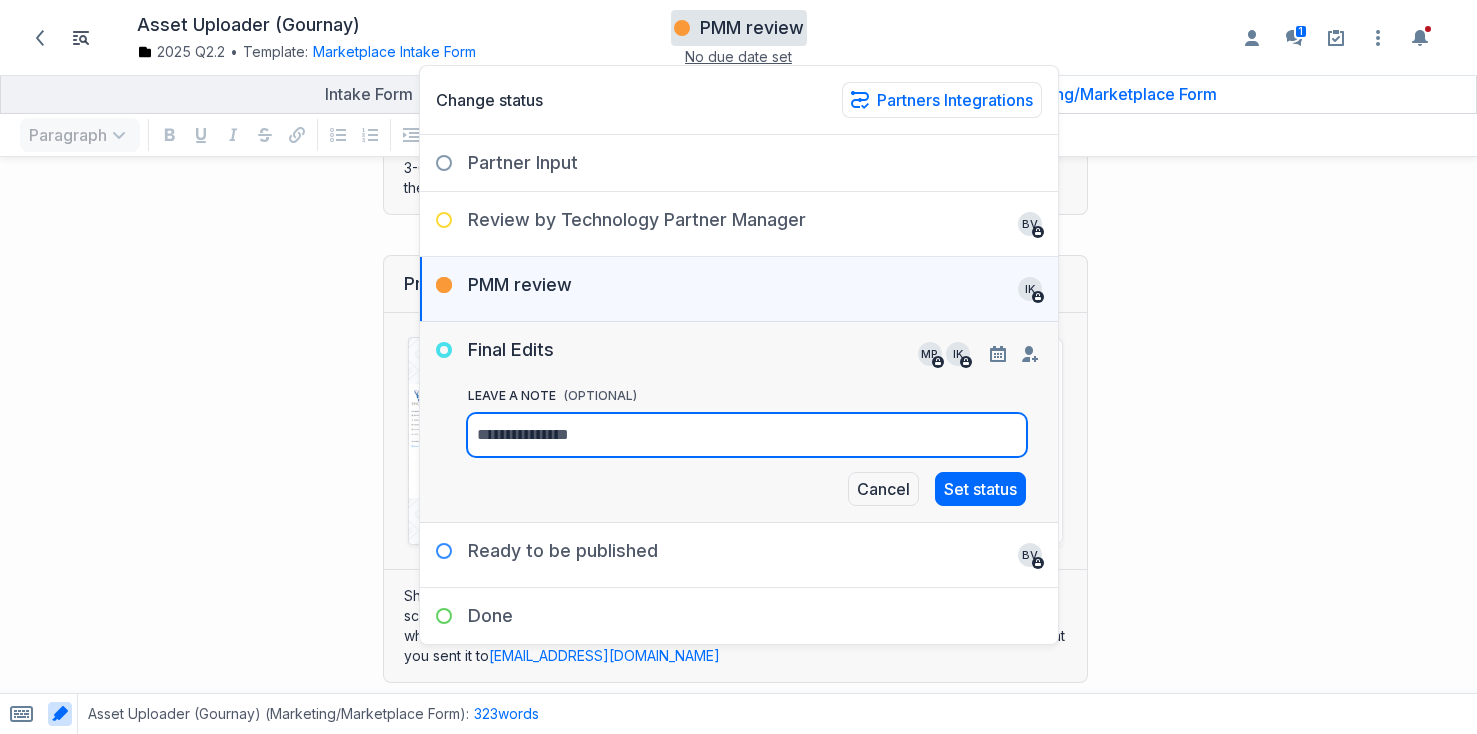 click on "leave a Note (OPTIONAL)" at bounding box center [557, 435] 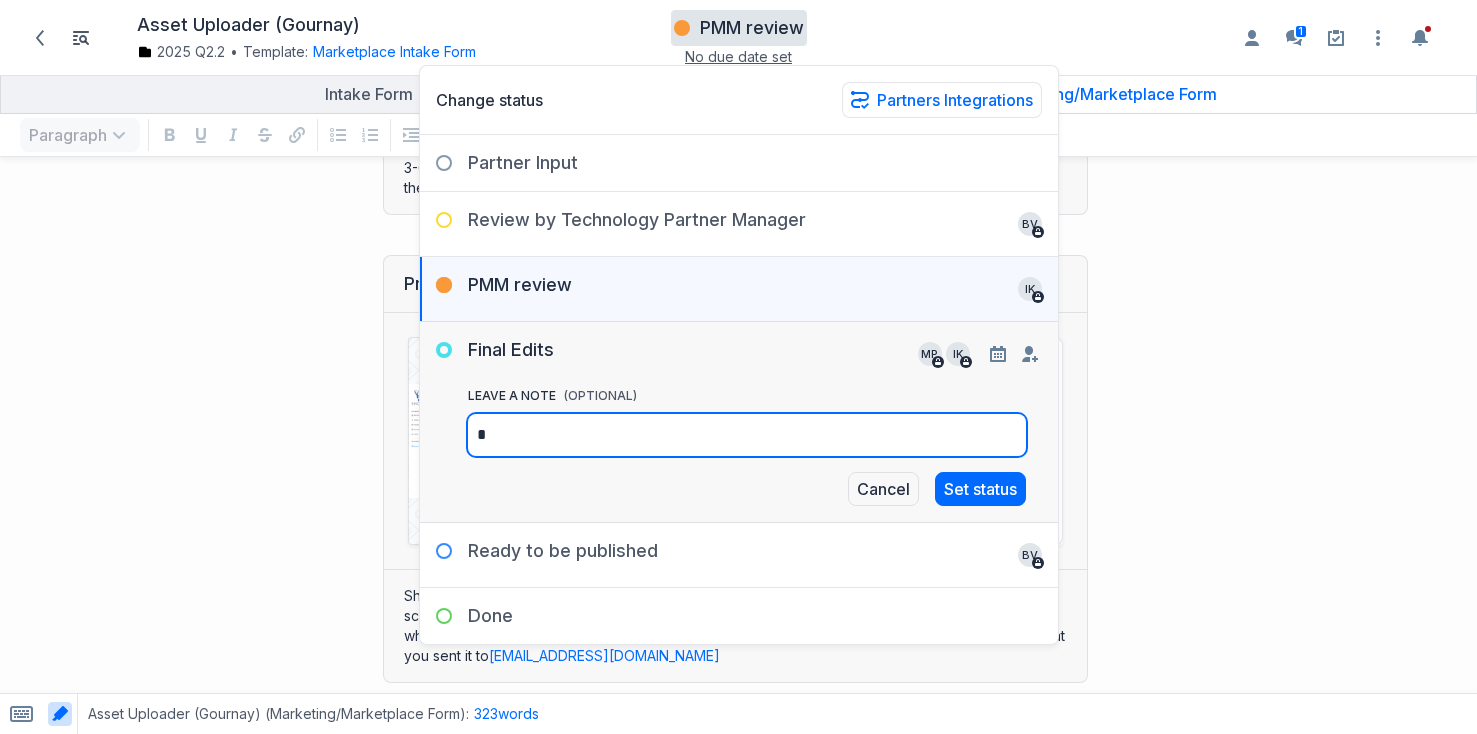 type on "*" 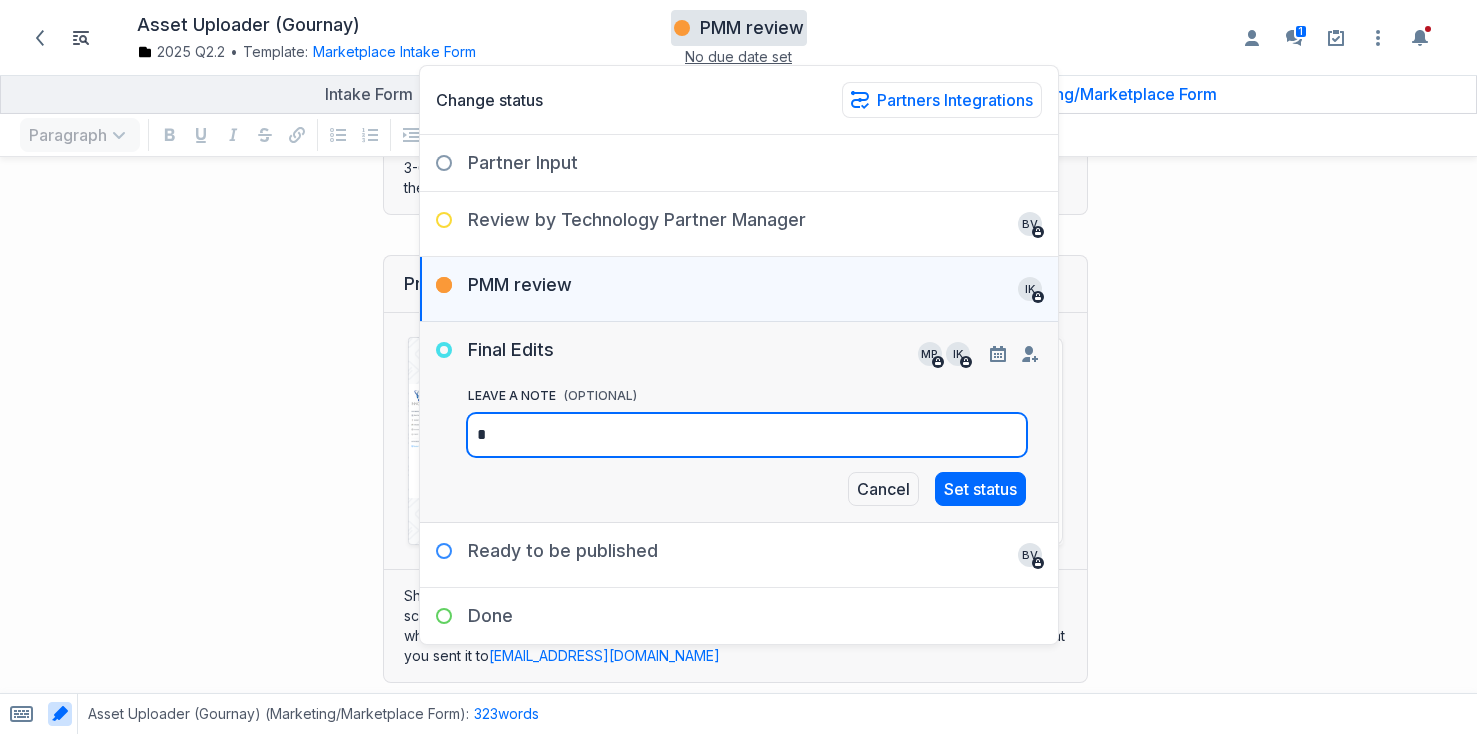 type on "**" 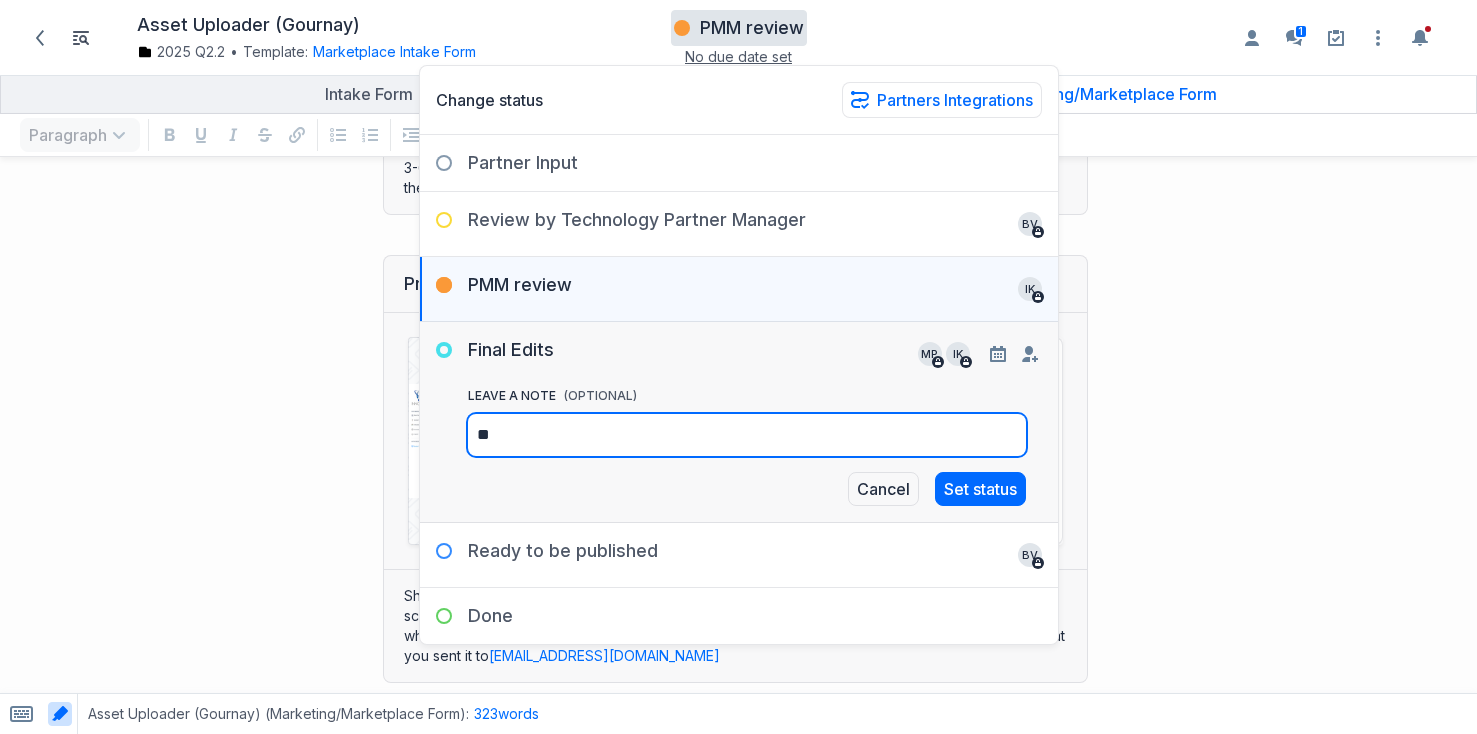 type on "**" 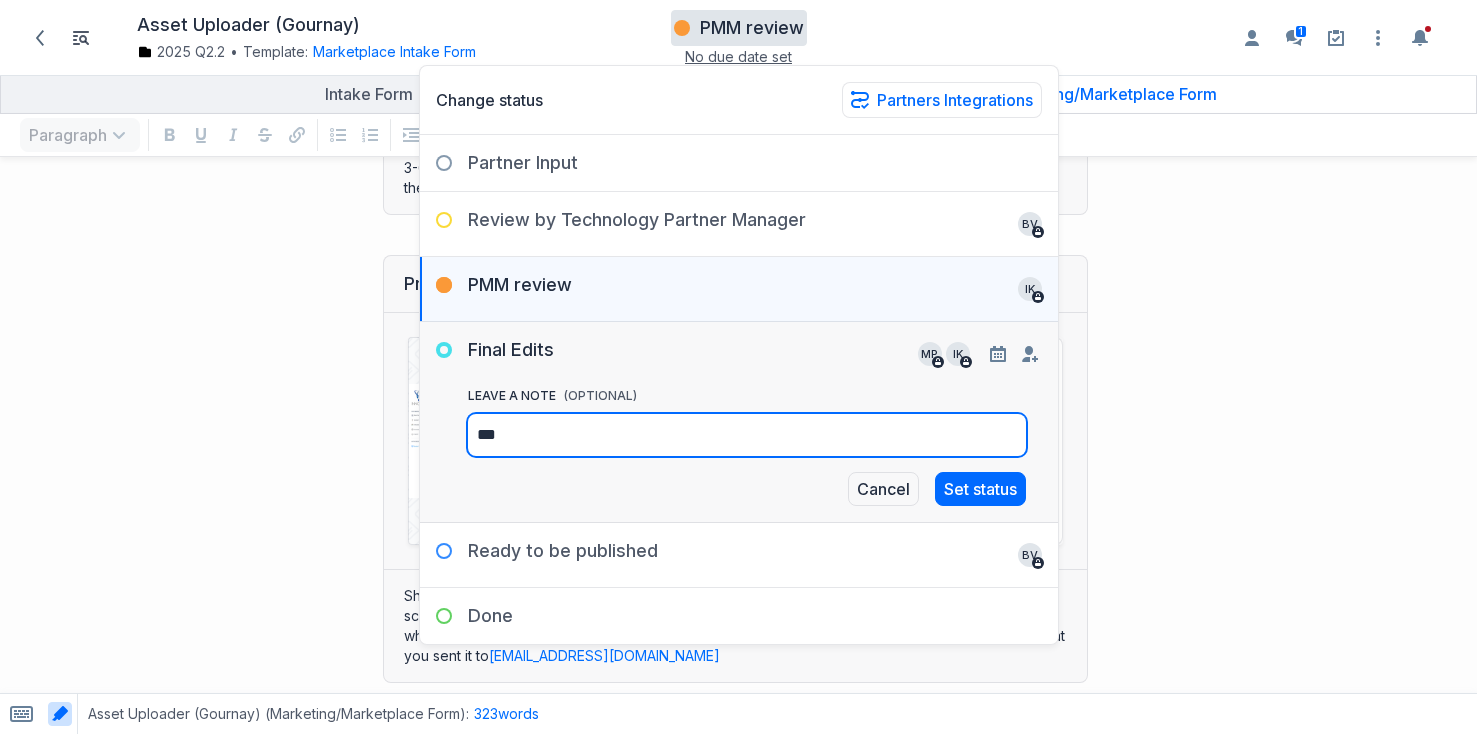 type on "***" 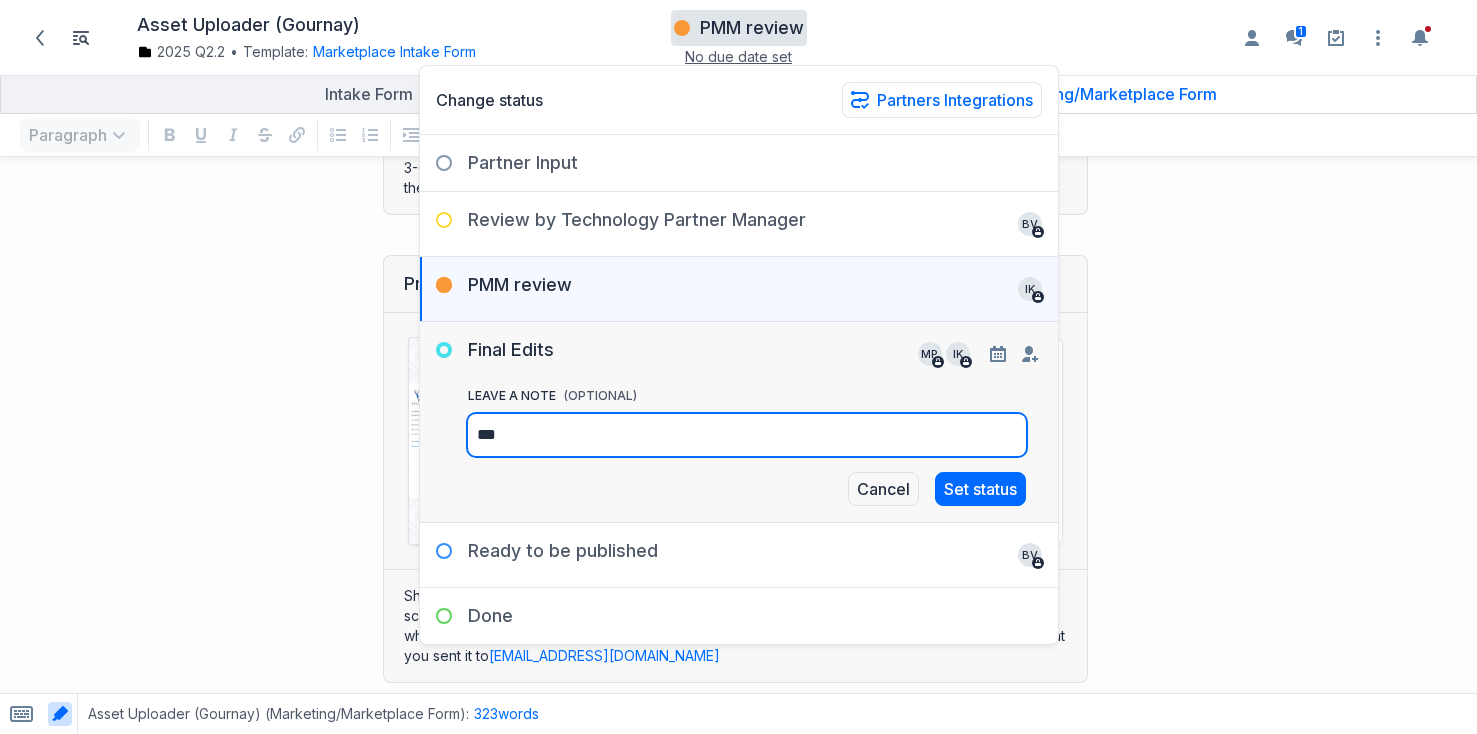 type on "****" 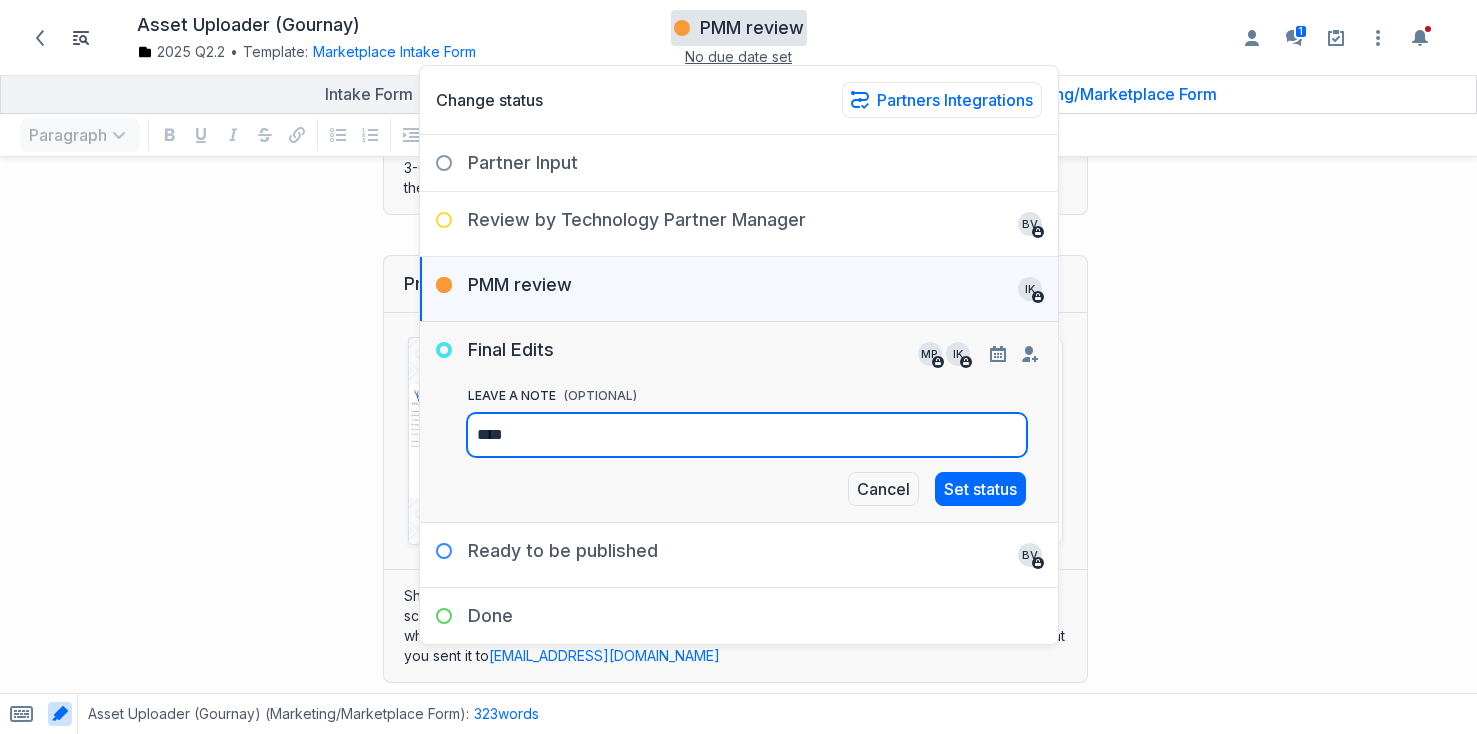 type on "****" 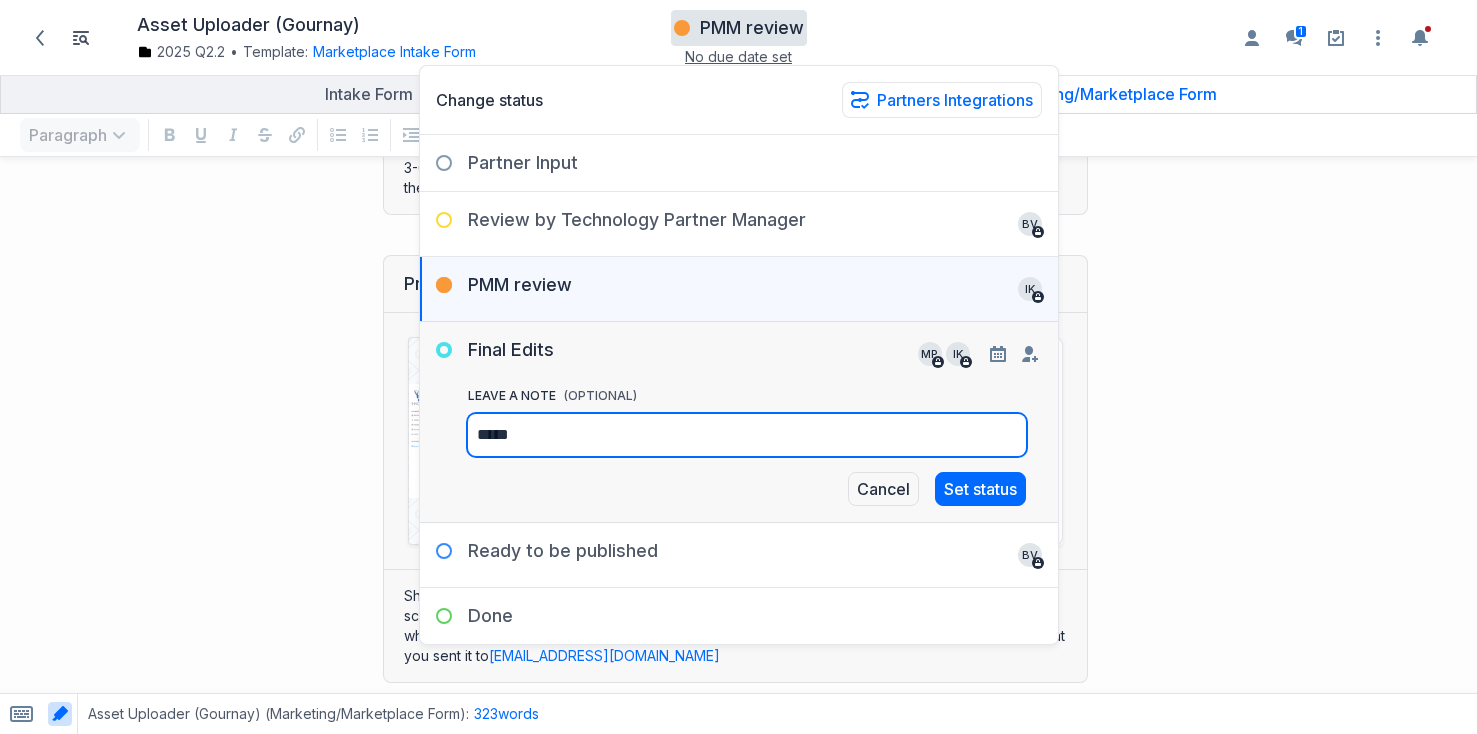 type on "*****" 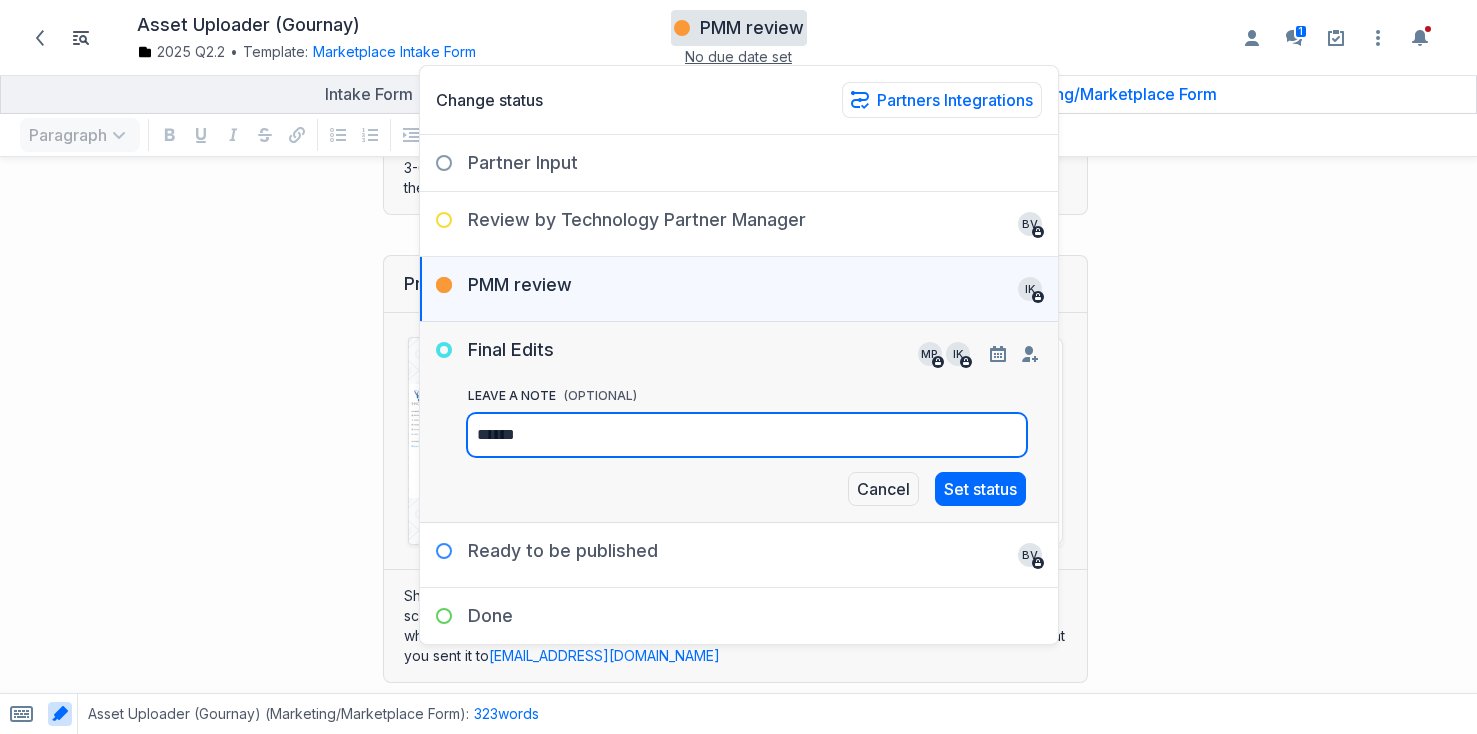 type on "*****" 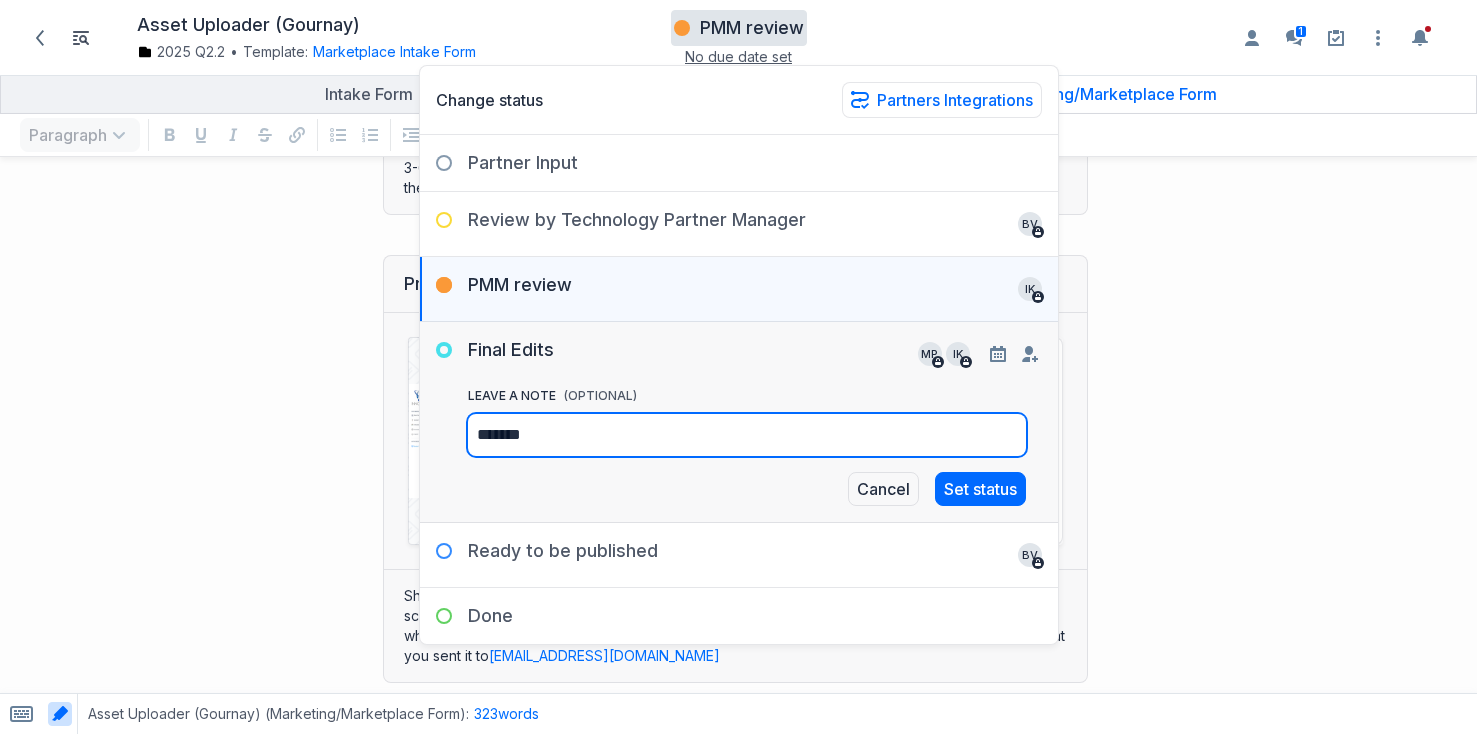 type on "*******" 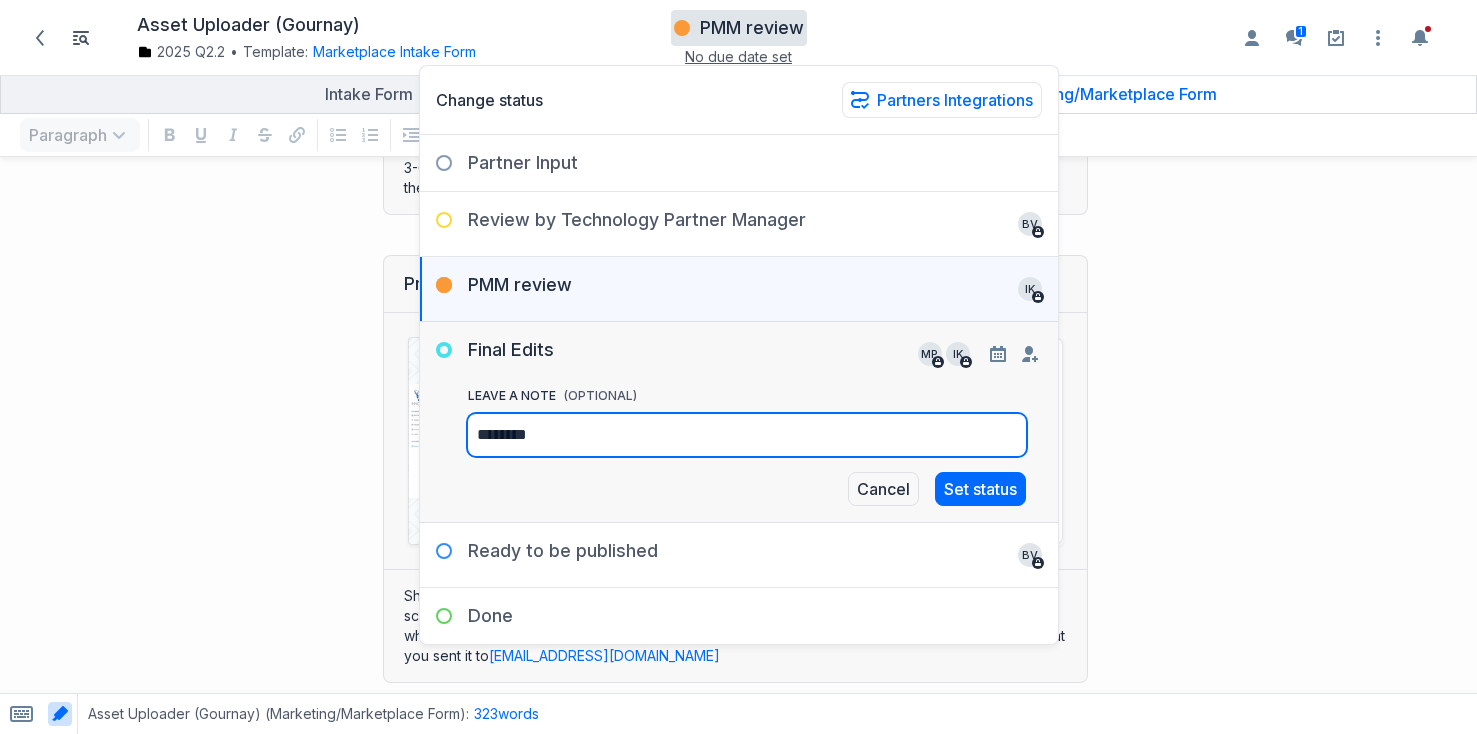 type on "********" 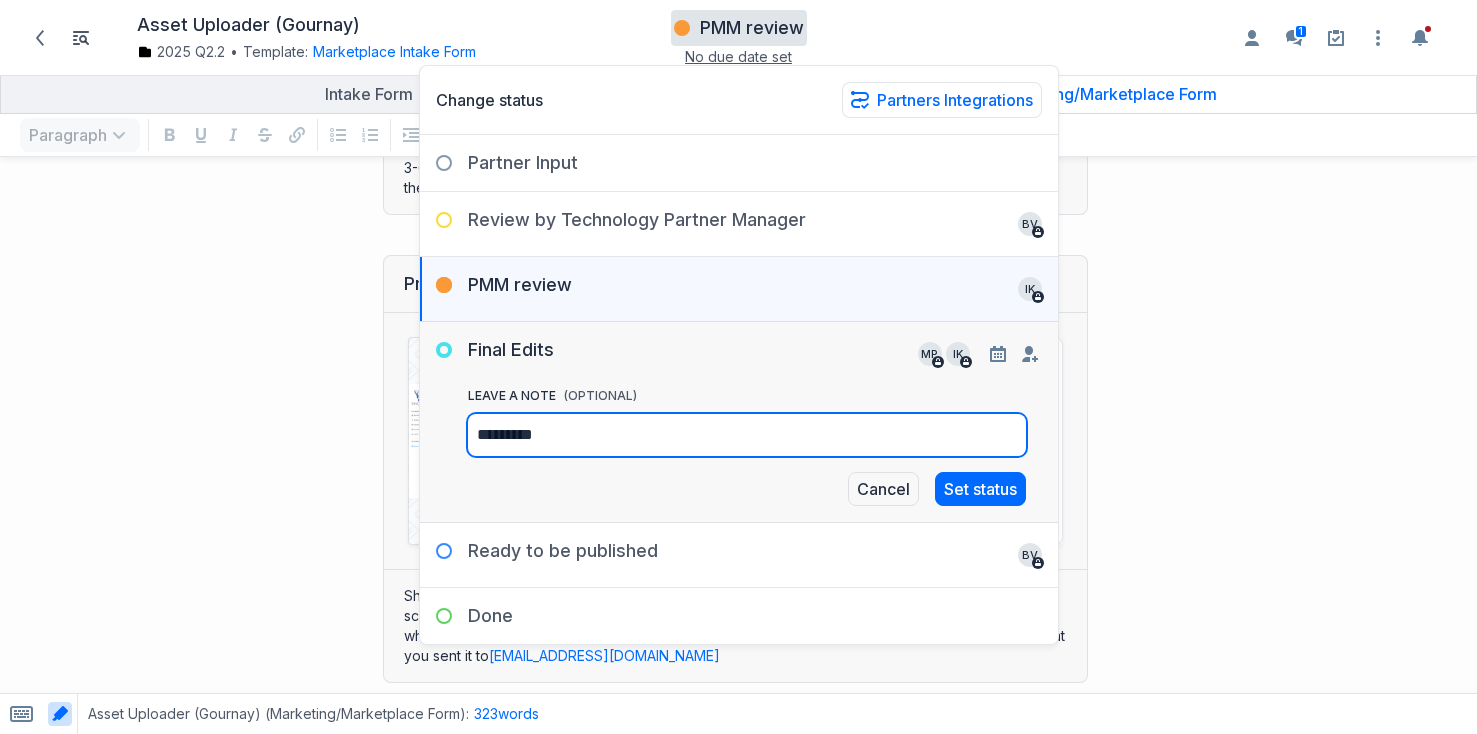 type on "*********" 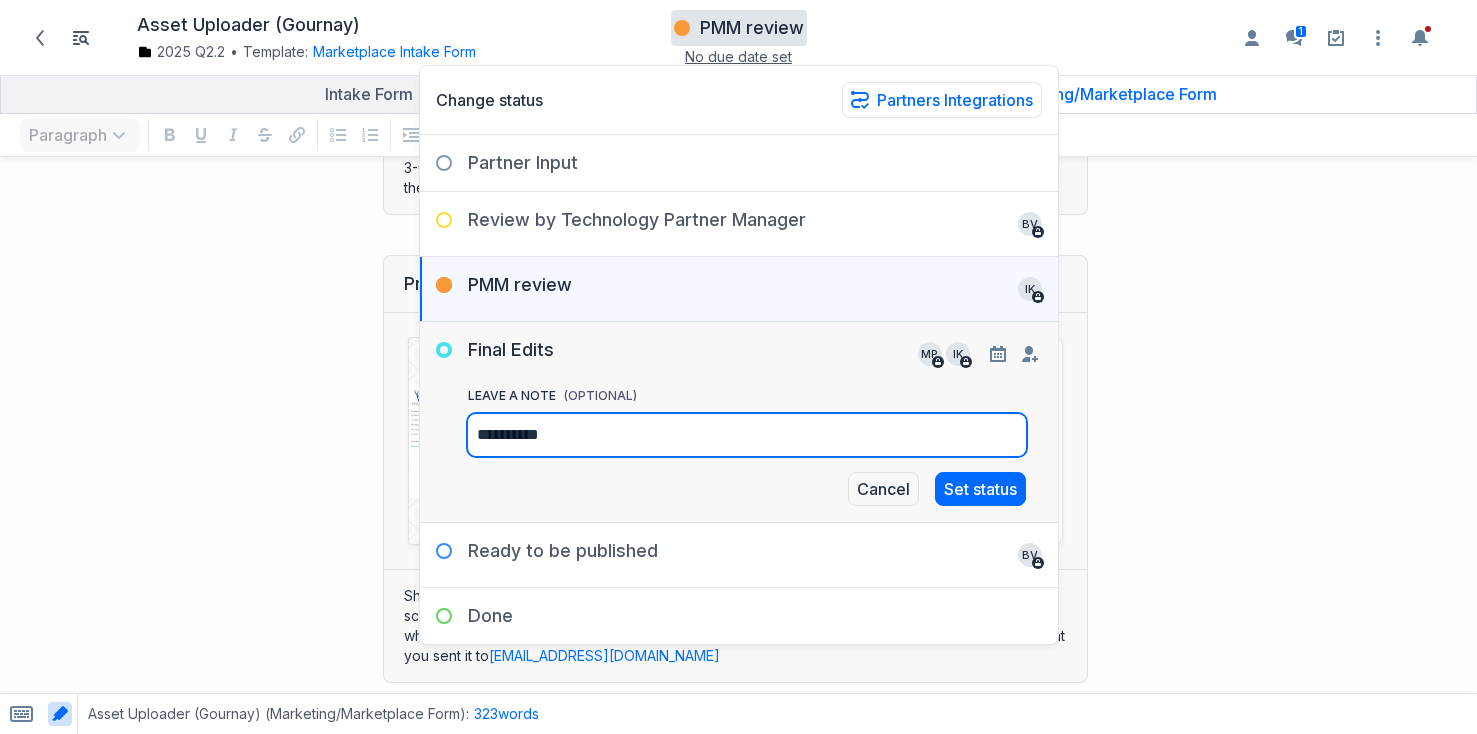 type on "**********" 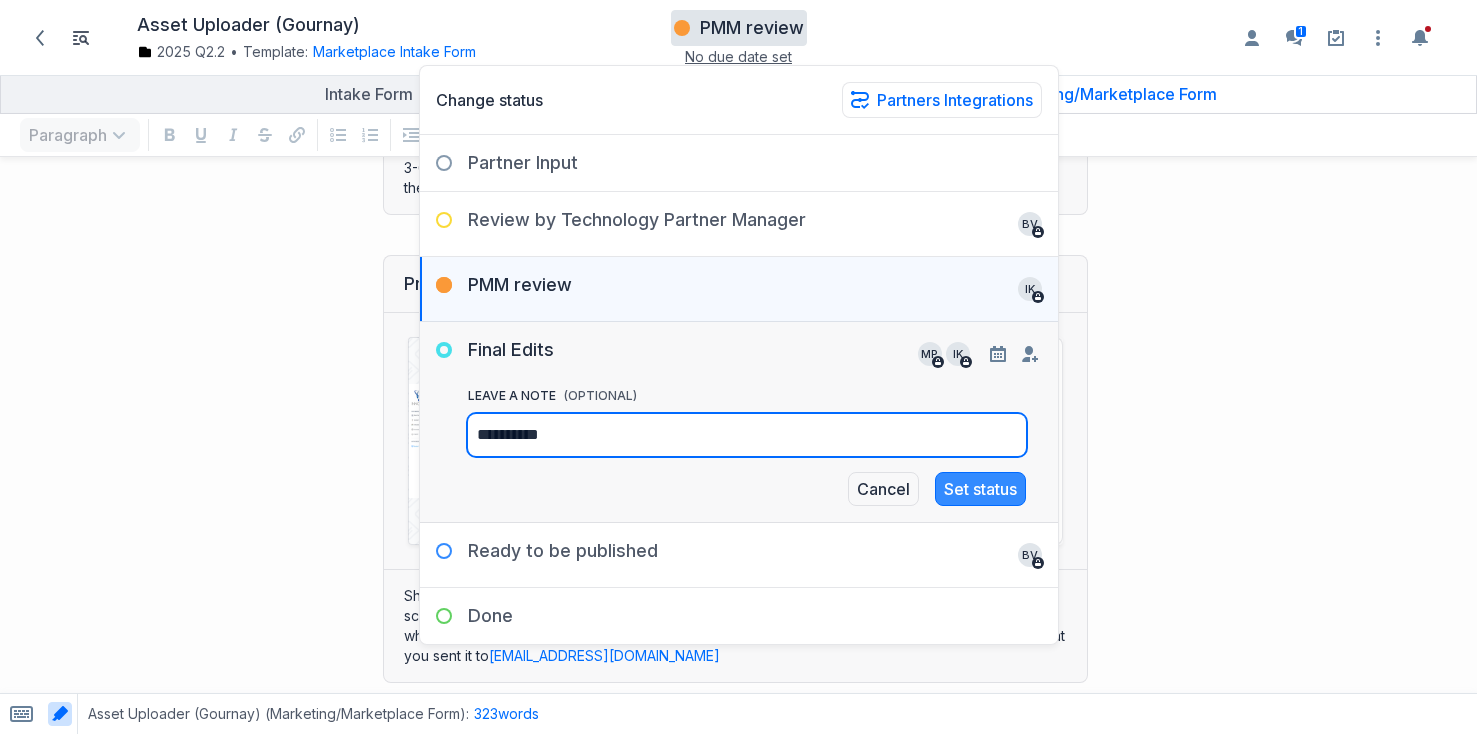 type on "**********" 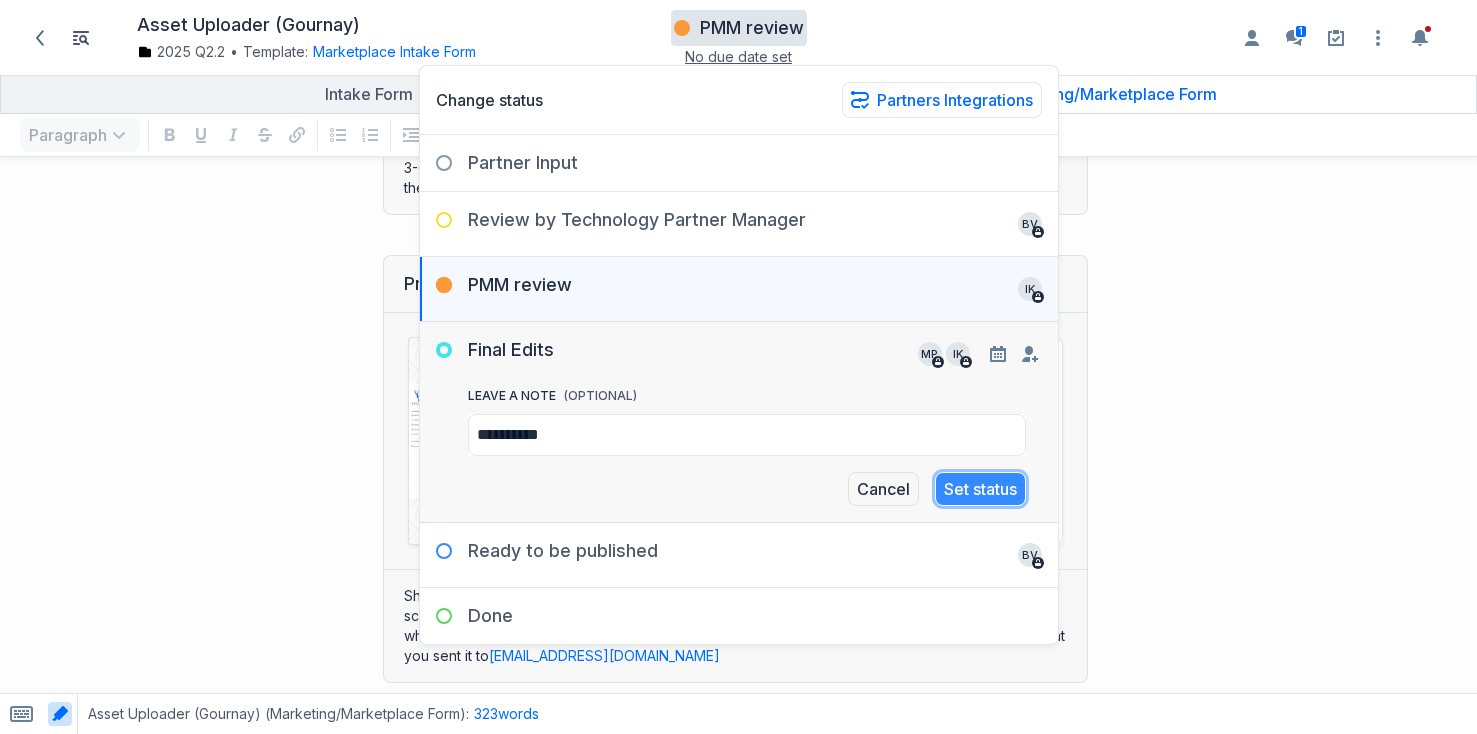 click on "Set status" at bounding box center [980, 489] 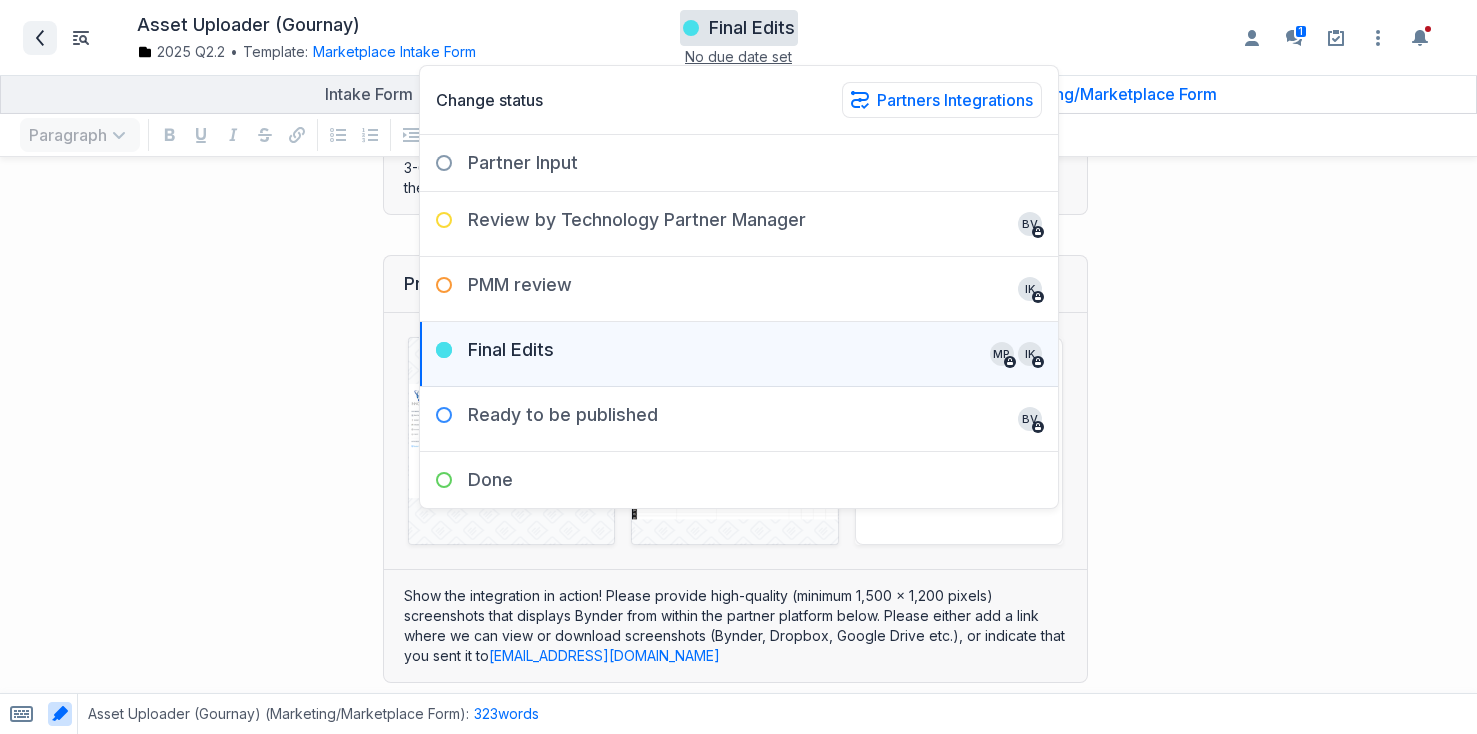 click 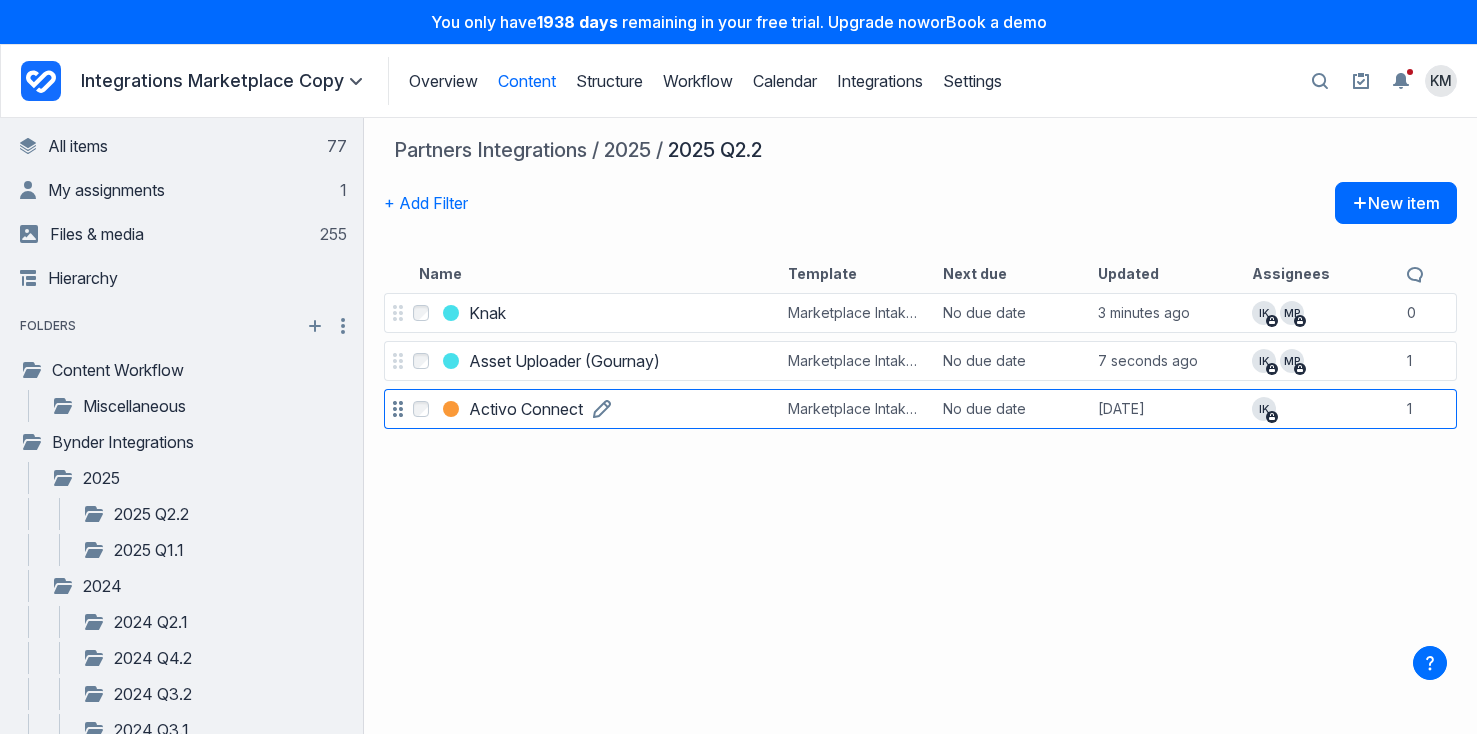 click on "Activo Connect" at bounding box center (526, 409) 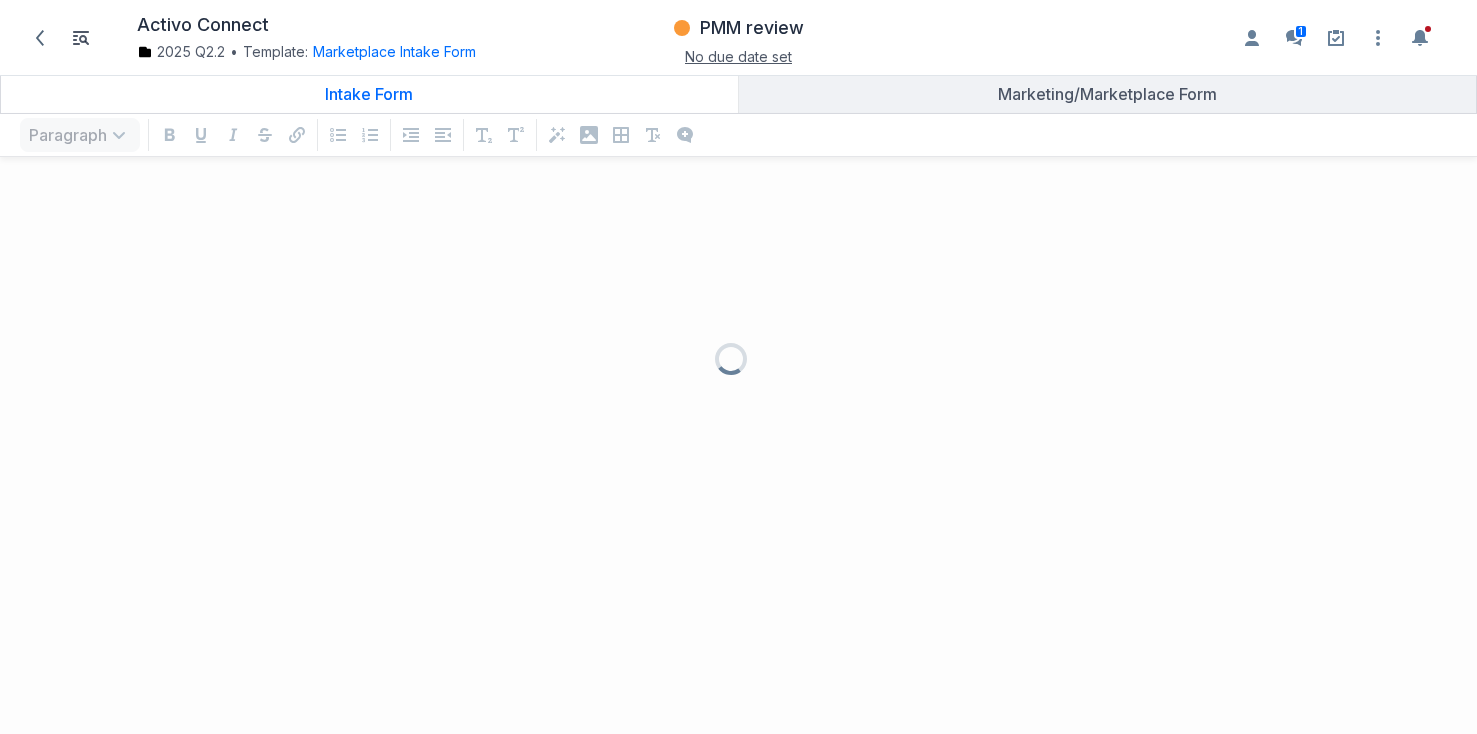 scroll, scrollTop: 1, scrollLeft: 1, axis: both 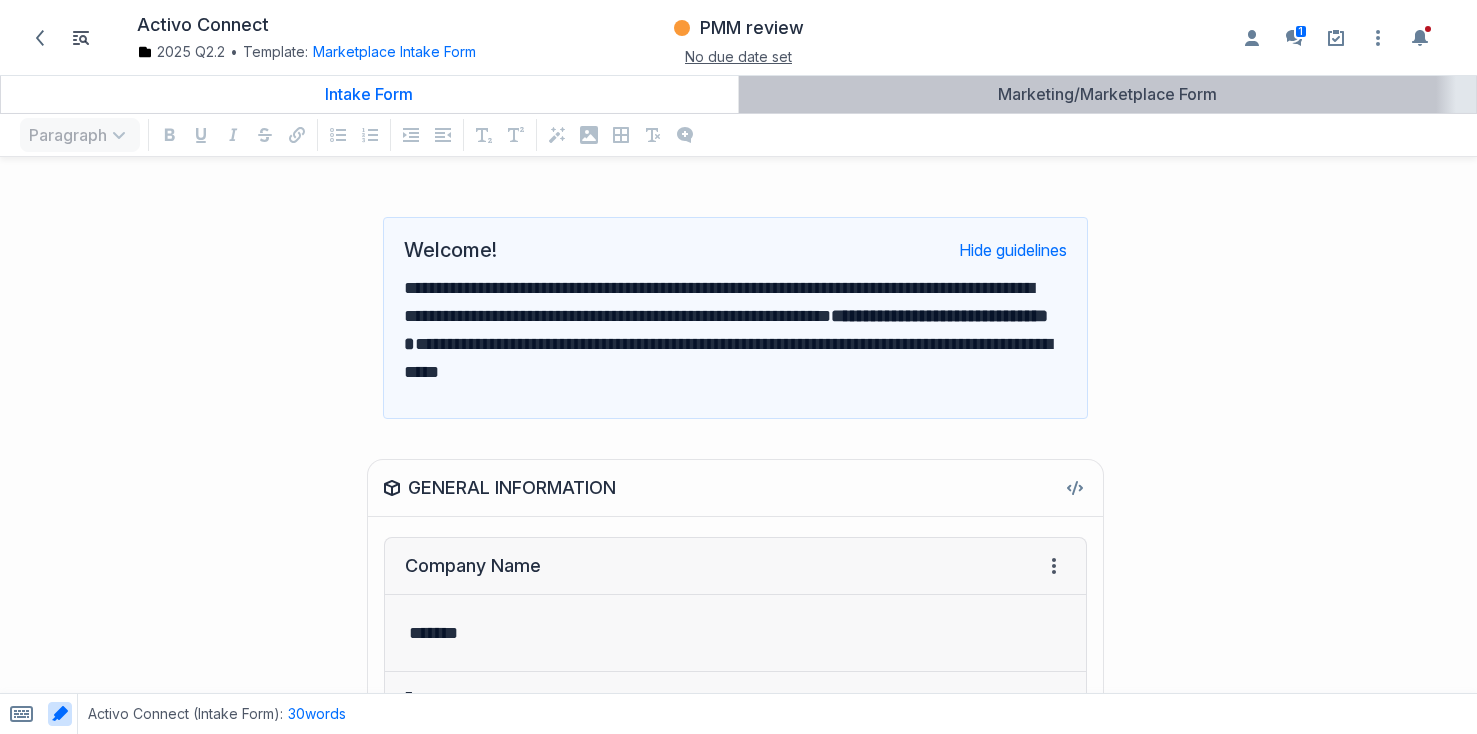 click on "Marketing/Marketplace Form" at bounding box center (1108, 94) 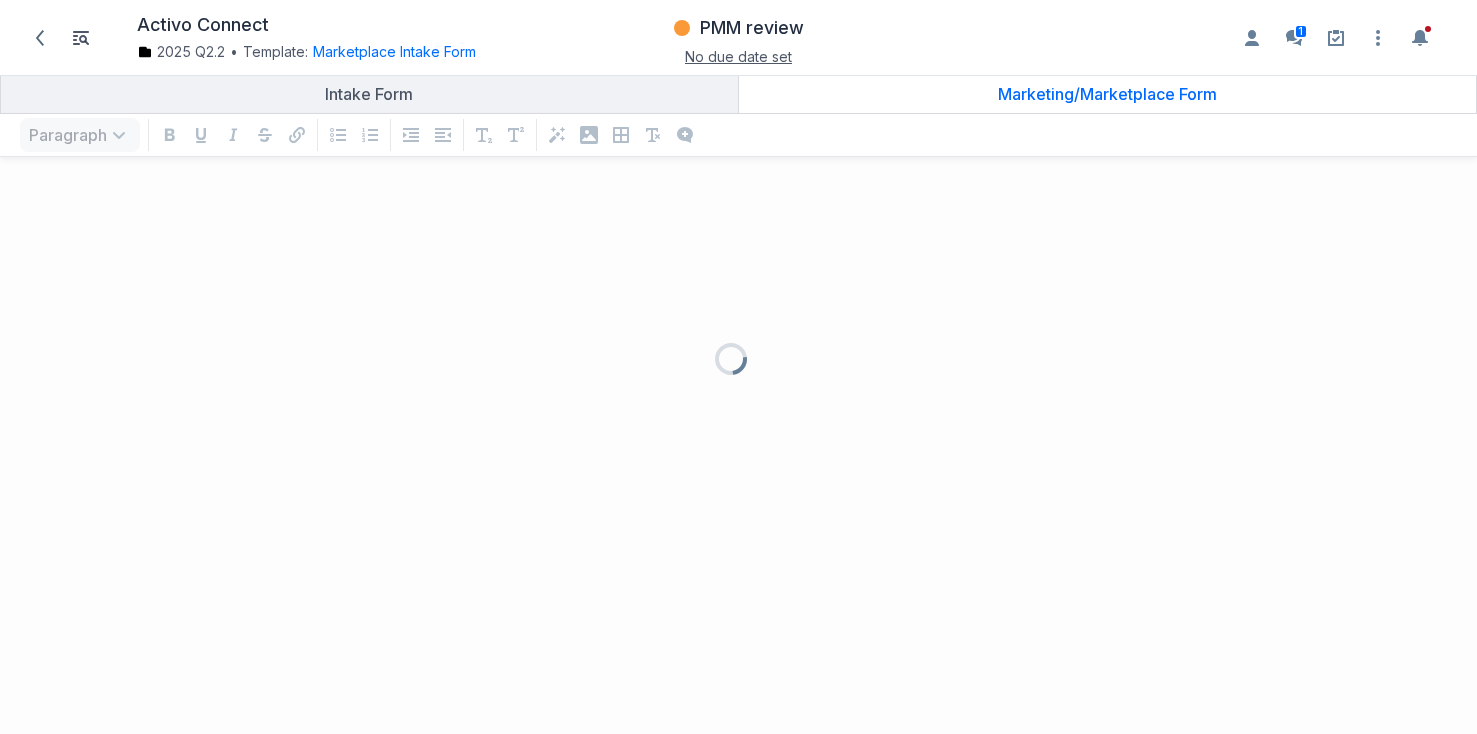 scroll, scrollTop: 1, scrollLeft: 1, axis: both 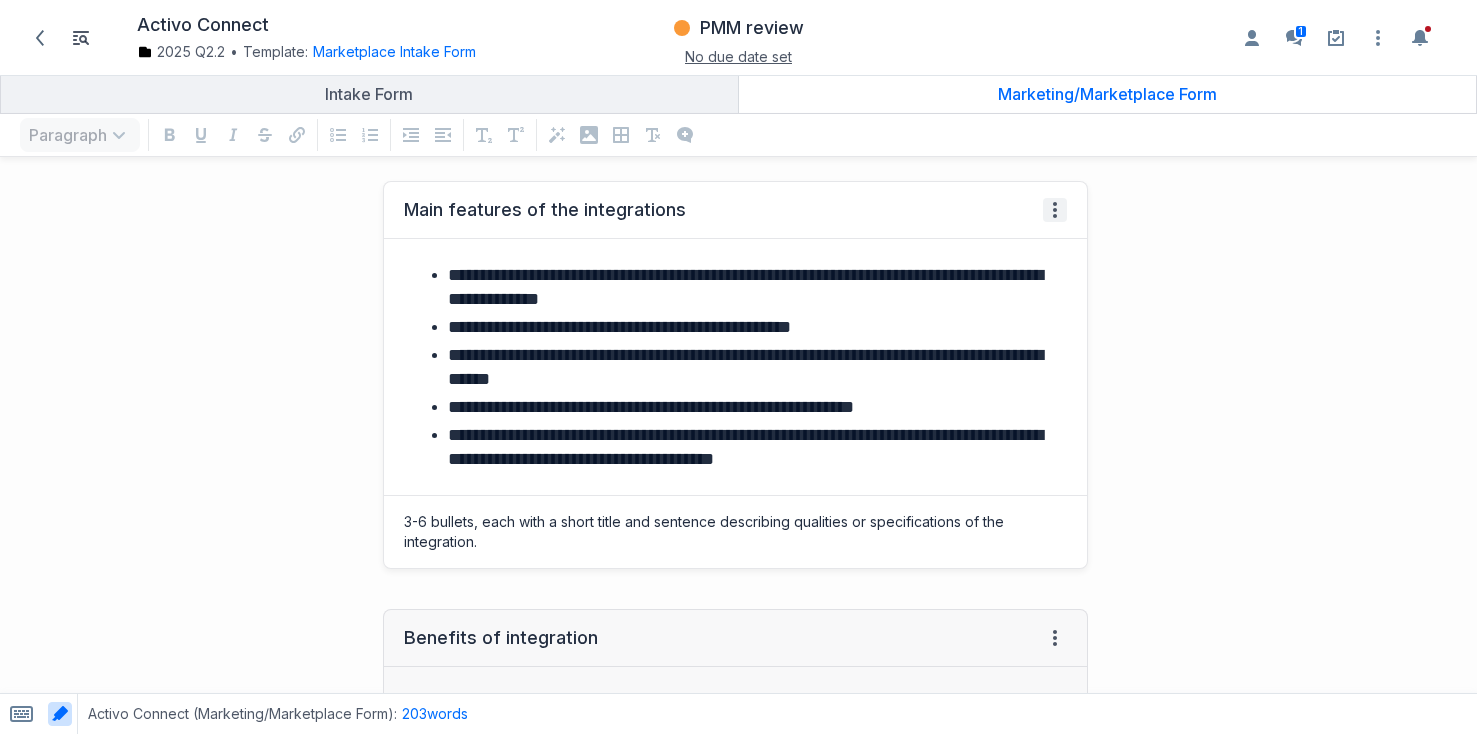 click 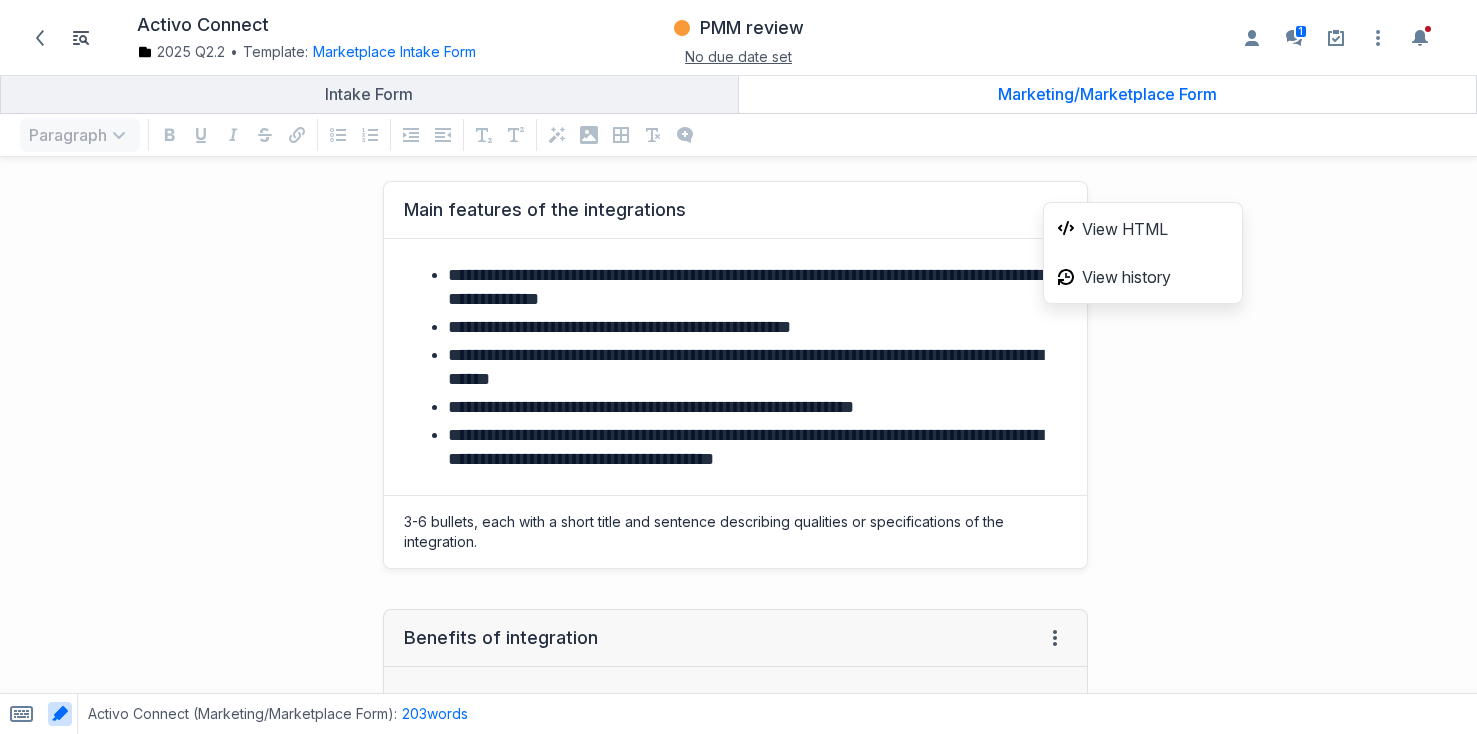 click on "**********" at bounding box center [755, 367] 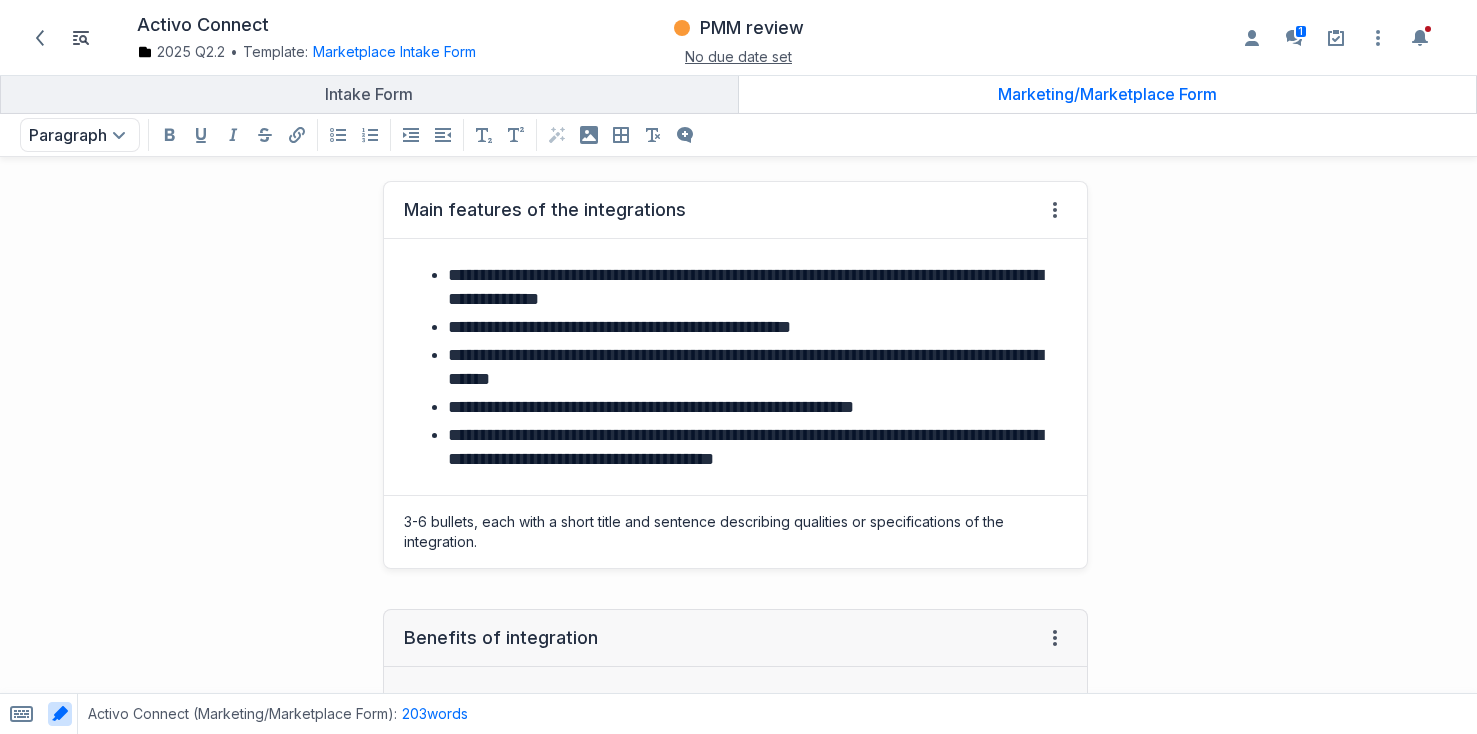 click on "**********" at bounding box center [755, 447] 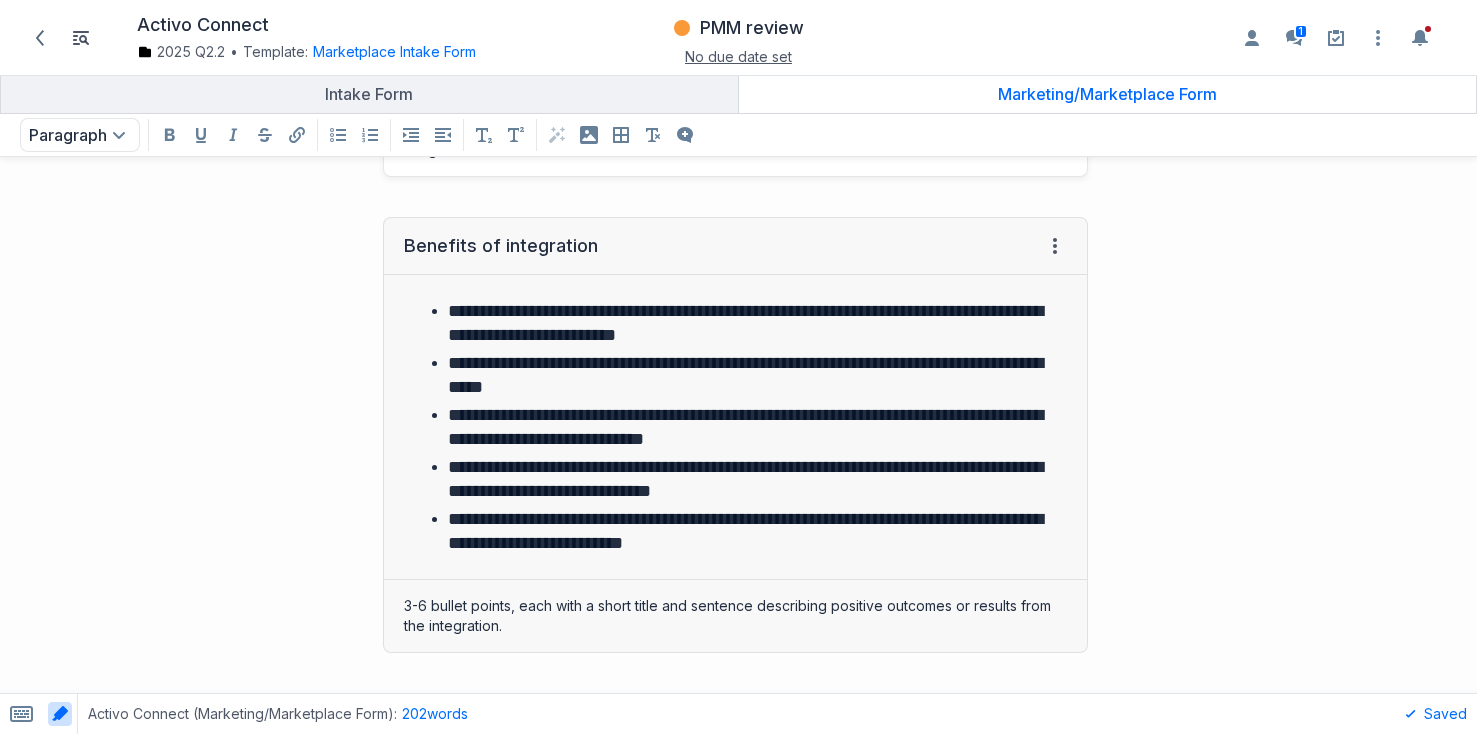scroll, scrollTop: 1822, scrollLeft: 0, axis: vertical 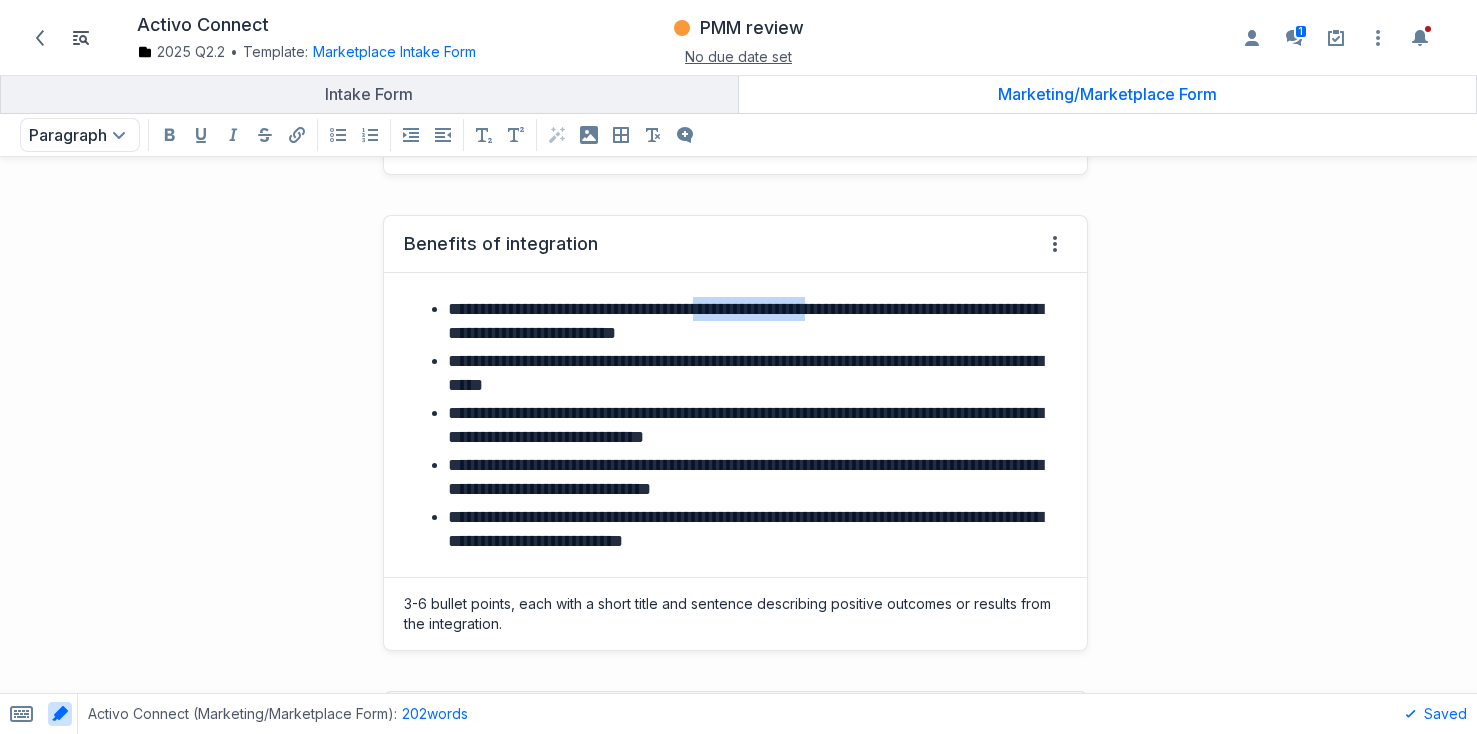 drag, startPoint x: 878, startPoint y: 306, endPoint x: 764, endPoint y: 314, distance: 114.28036 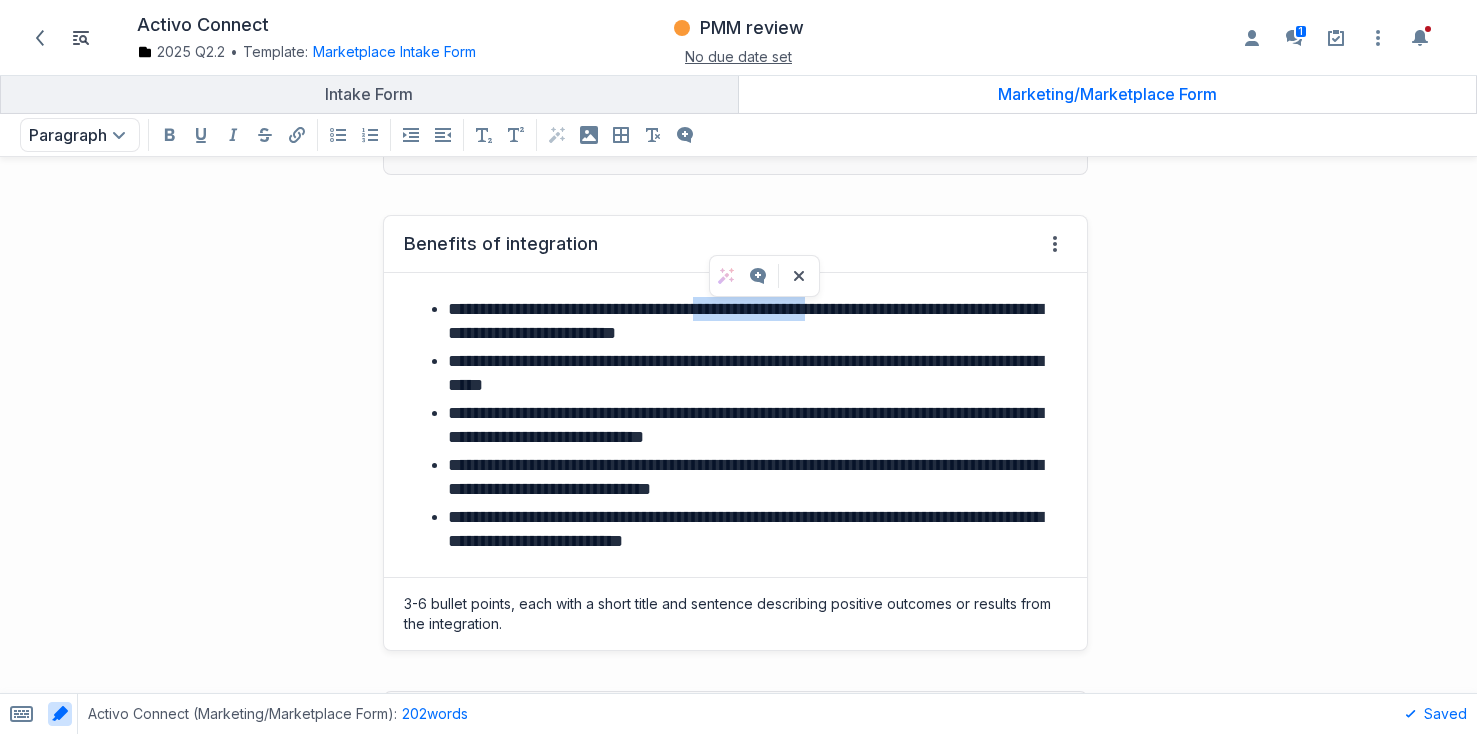 type 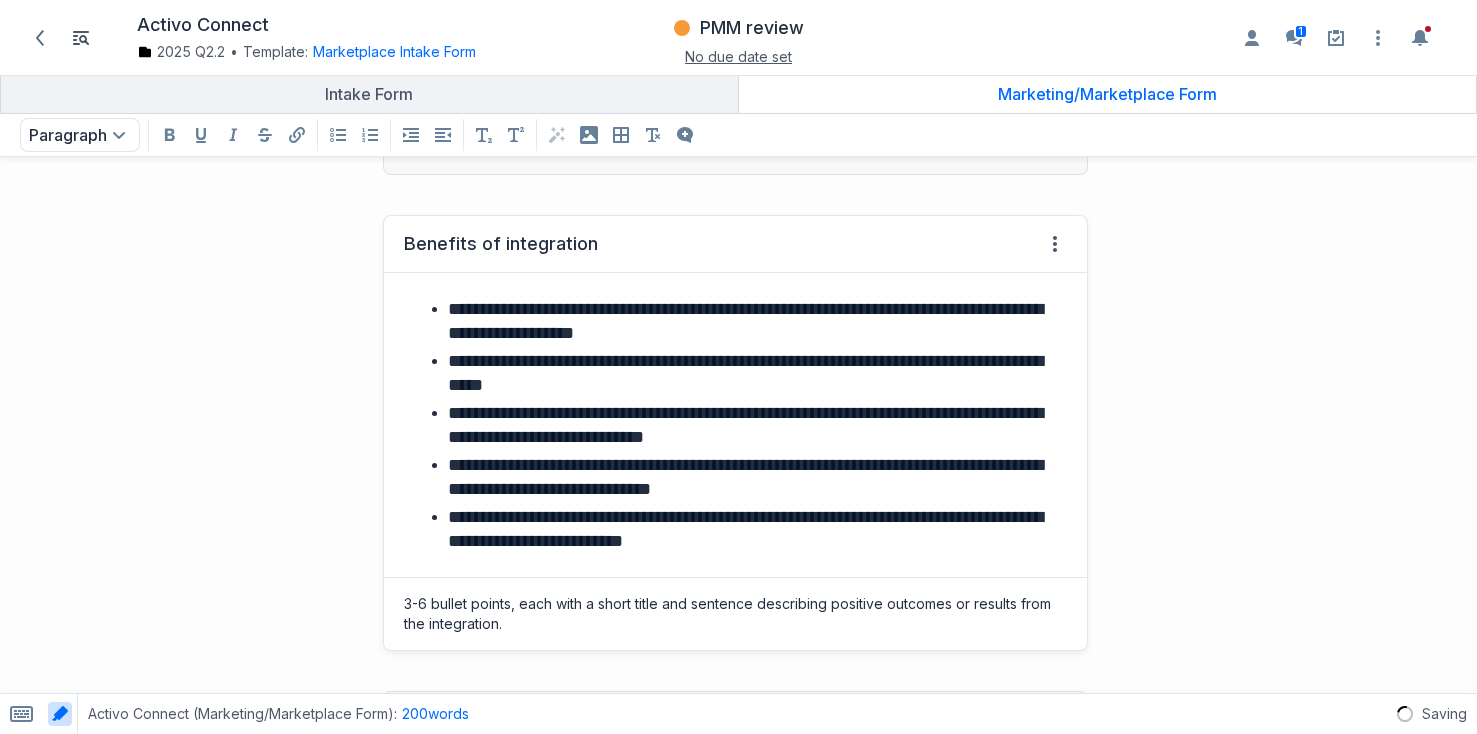 click on "**********" at bounding box center [755, 321] 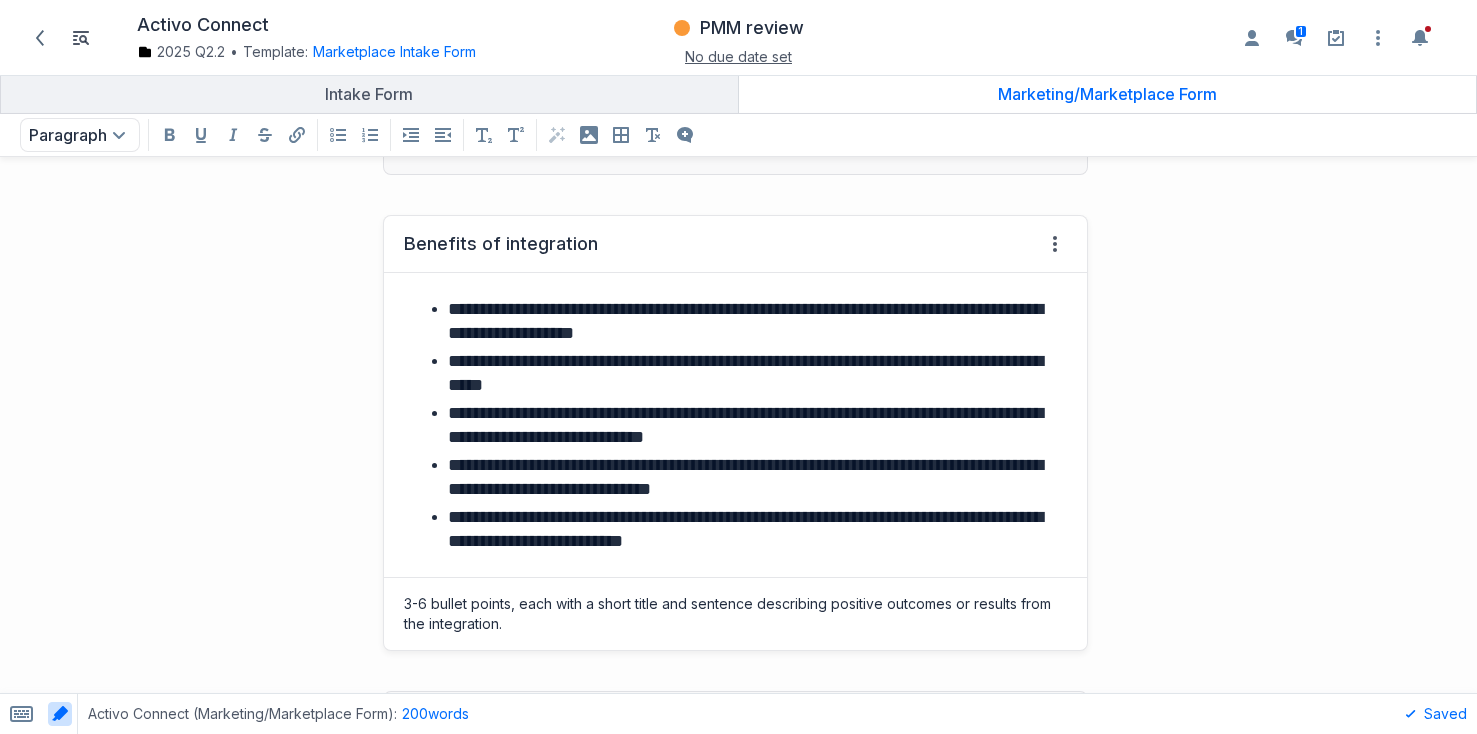 click on "**********" at bounding box center [755, 321] 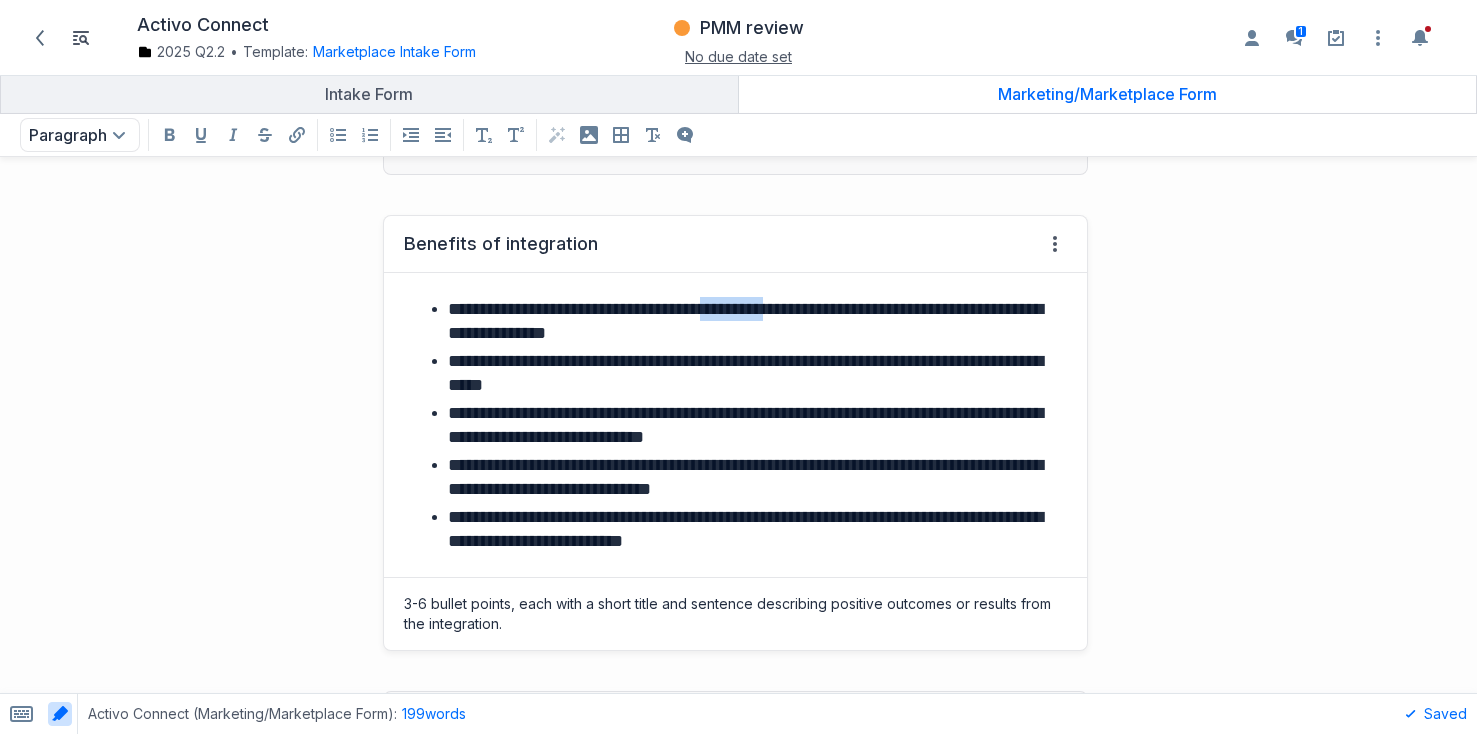 drag, startPoint x: 855, startPoint y: 312, endPoint x: 770, endPoint y: 315, distance: 85.052925 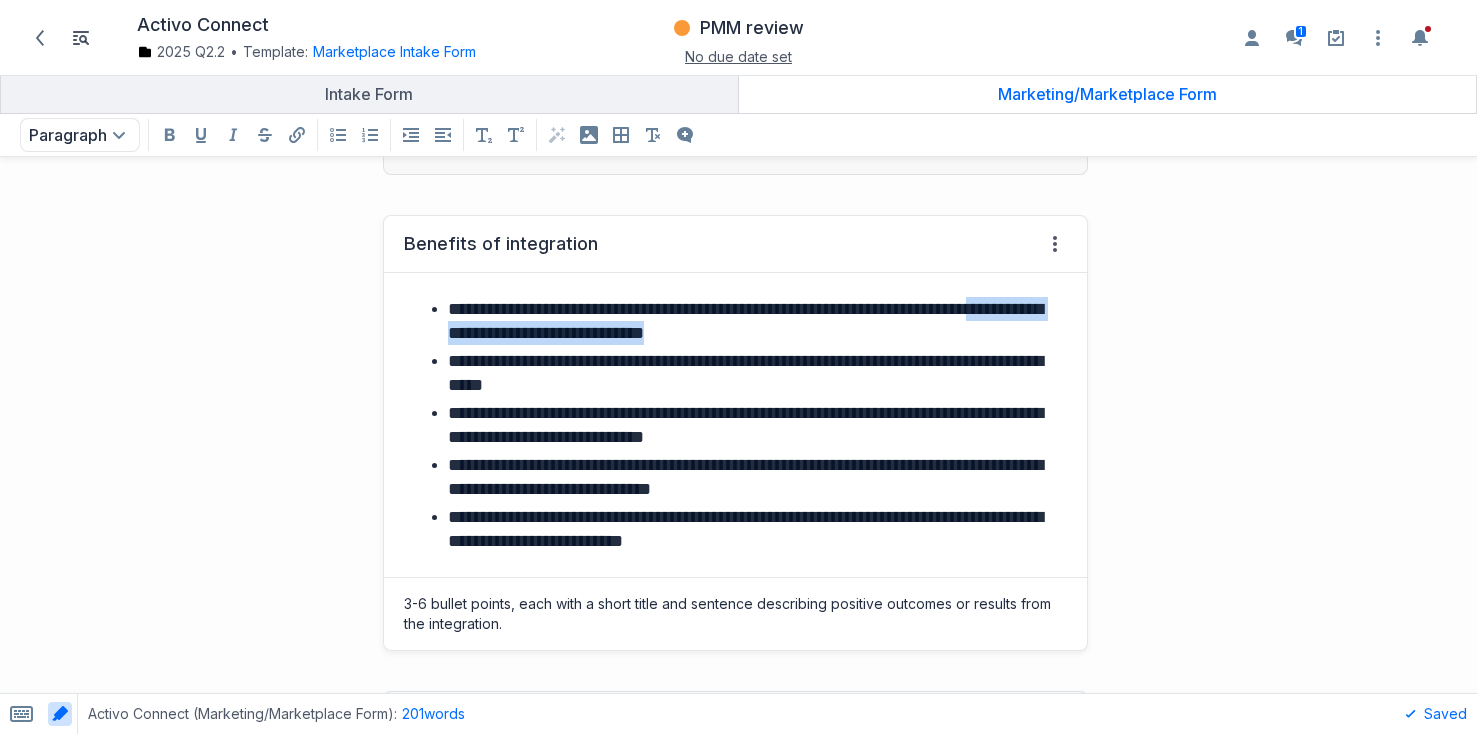 drag, startPoint x: 847, startPoint y: 335, endPoint x: 503, endPoint y: 337, distance: 344.00583 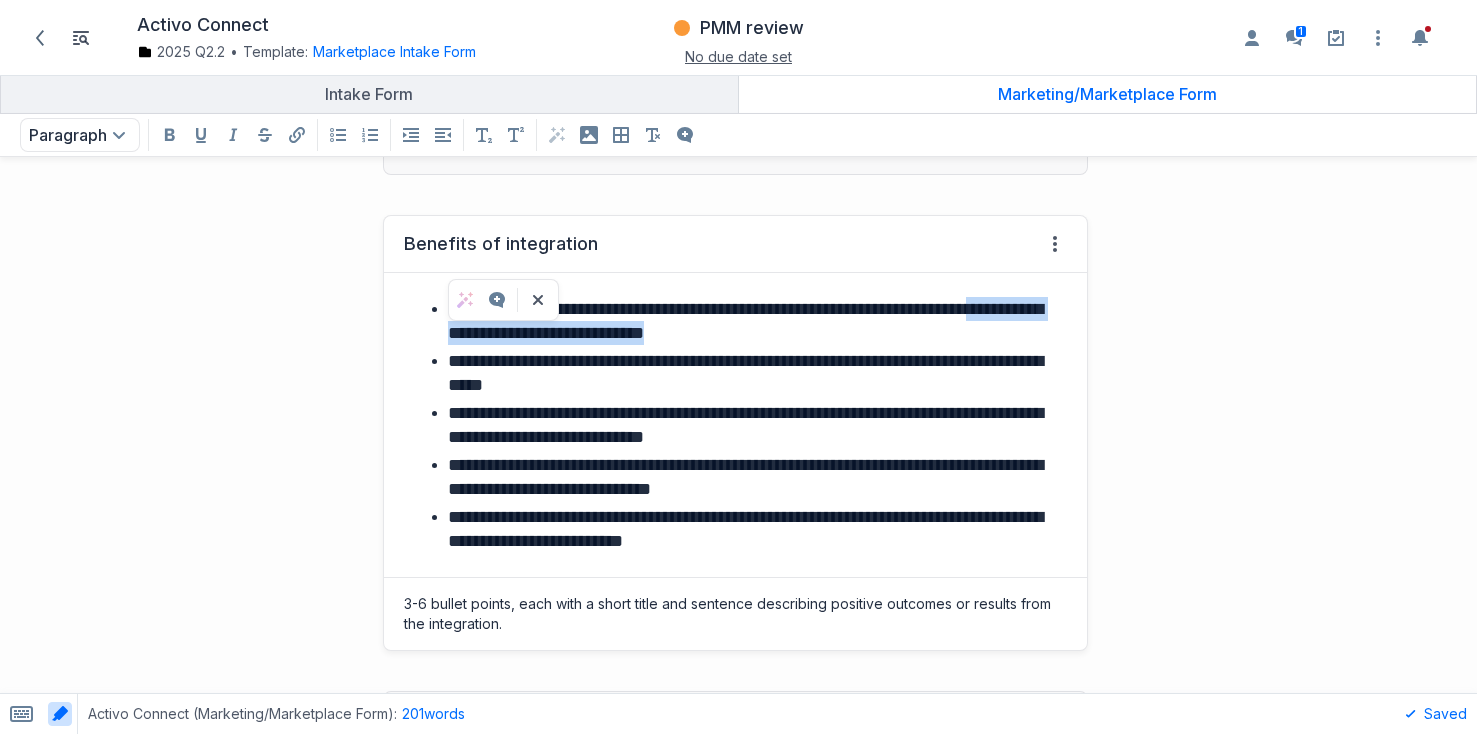 click on "**********" at bounding box center [755, 373] 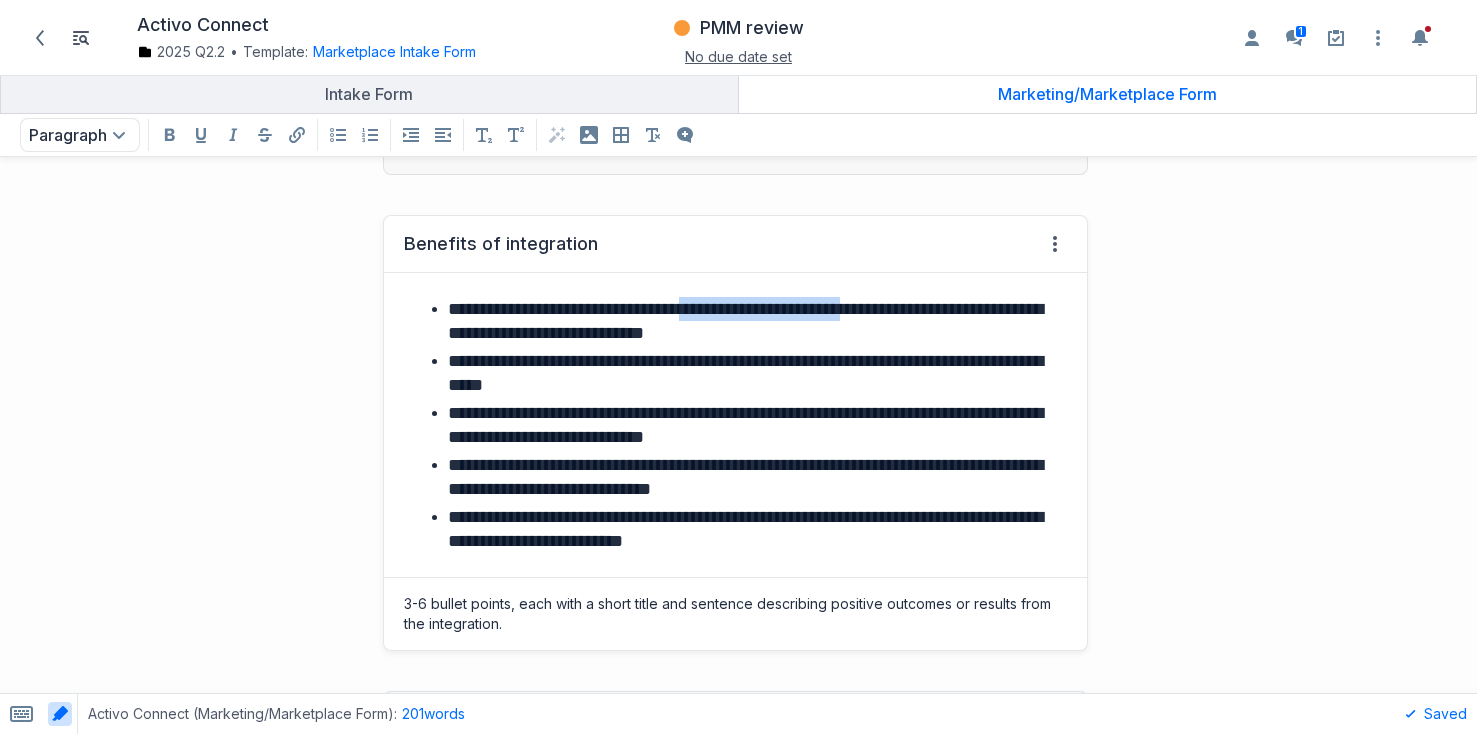 drag, startPoint x: 939, startPoint y: 309, endPoint x: 746, endPoint y: 307, distance: 193.01036 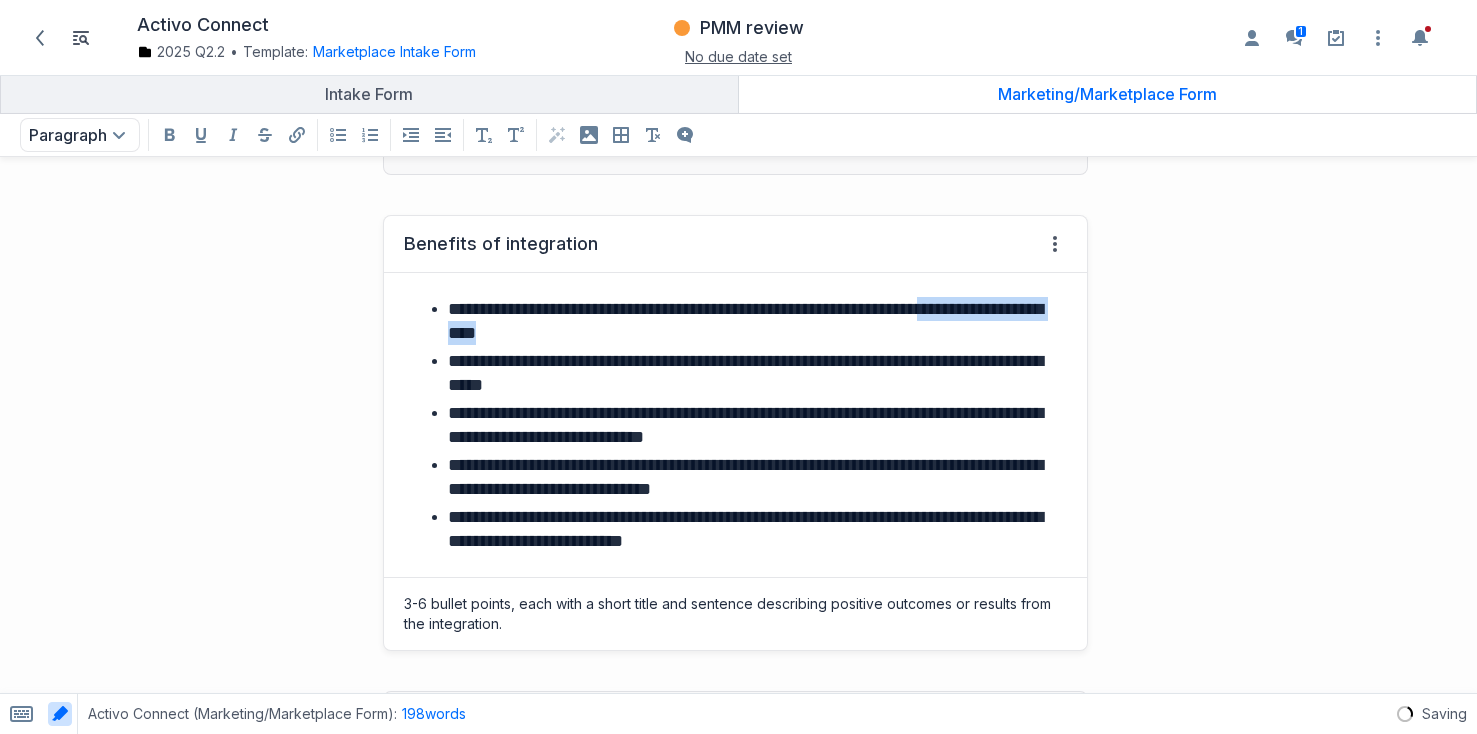 drag, startPoint x: 656, startPoint y: 338, endPoint x: 439, endPoint y: 340, distance: 217.00922 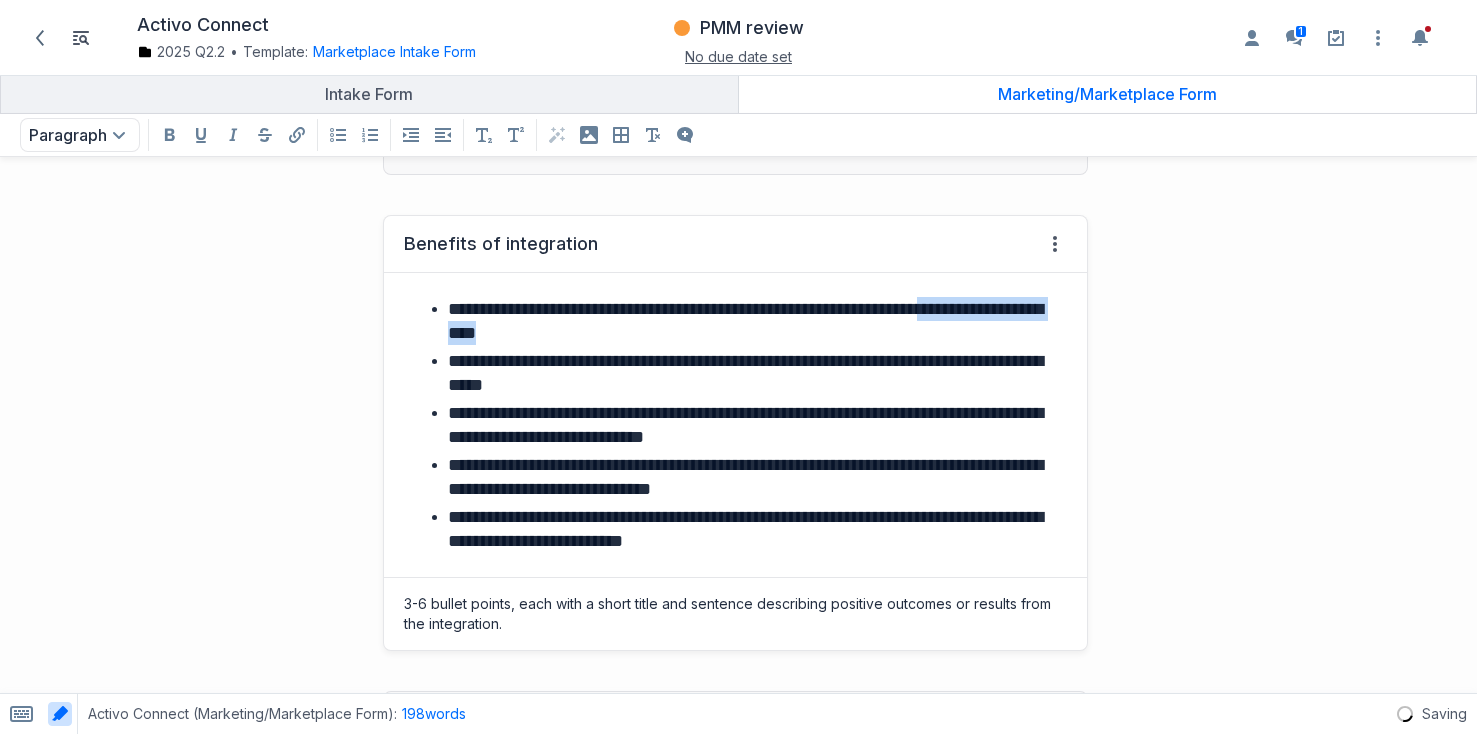 click on "**********" at bounding box center [735, 425] 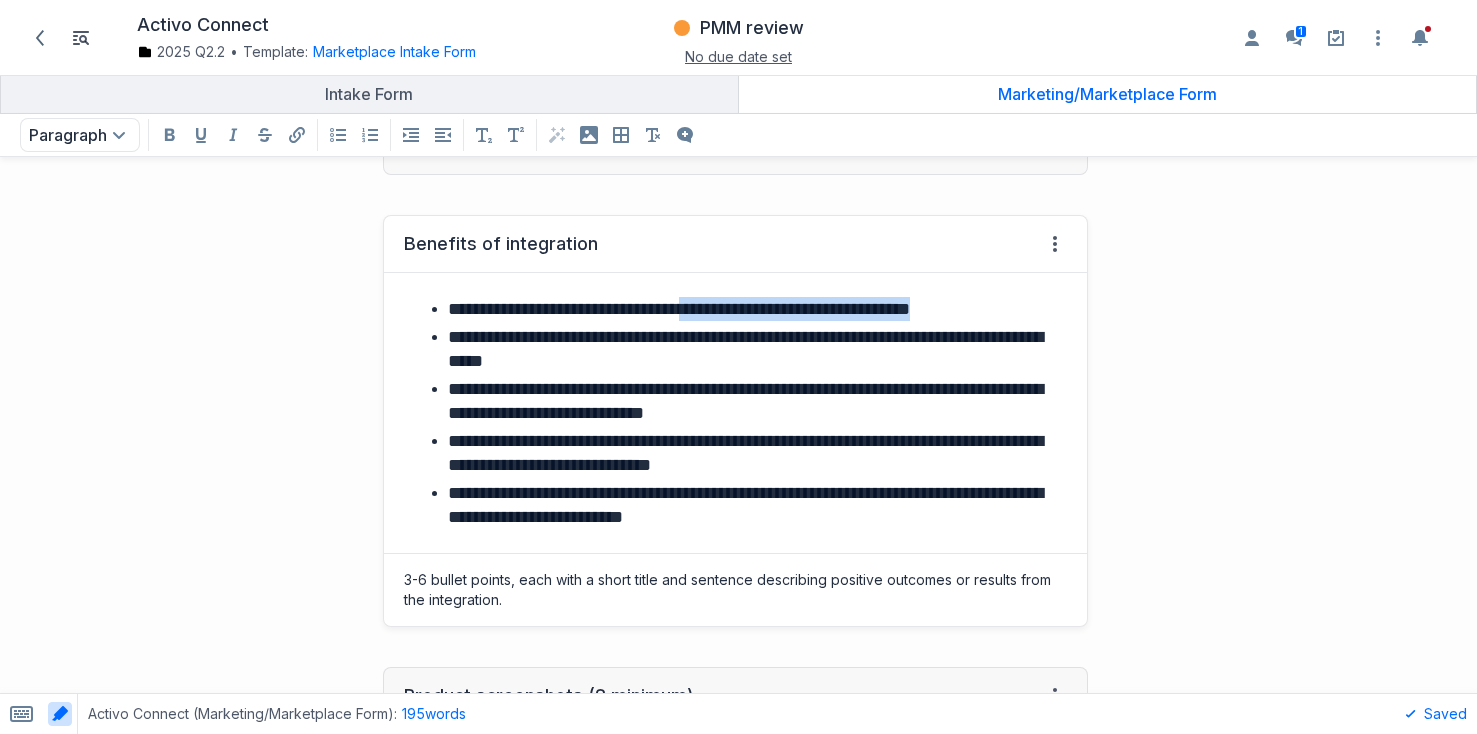 drag, startPoint x: 743, startPoint y: 309, endPoint x: 1048, endPoint y: 306, distance: 305.01474 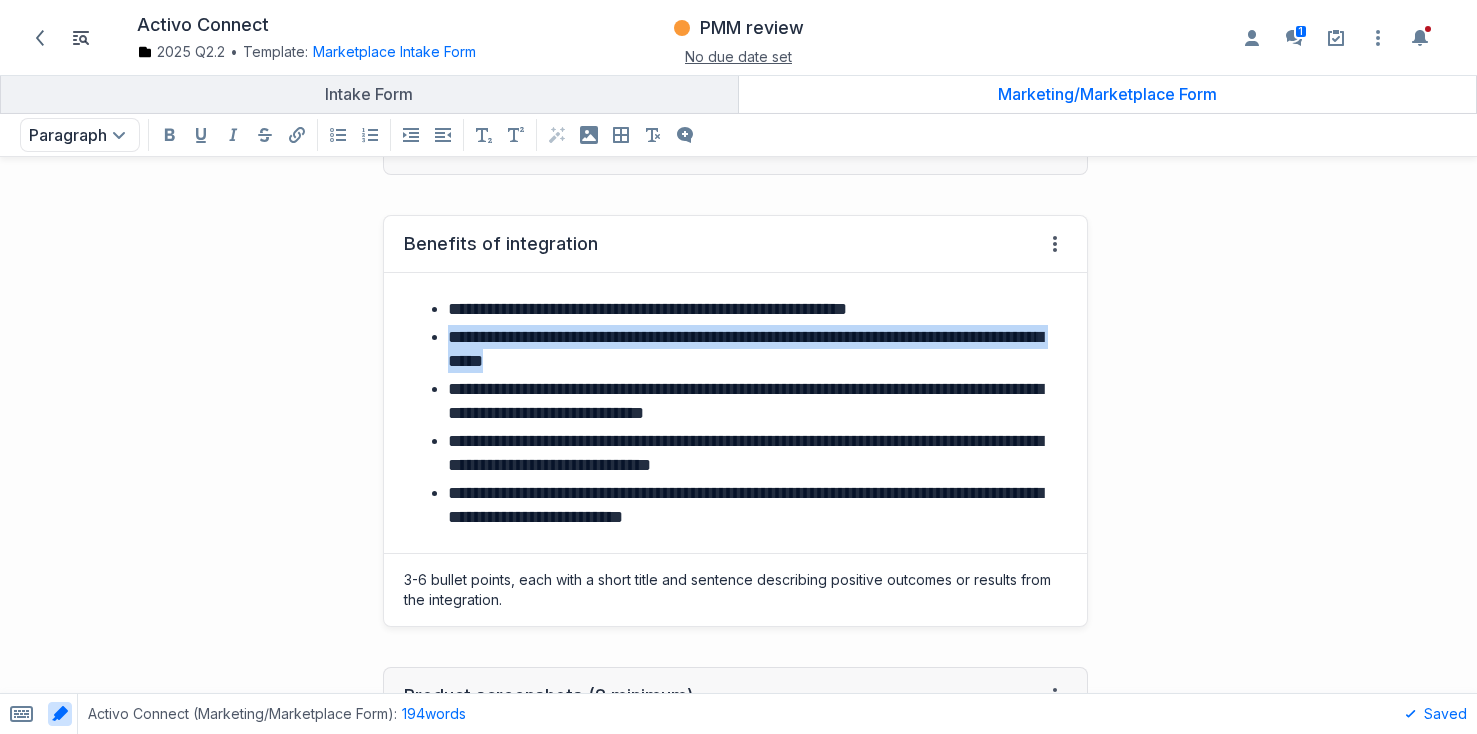 drag, startPoint x: 662, startPoint y: 360, endPoint x: 433, endPoint y: 334, distance: 230.47125 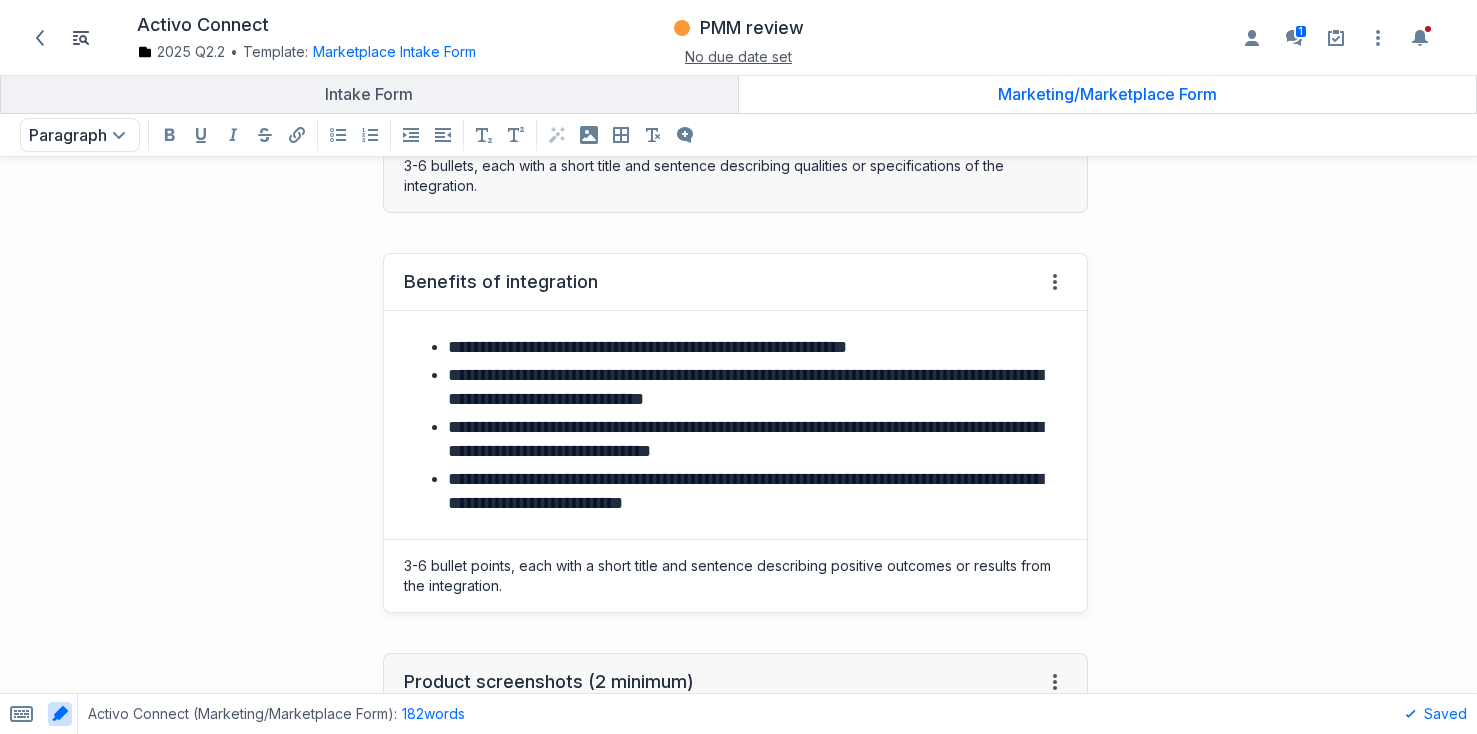 scroll, scrollTop: 1789, scrollLeft: 0, axis: vertical 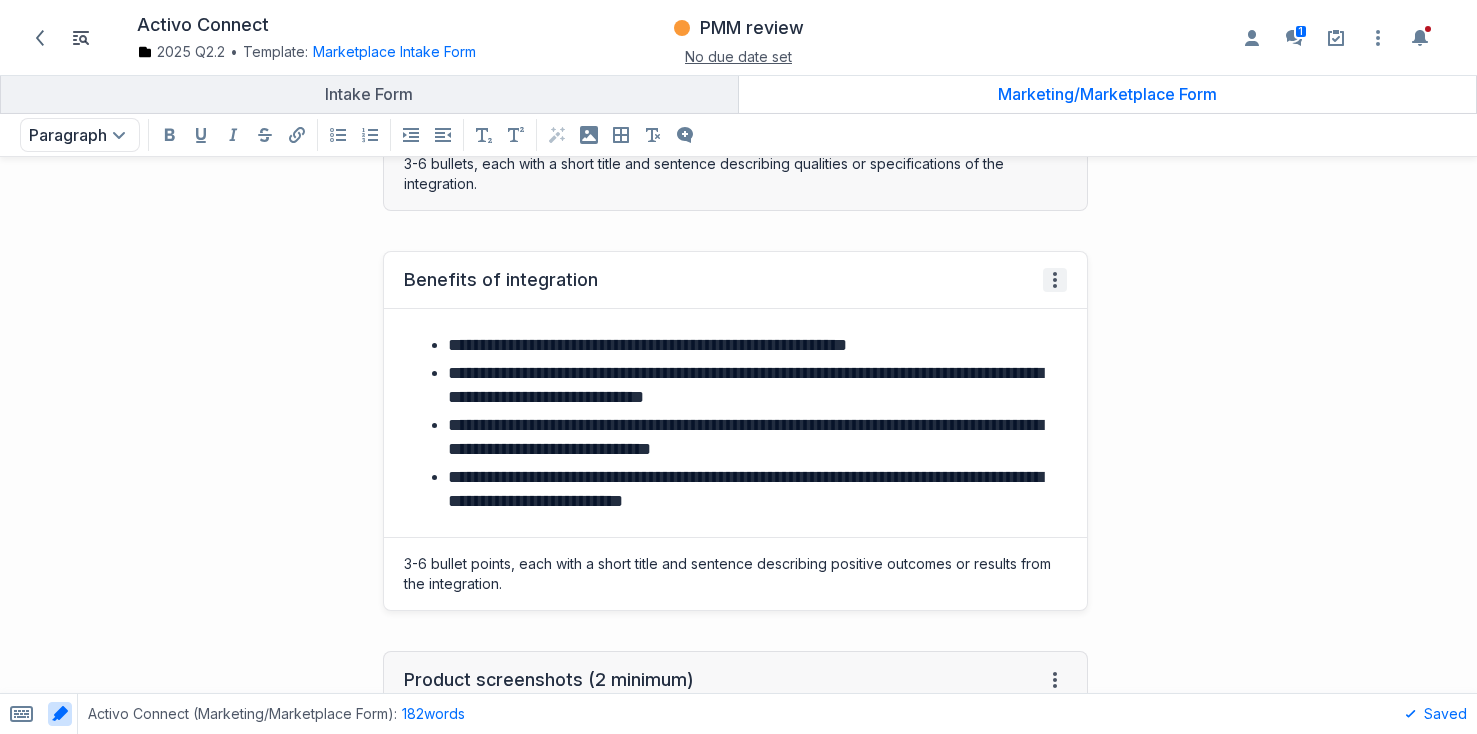 click 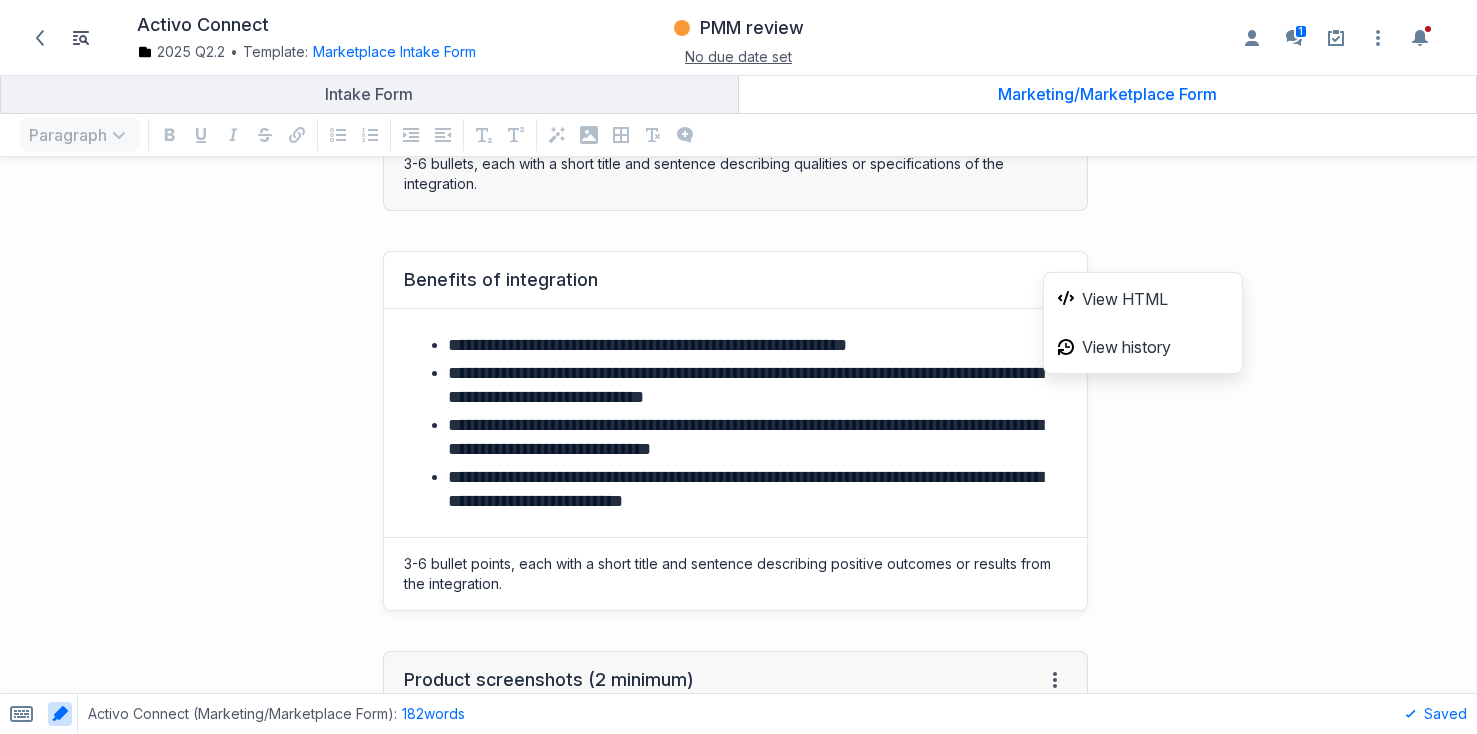 click on "**********" at bounding box center [755, 385] 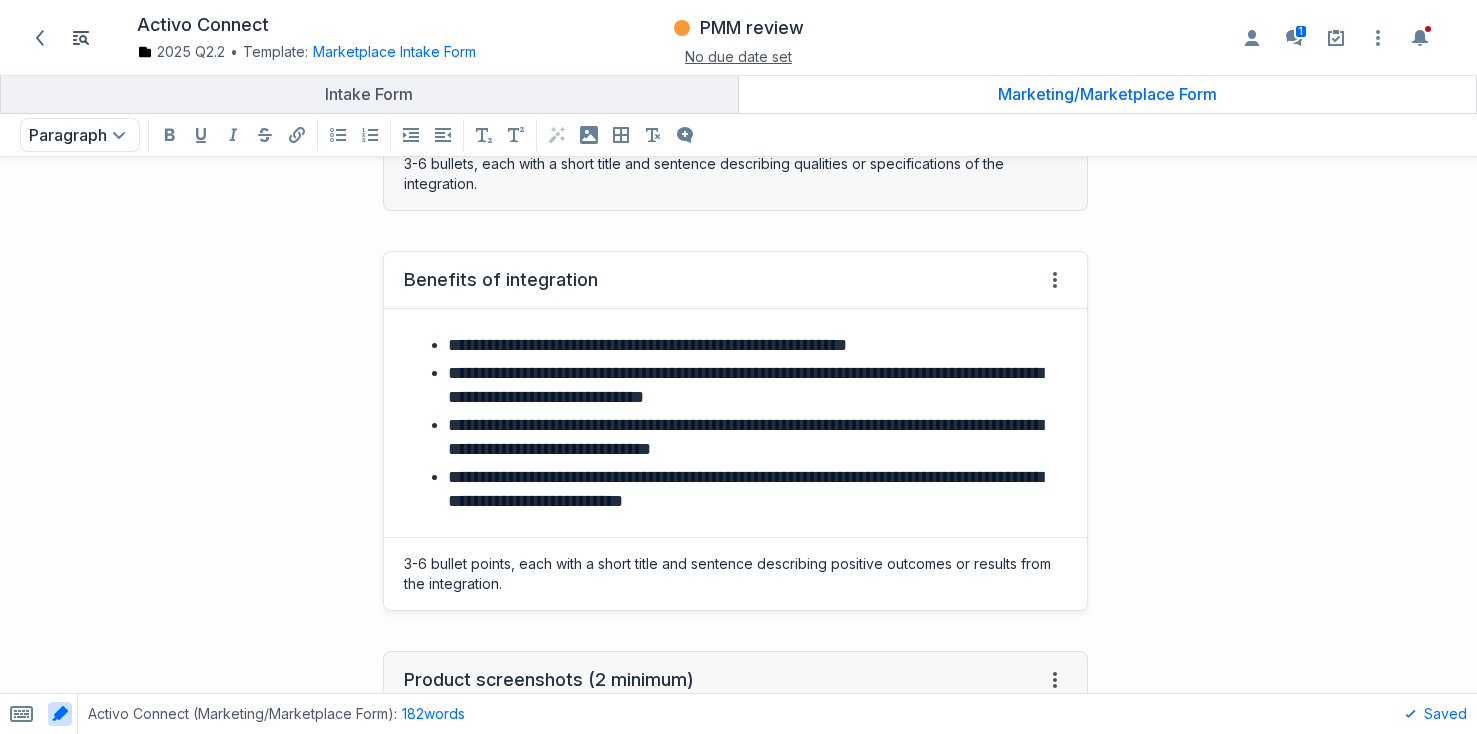 click on "**********" at bounding box center [755, 437] 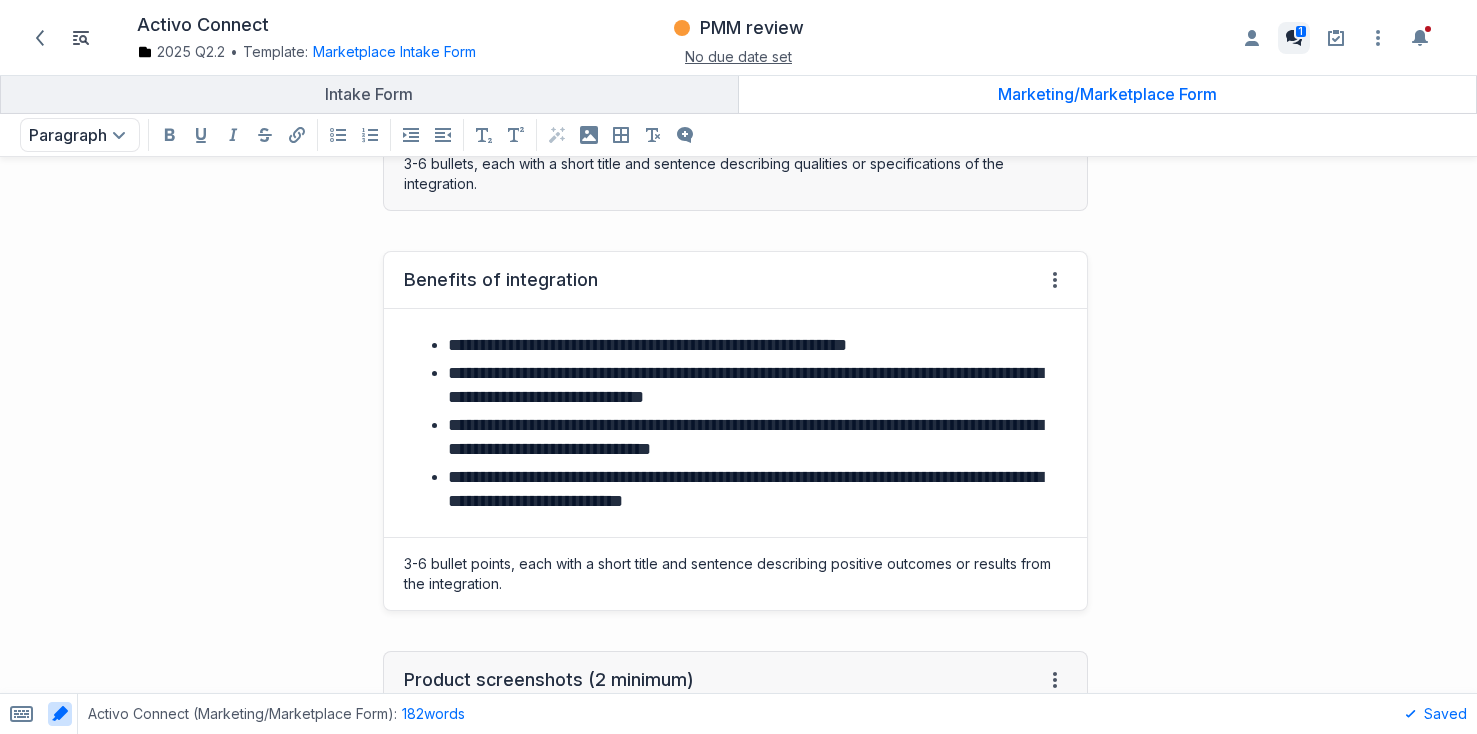 click 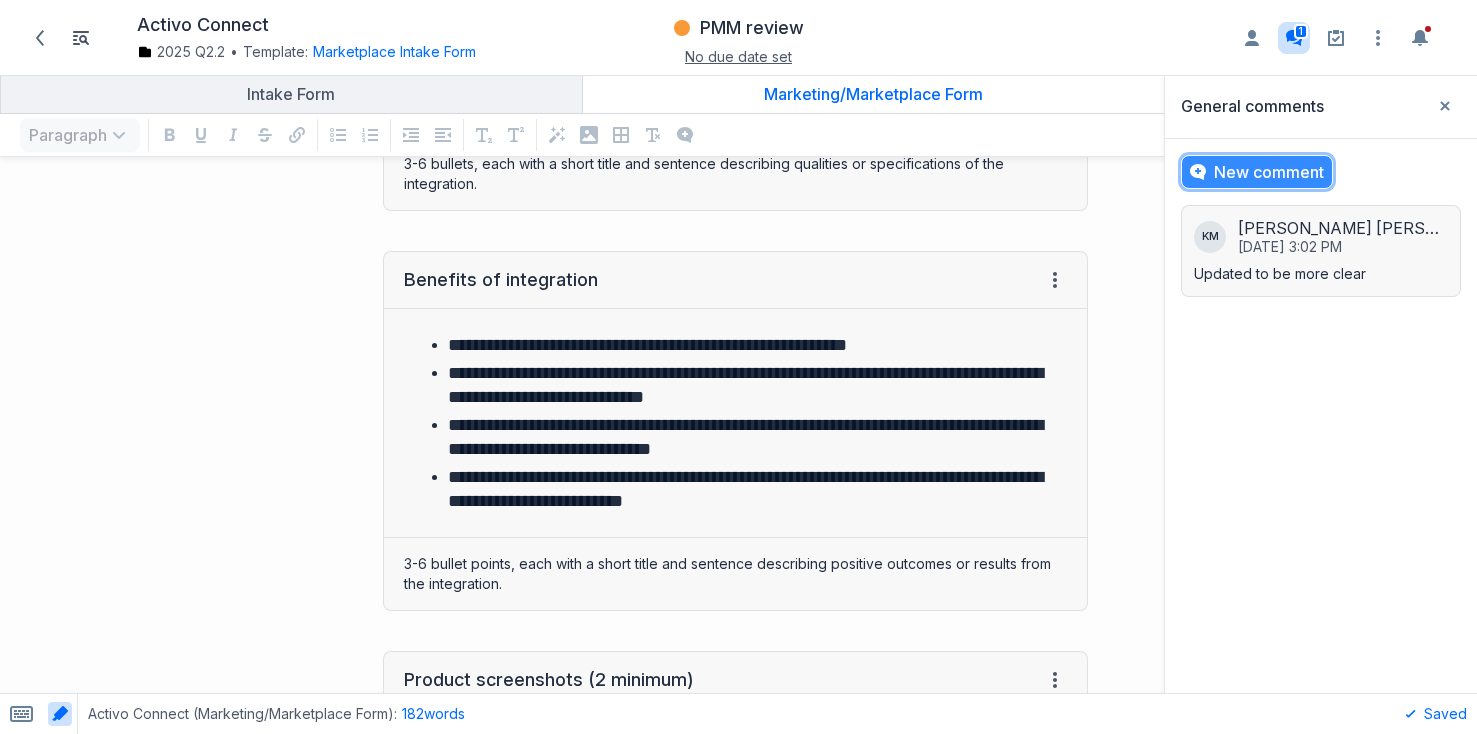 click on "Add new comment New comment New comment" at bounding box center [1257, 172] 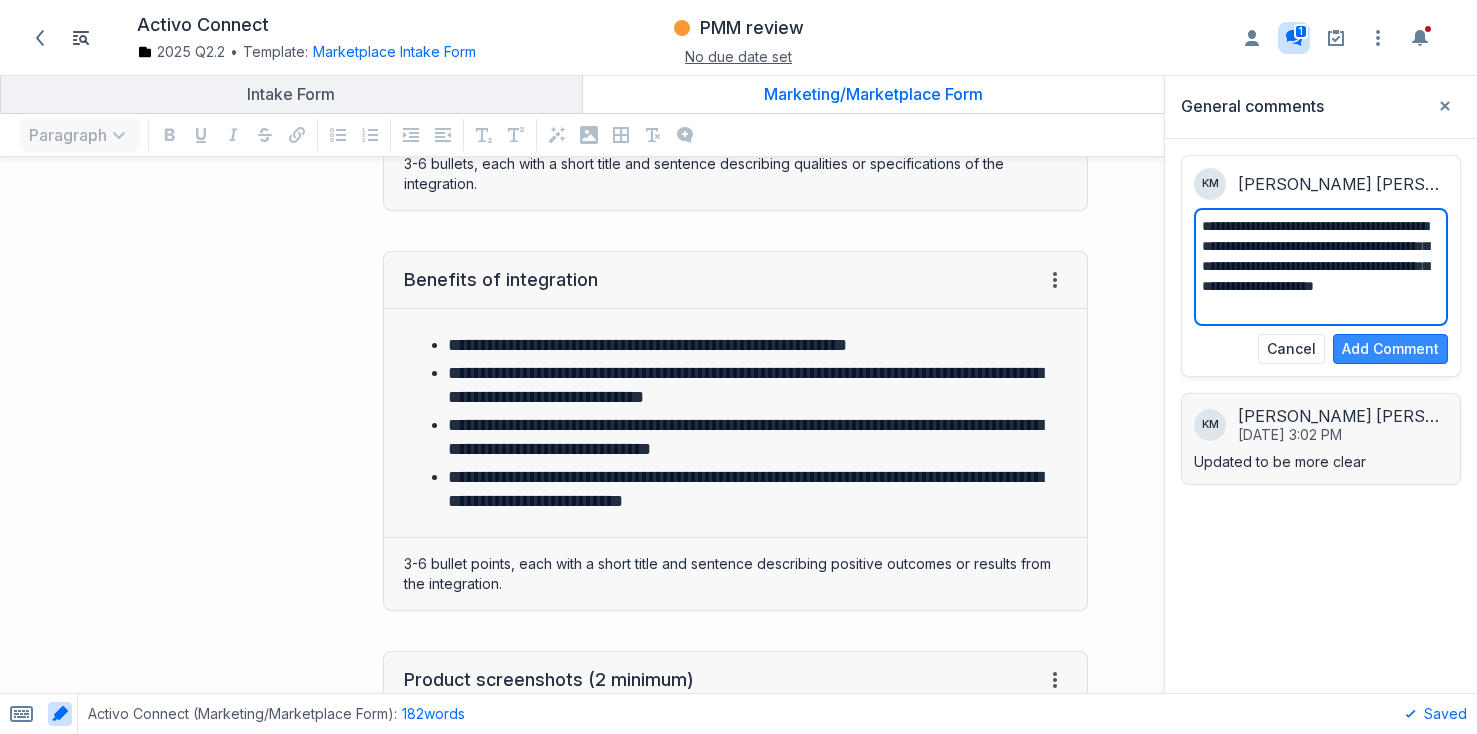 type on "**********" 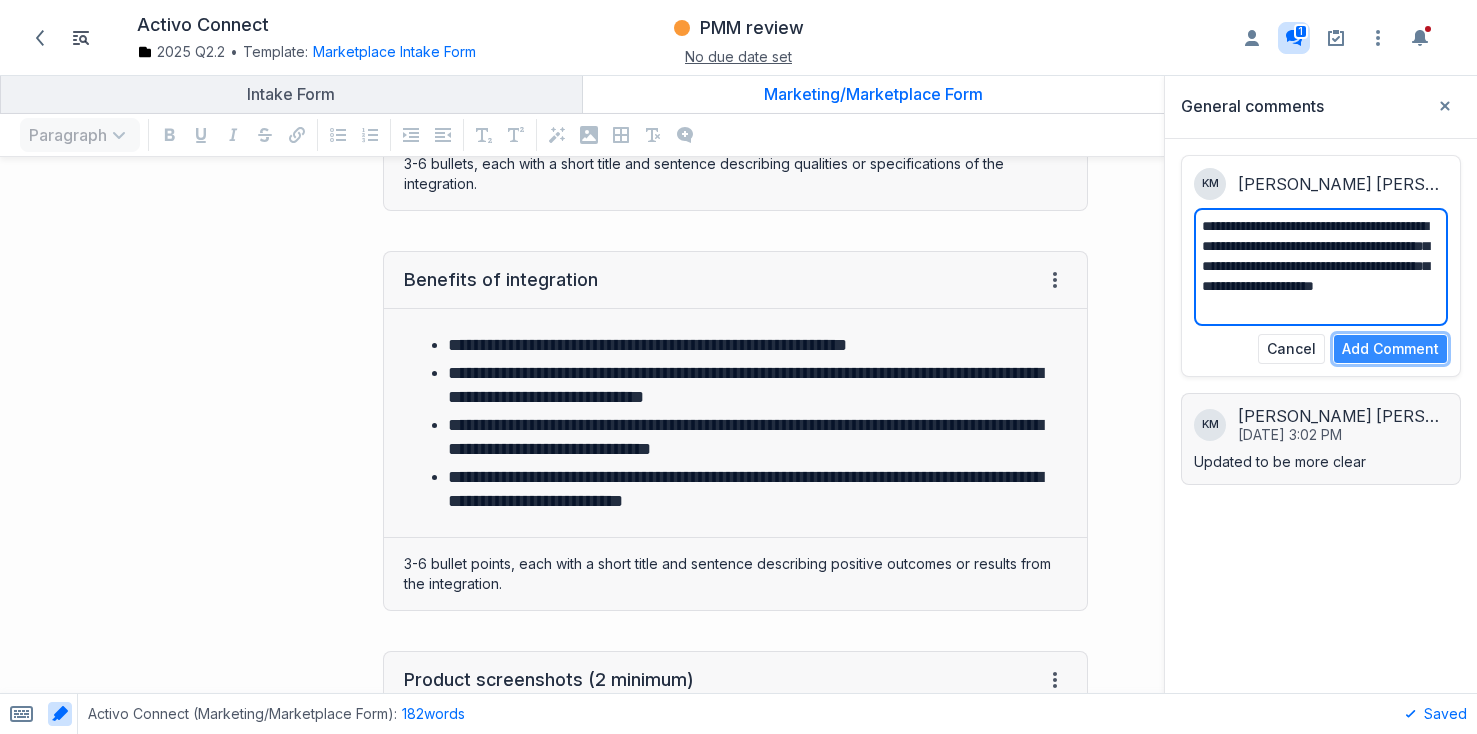 click on "Add Comment" at bounding box center [1390, 349] 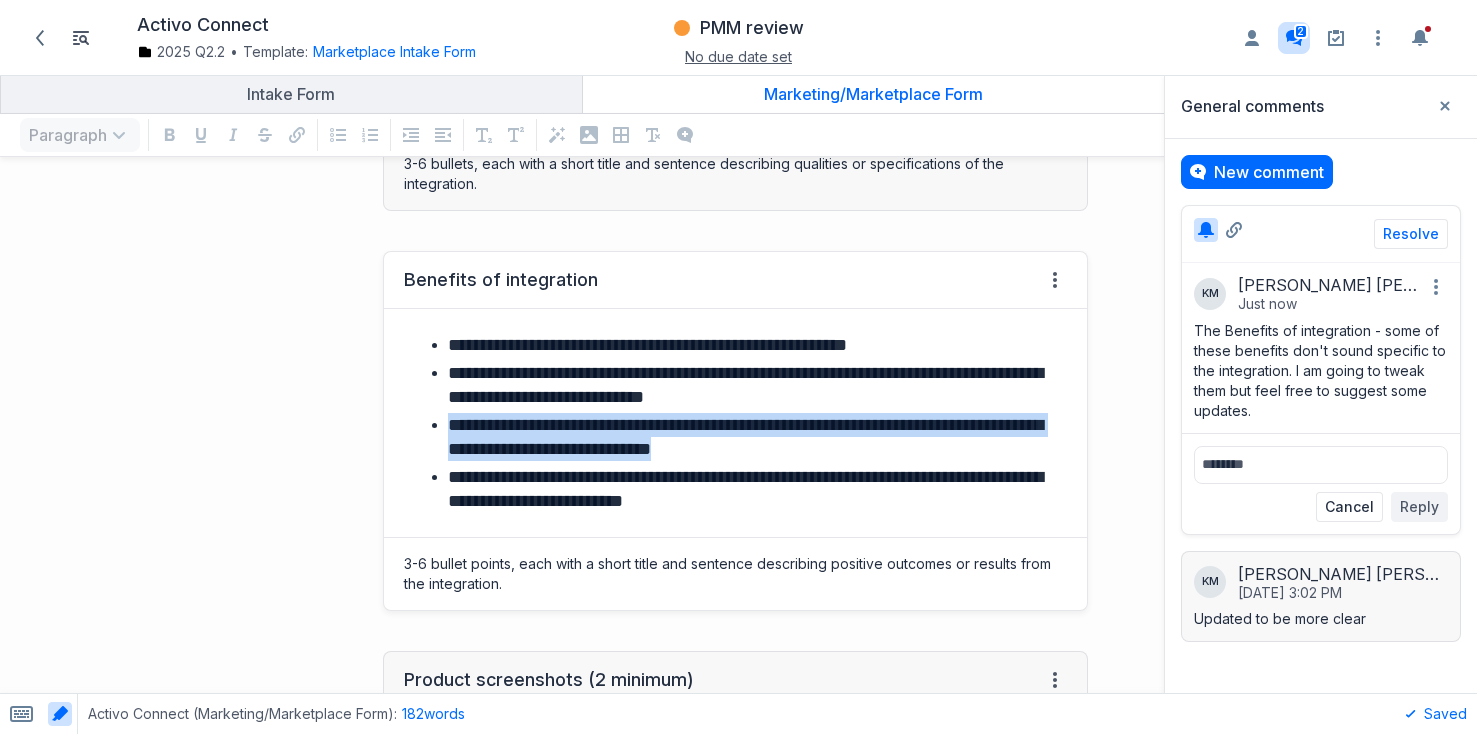 drag, startPoint x: 792, startPoint y: 451, endPoint x: 428, endPoint y: 425, distance: 364.9274 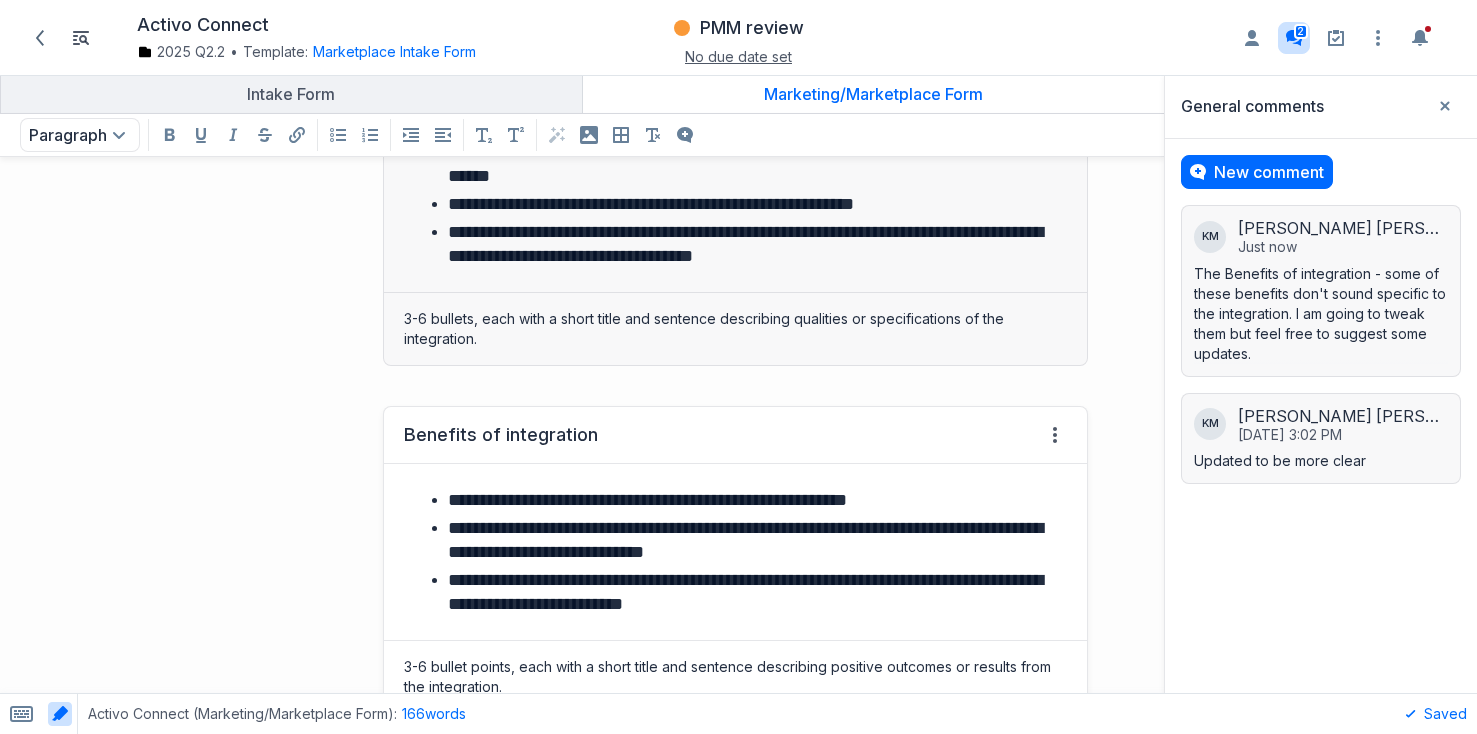 scroll, scrollTop: 1643, scrollLeft: 0, axis: vertical 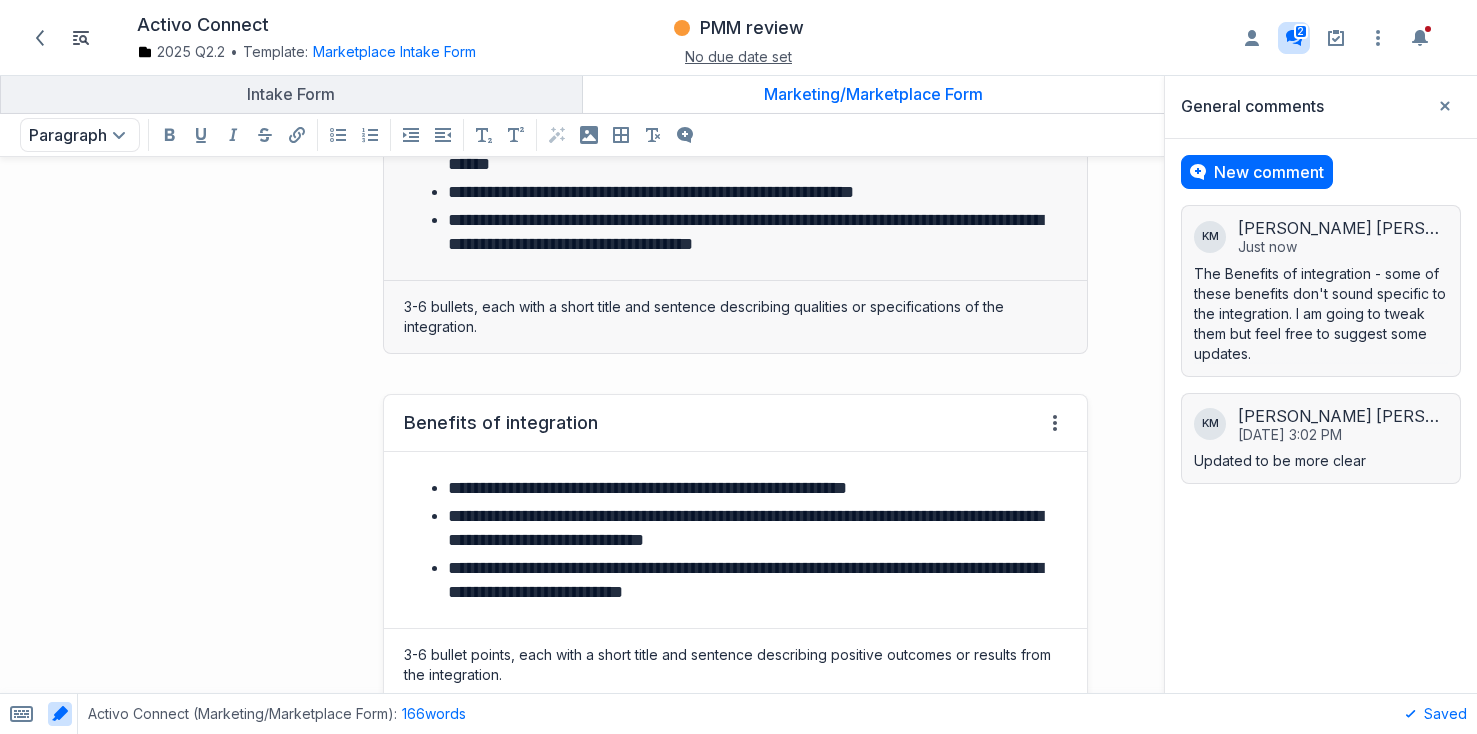 click on "**********" at bounding box center (755, 528) 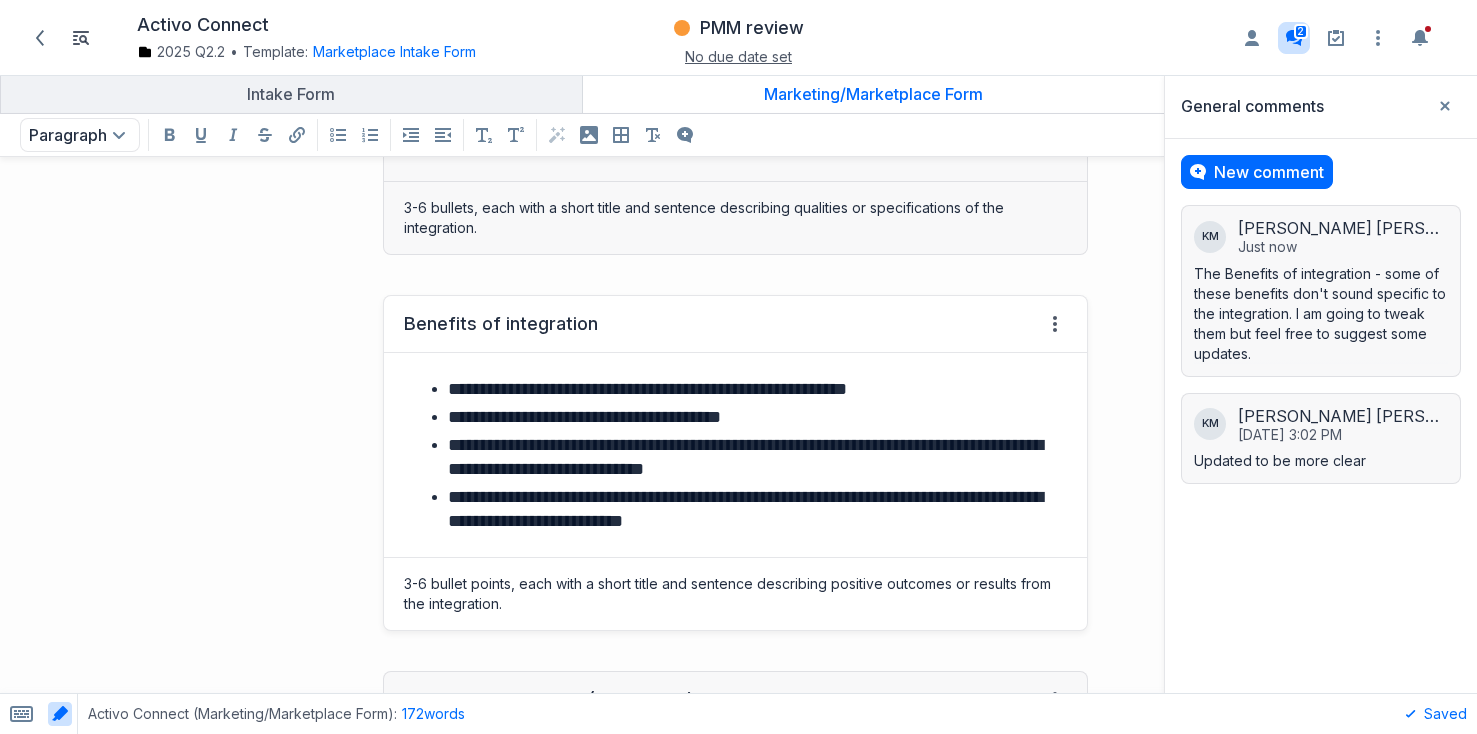 scroll, scrollTop: 1761, scrollLeft: 0, axis: vertical 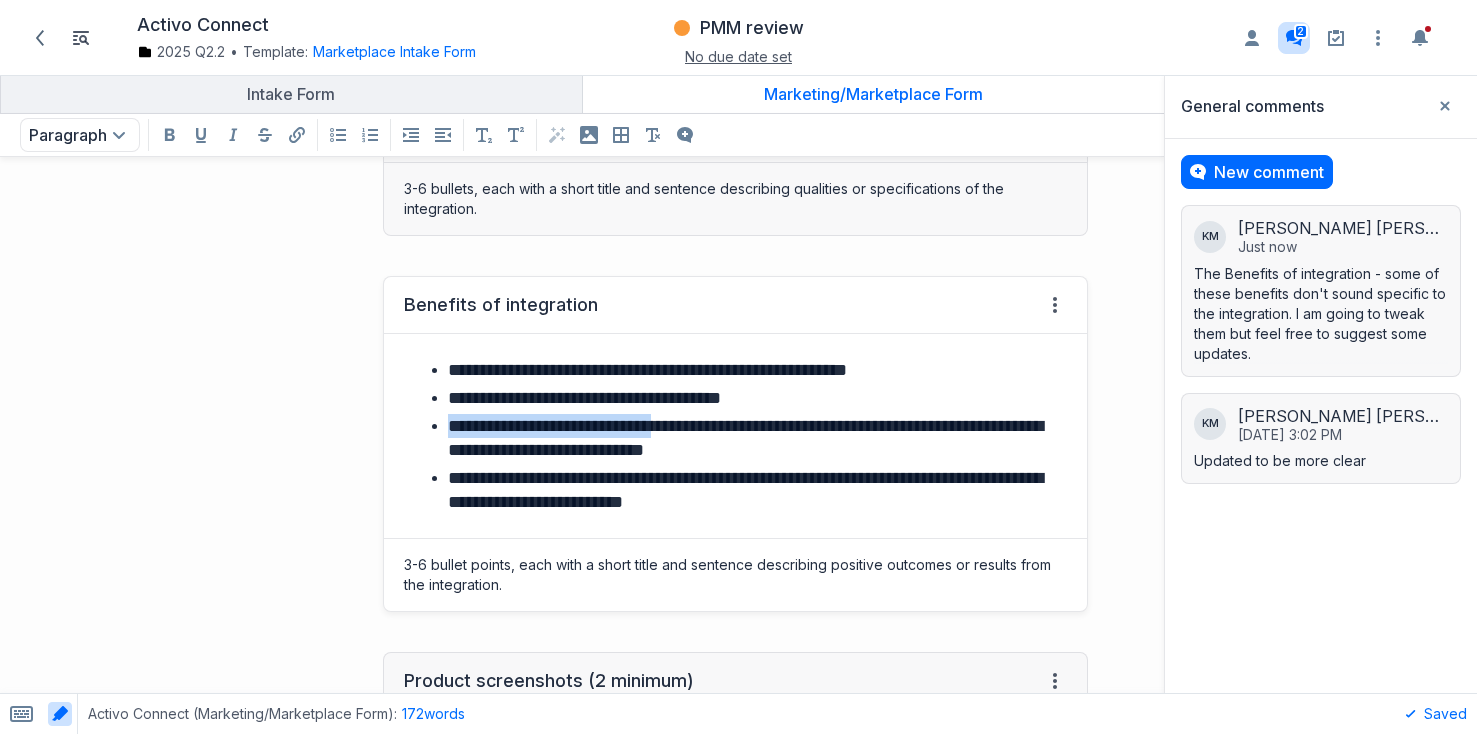 drag, startPoint x: 694, startPoint y: 428, endPoint x: 450, endPoint y: 432, distance: 244.03279 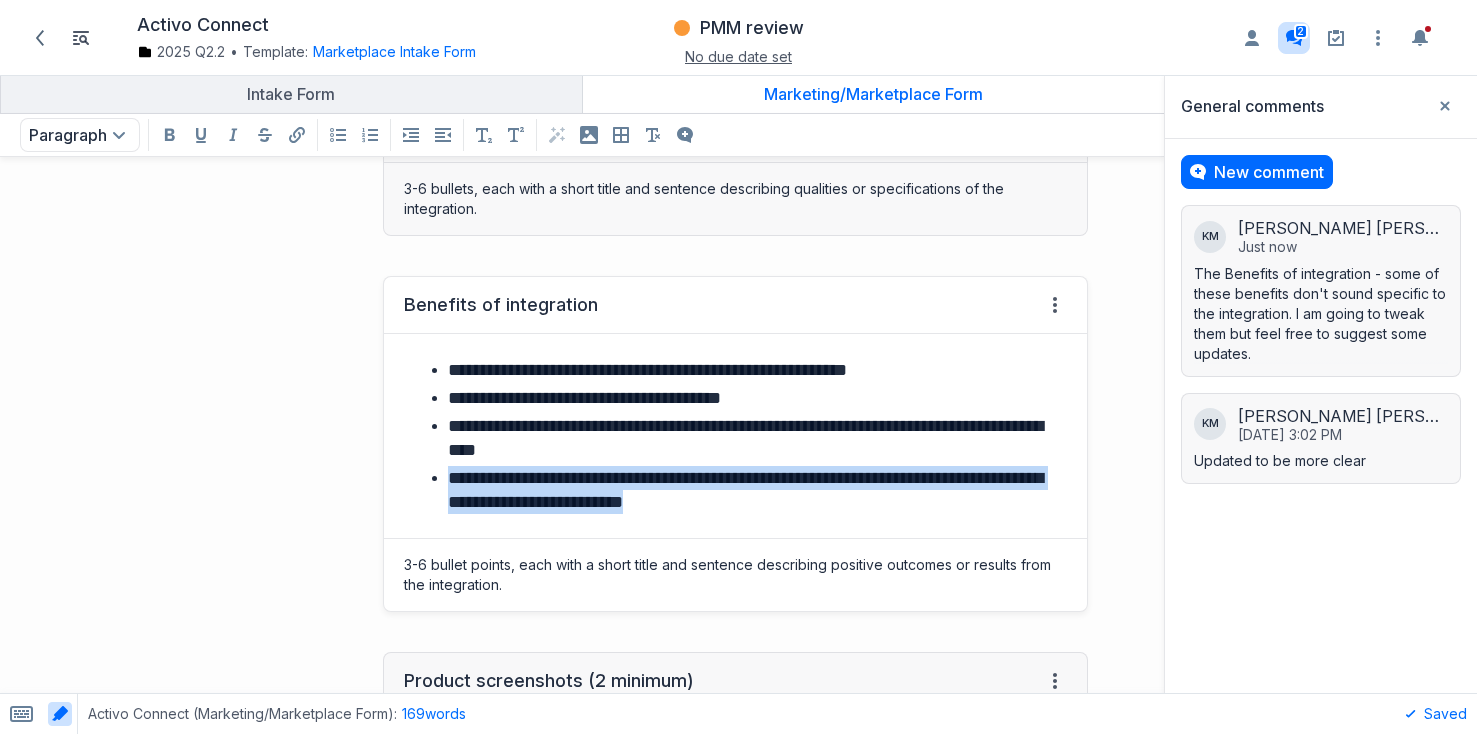 drag, startPoint x: 800, startPoint y: 502, endPoint x: 428, endPoint y: 483, distance: 372.4849 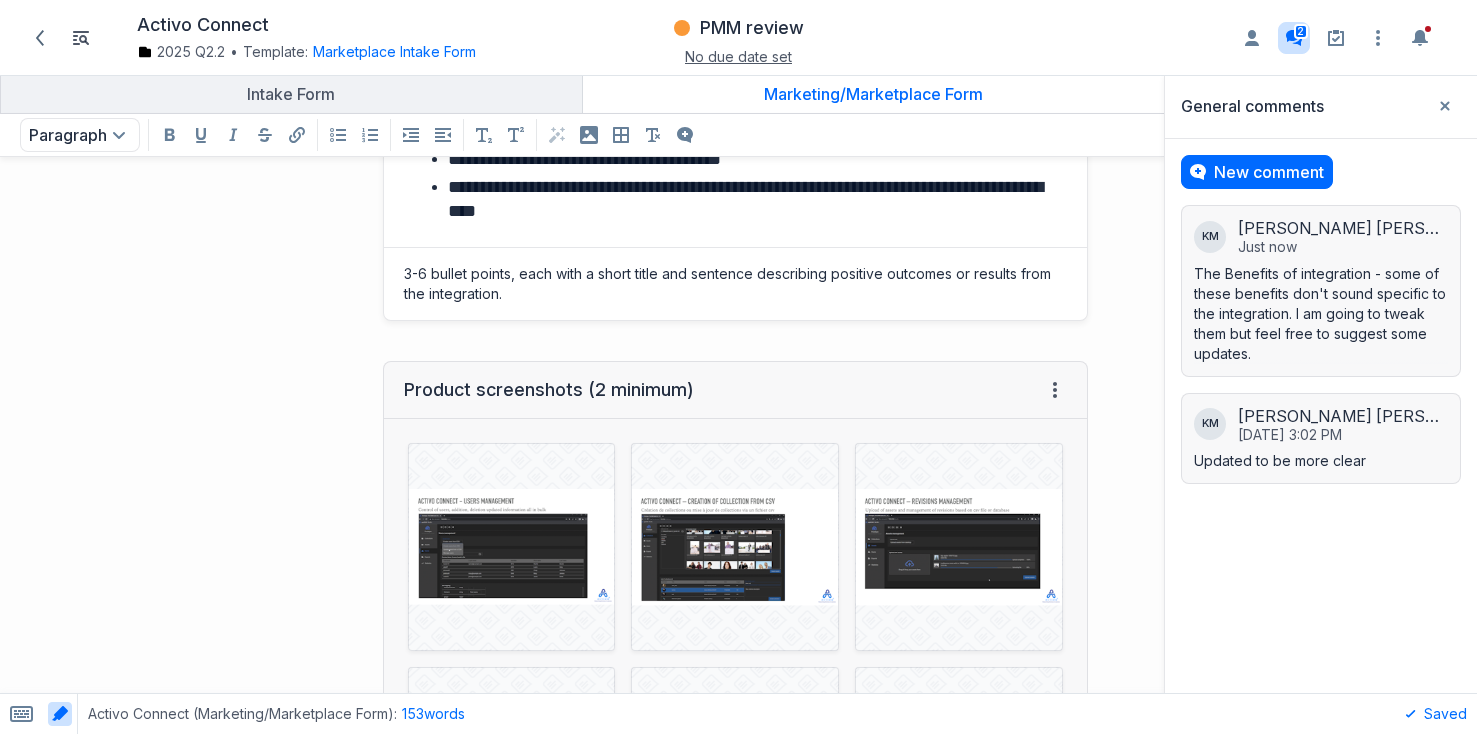 scroll, scrollTop: 2035, scrollLeft: 0, axis: vertical 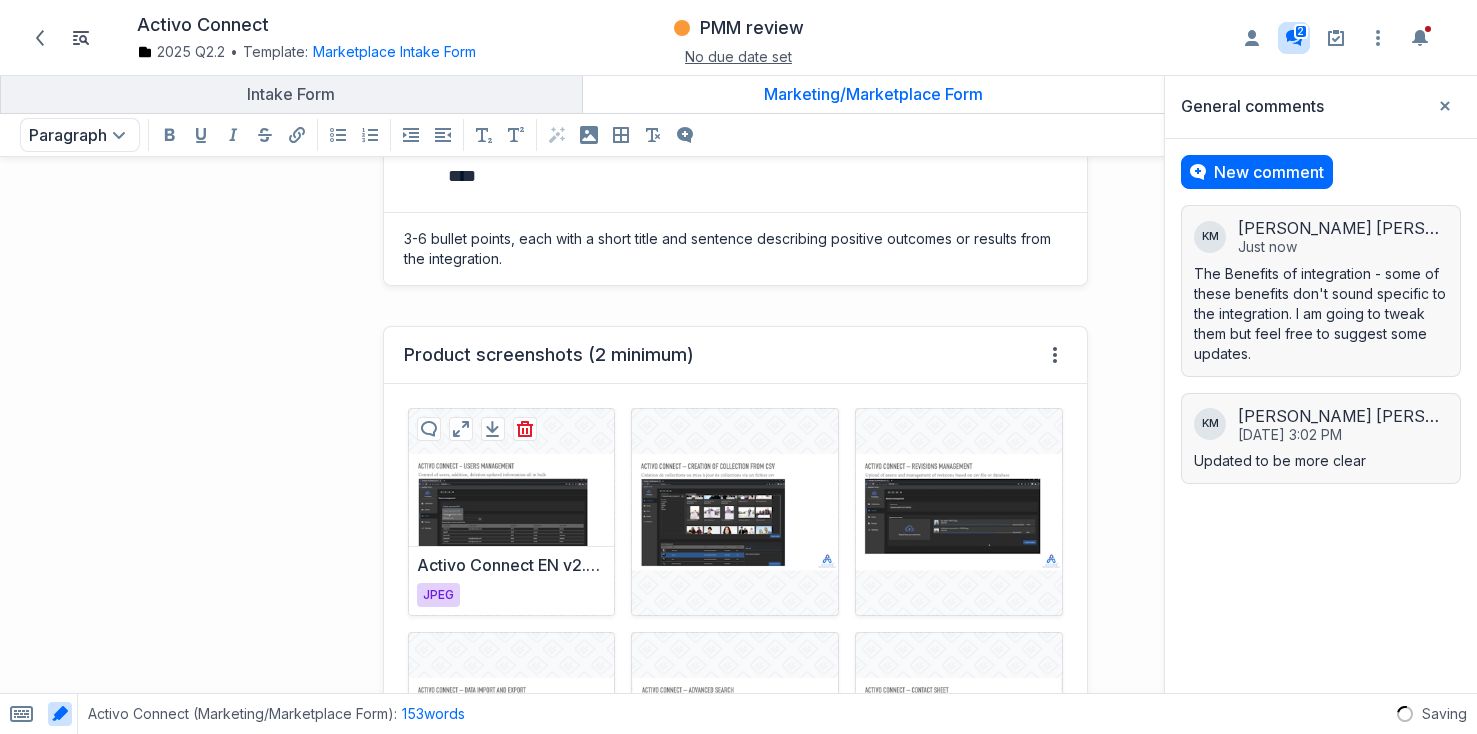 click at bounding box center (512, 512) 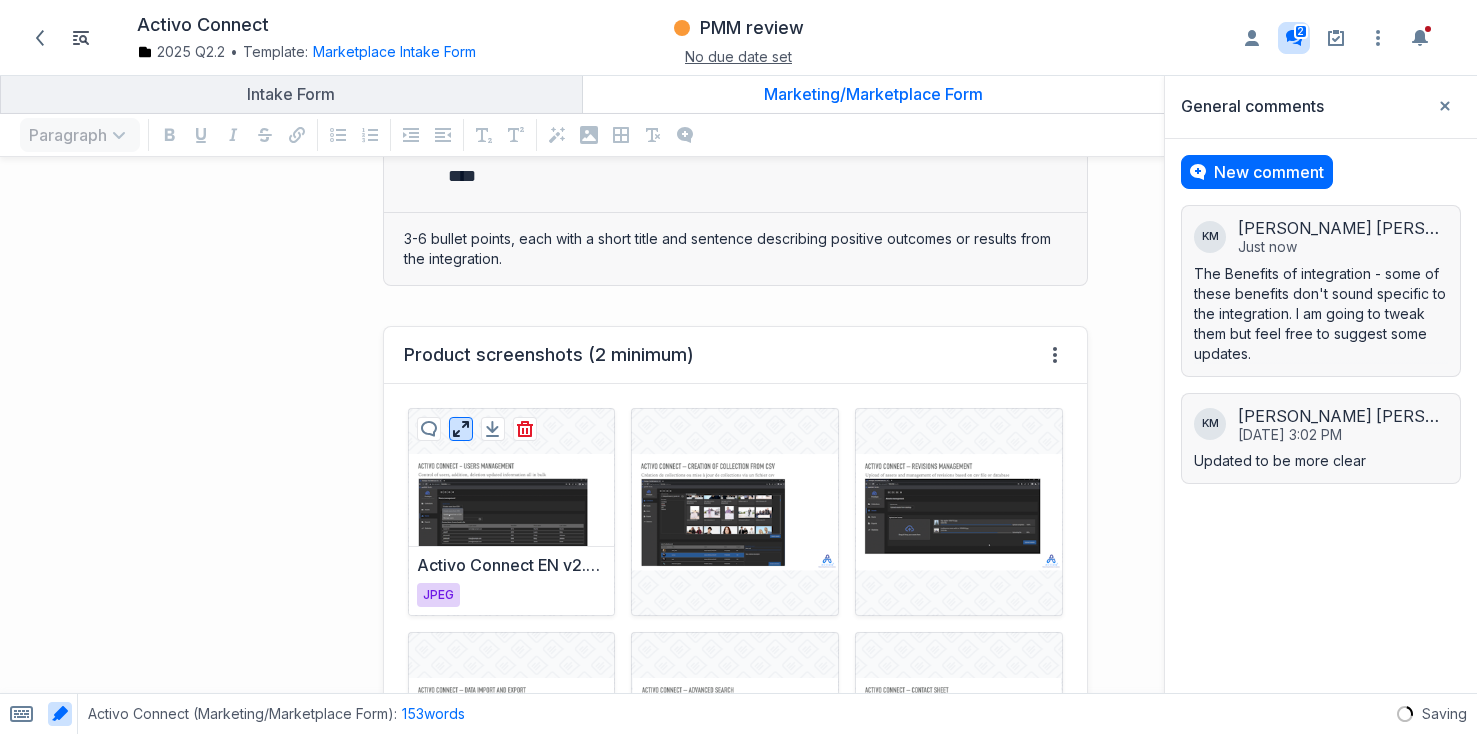 click 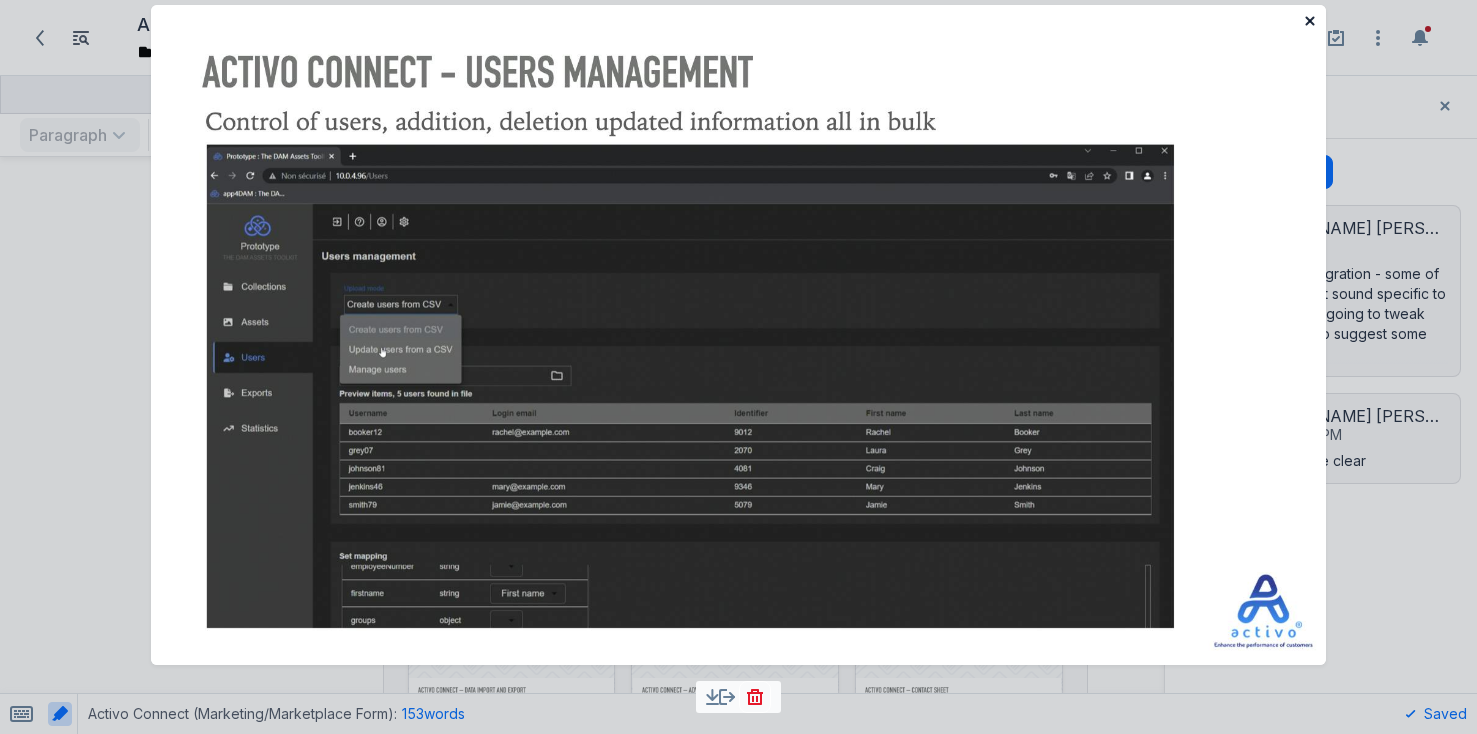 click 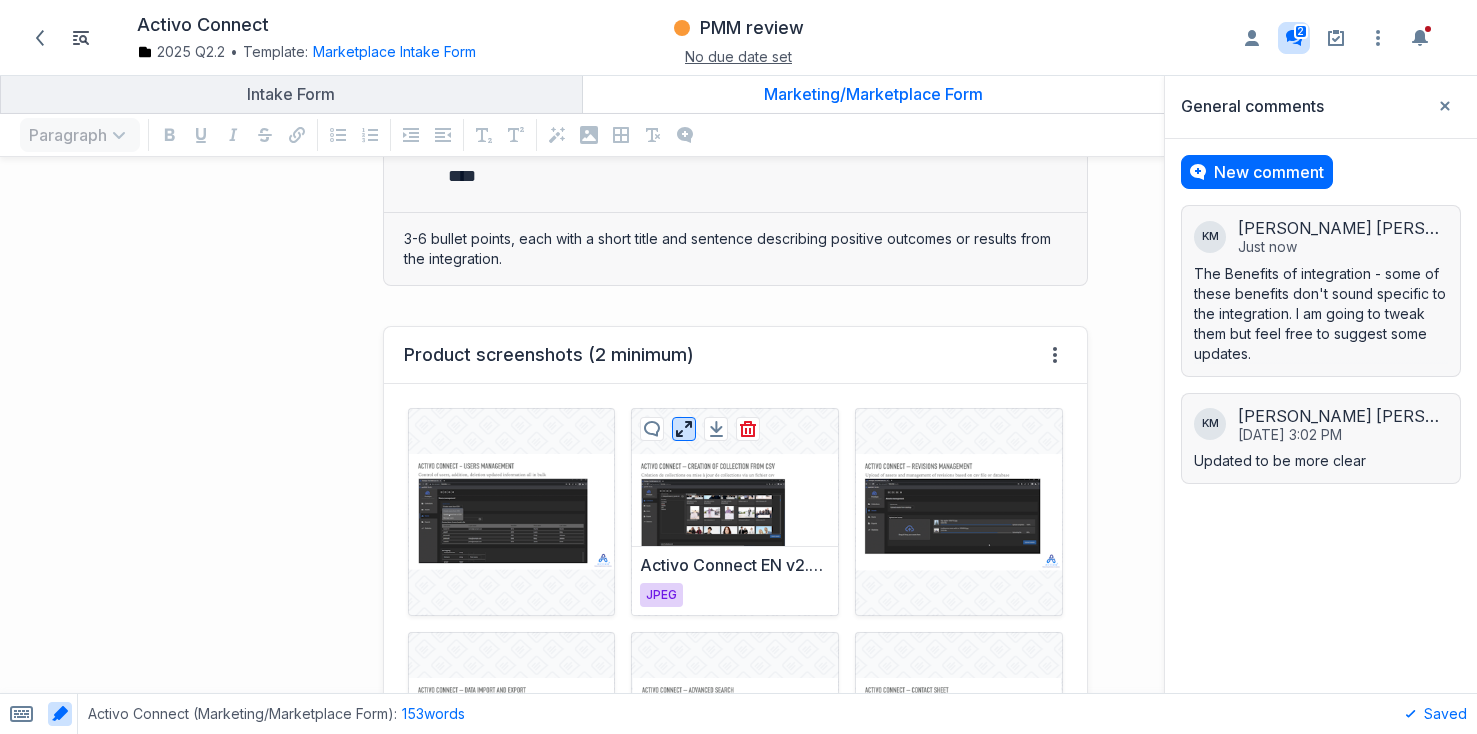 click 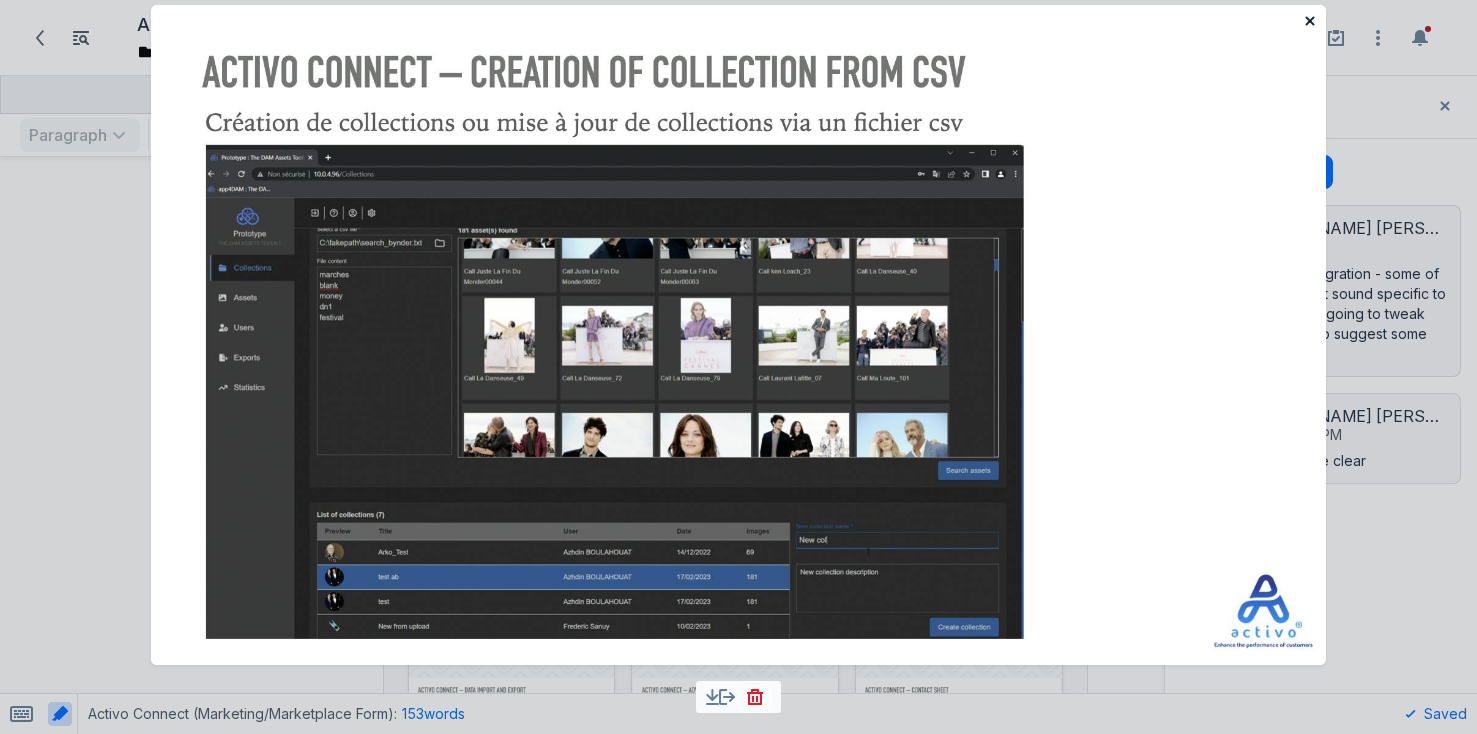 click 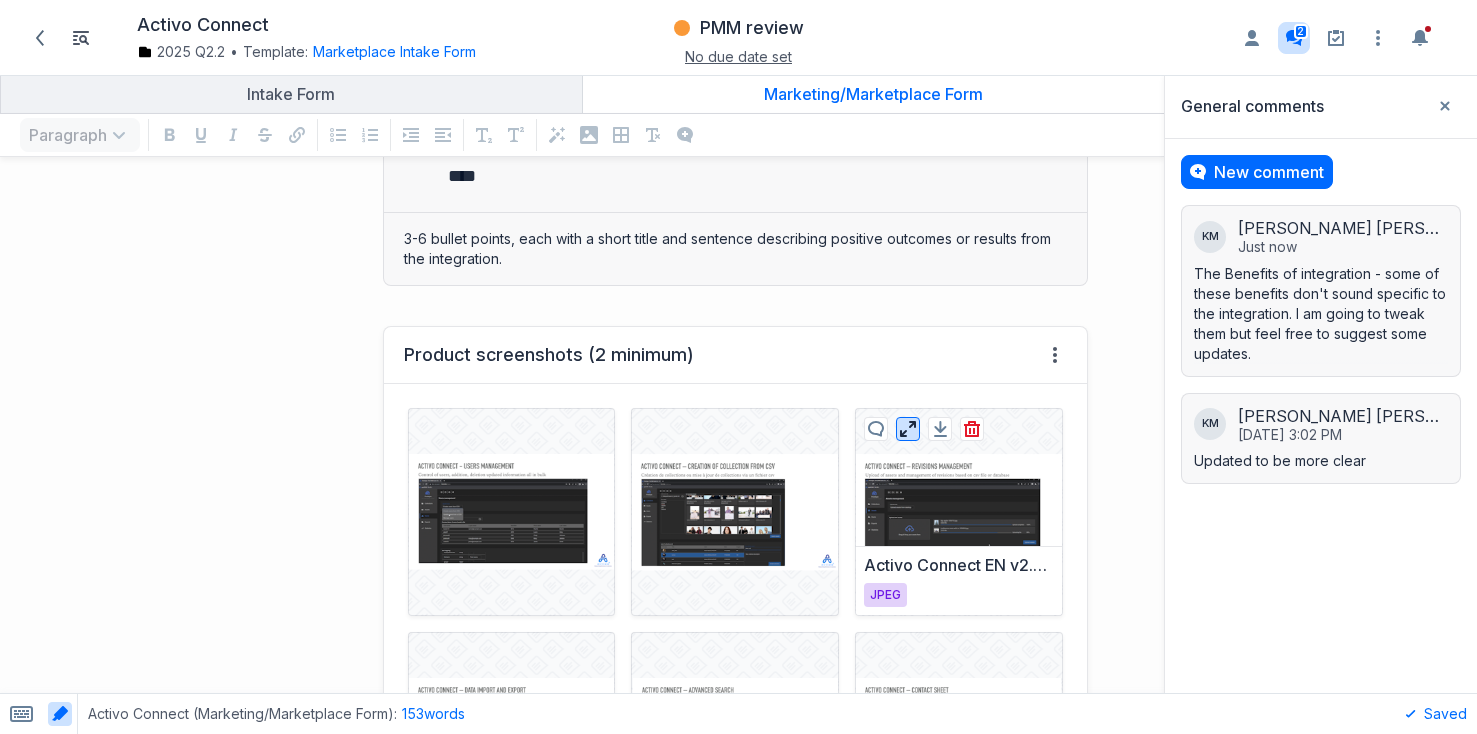 click 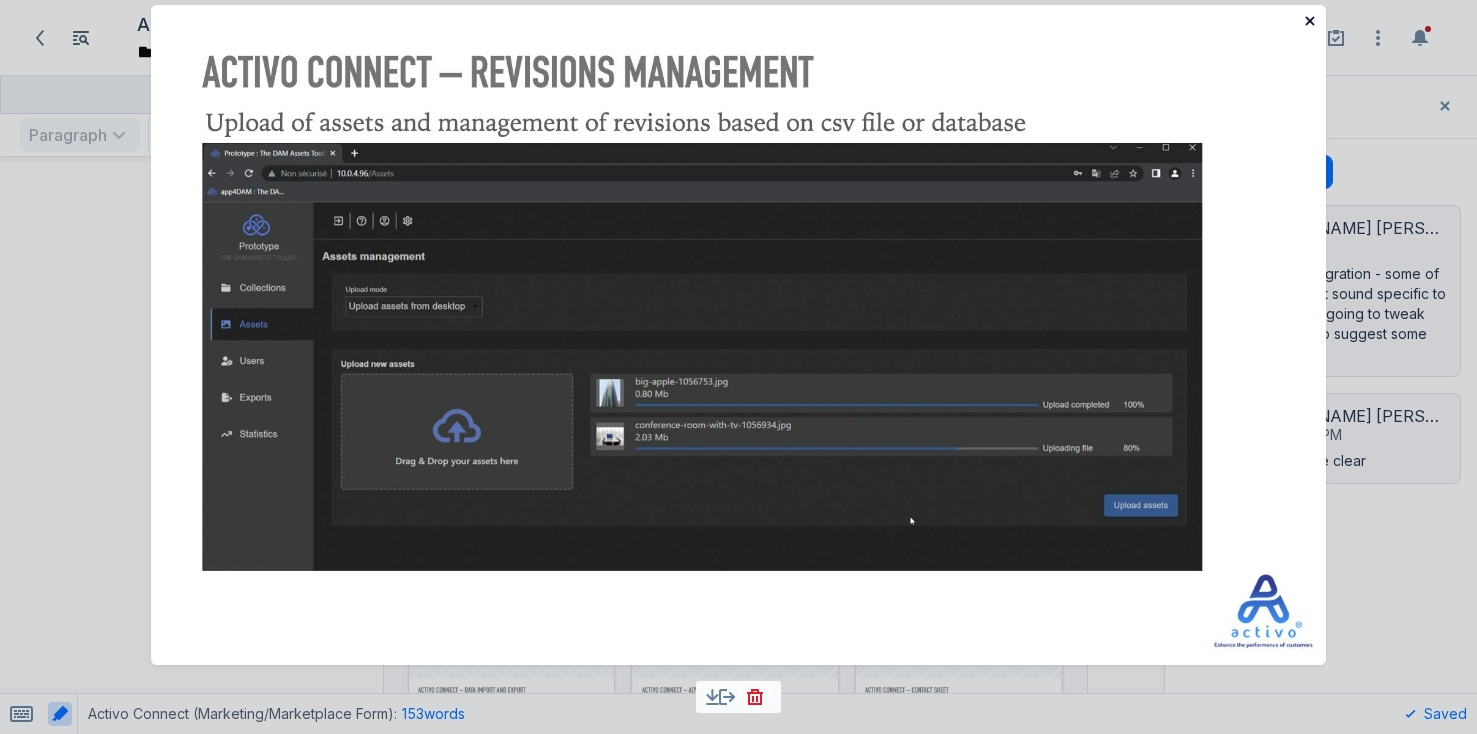 click 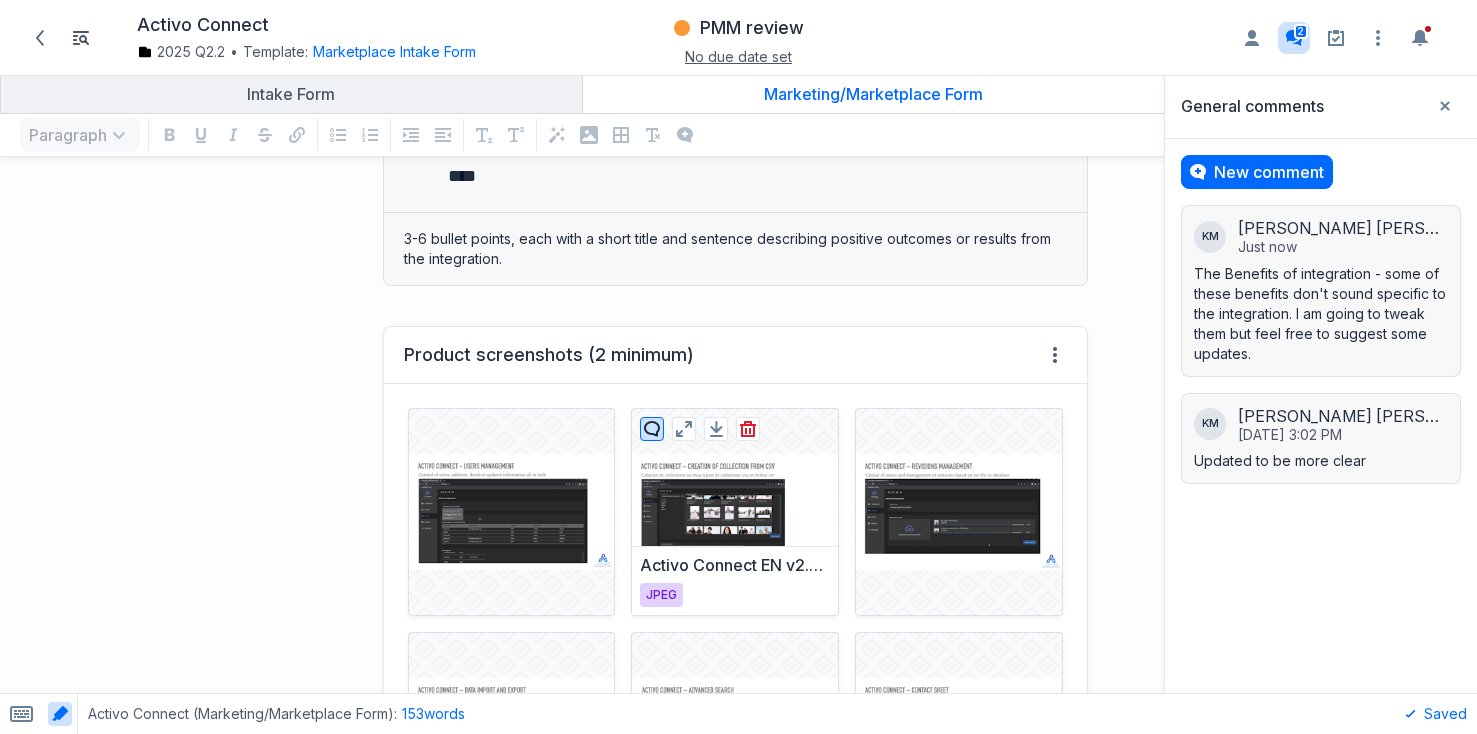 click 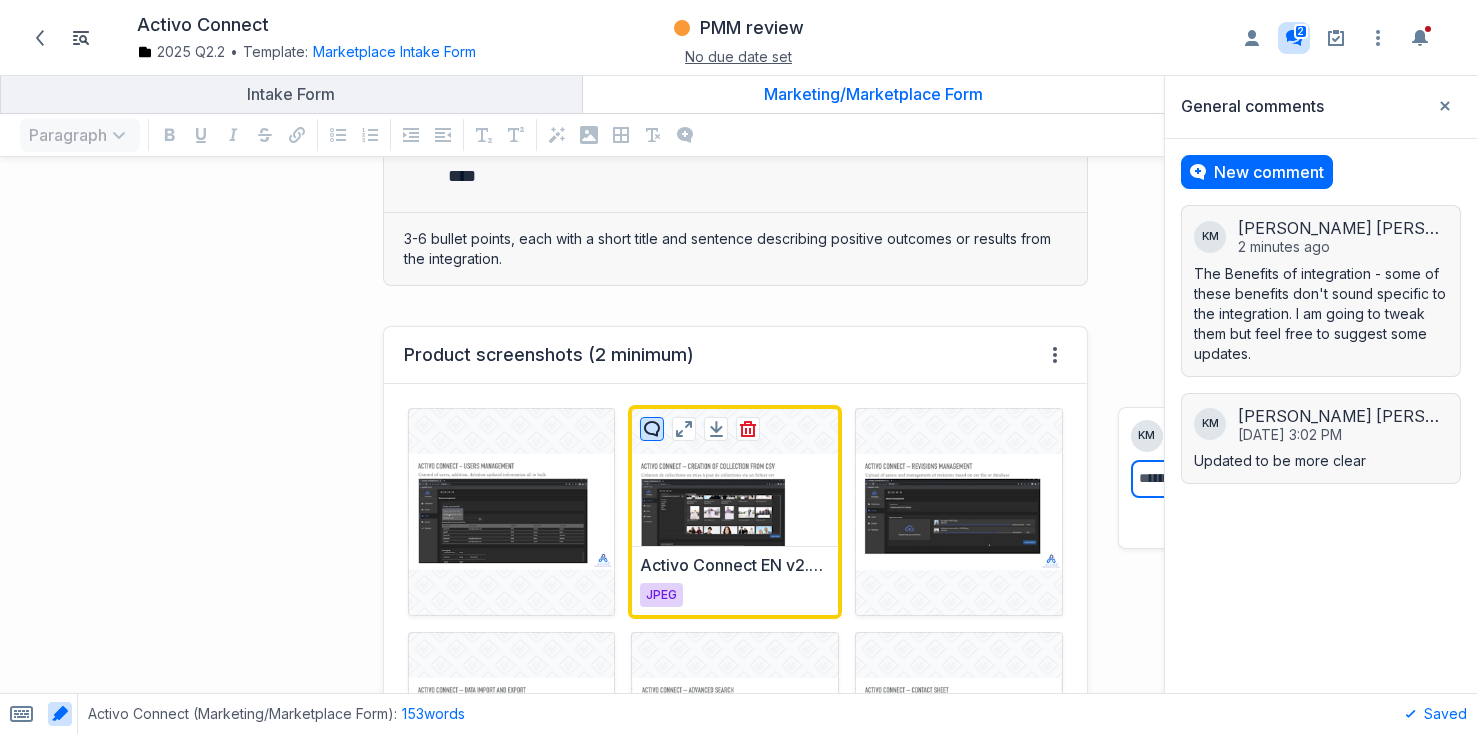 click 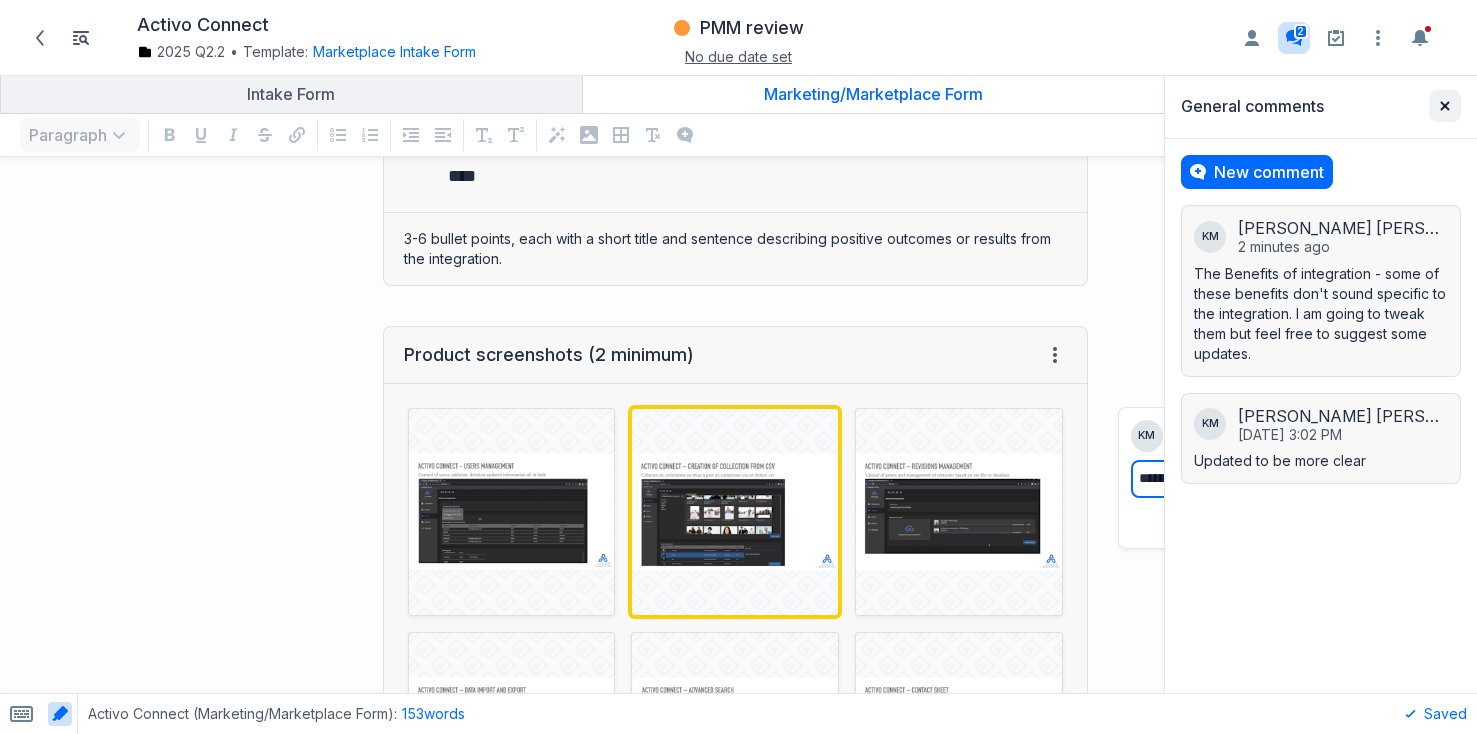 click on "Close sidebar" 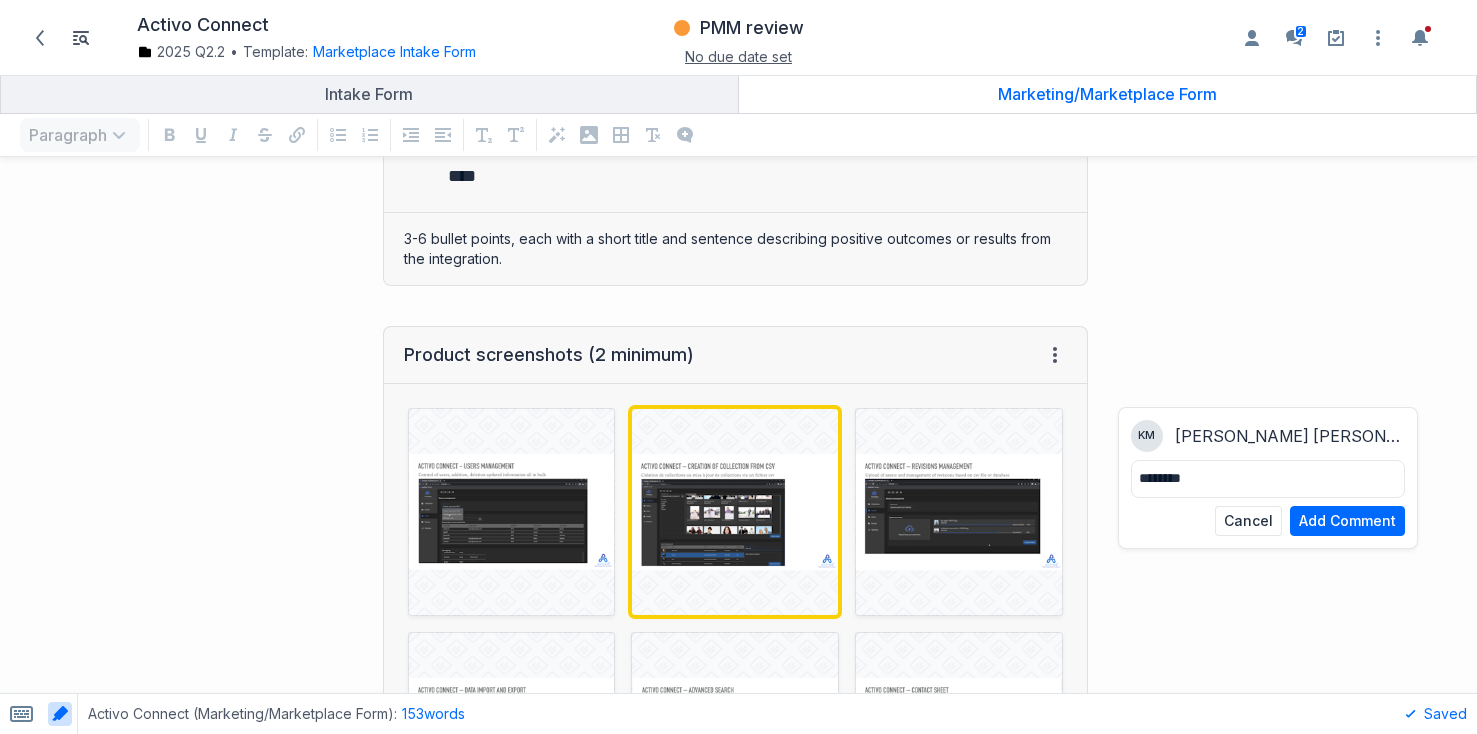 click on "********" at bounding box center (1268, 479) 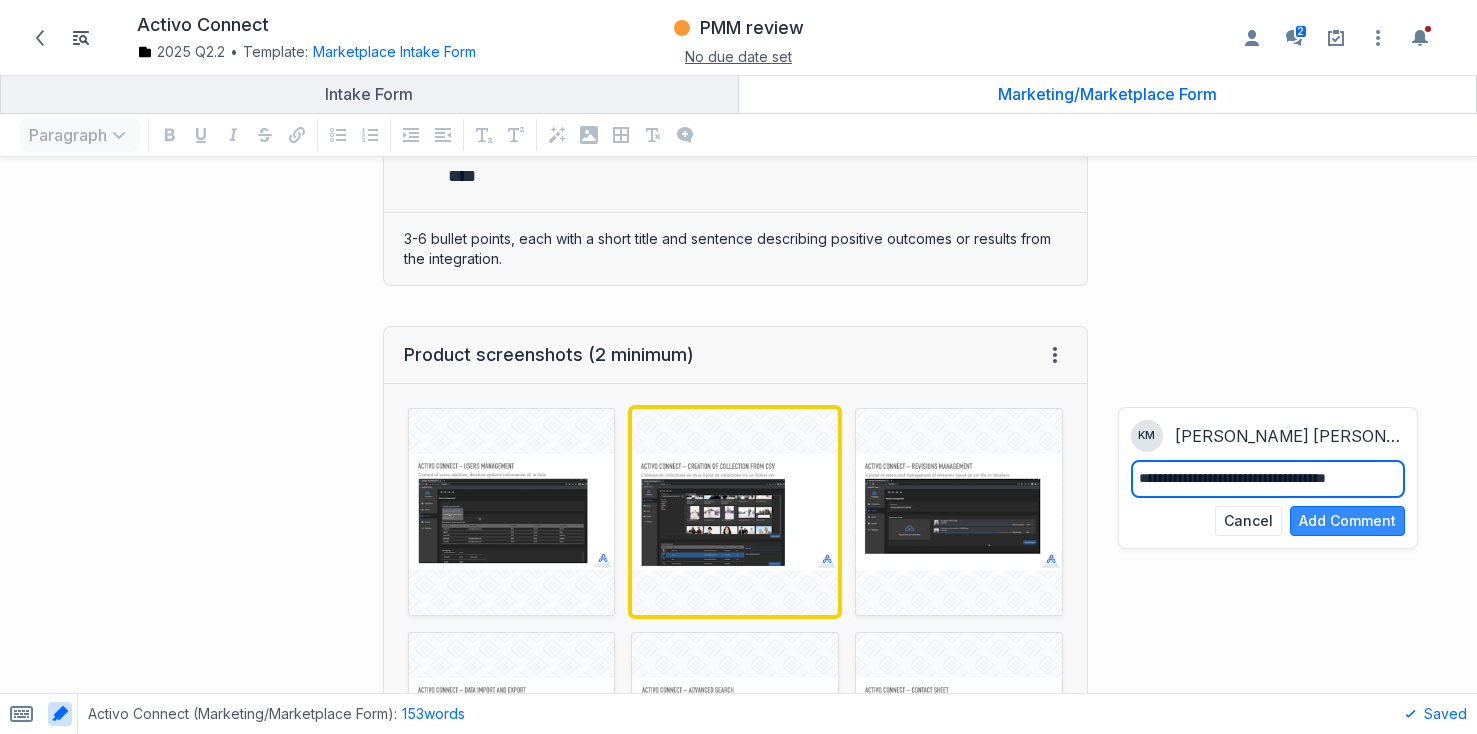 type on "**********" 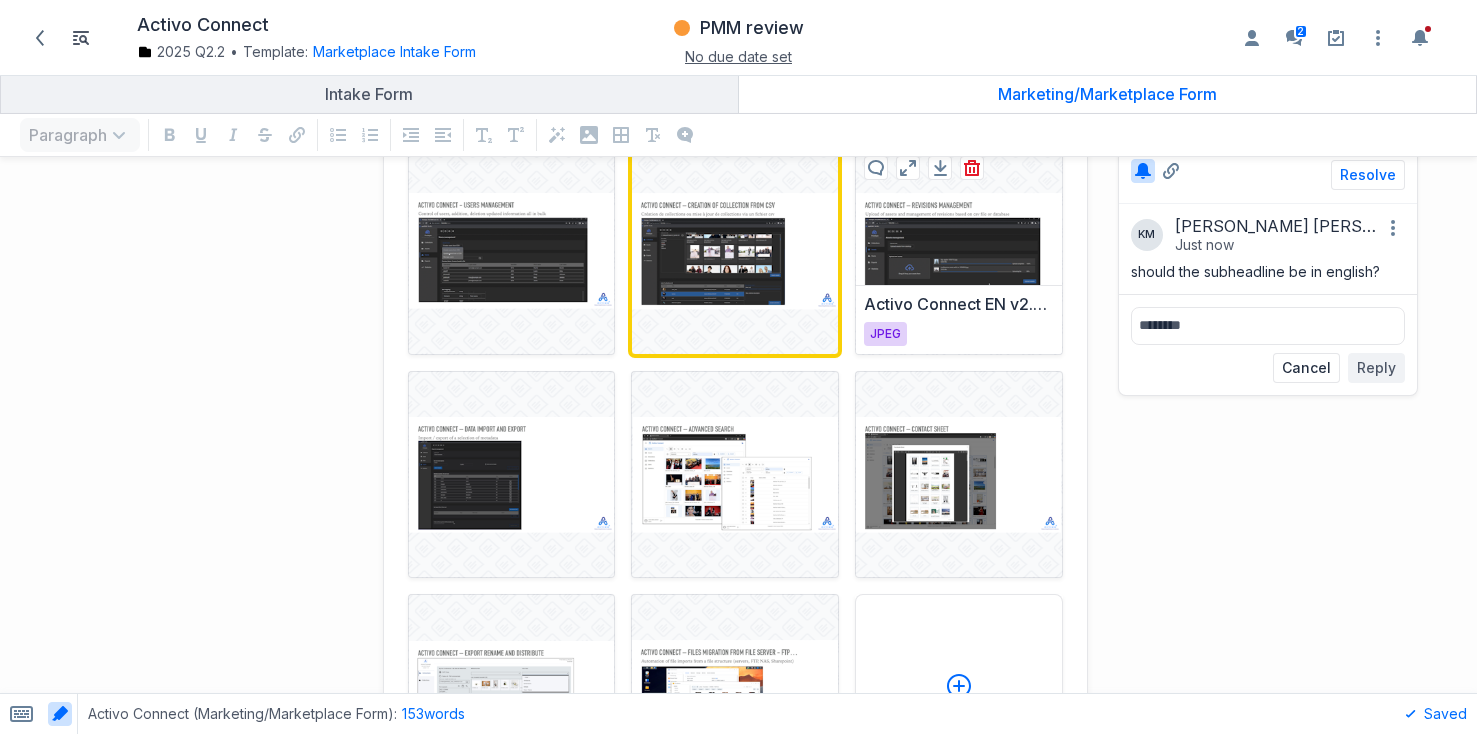 scroll, scrollTop: 2298, scrollLeft: 0, axis: vertical 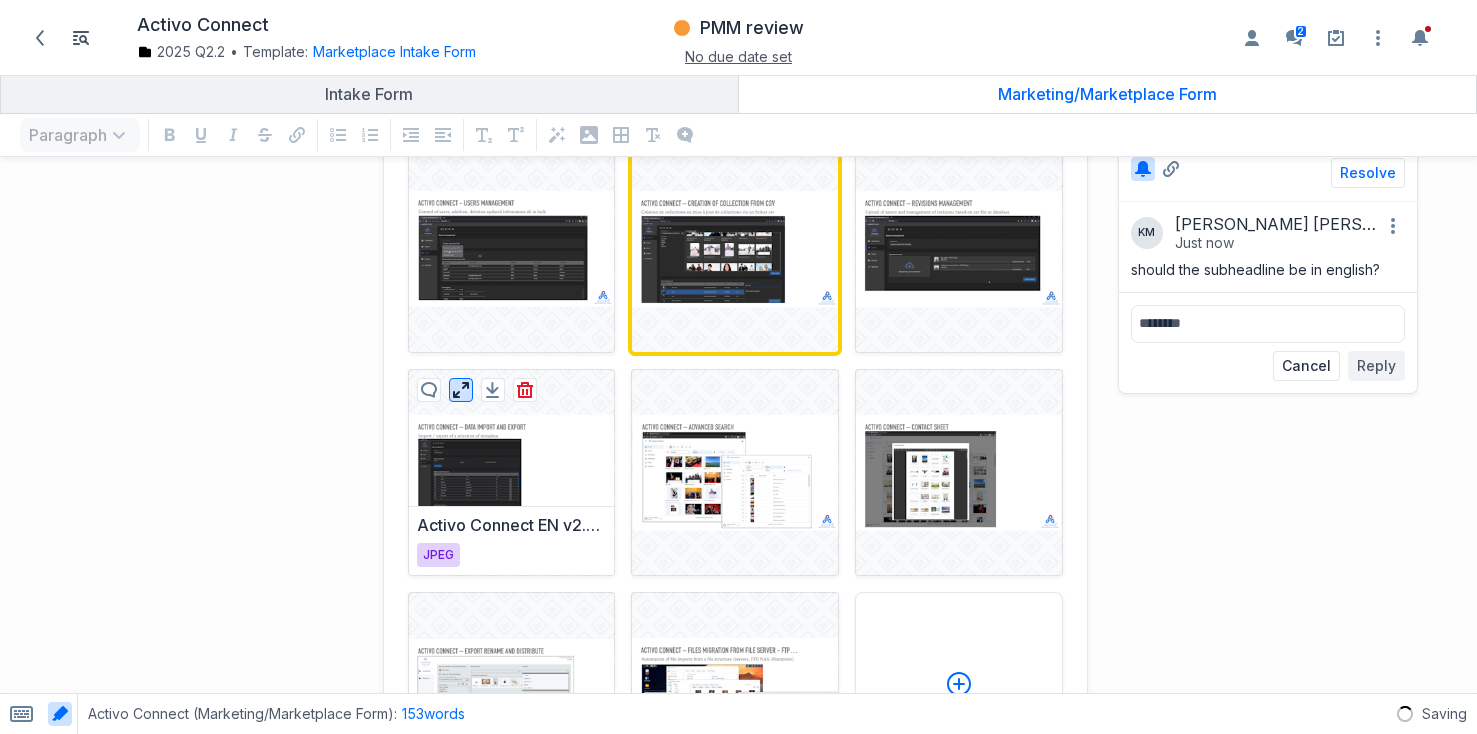 click 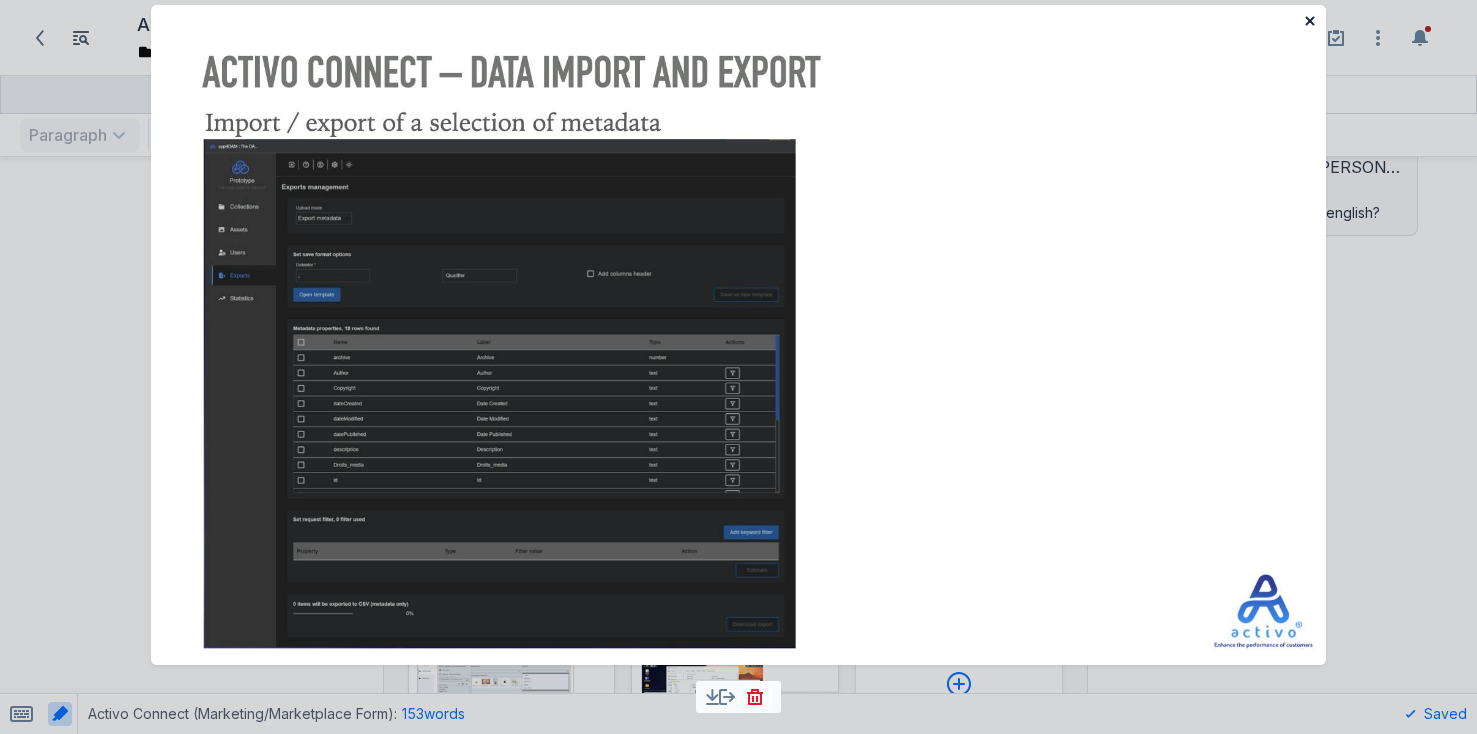 click at bounding box center (1310, 21) 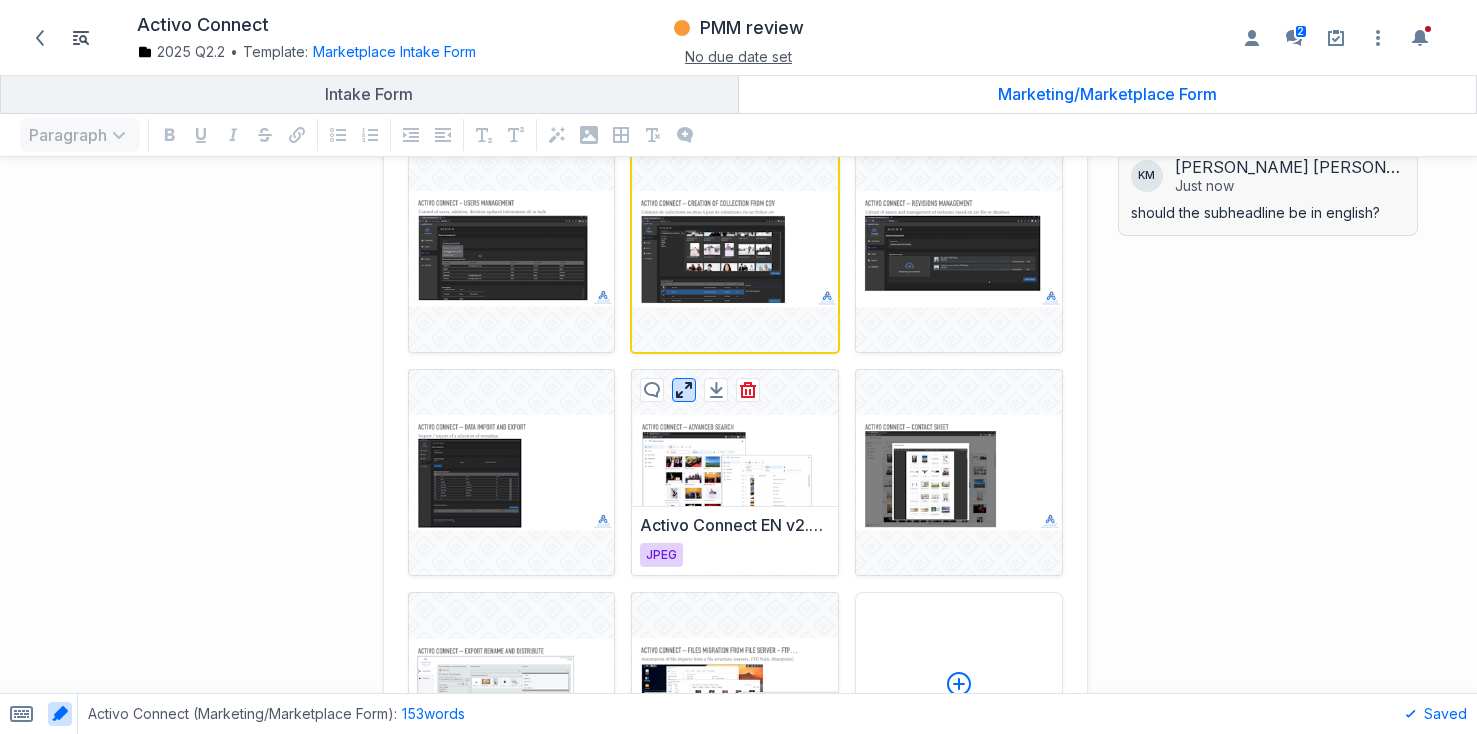 click 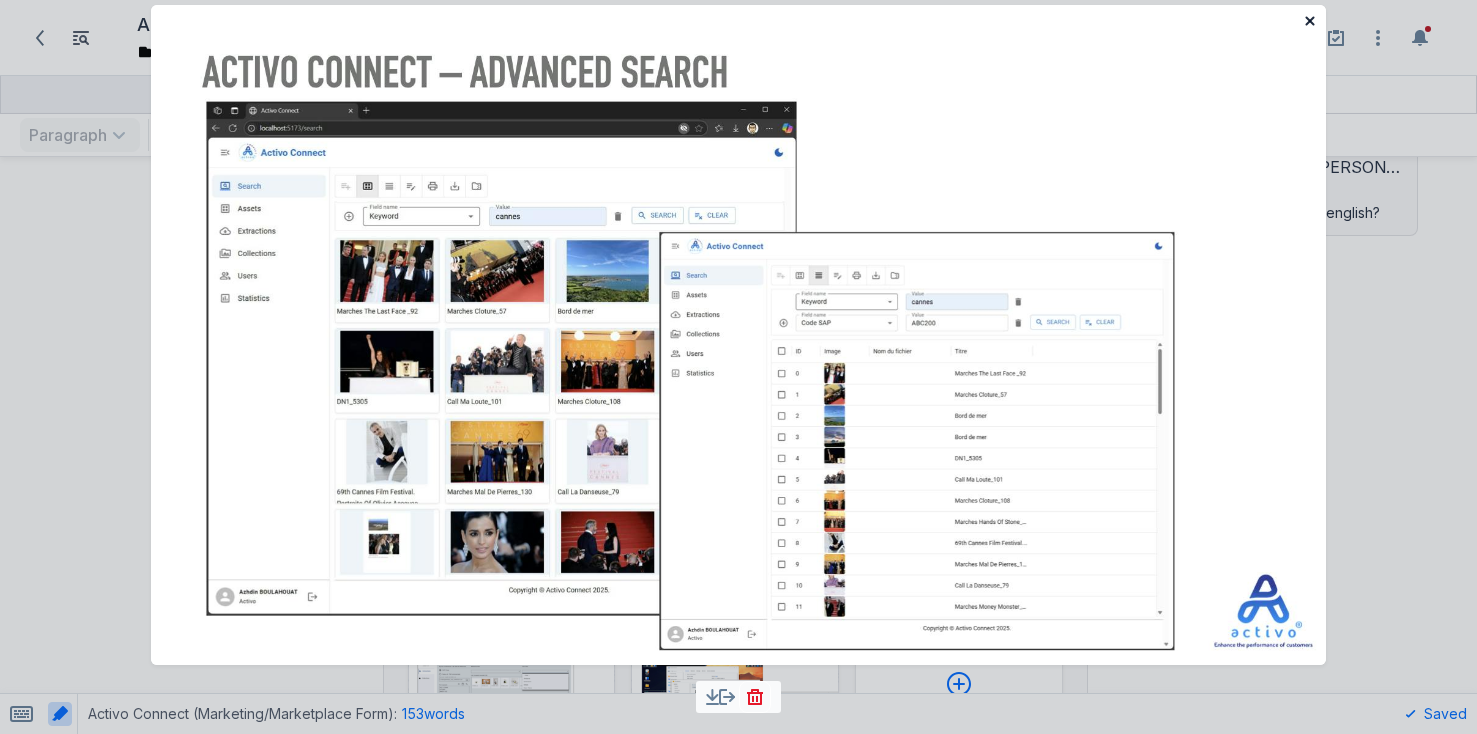 click 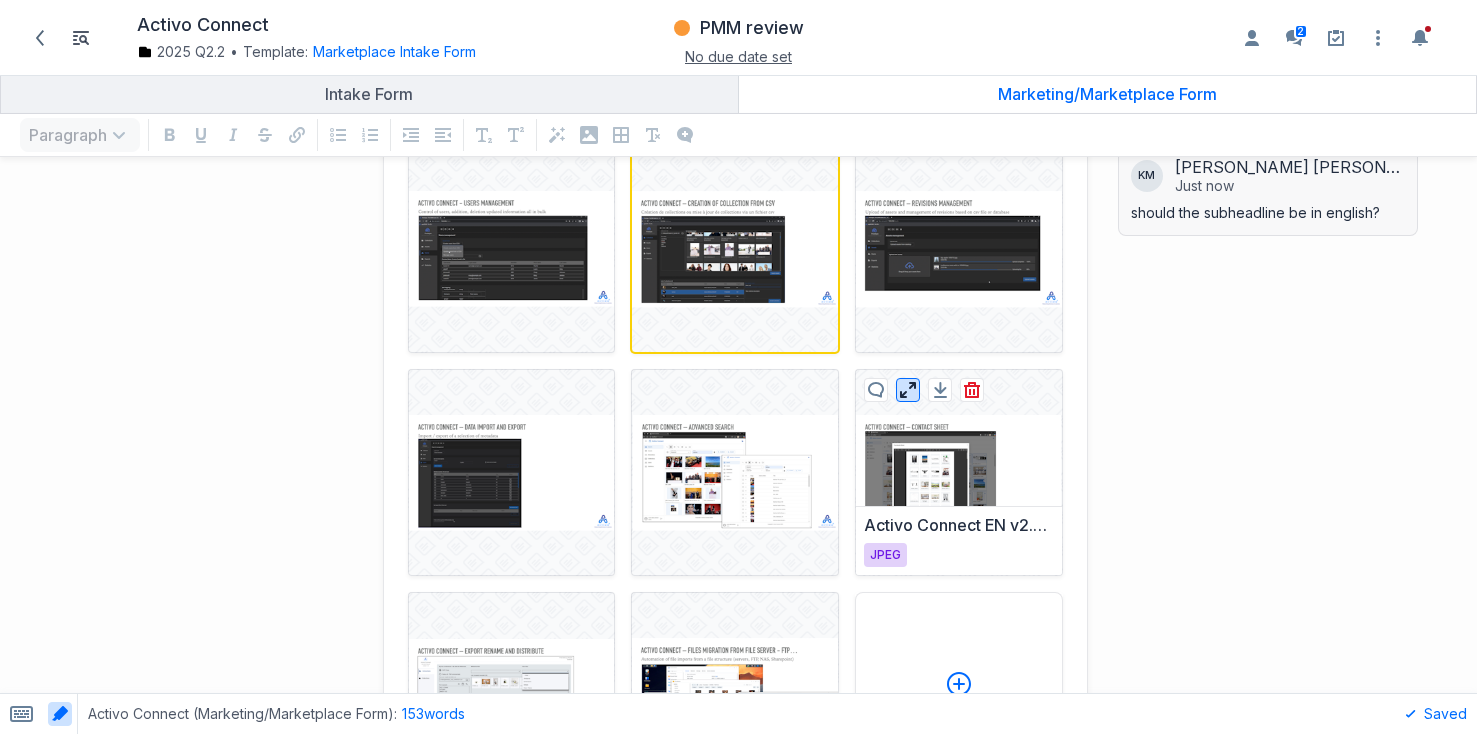 click 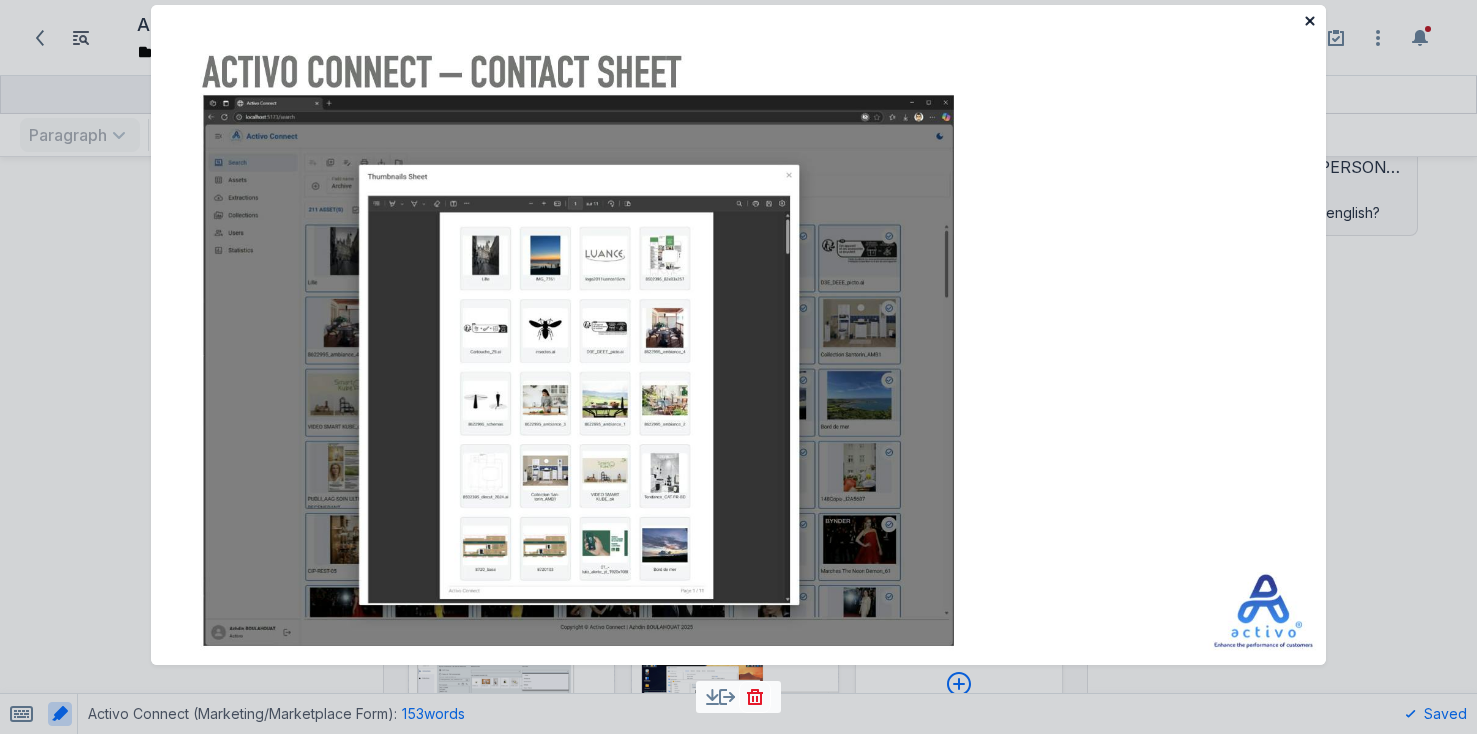 click at bounding box center [1310, 21] 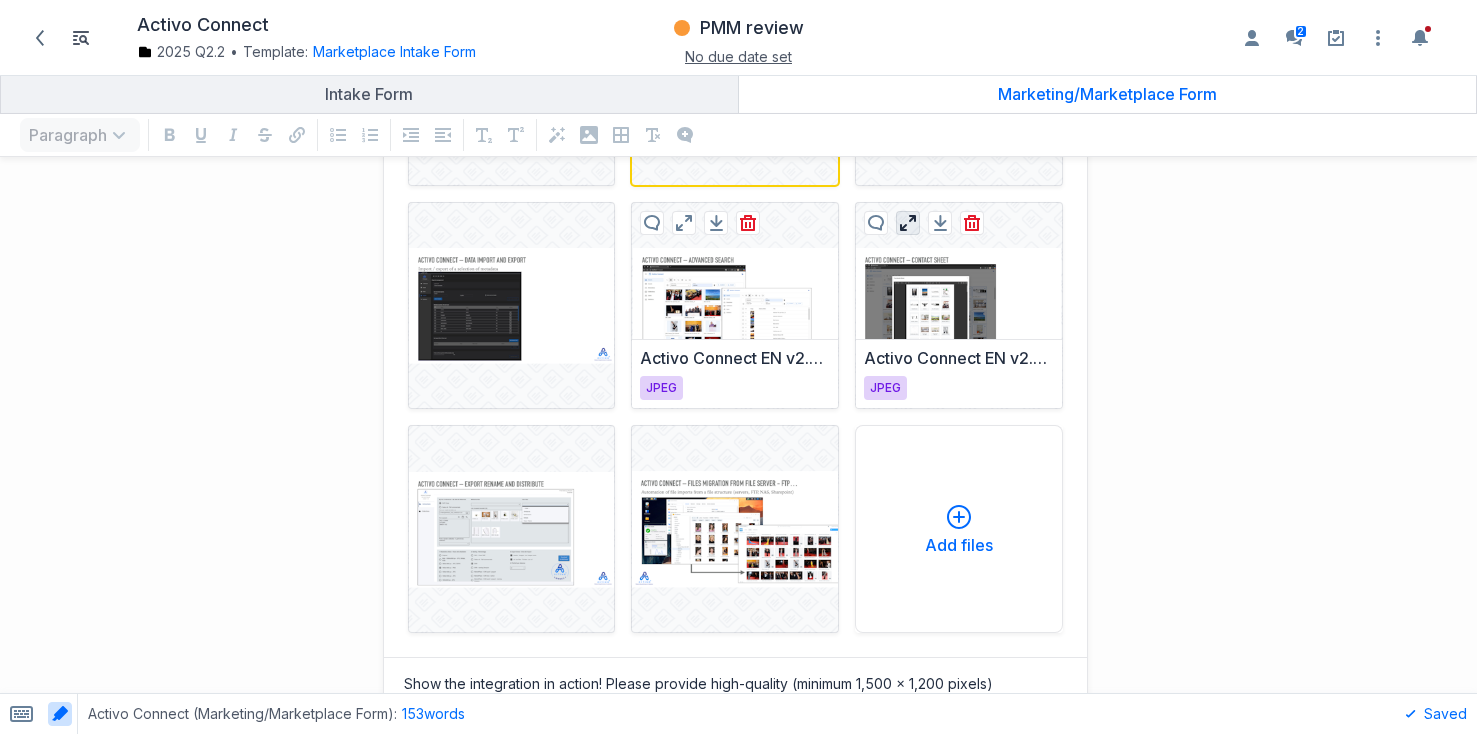 scroll, scrollTop: 2471, scrollLeft: 0, axis: vertical 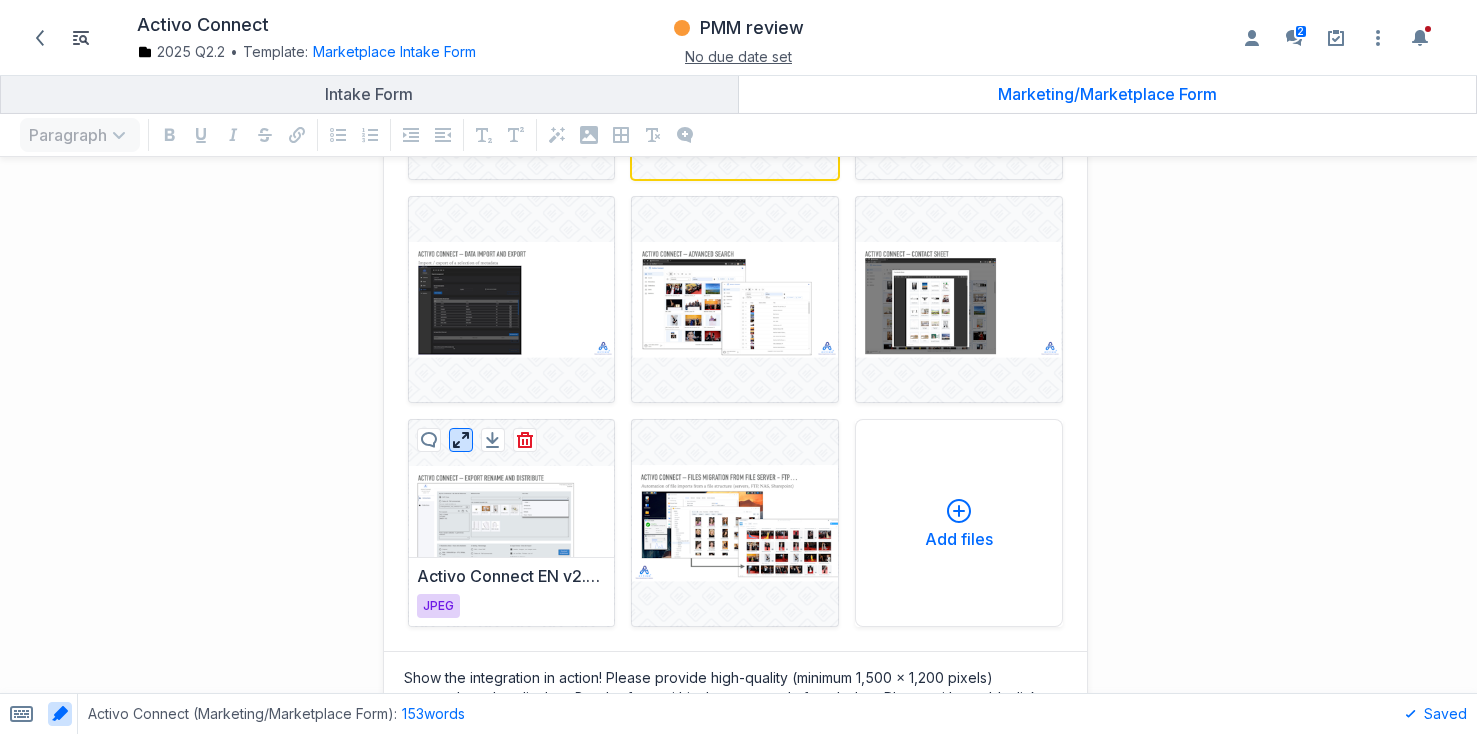 click 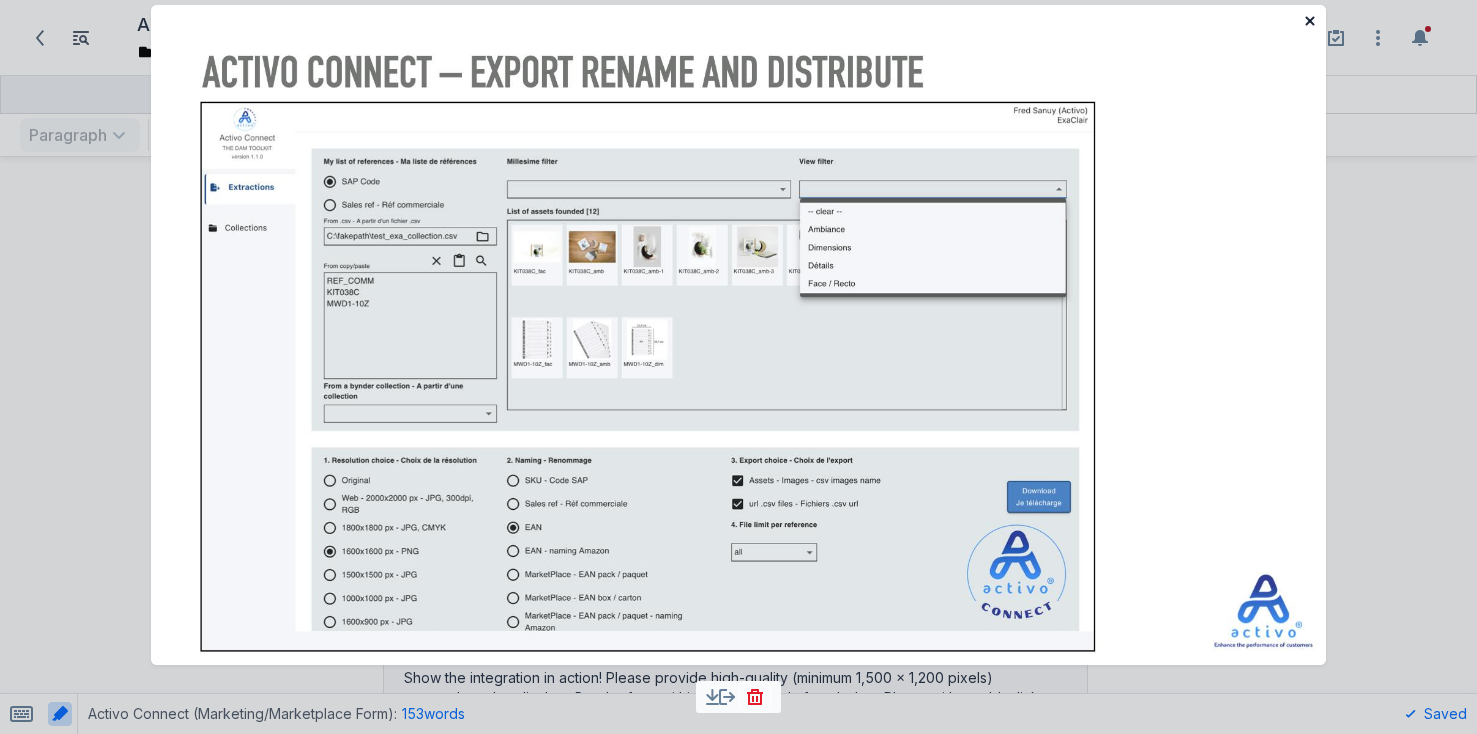 click 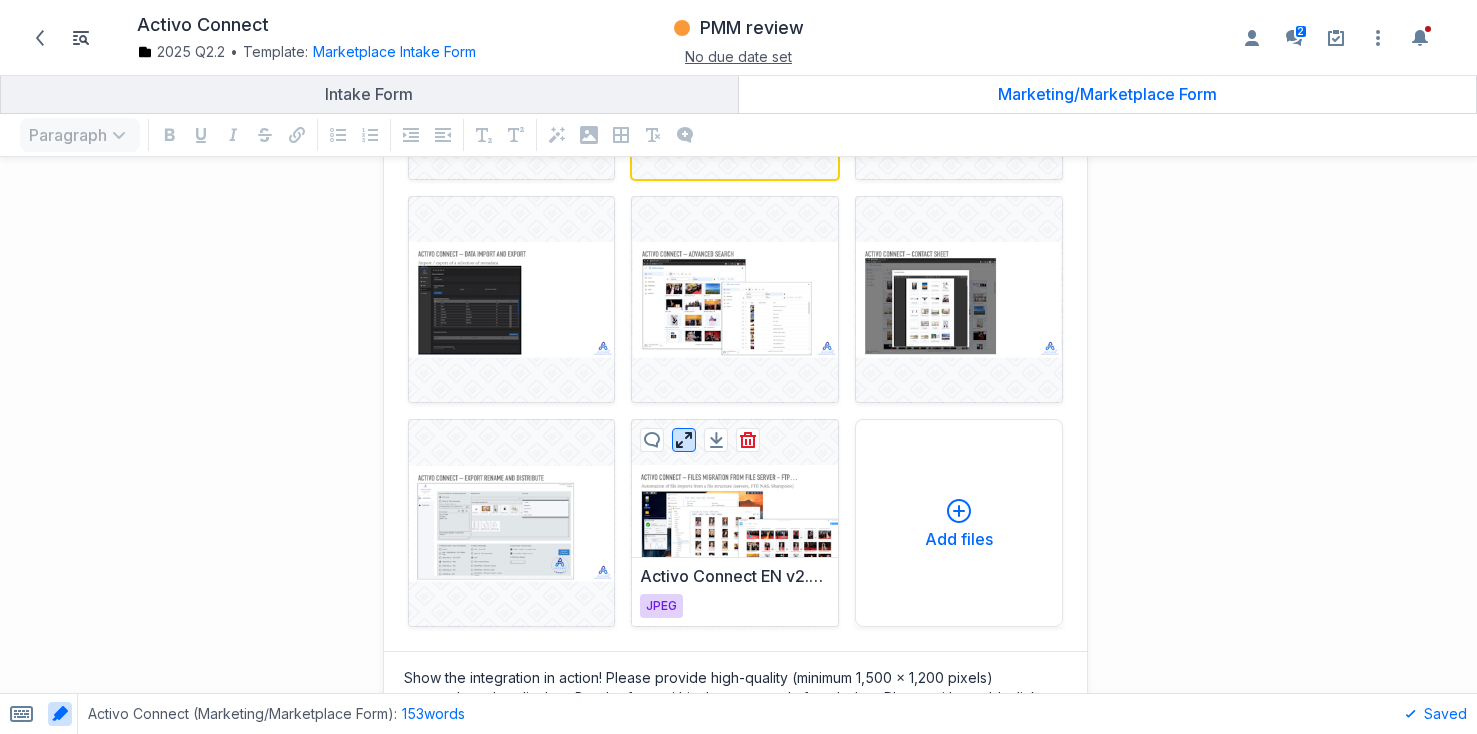 click 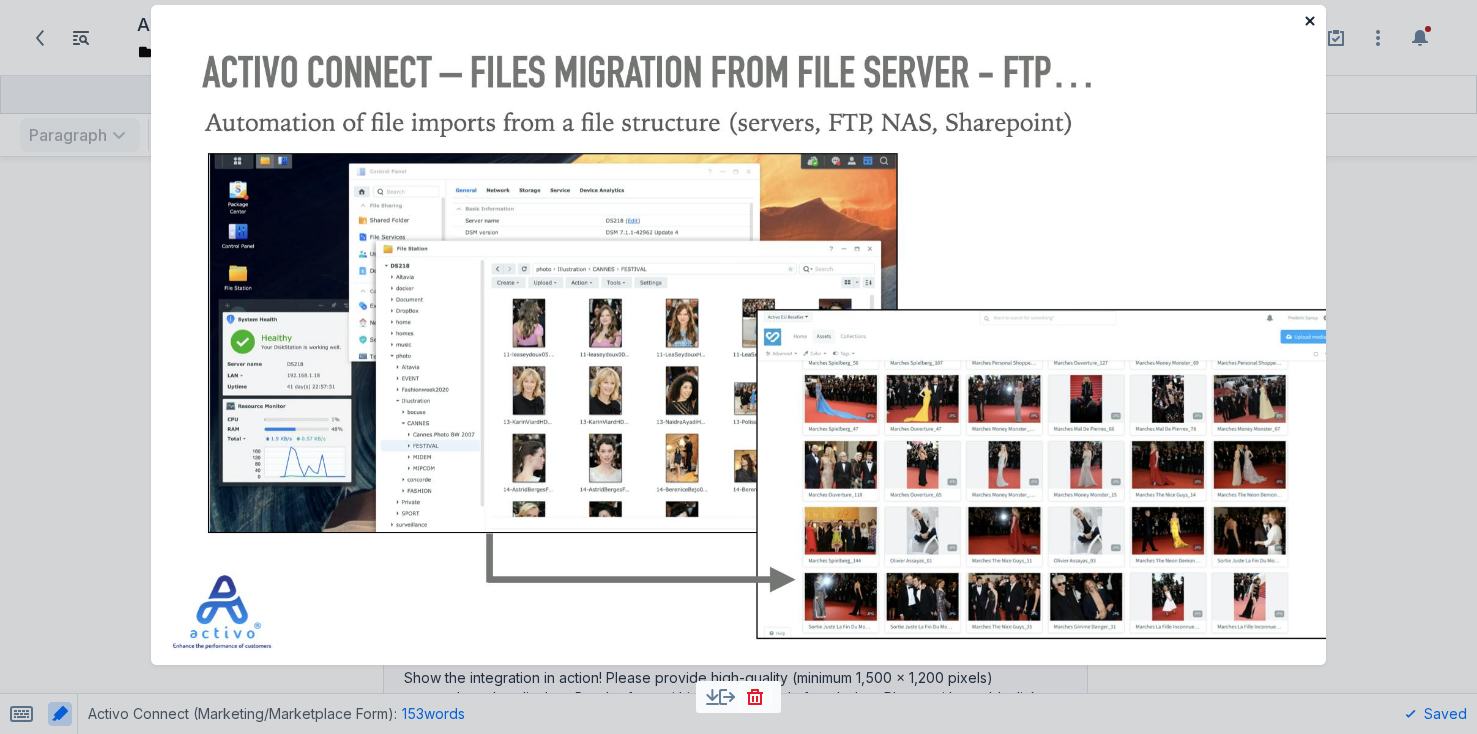 click 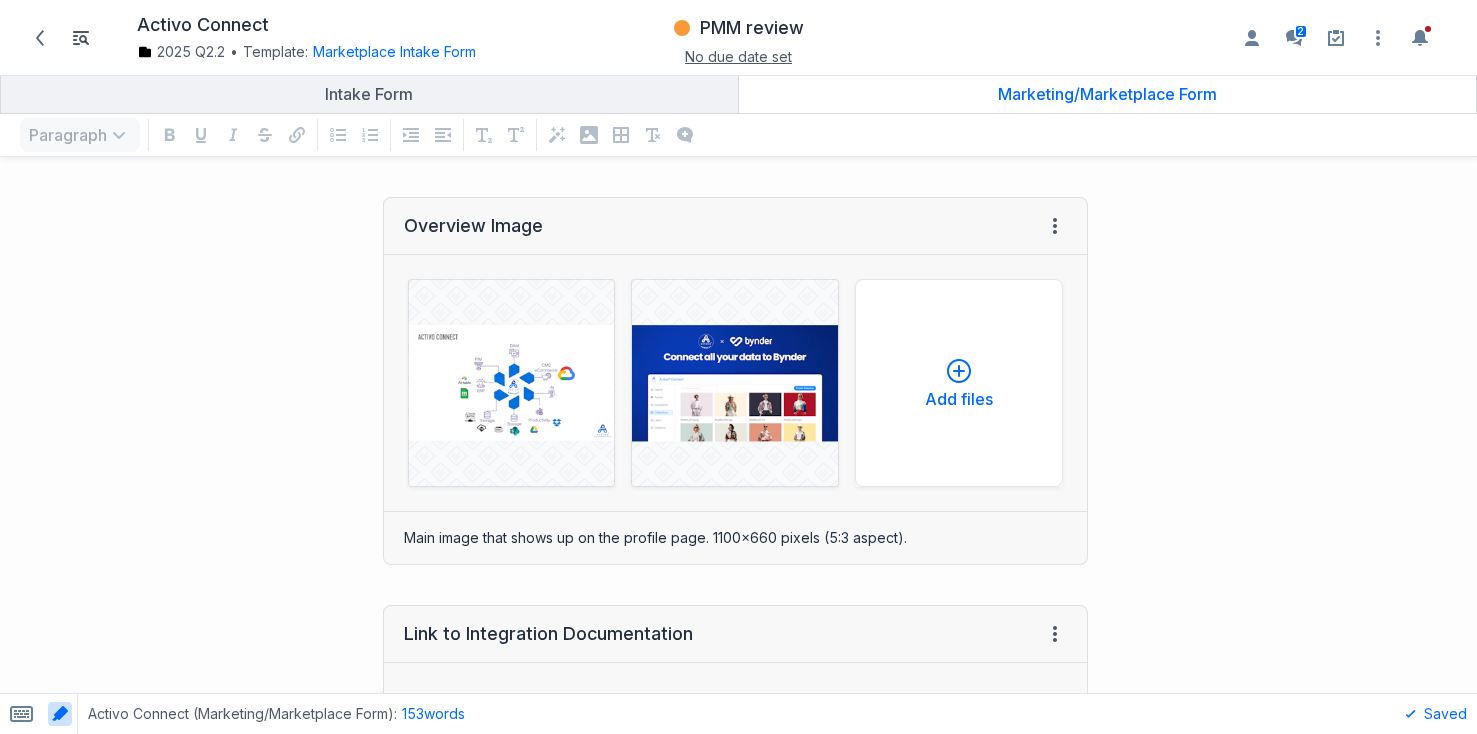 scroll, scrollTop: 3399, scrollLeft: 0, axis: vertical 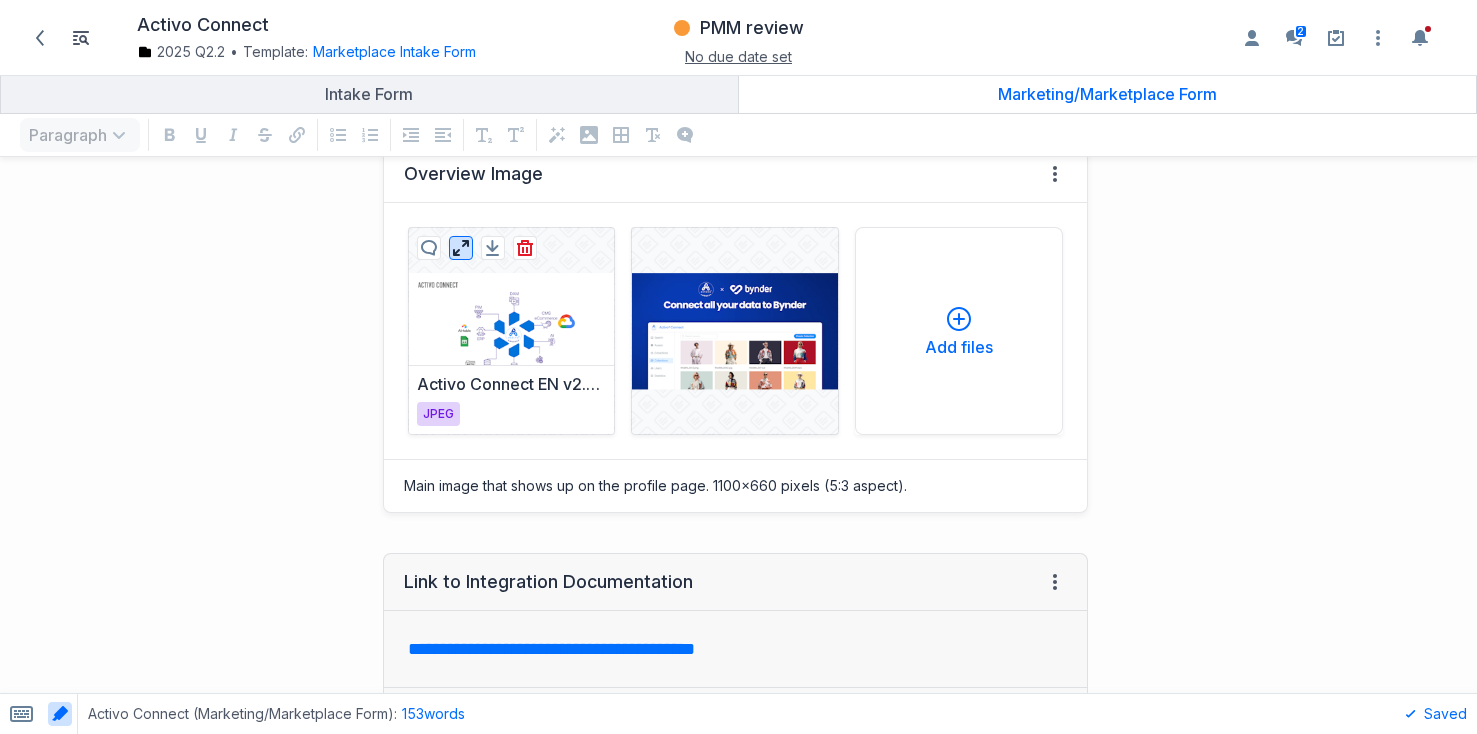 click 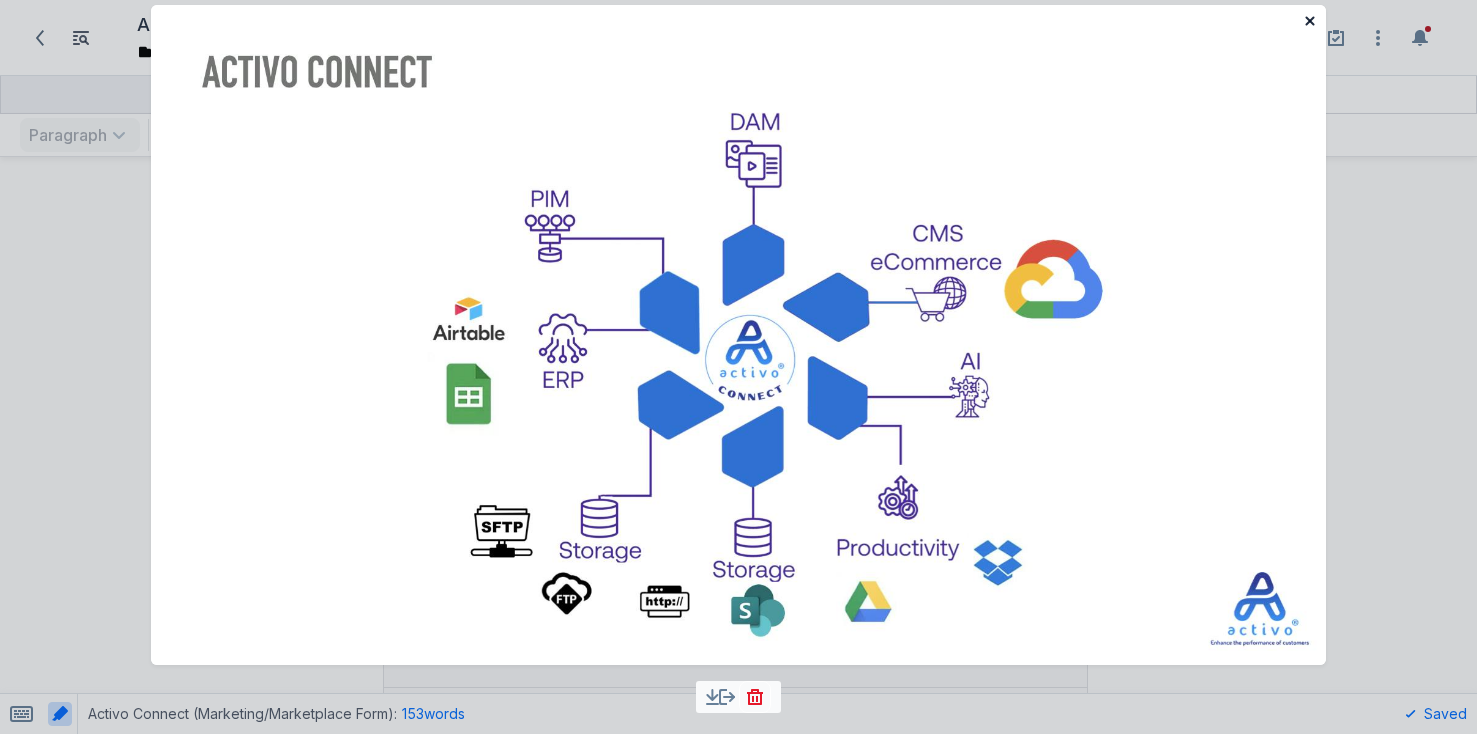 click 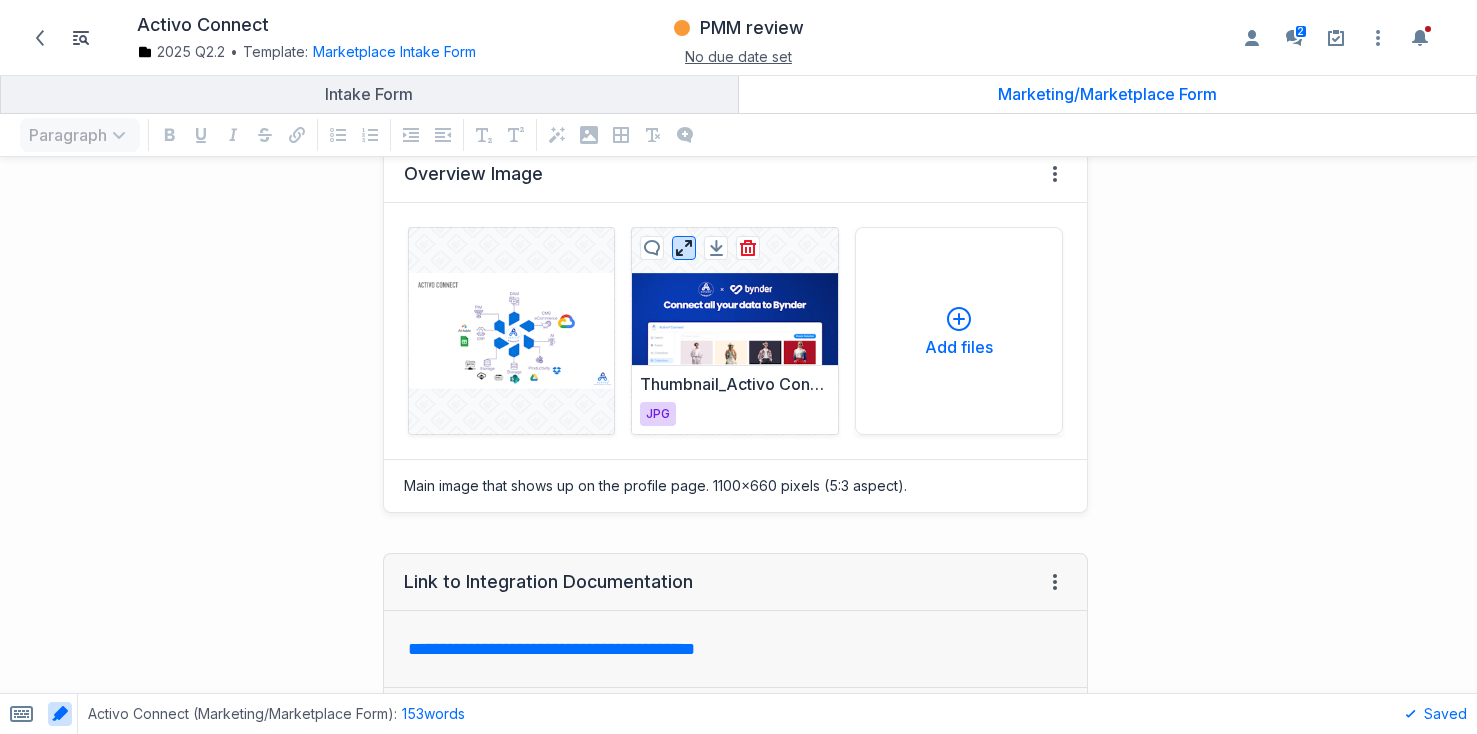 click at bounding box center (684, 248) 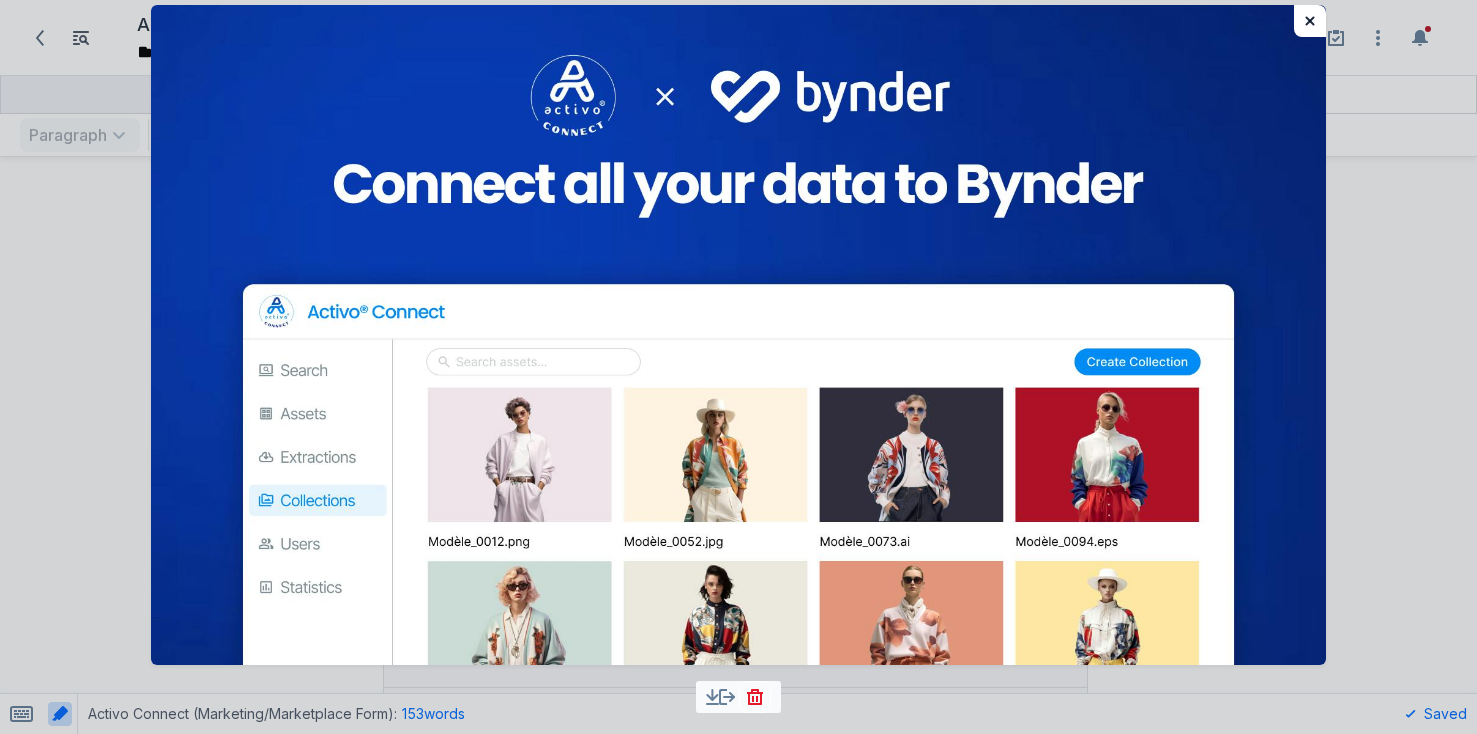 click 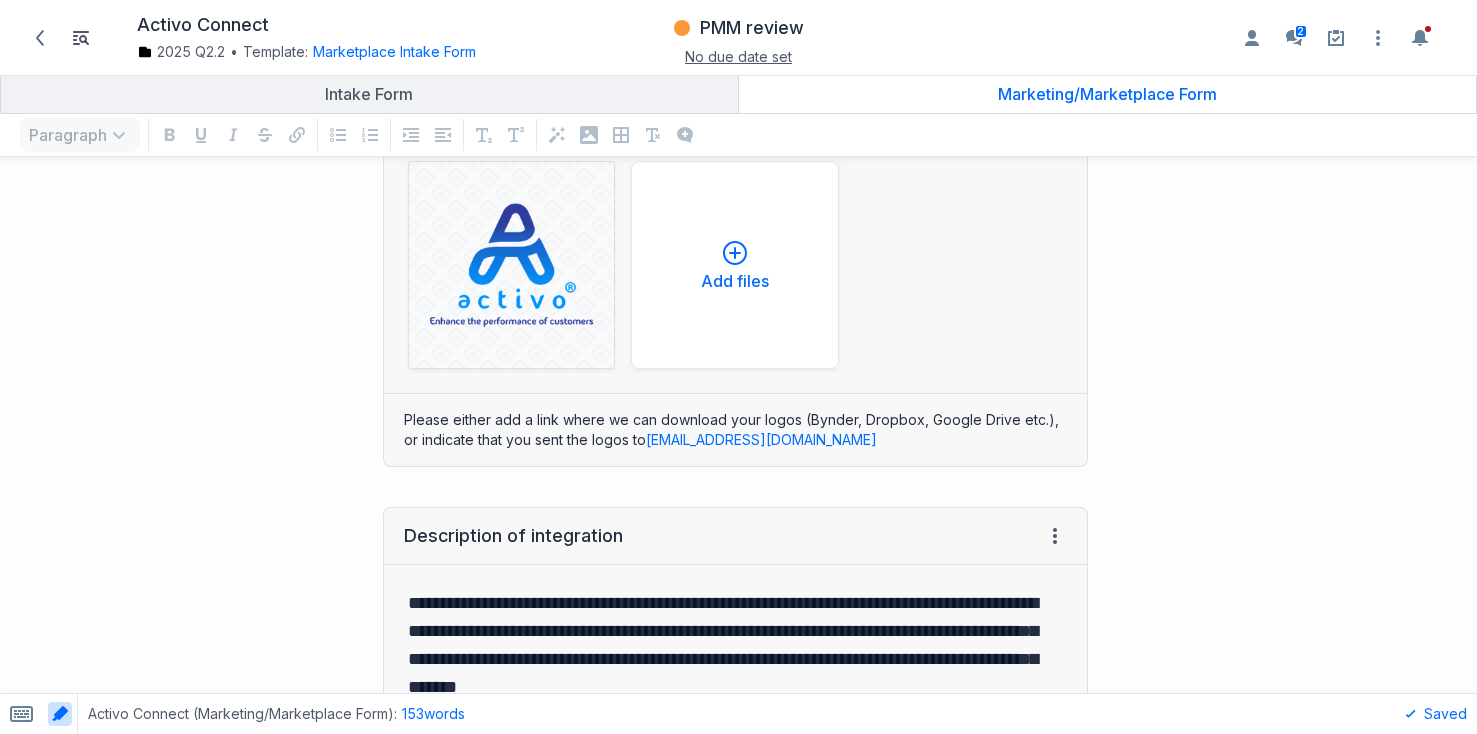 scroll, scrollTop: 208, scrollLeft: 0, axis: vertical 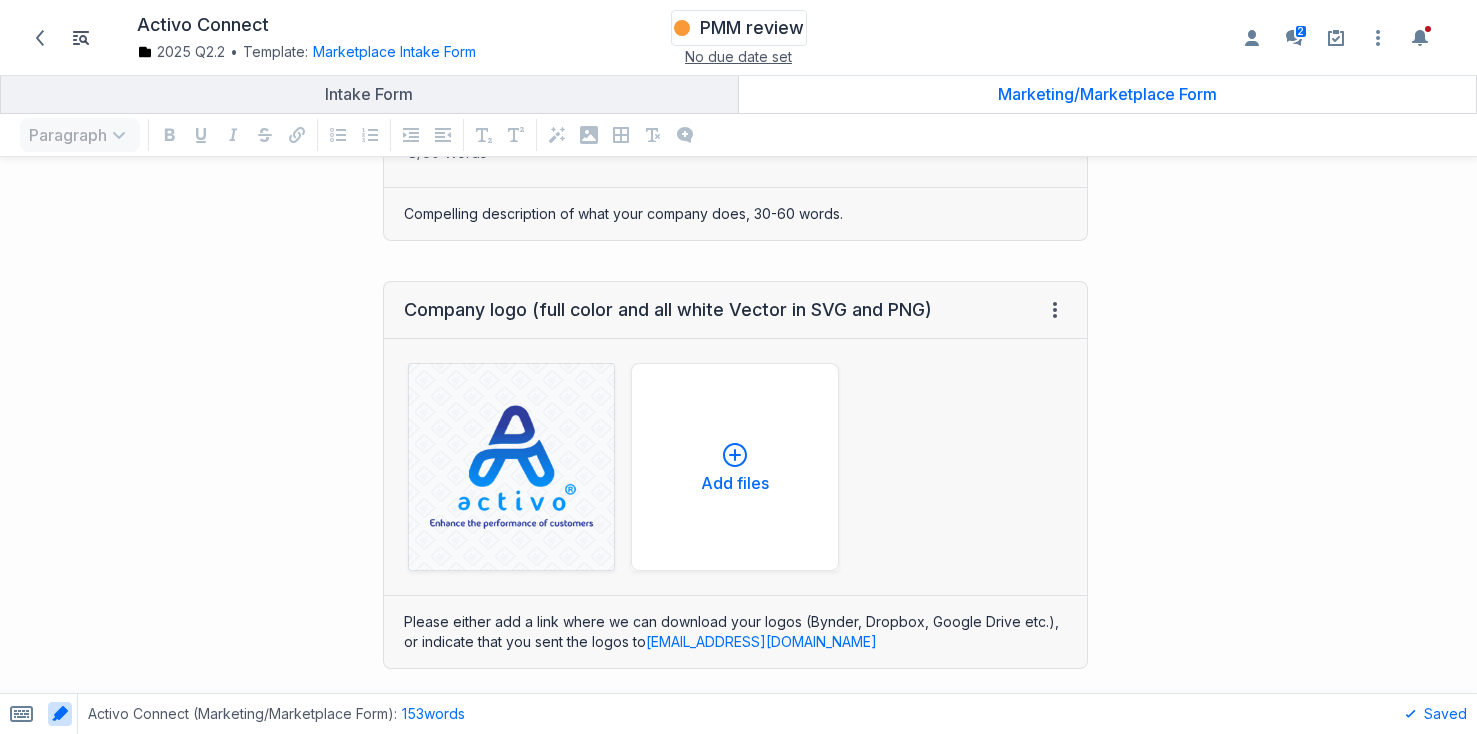 click on "PMM review" at bounding box center [752, 28] 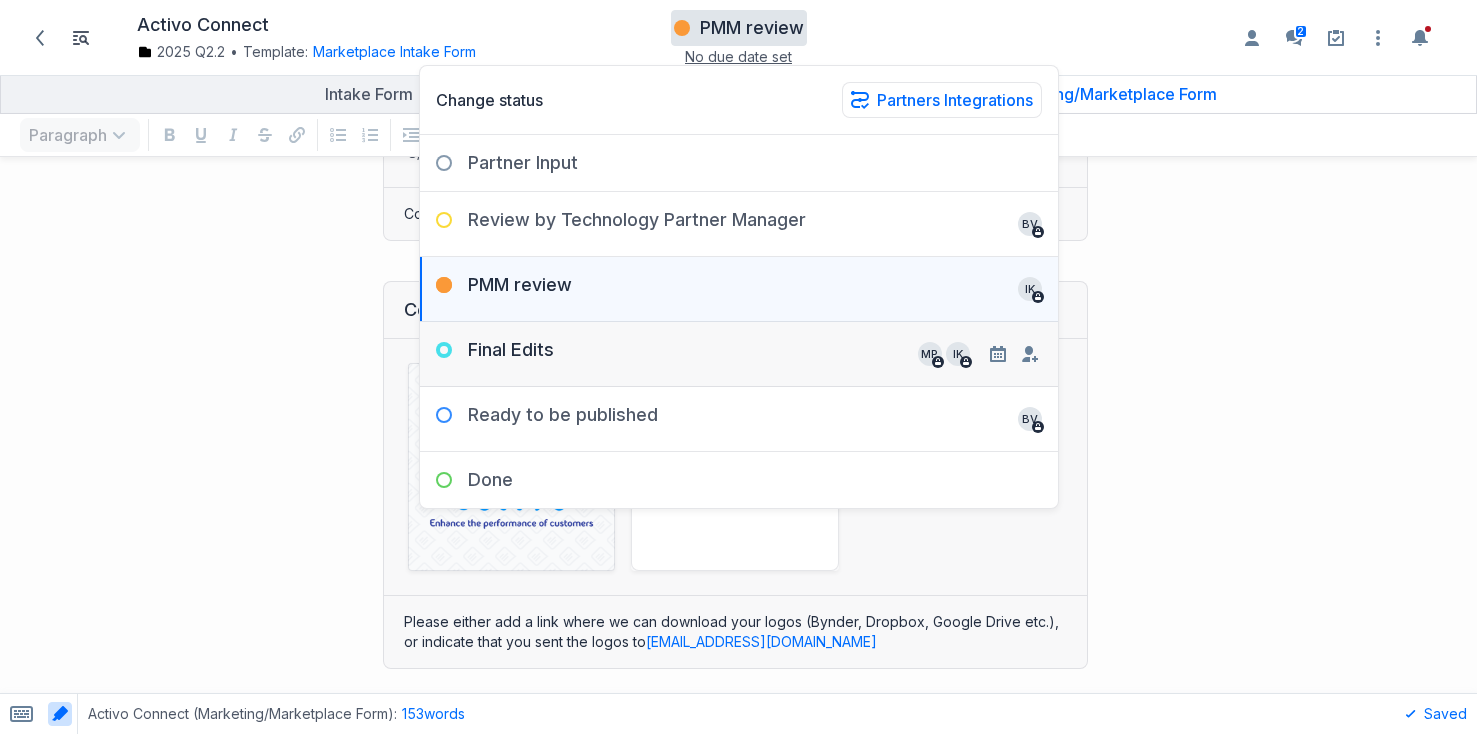 click on "Final Edits    MP IK" at bounding box center (739, 346) 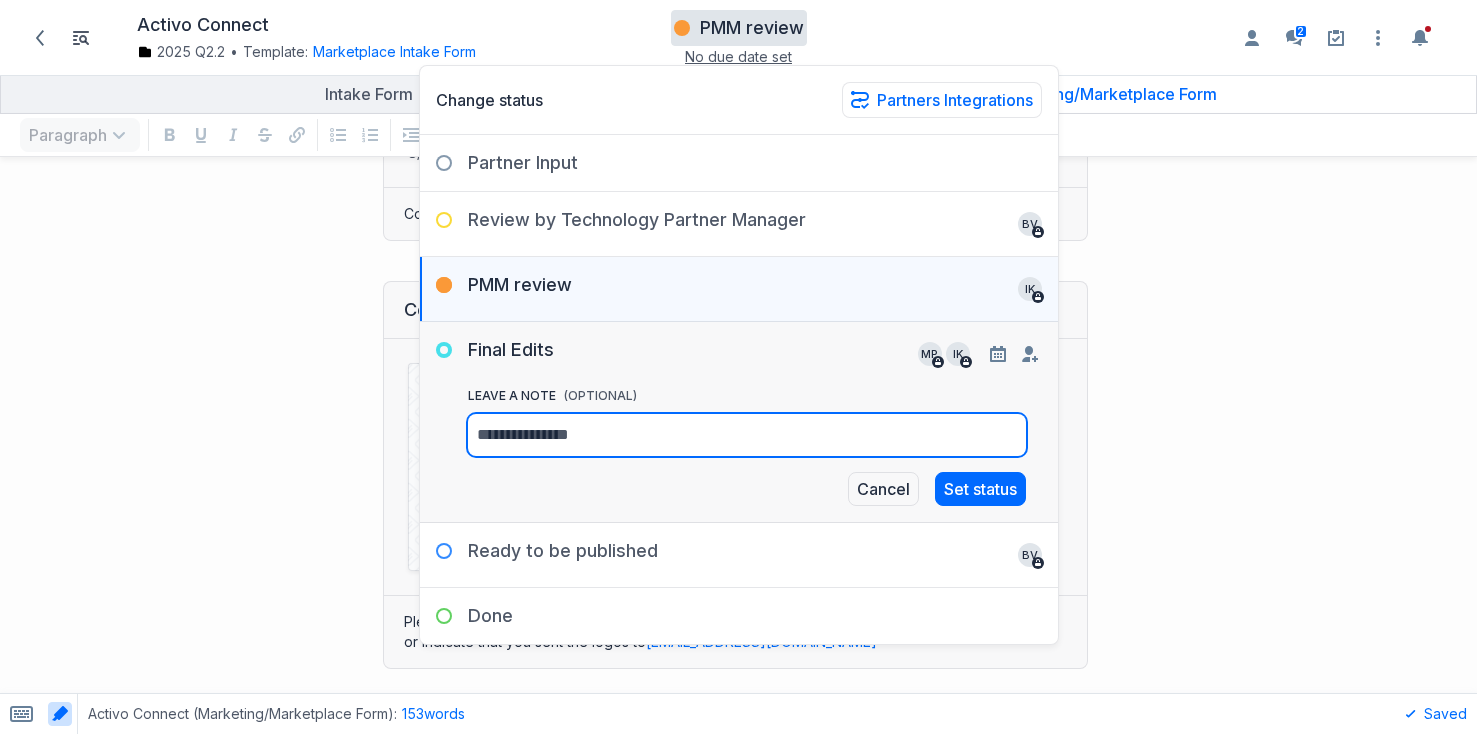 click on "leave a Note (OPTIONAL)" at bounding box center (557, 435) 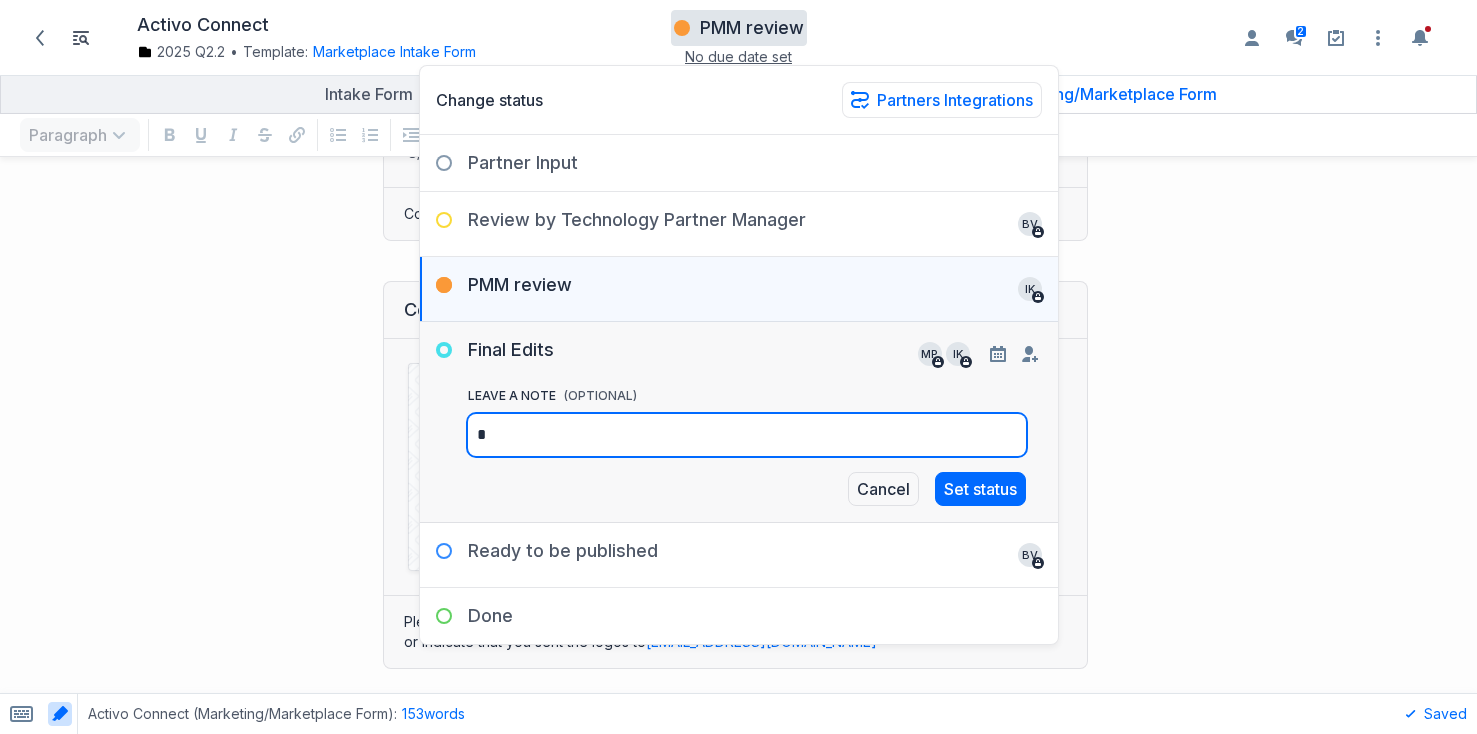 type on "*" 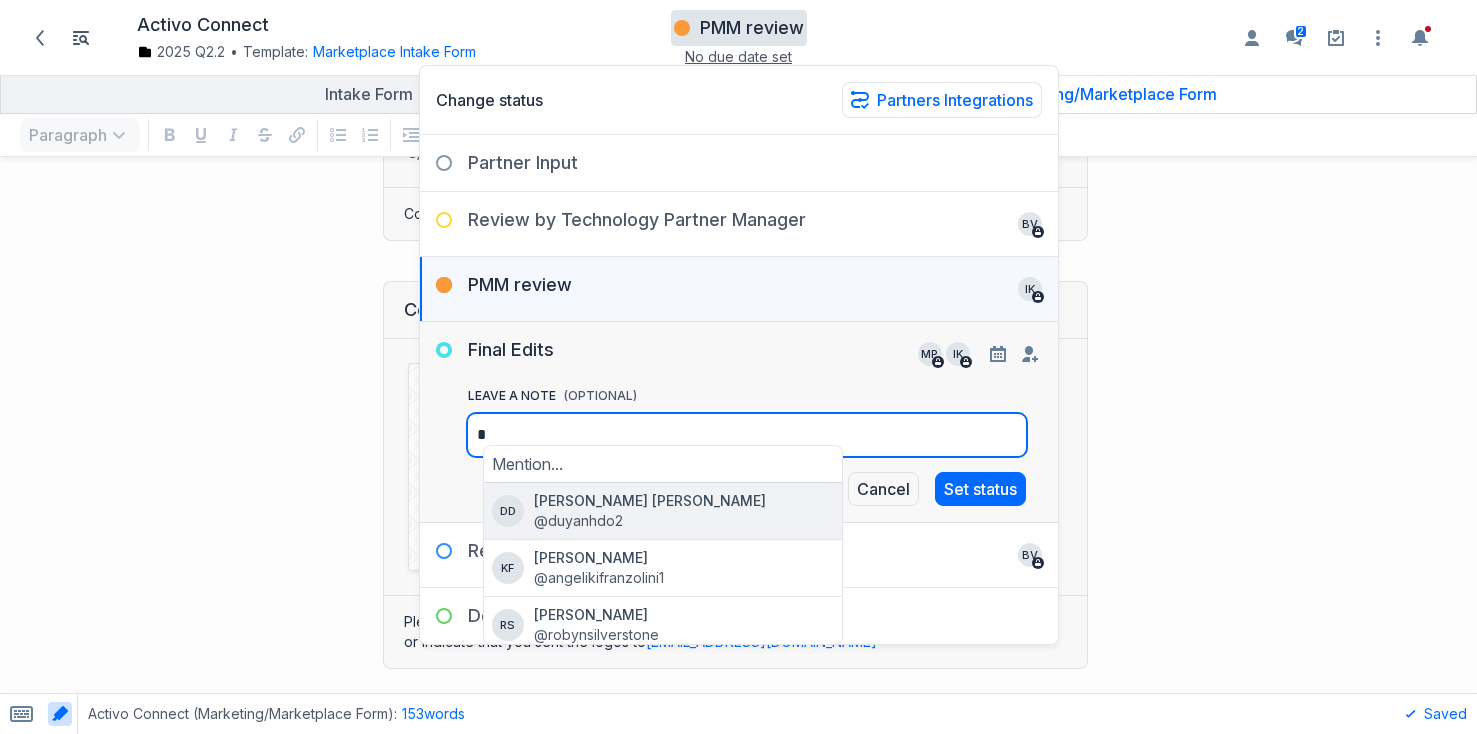 type on "**" 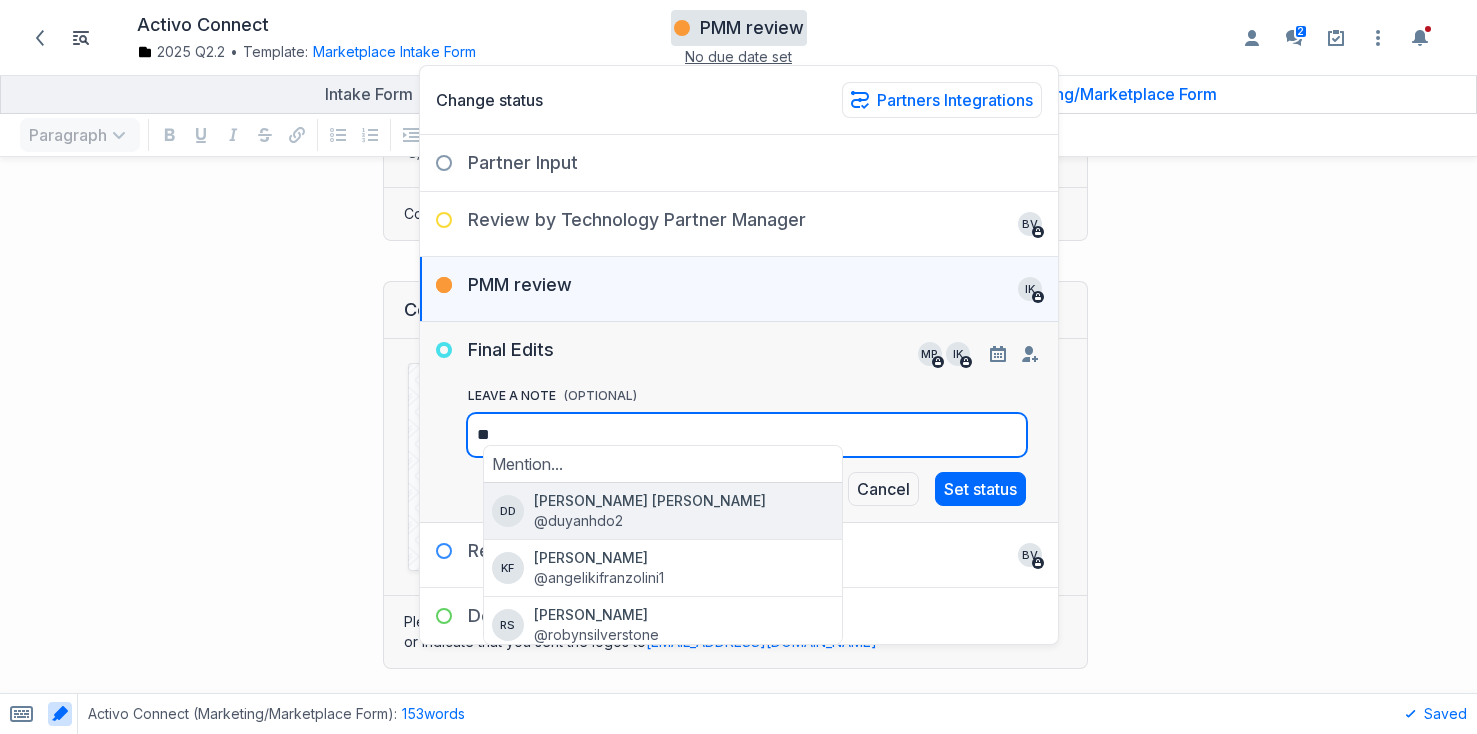 type on "**" 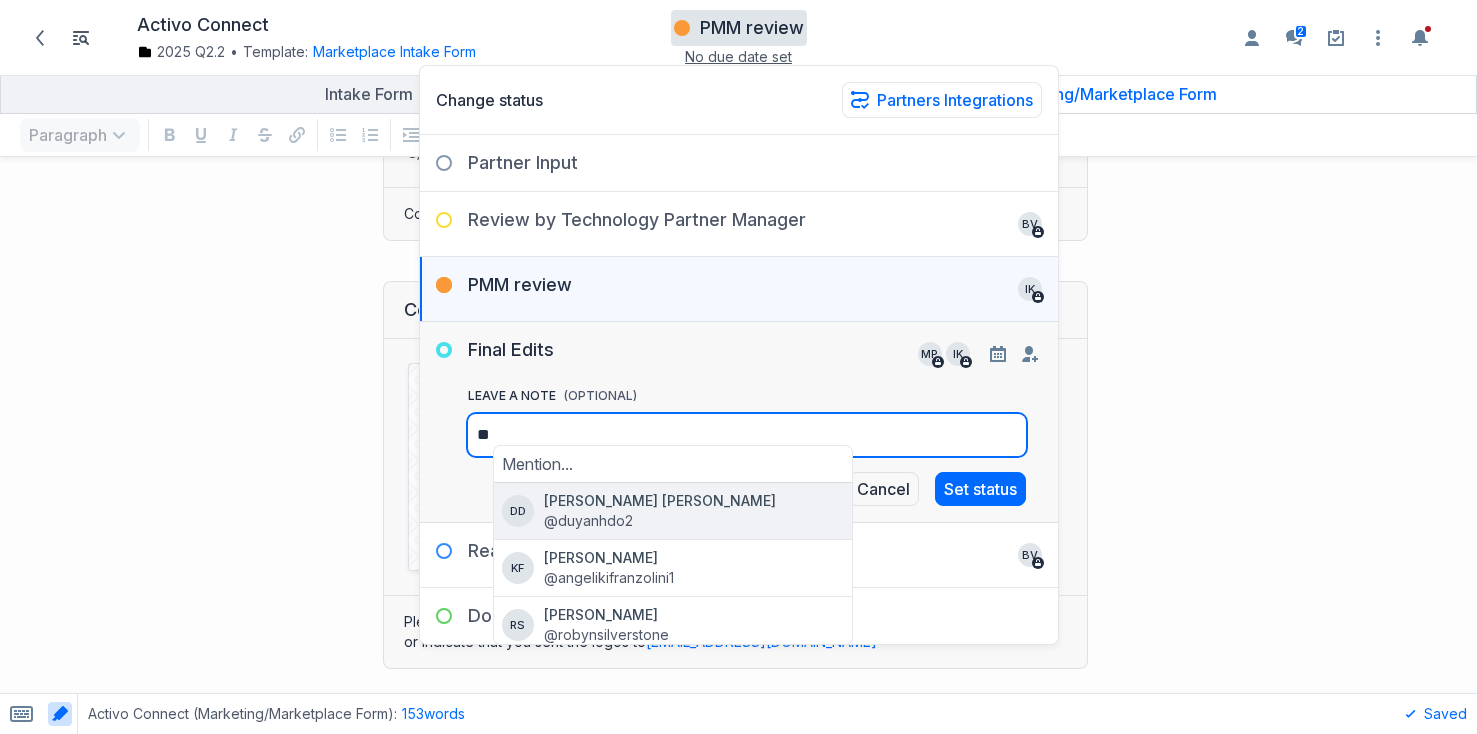 type on "***" 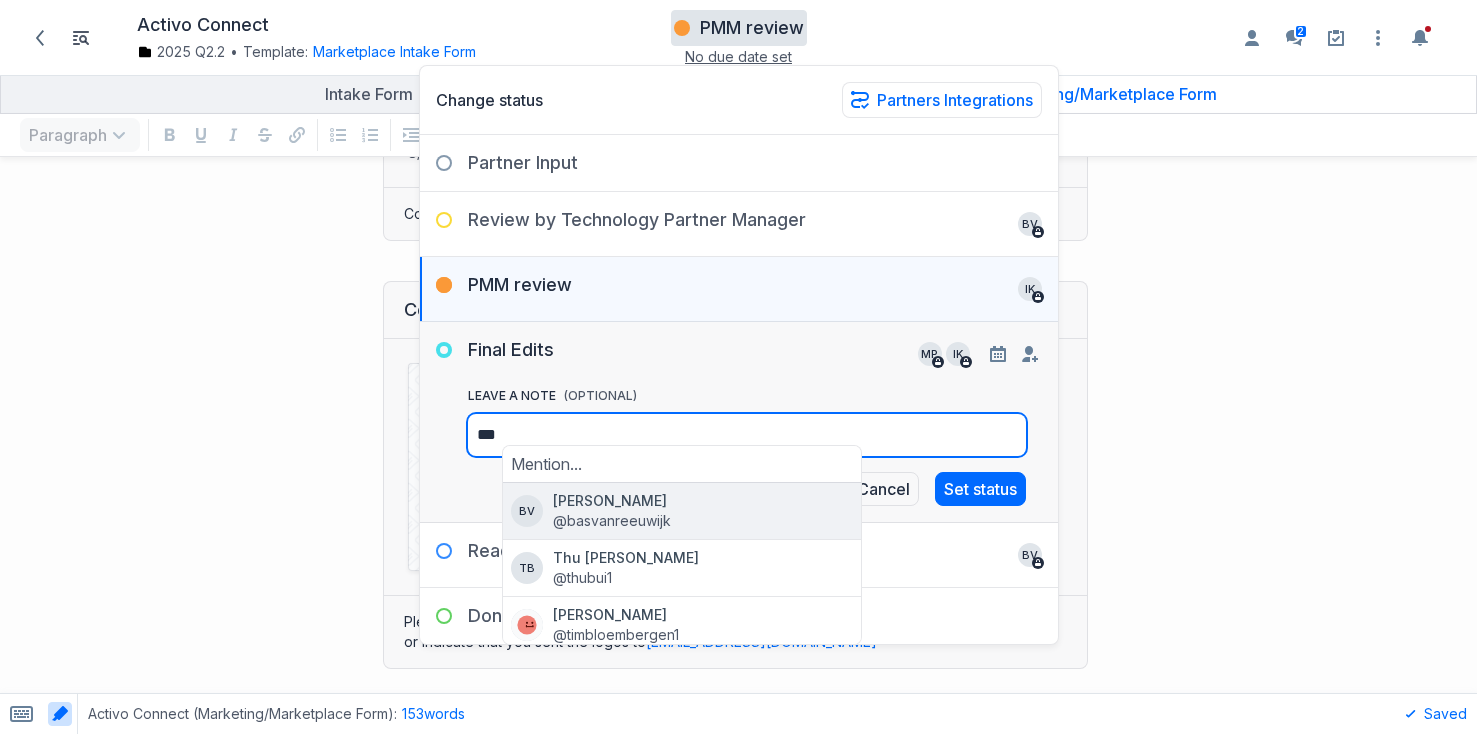 type on "****" 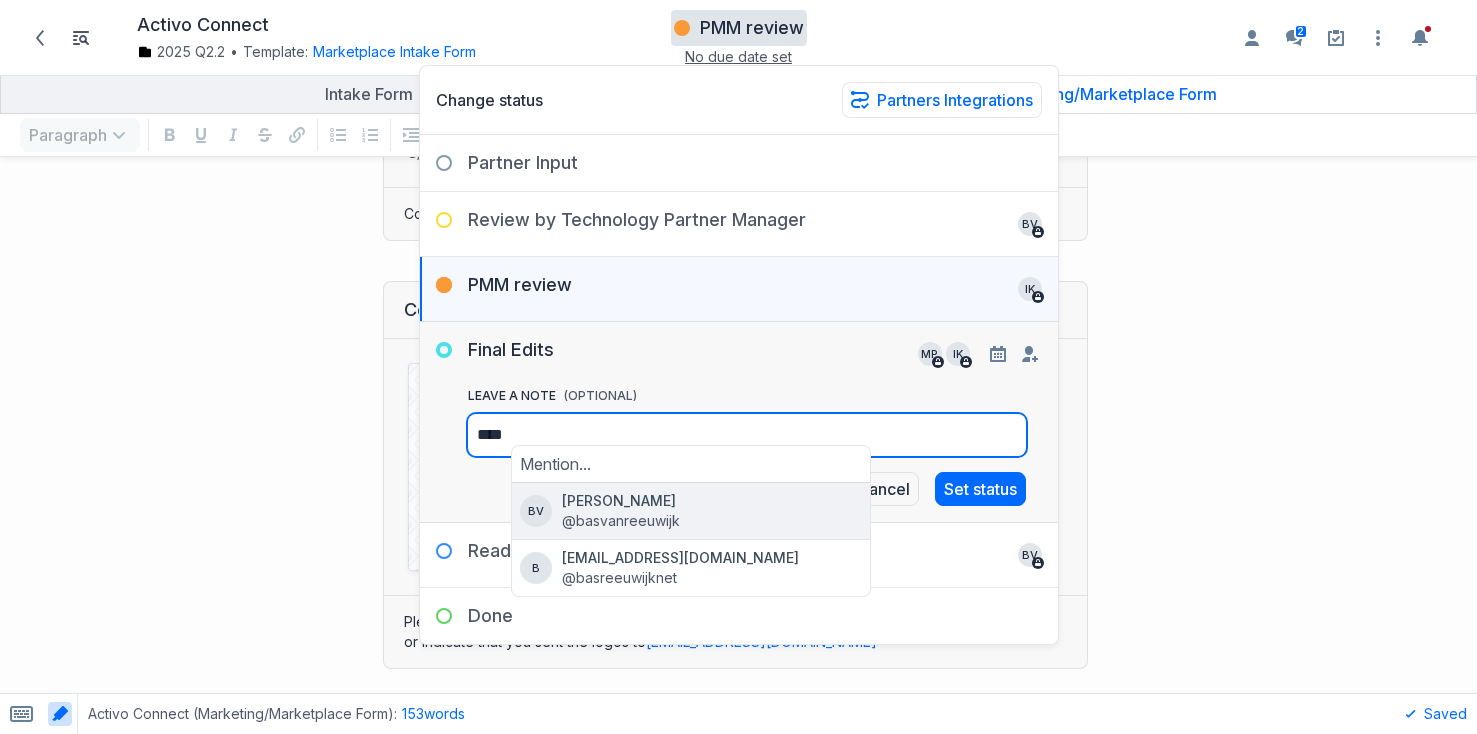 type on "****" 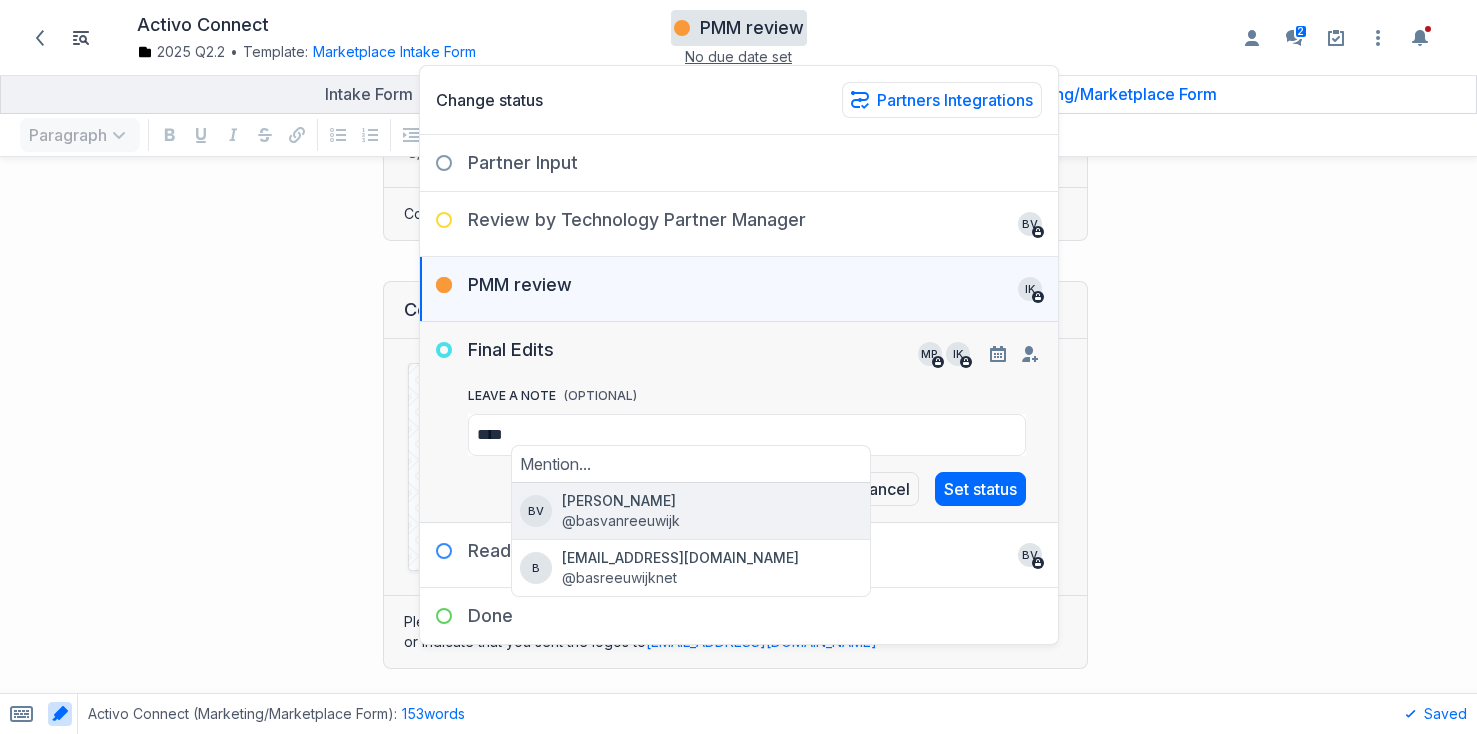 click on "[PERSON_NAME]" at bounding box center (712, 501) 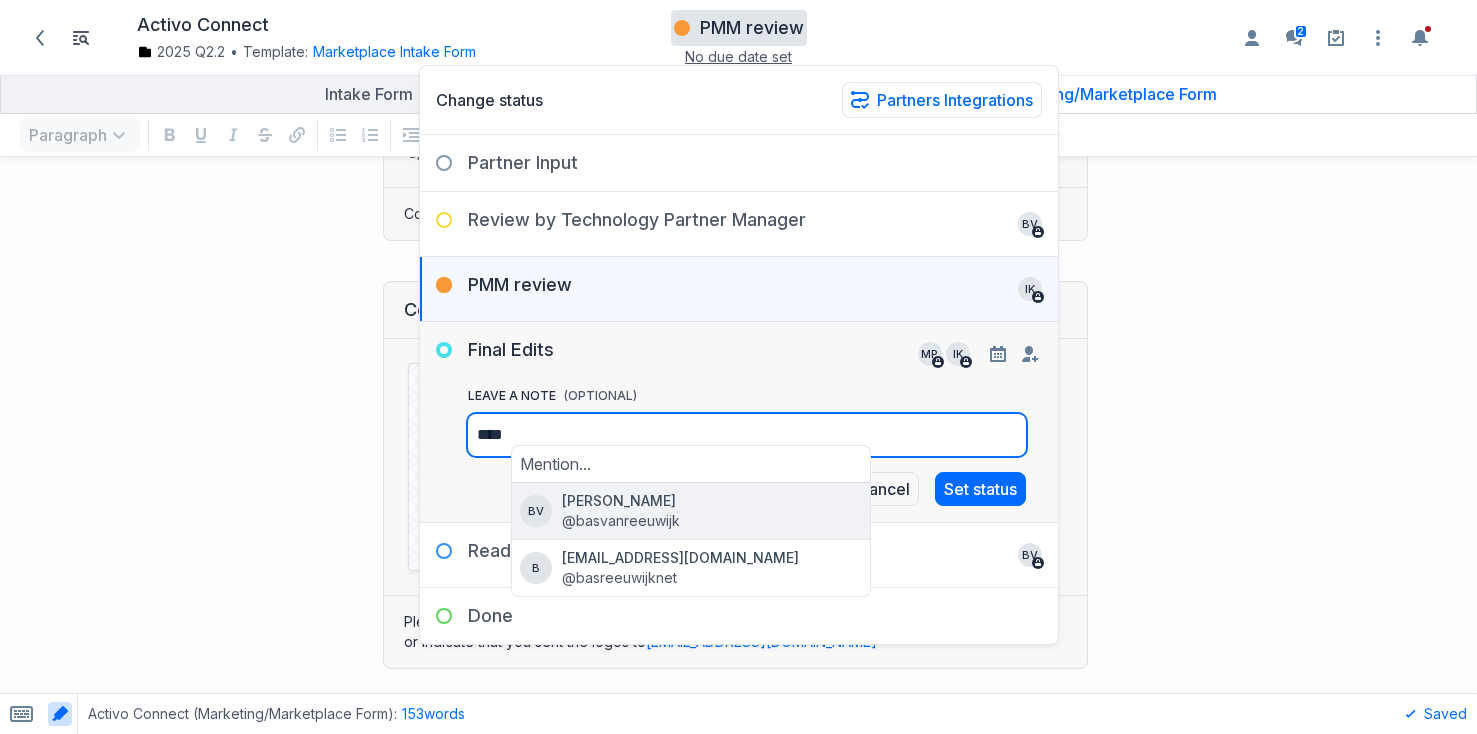 type on "**********" 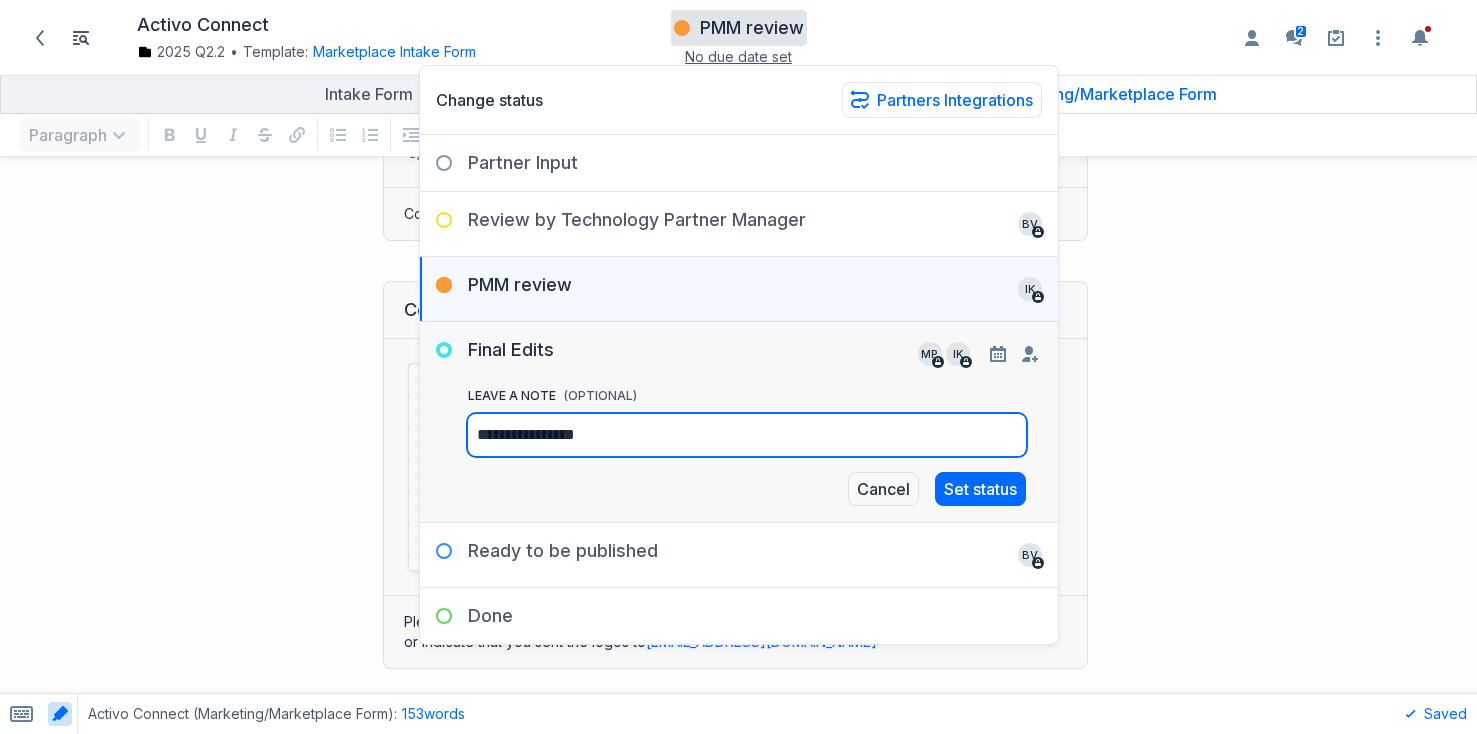 type on "**********" 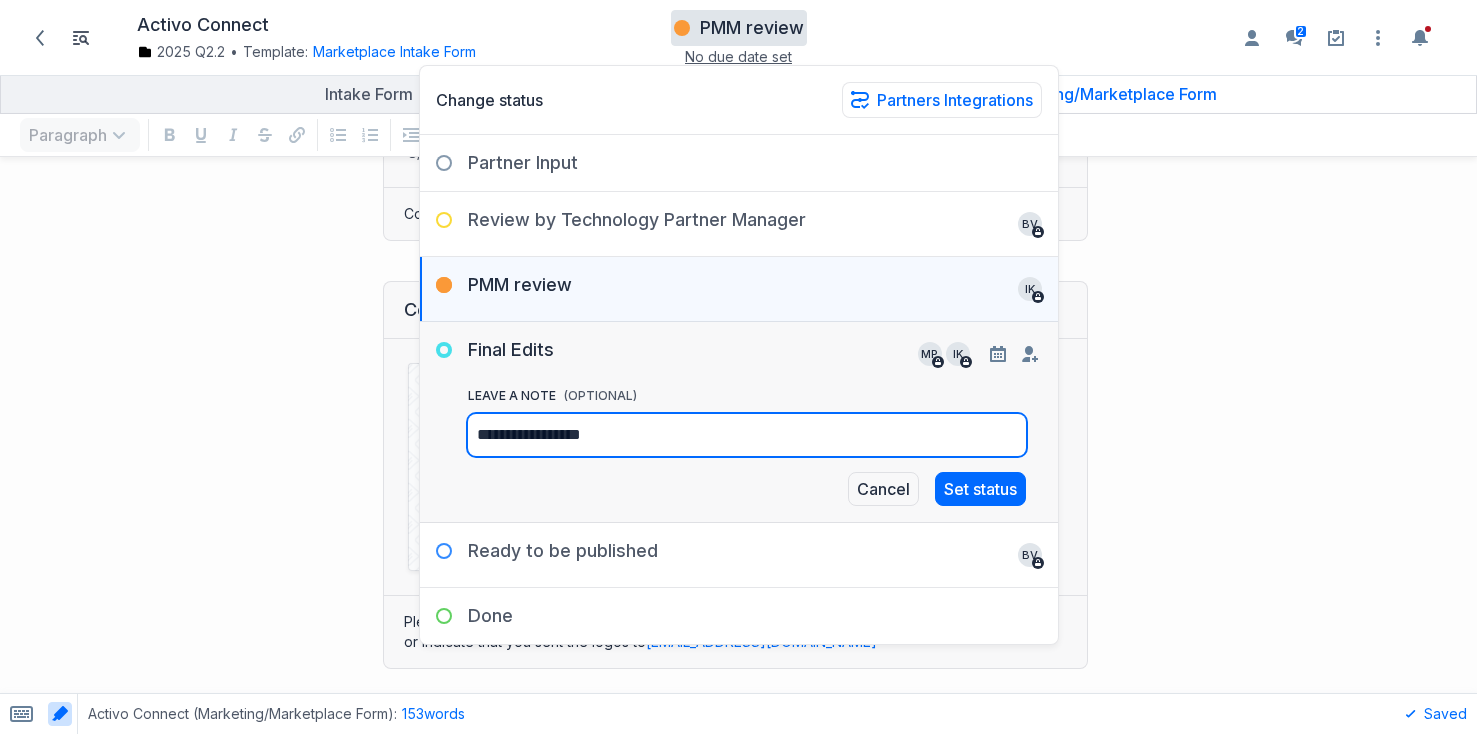 type on "**********" 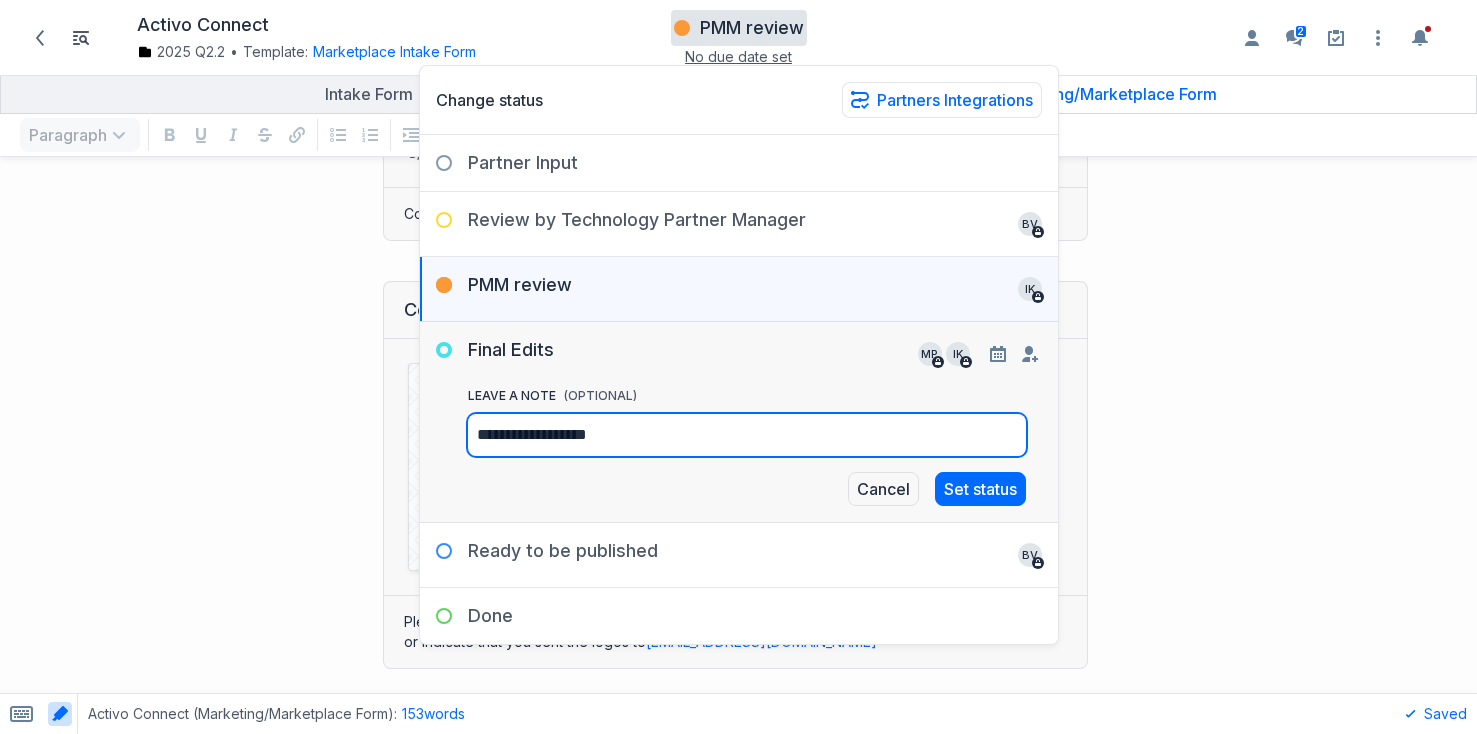 type on "**********" 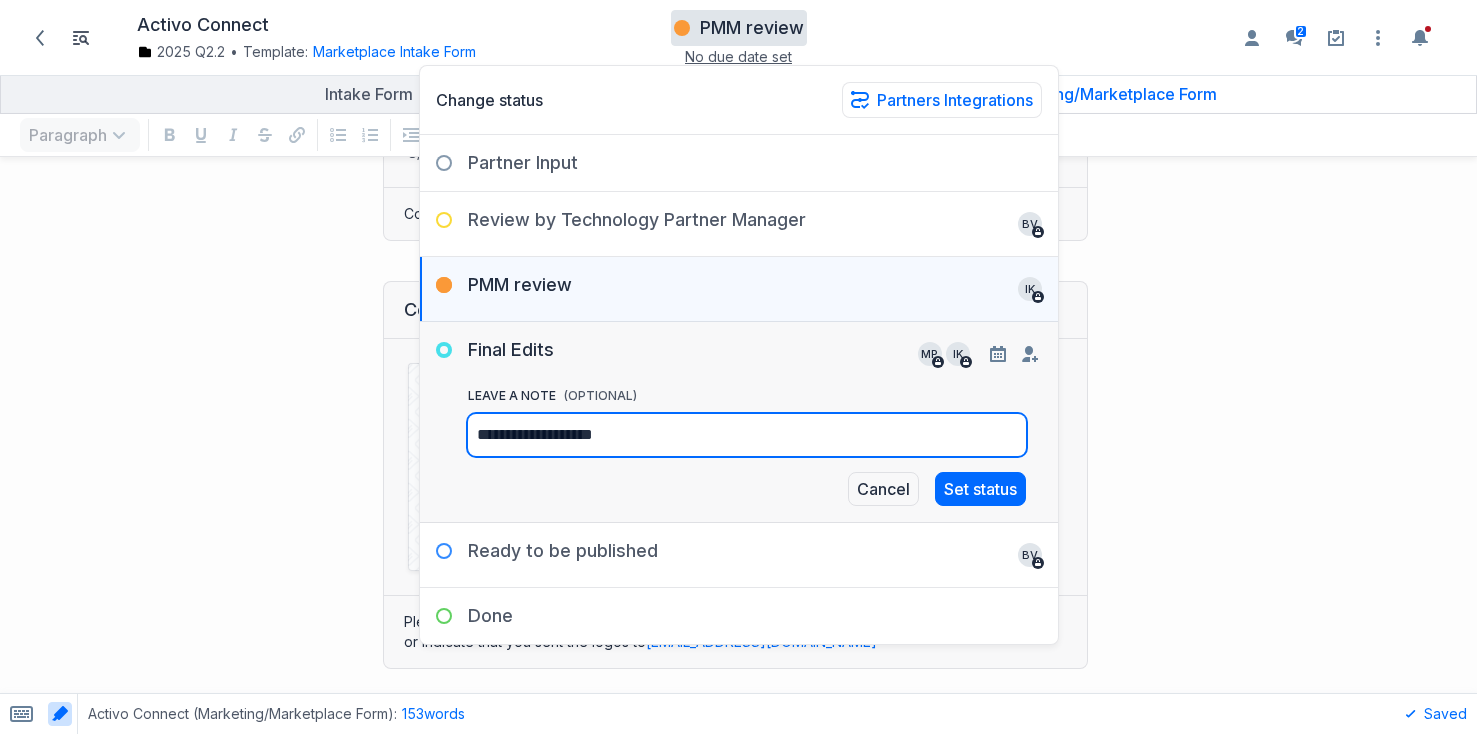 type on "**********" 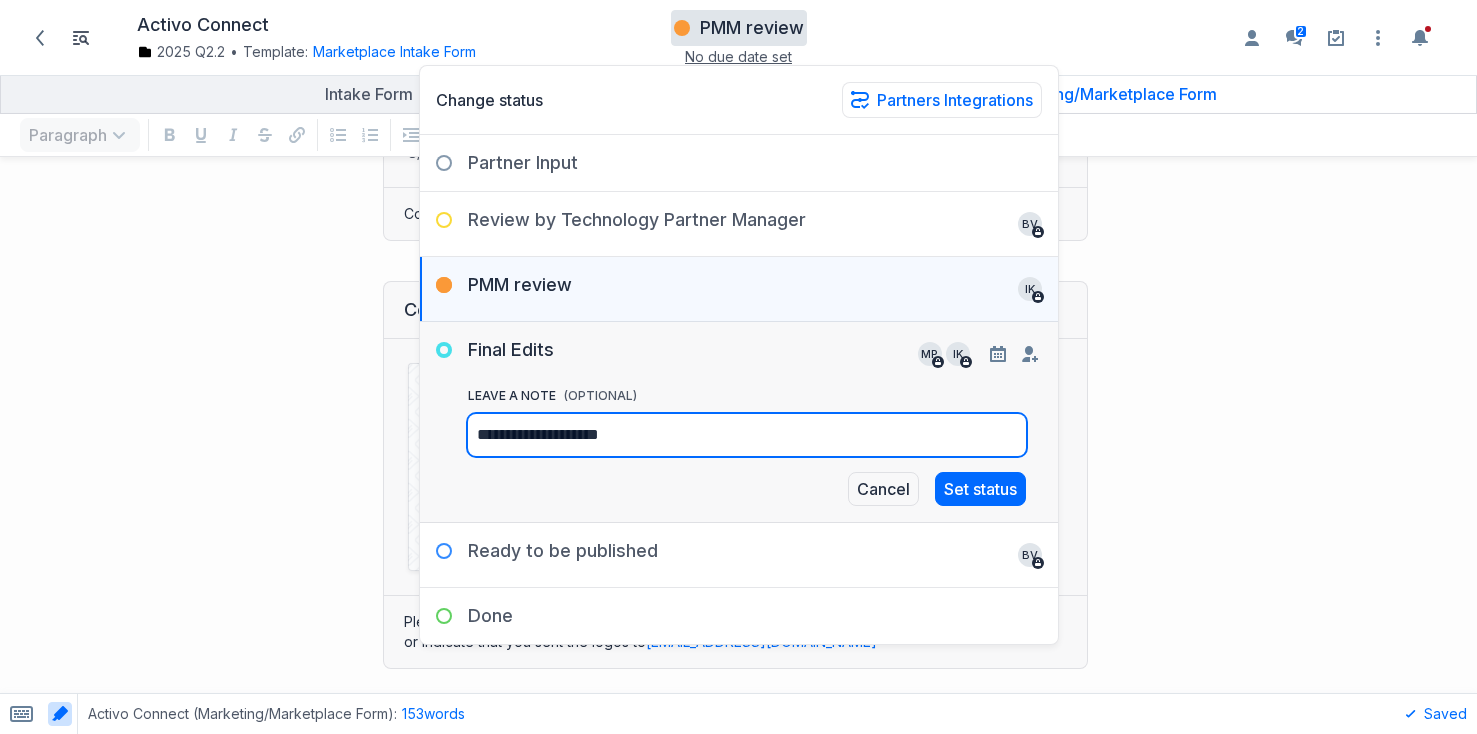 type on "**********" 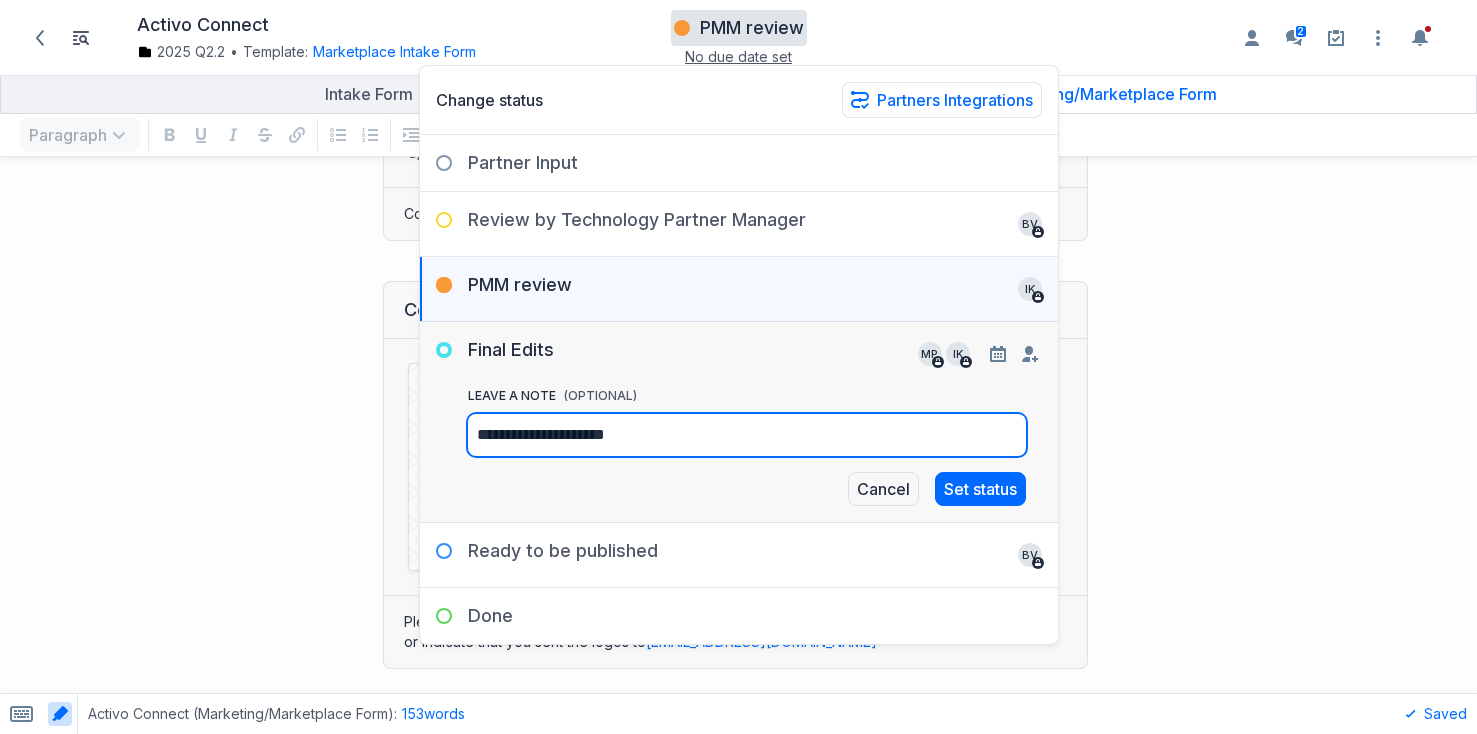 type on "**********" 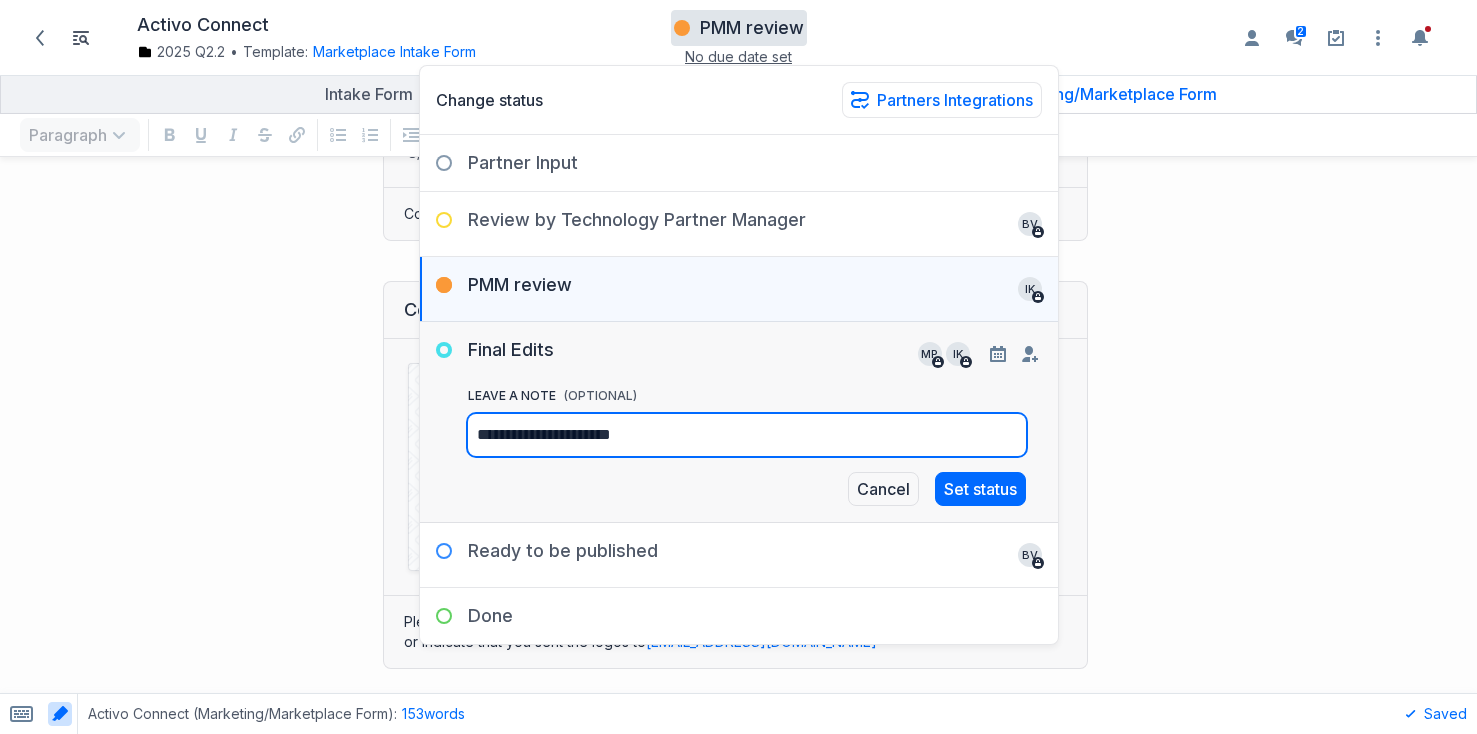 type on "**********" 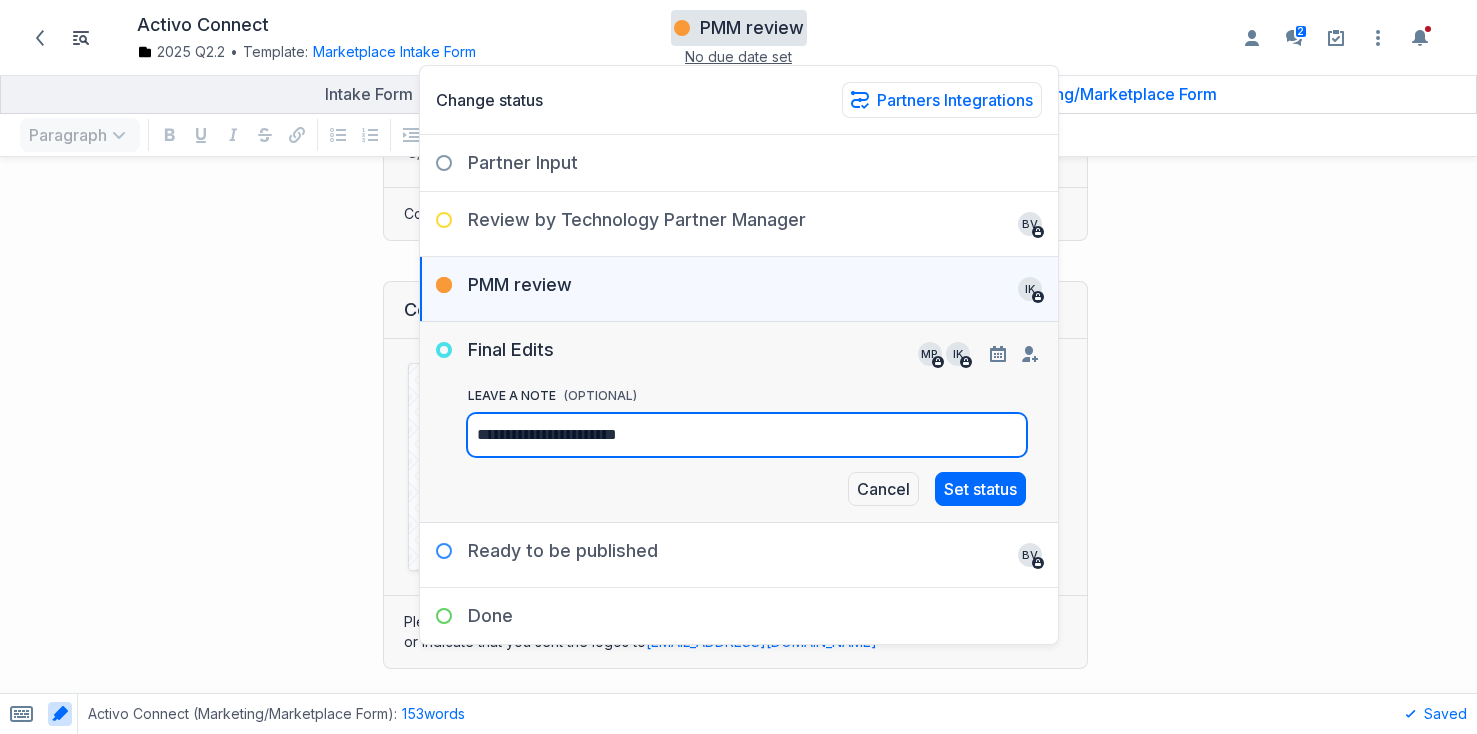 type on "**********" 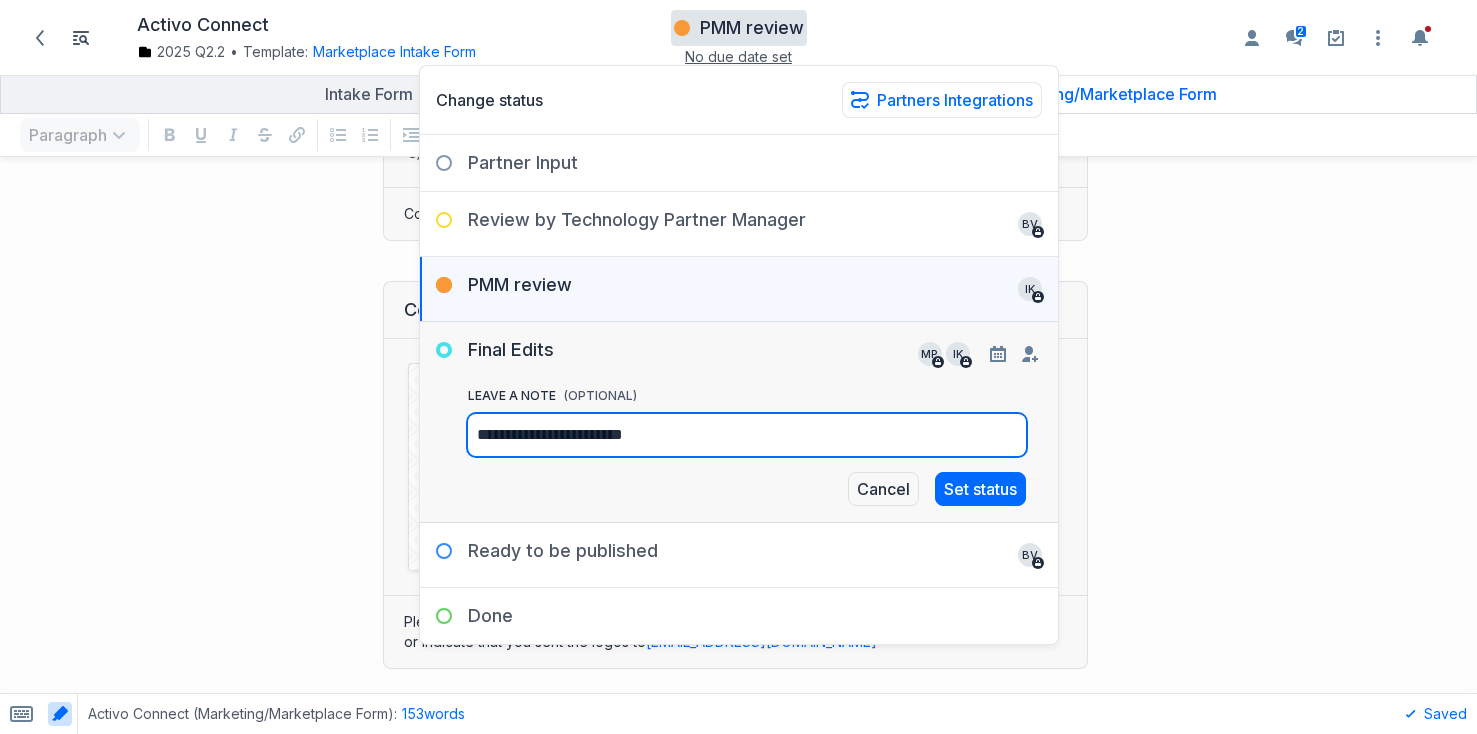 type on "**********" 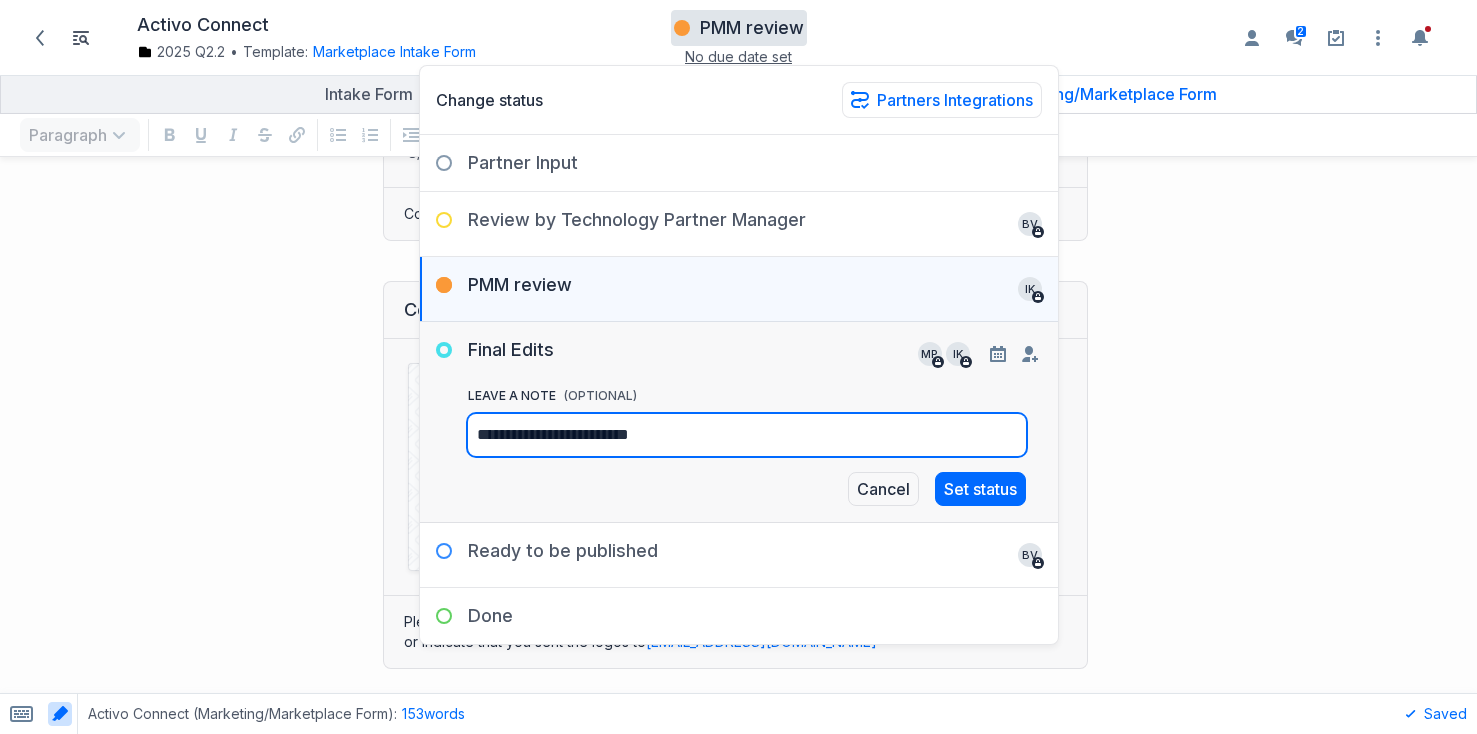 type on "**********" 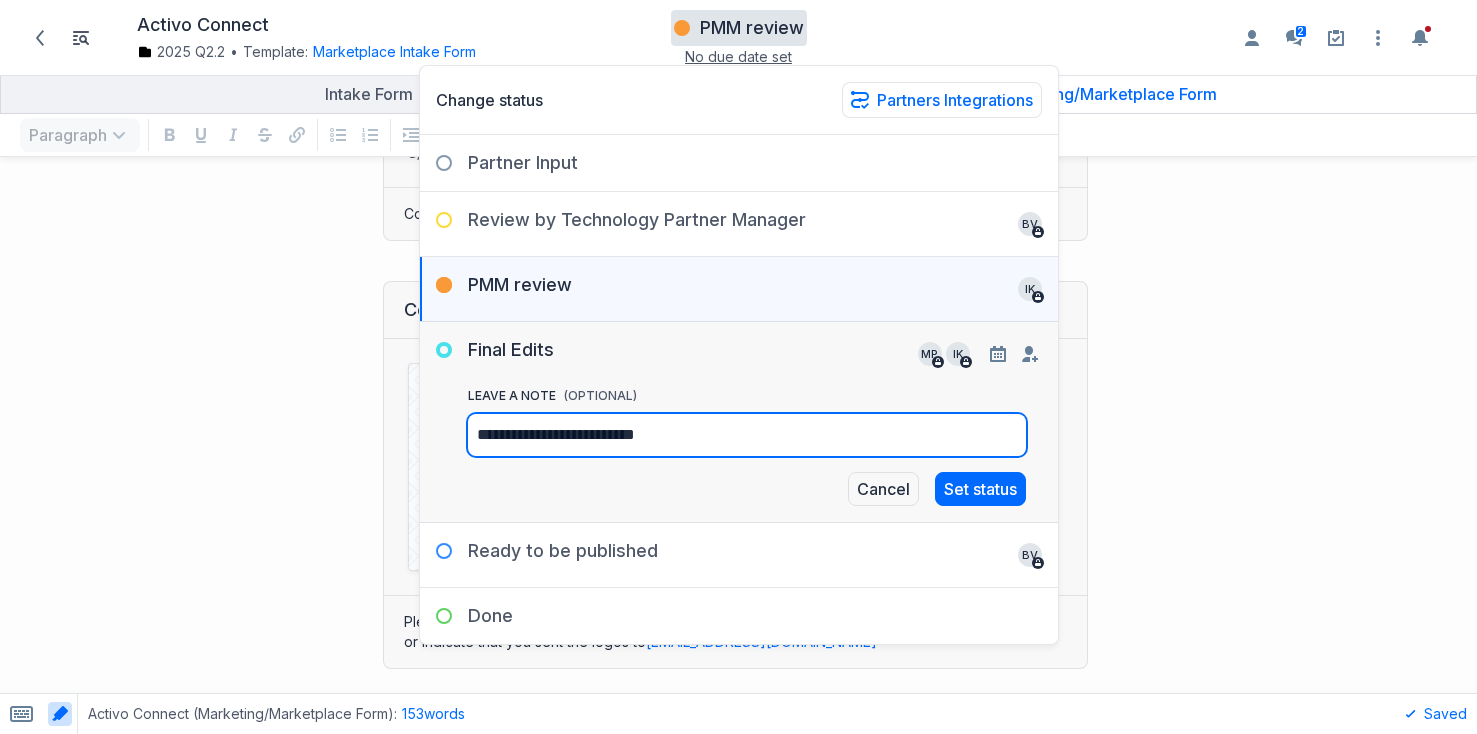 type on "**********" 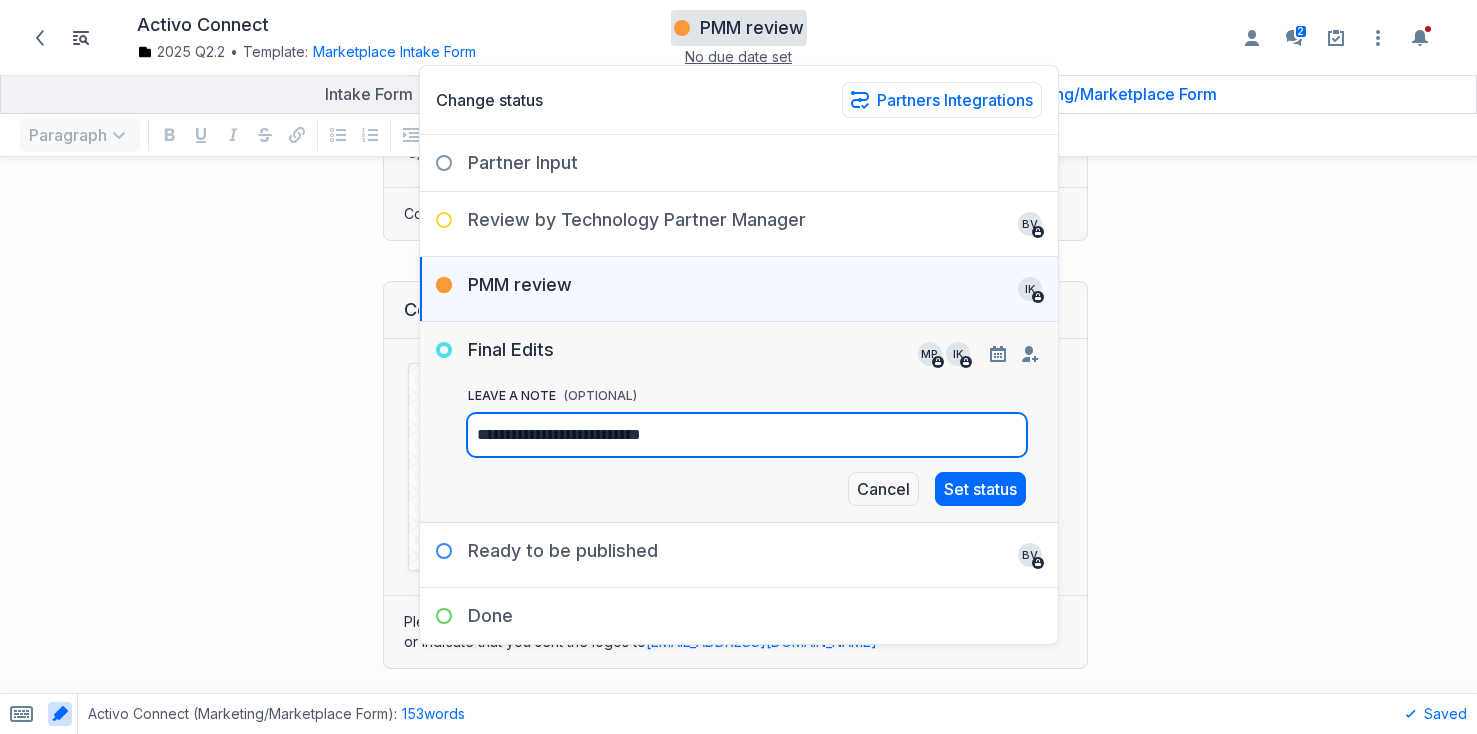 type on "**********" 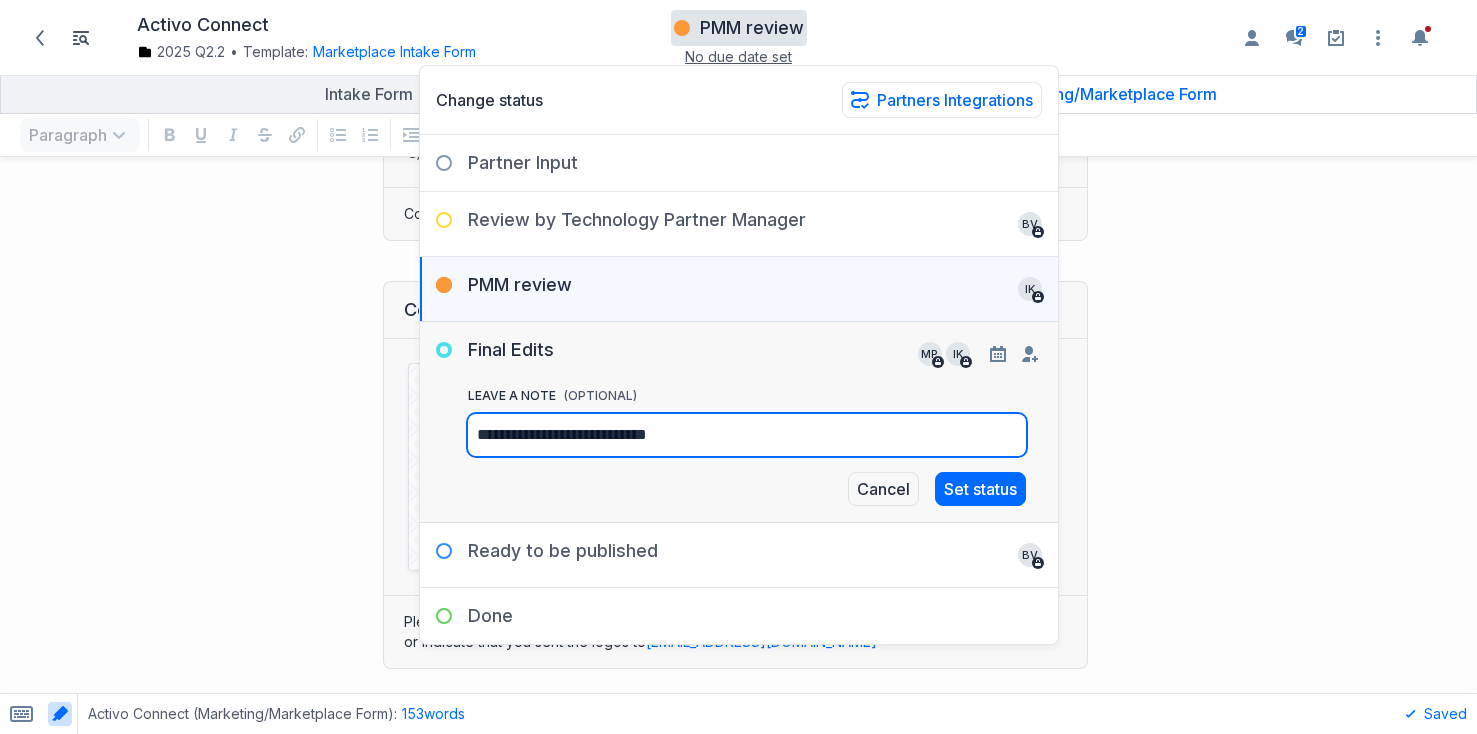 type on "**********" 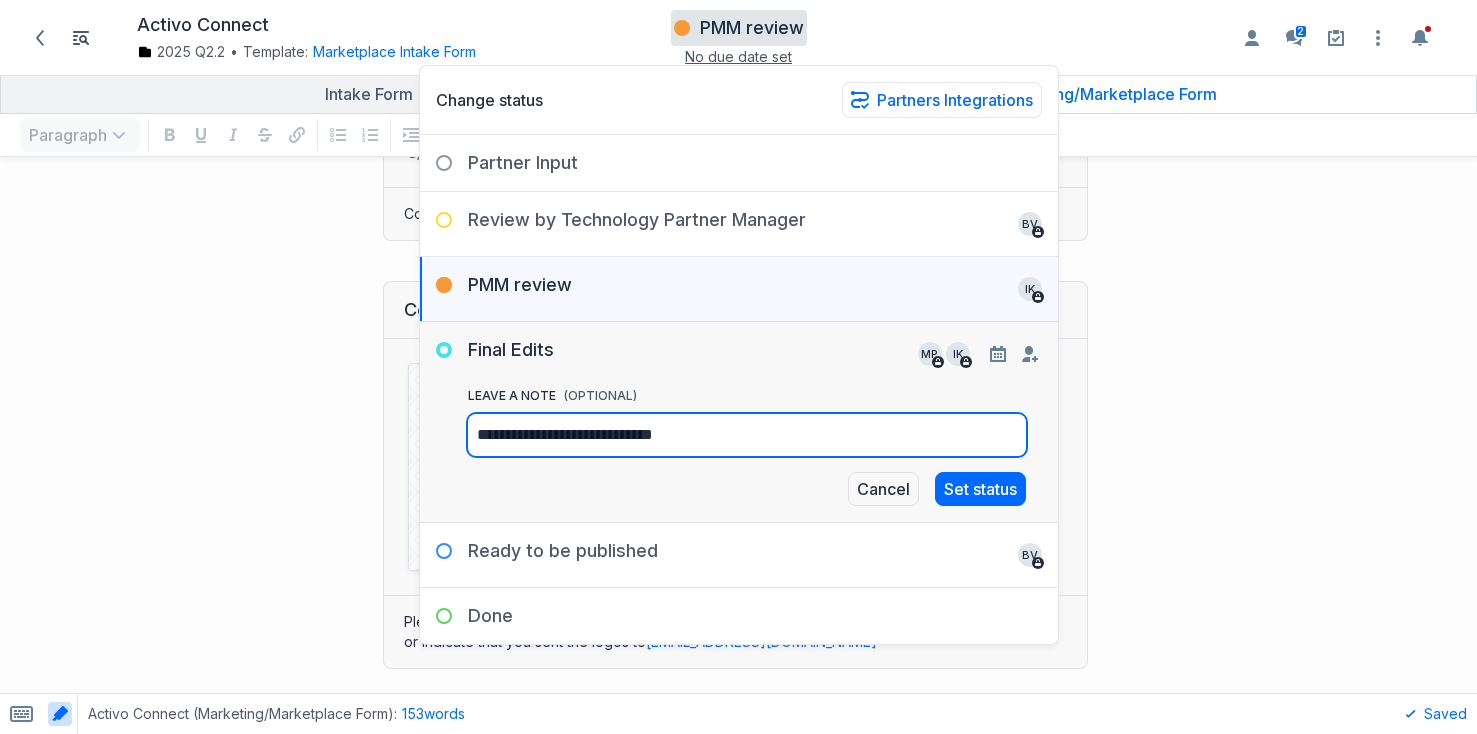 type on "**********" 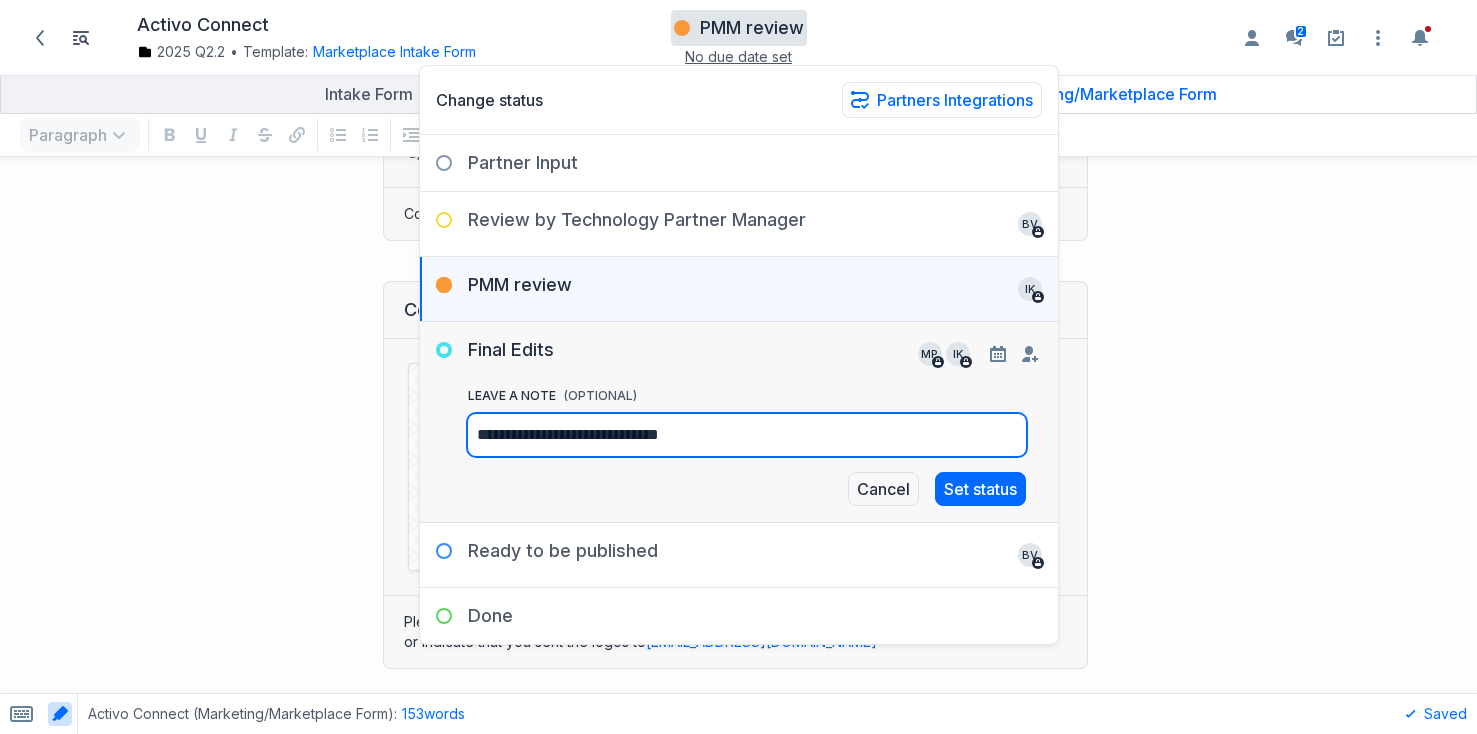 type on "**********" 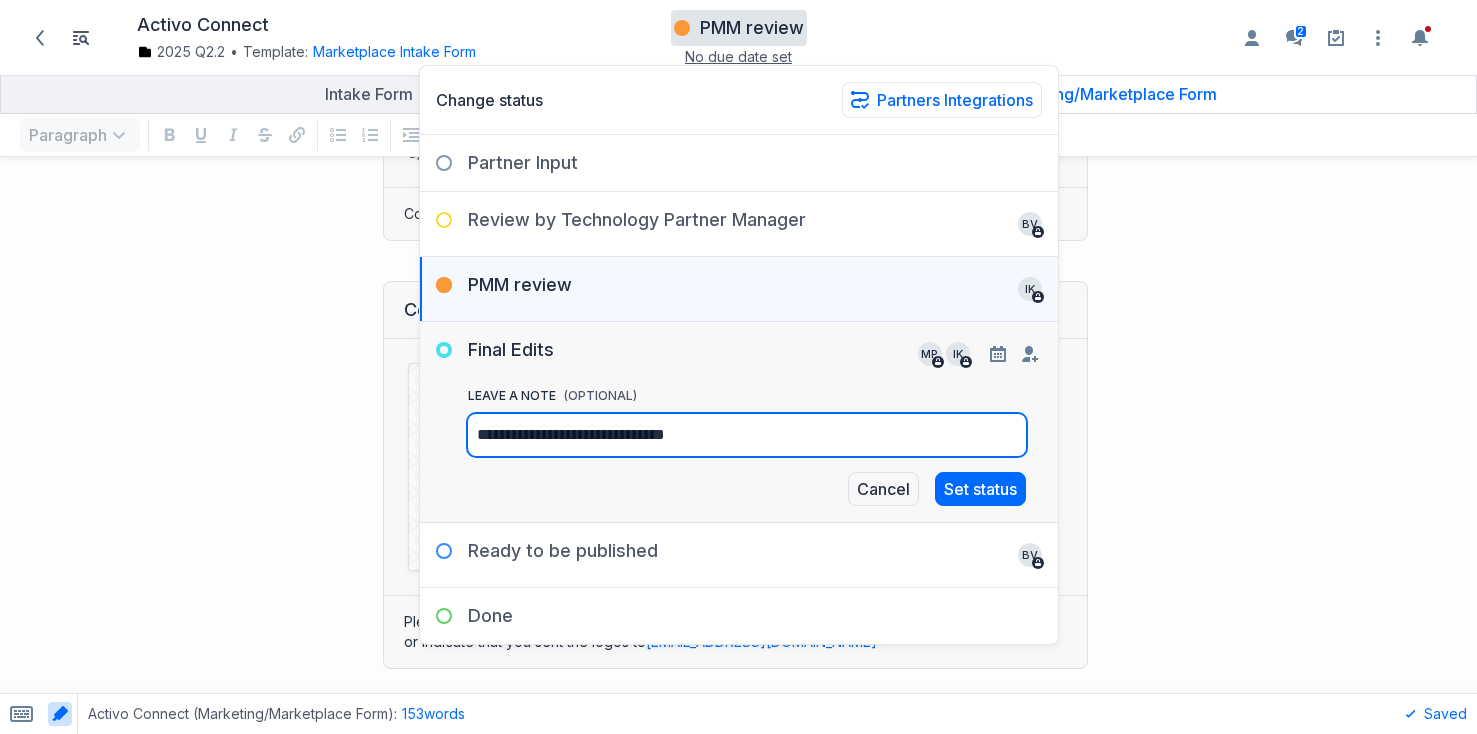 type on "**********" 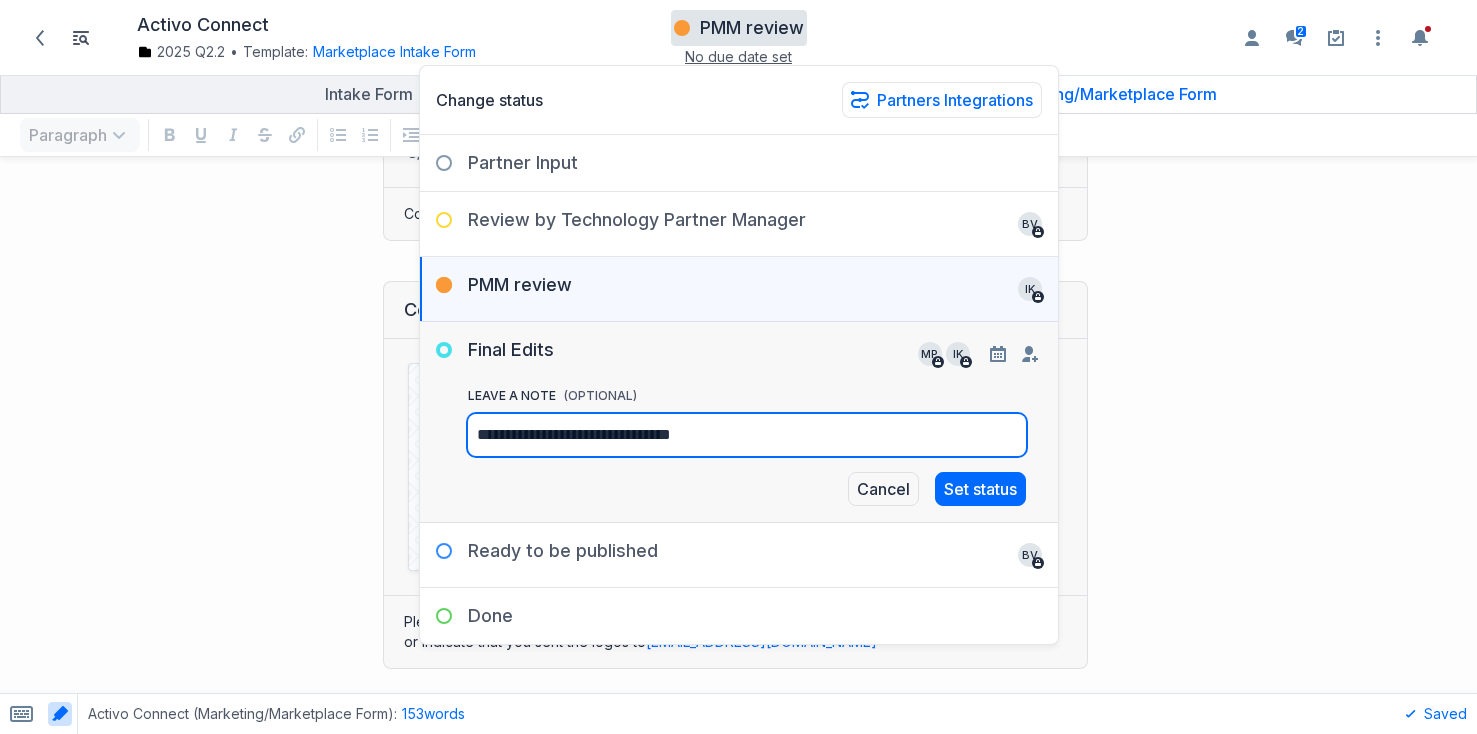 type on "**********" 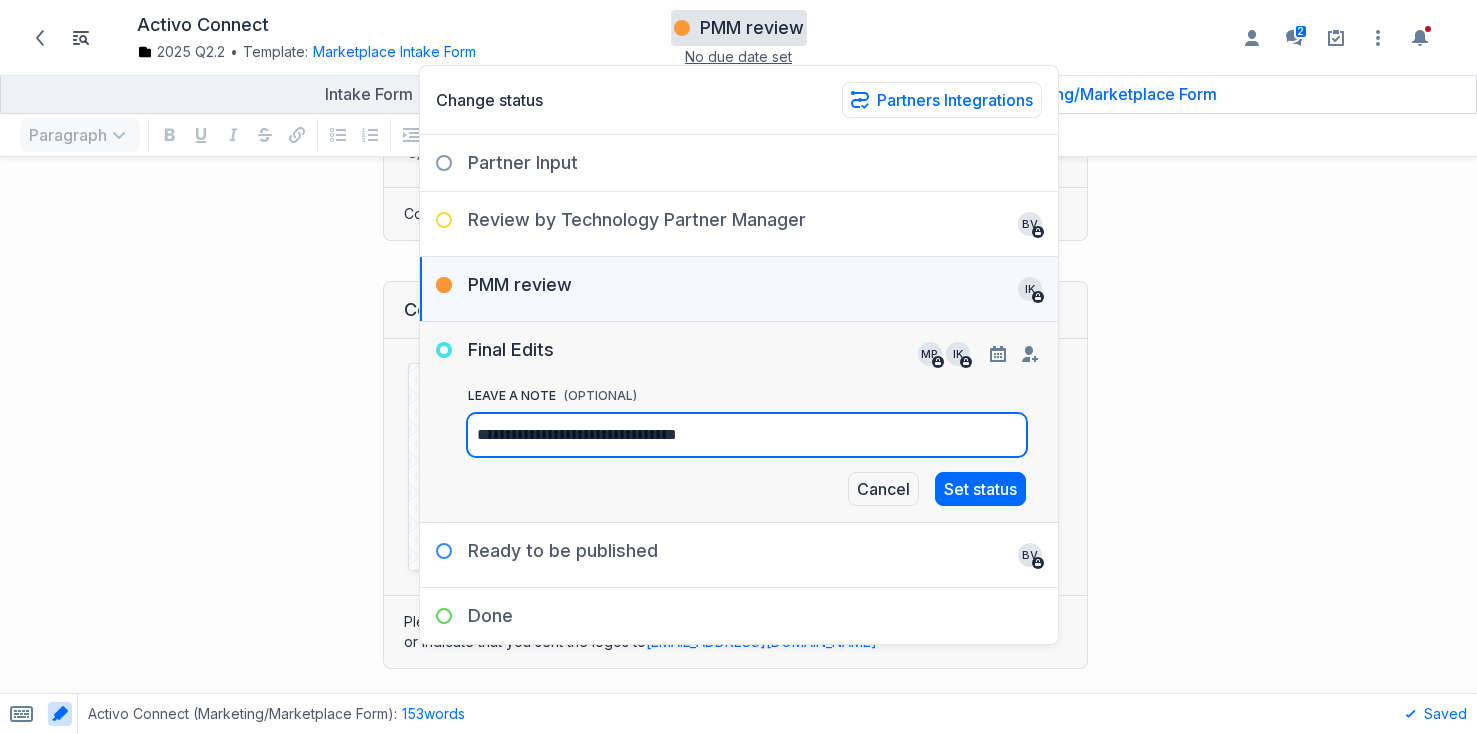 type on "**********" 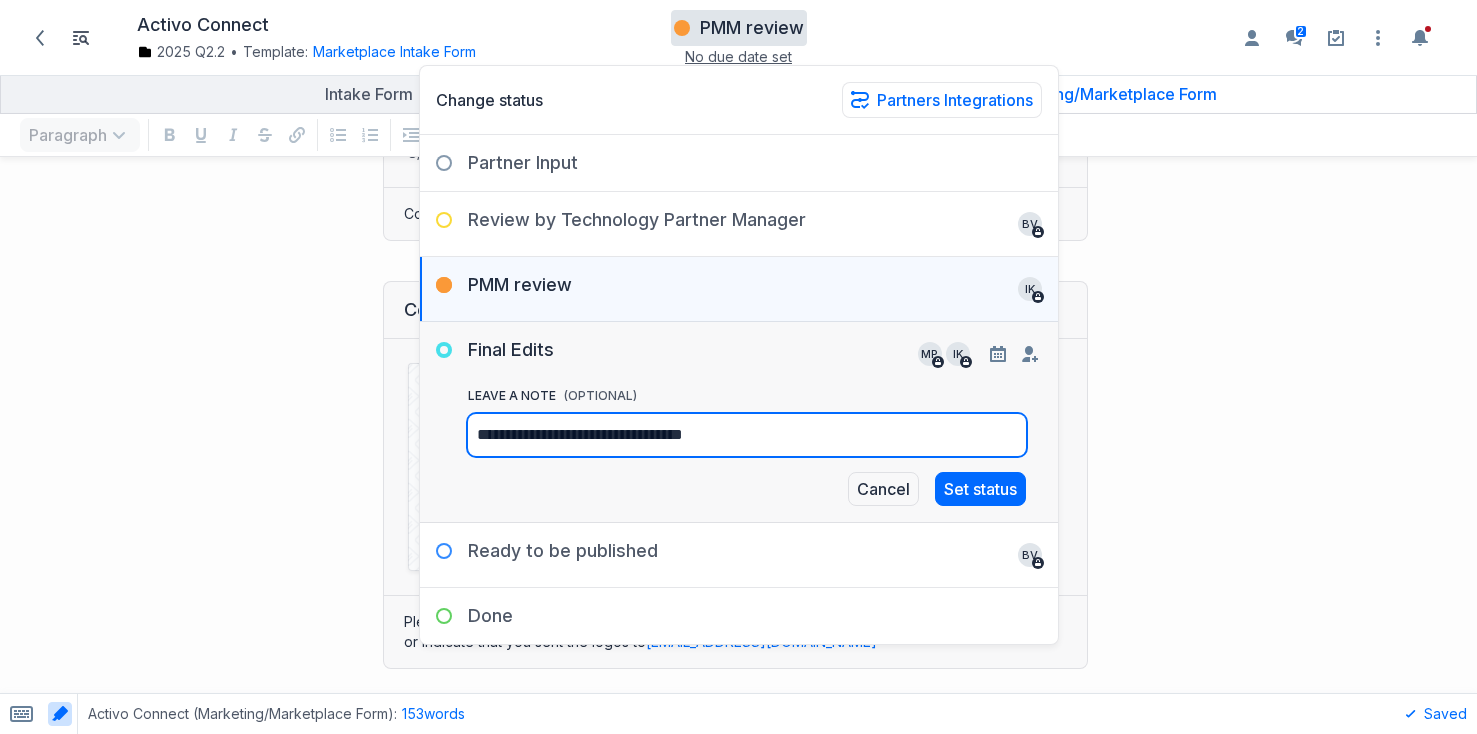 type on "**********" 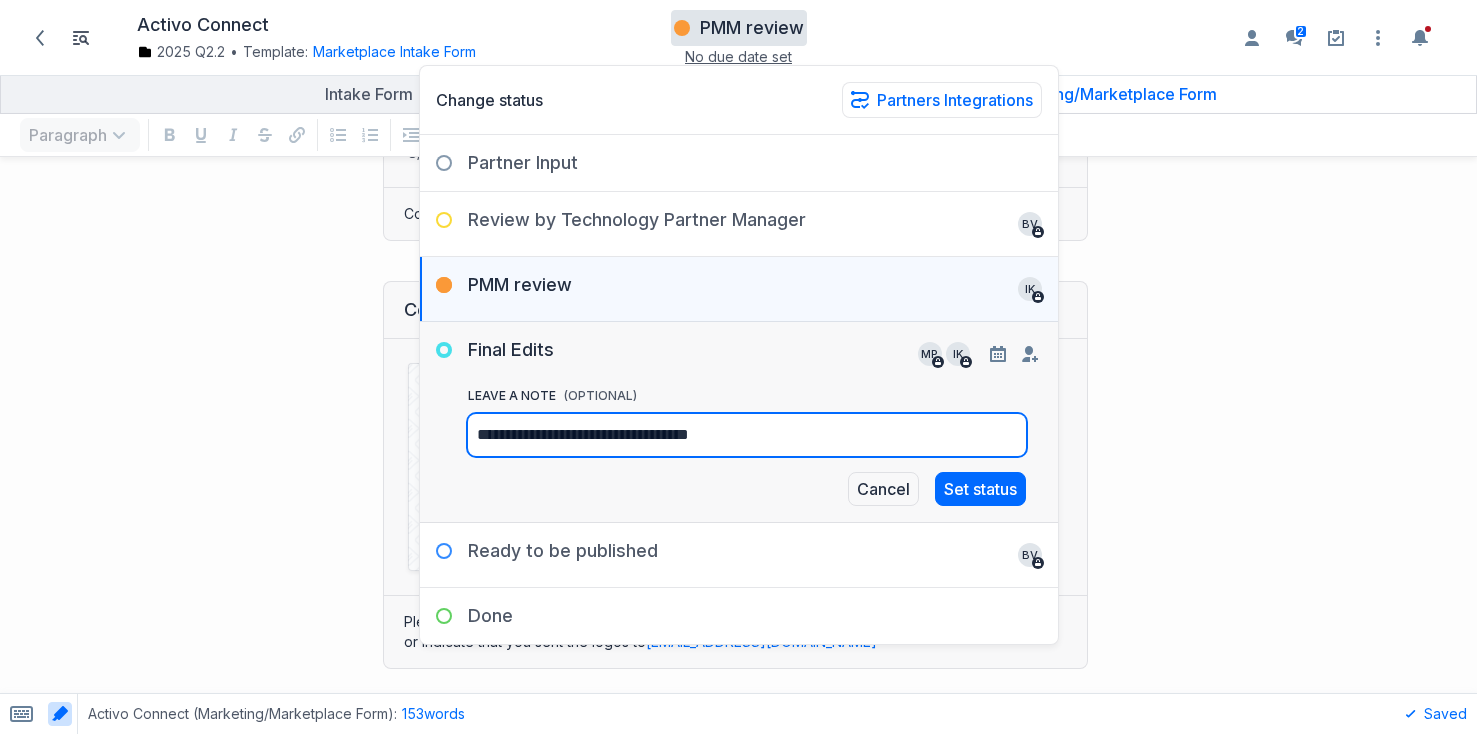 type 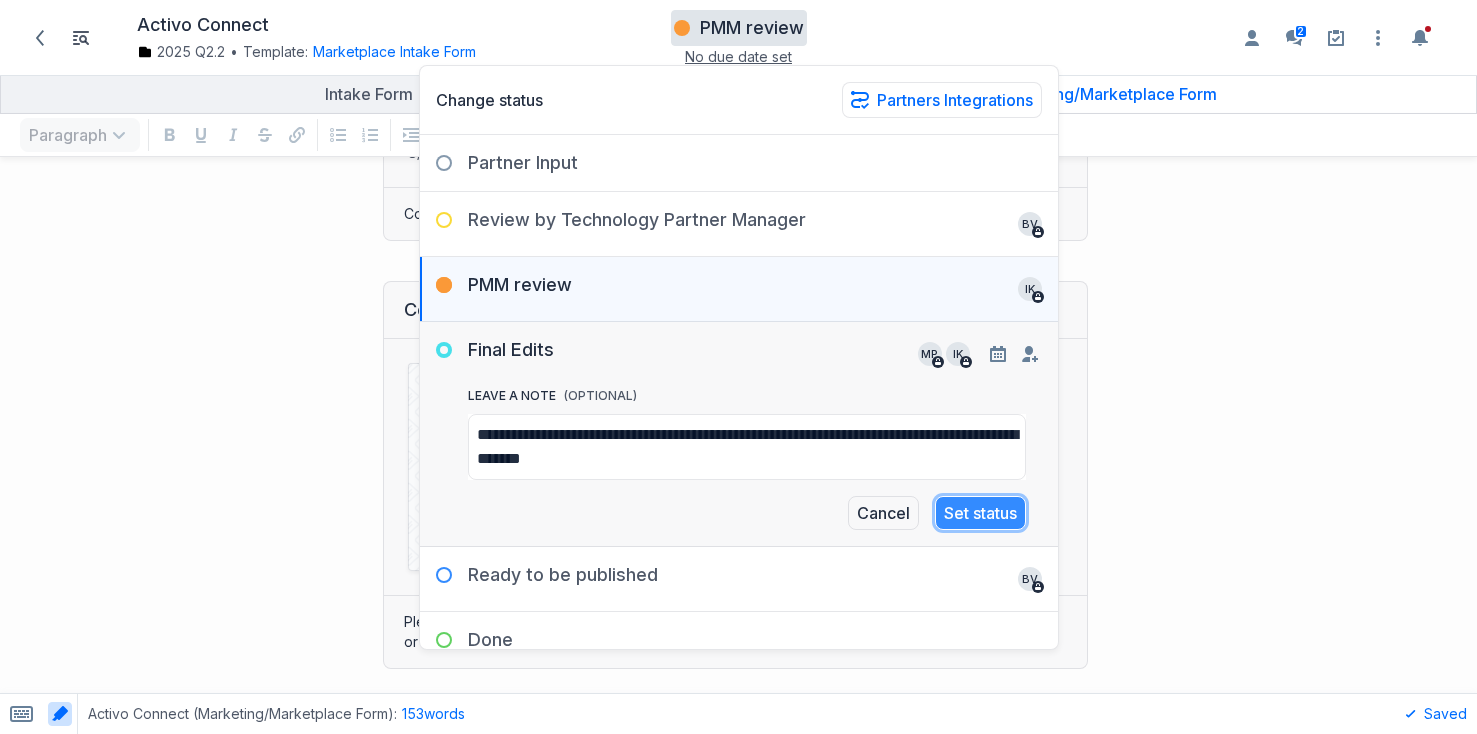 click on "Set status" at bounding box center [980, 513] 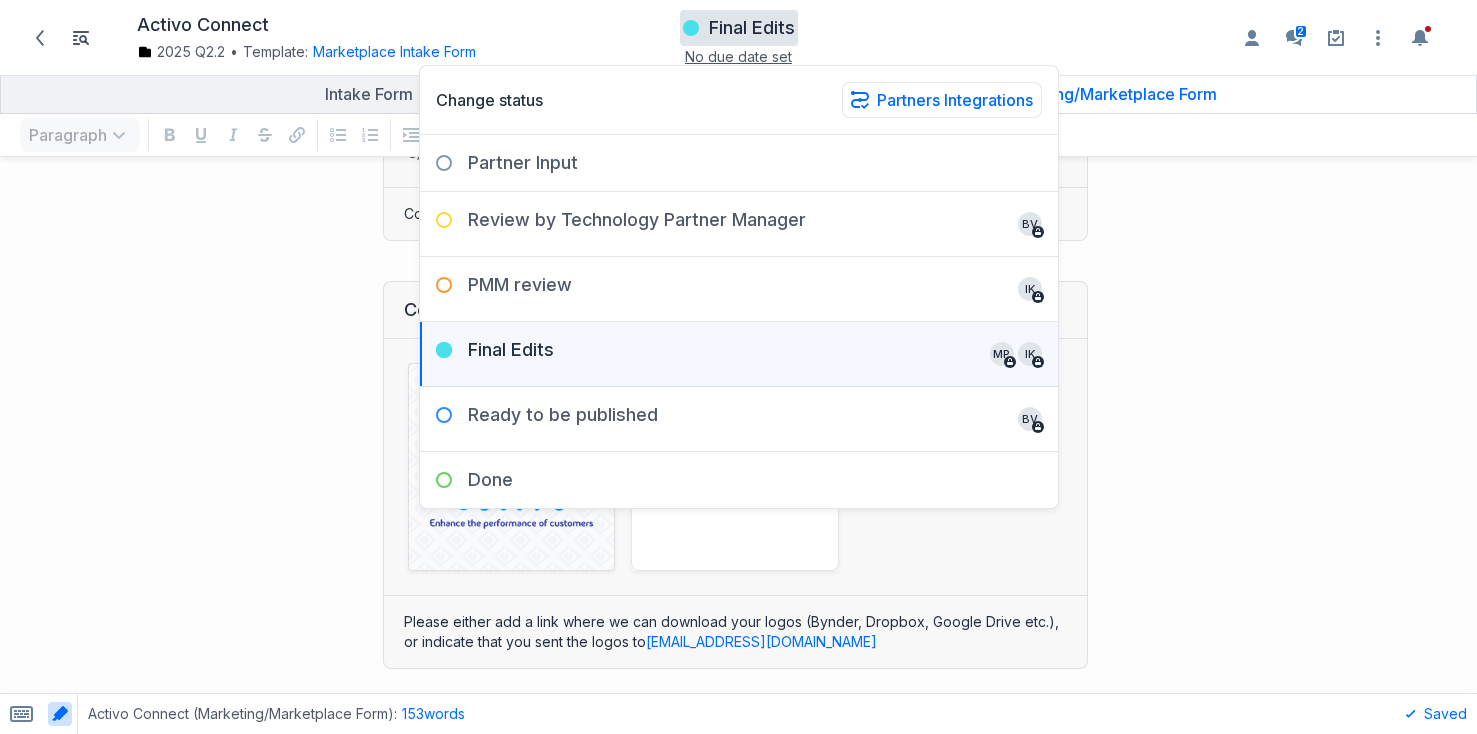 click on "Company logo (full color and all white Vector in SVG and PNG)  View HTML  View history   ﻿ ﻿ logo-vector new png Cancel Remove file Add files Please either add a link where we can download your logos (Bynder, Dropbox, Google Drive etc.), or indicate that you sent the logos to  [EMAIL_ADDRESS][DOMAIN_NAME]" at bounding box center (554, 475) 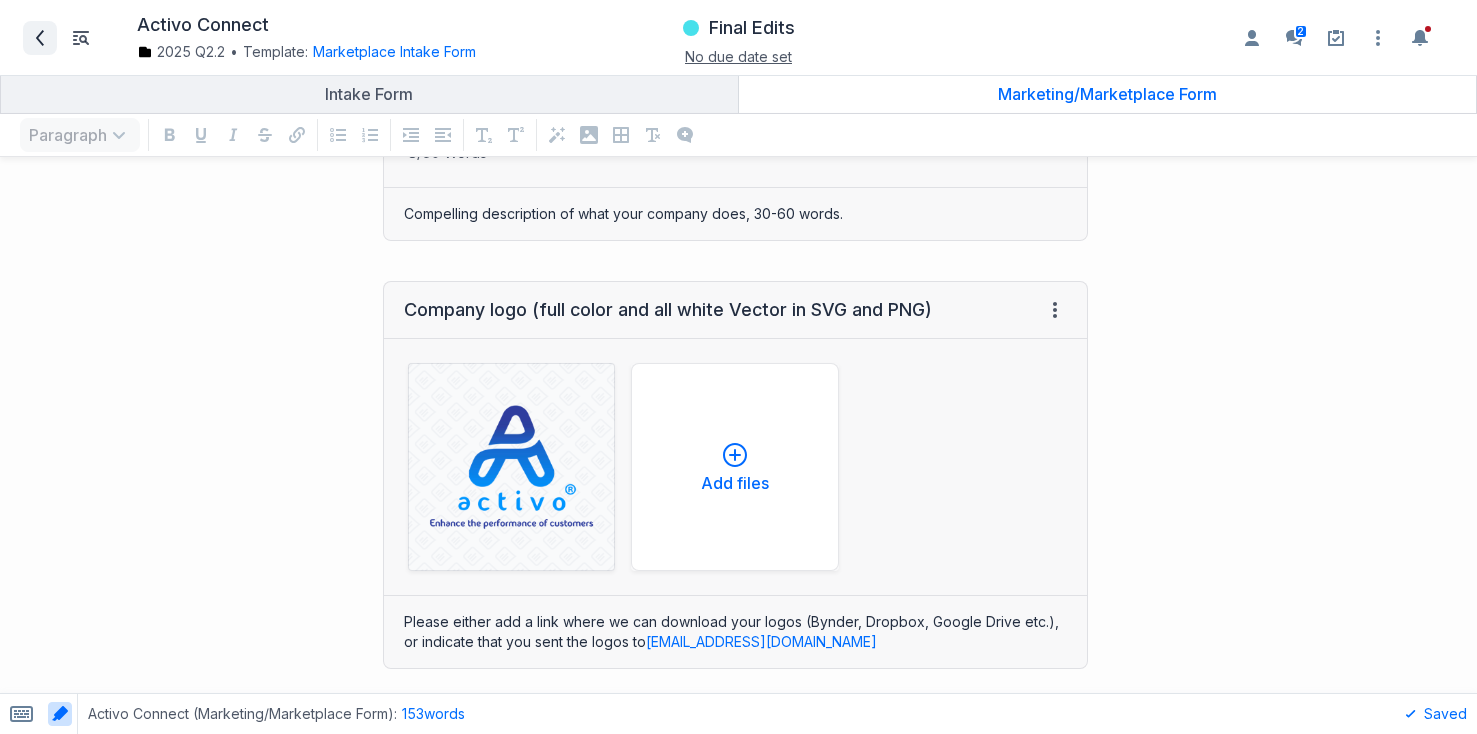 click 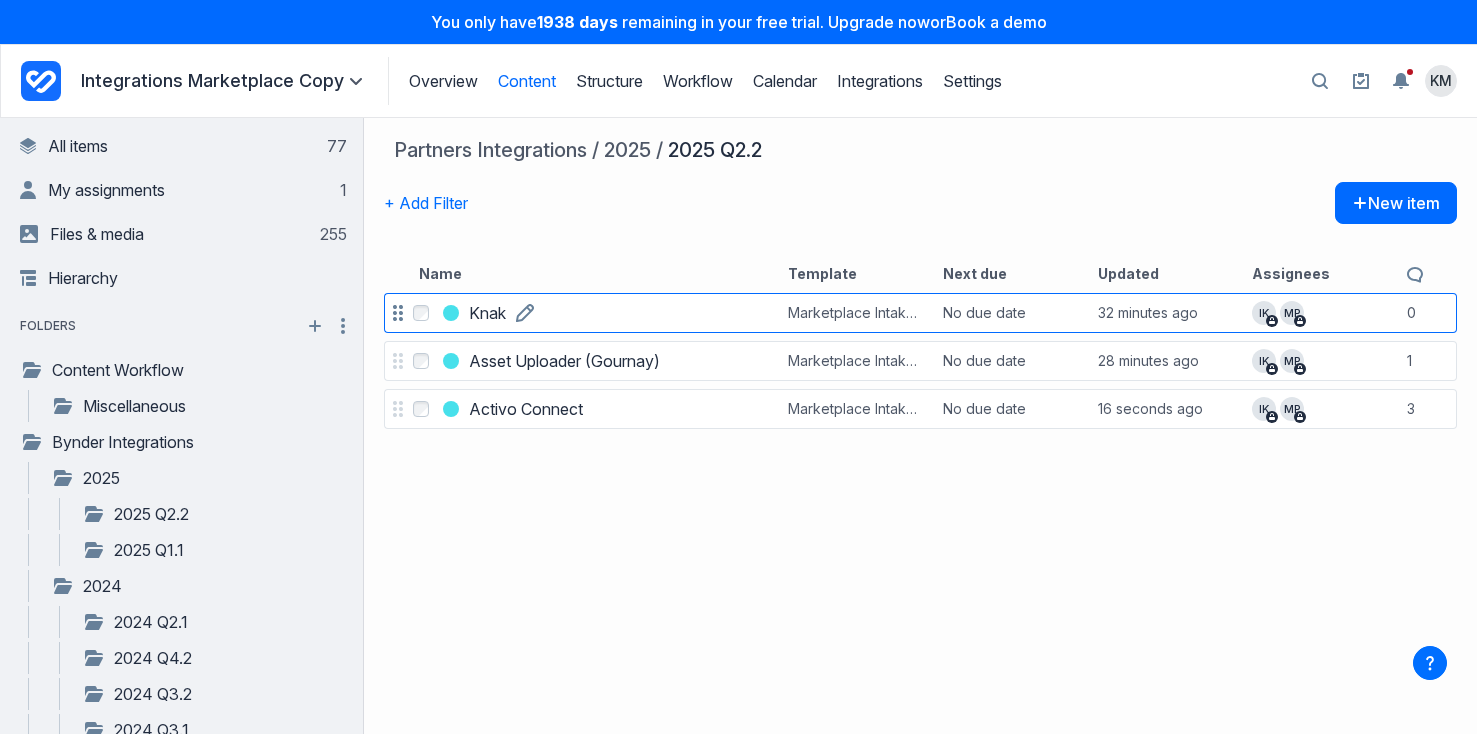 click on "Knak" at bounding box center [487, 313] 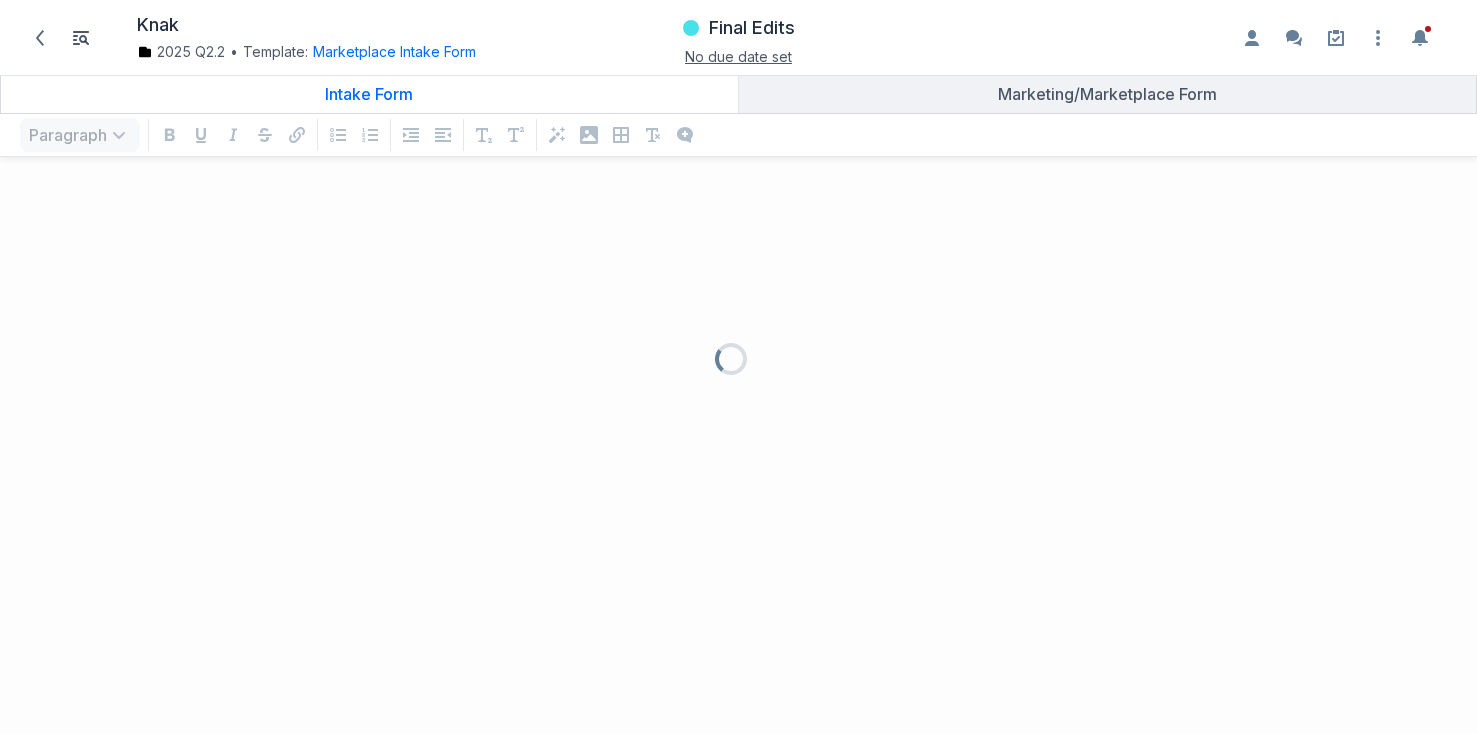 scroll, scrollTop: 1, scrollLeft: 1, axis: both 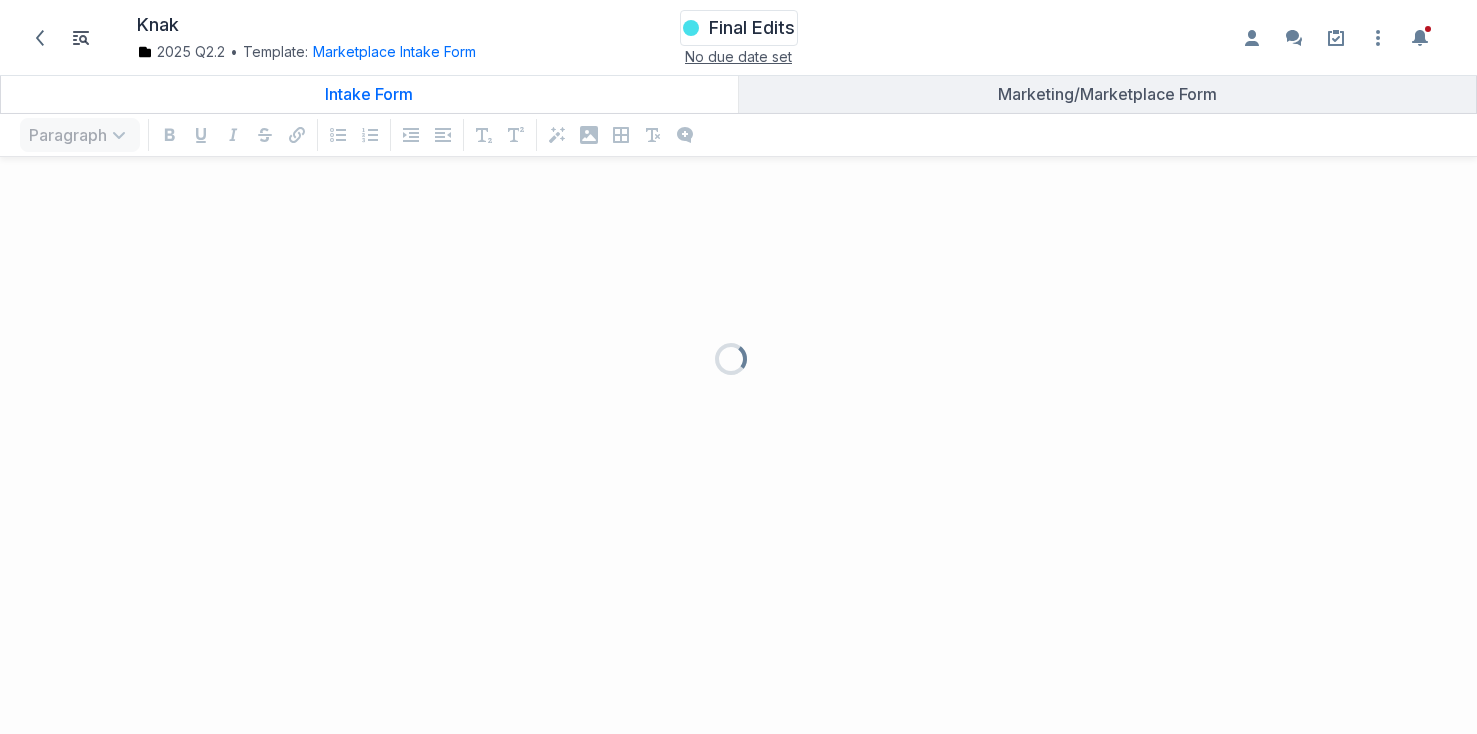 click on "Final Edits" at bounding box center (752, 28) 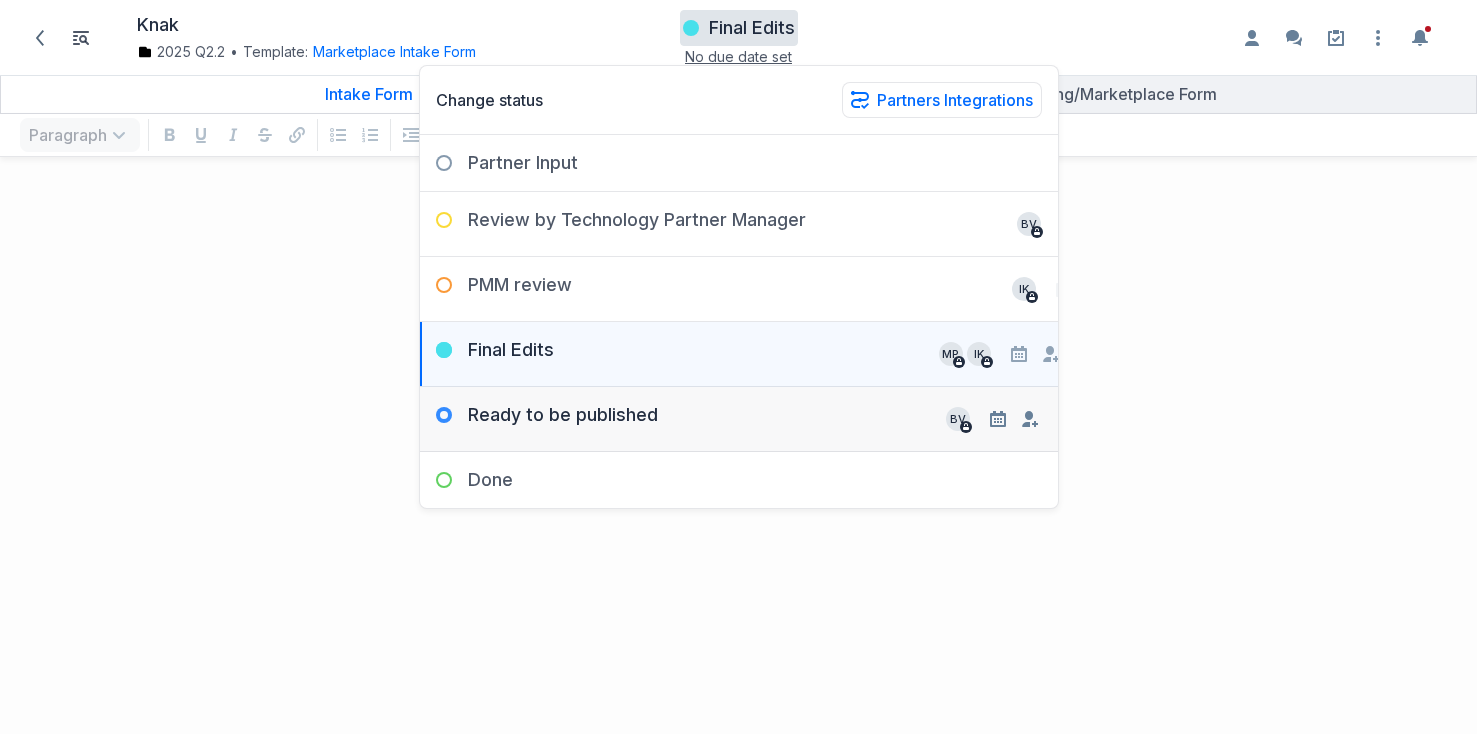 click on "Ready to be published" at bounding box center (539, 419) 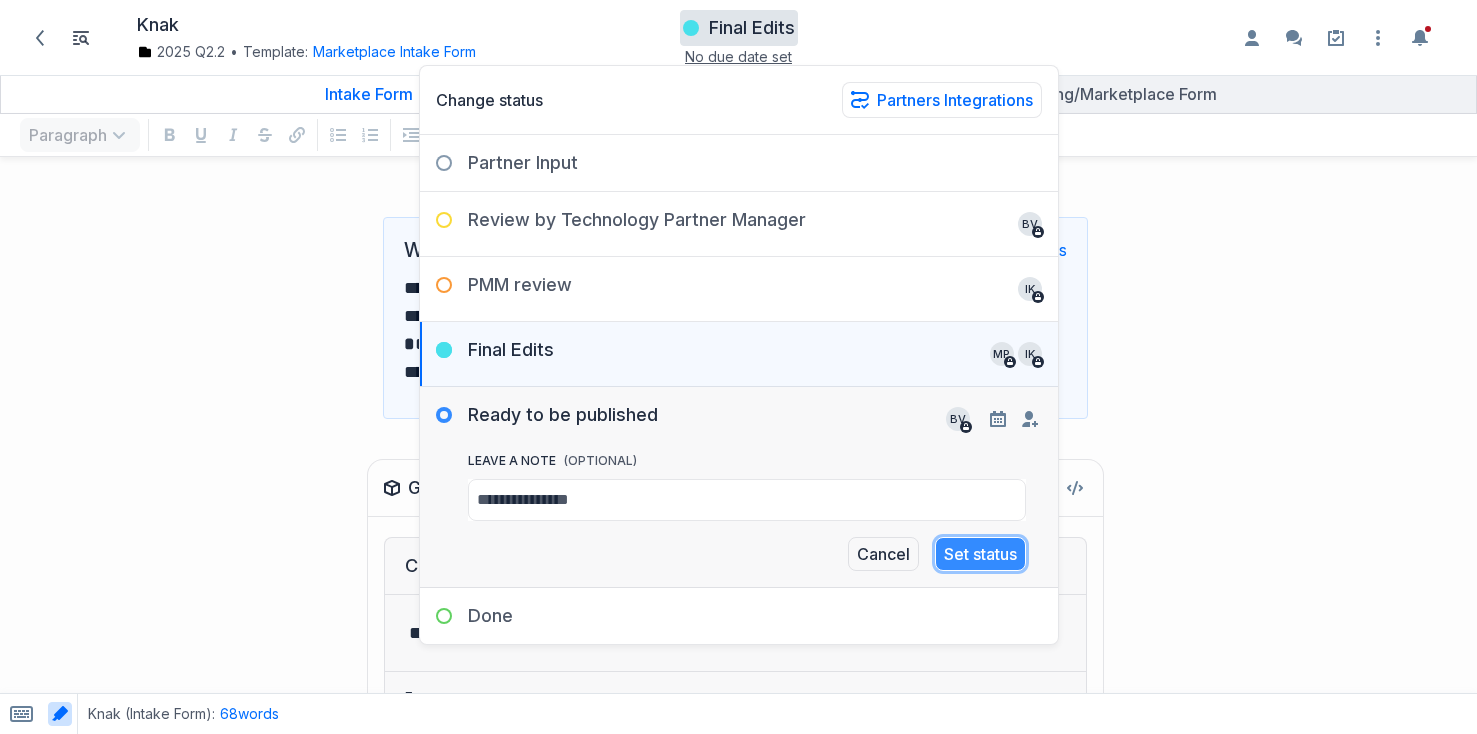 click on "Set status" at bounding box center (980, 554) 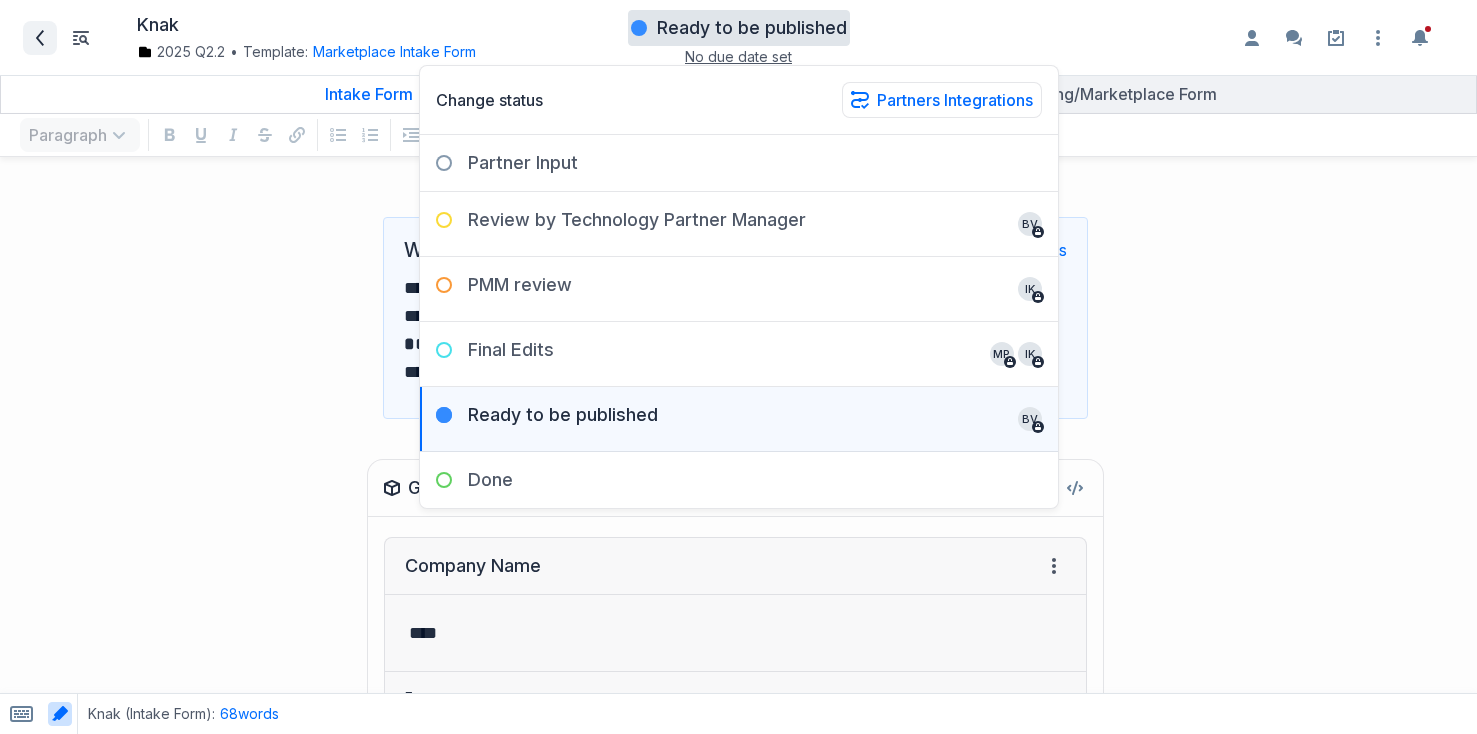 click 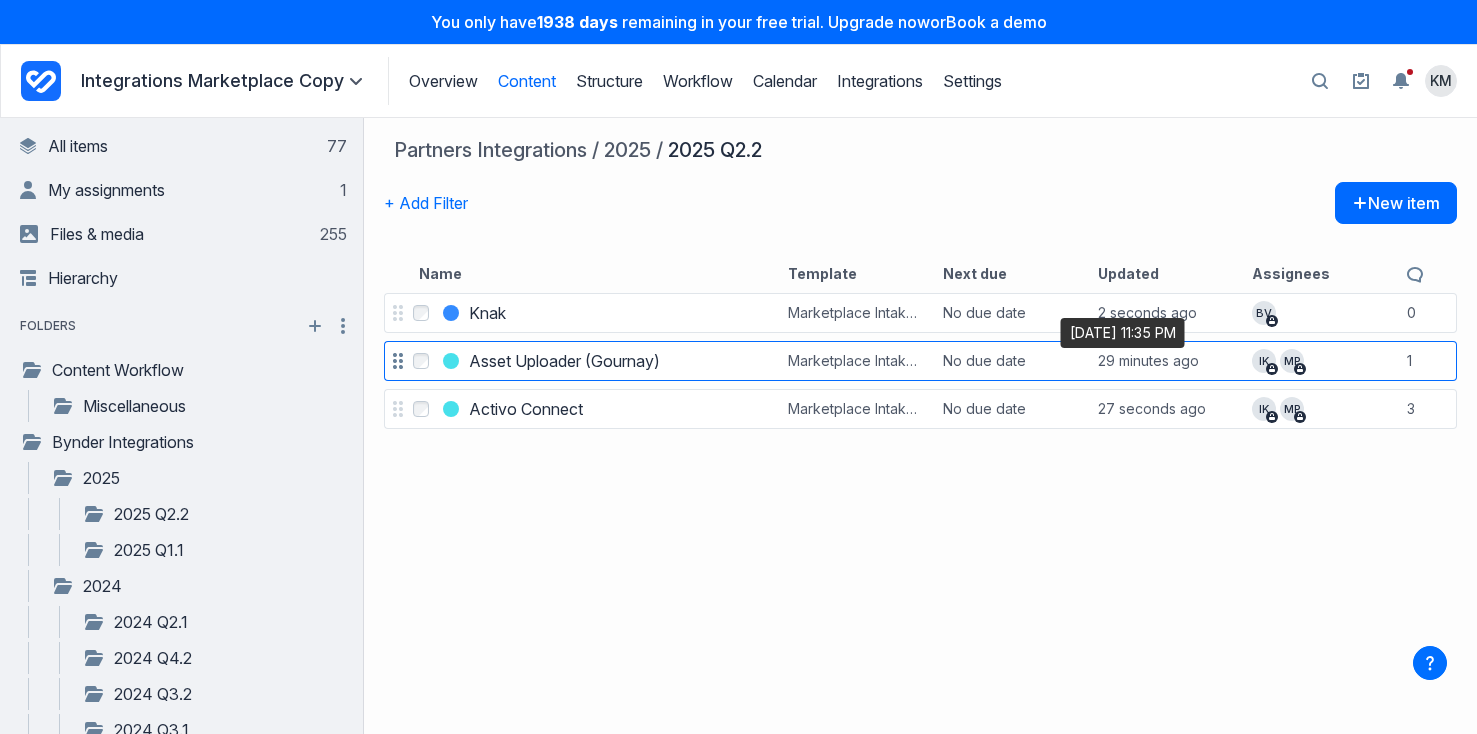 click on "29 minutes ago" at bounding box center (1148, 361) 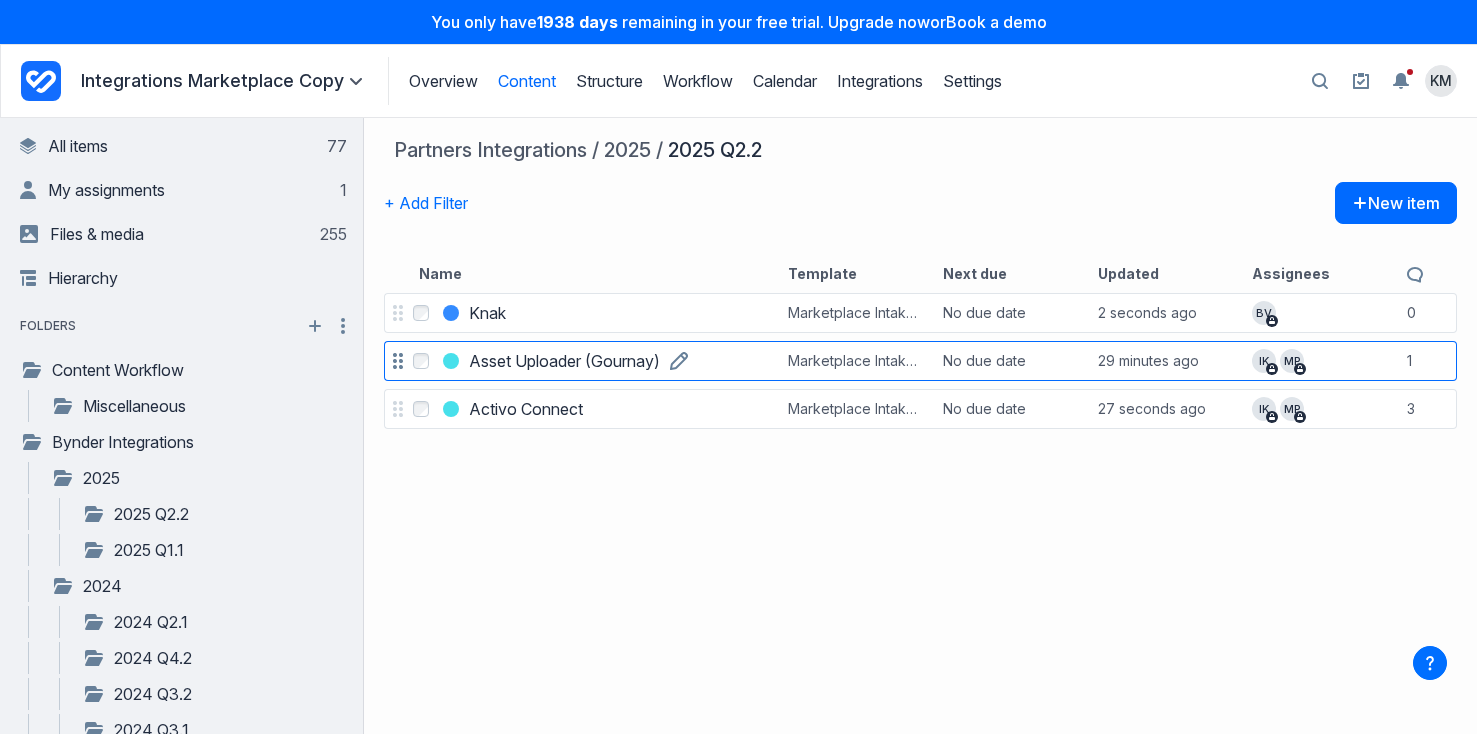 click on "Asset Uploader (Gournay)" at bounding box center [564, 361] 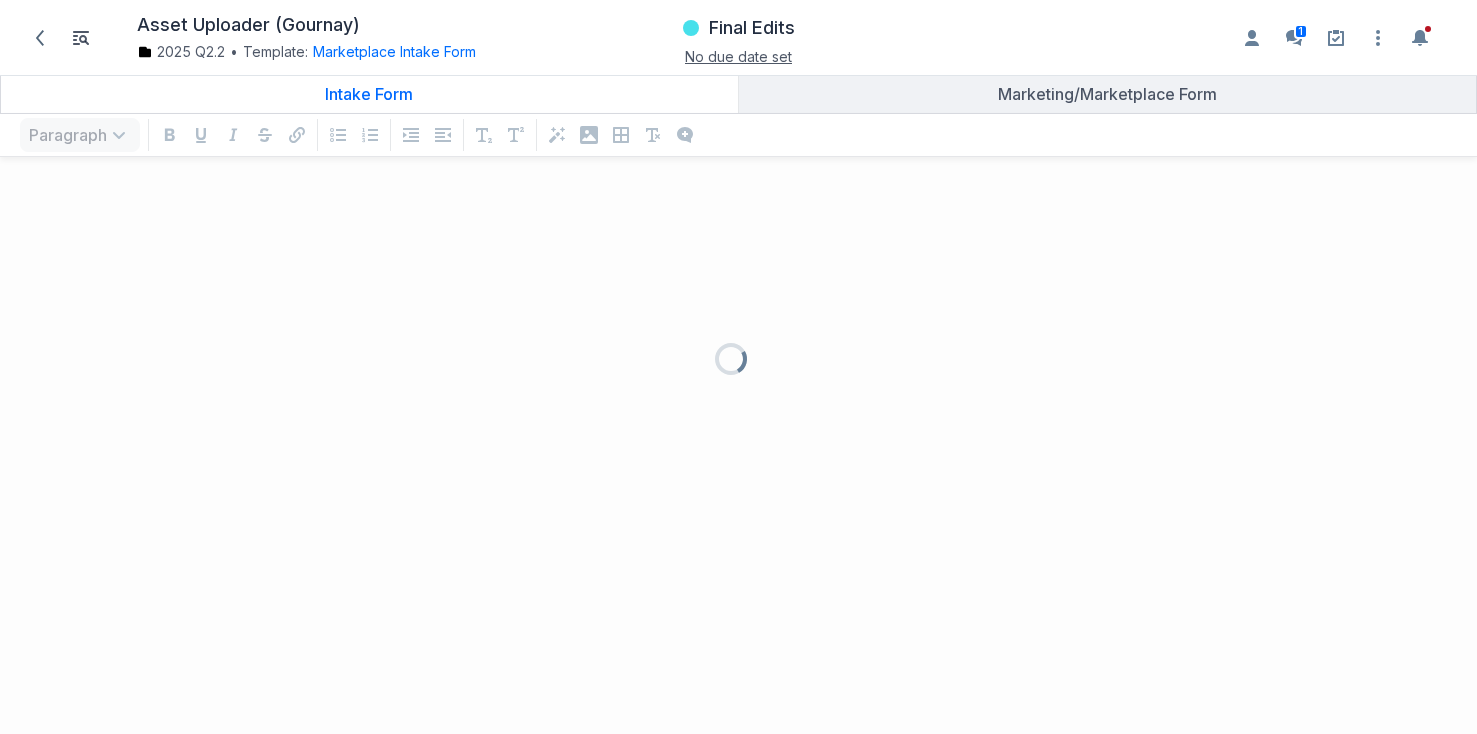 scroll, scrollTop: 536, scrollLeft: 1477, axis: both 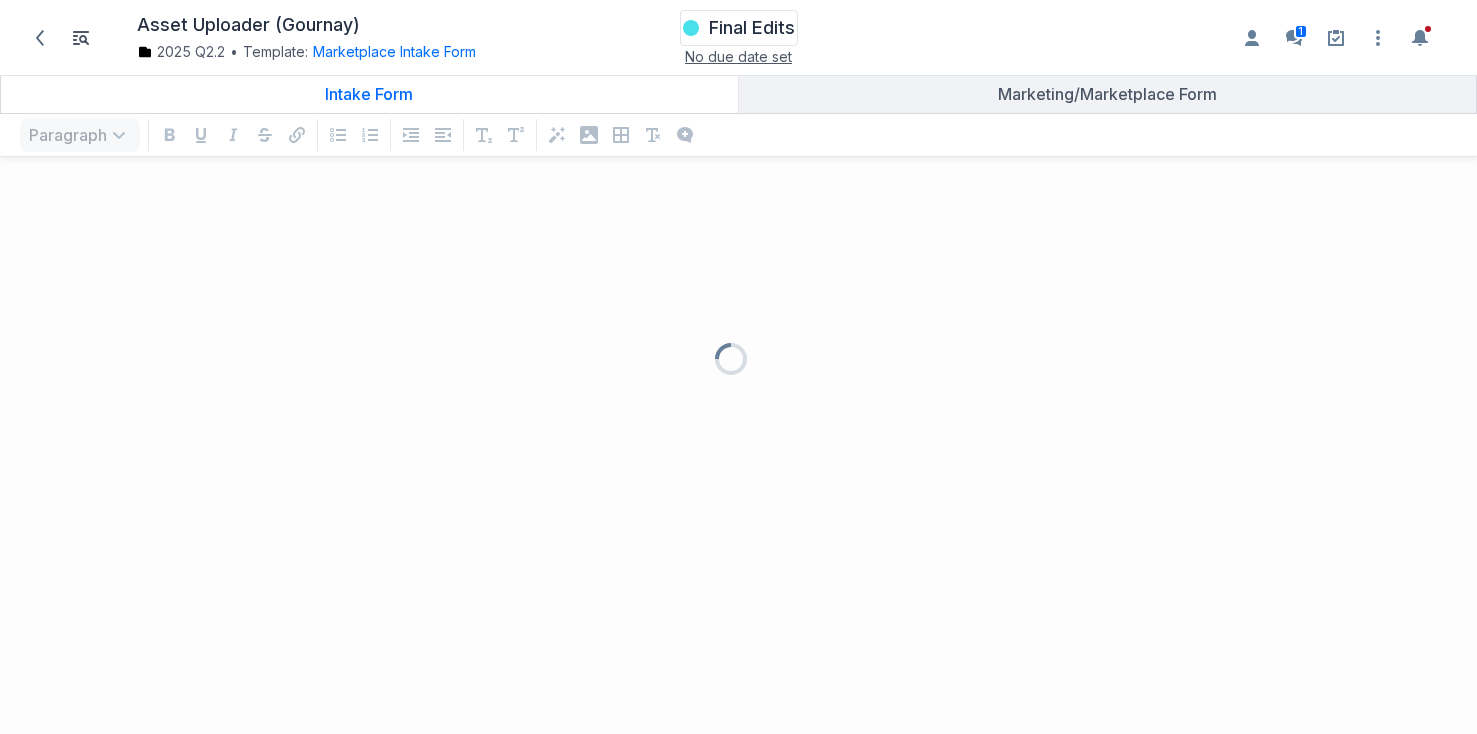 click on "Final Edits" at bounding box center (752, 28) 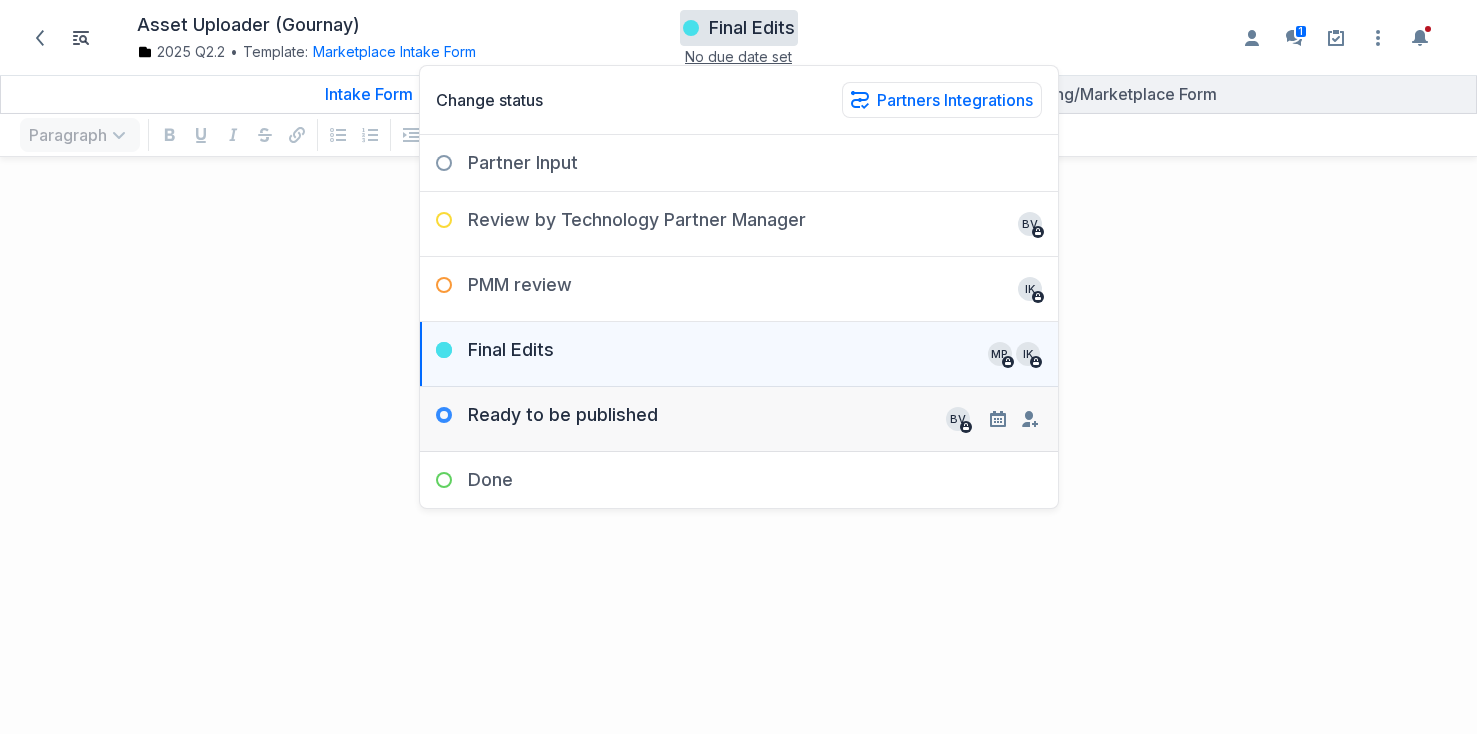 click on "Ready to be published" at bounding box center (539, 419) 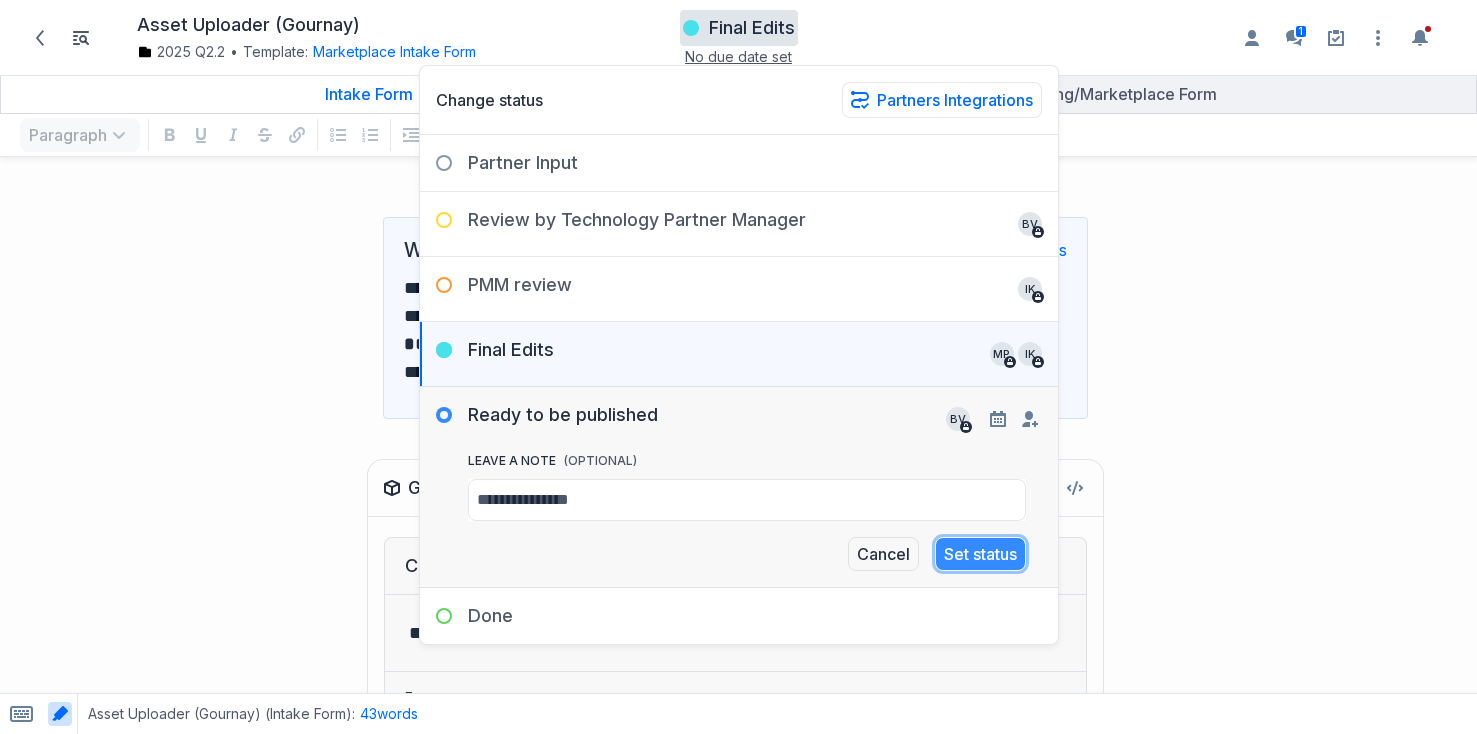 click on "Set status" at bounding box center [980, 554] 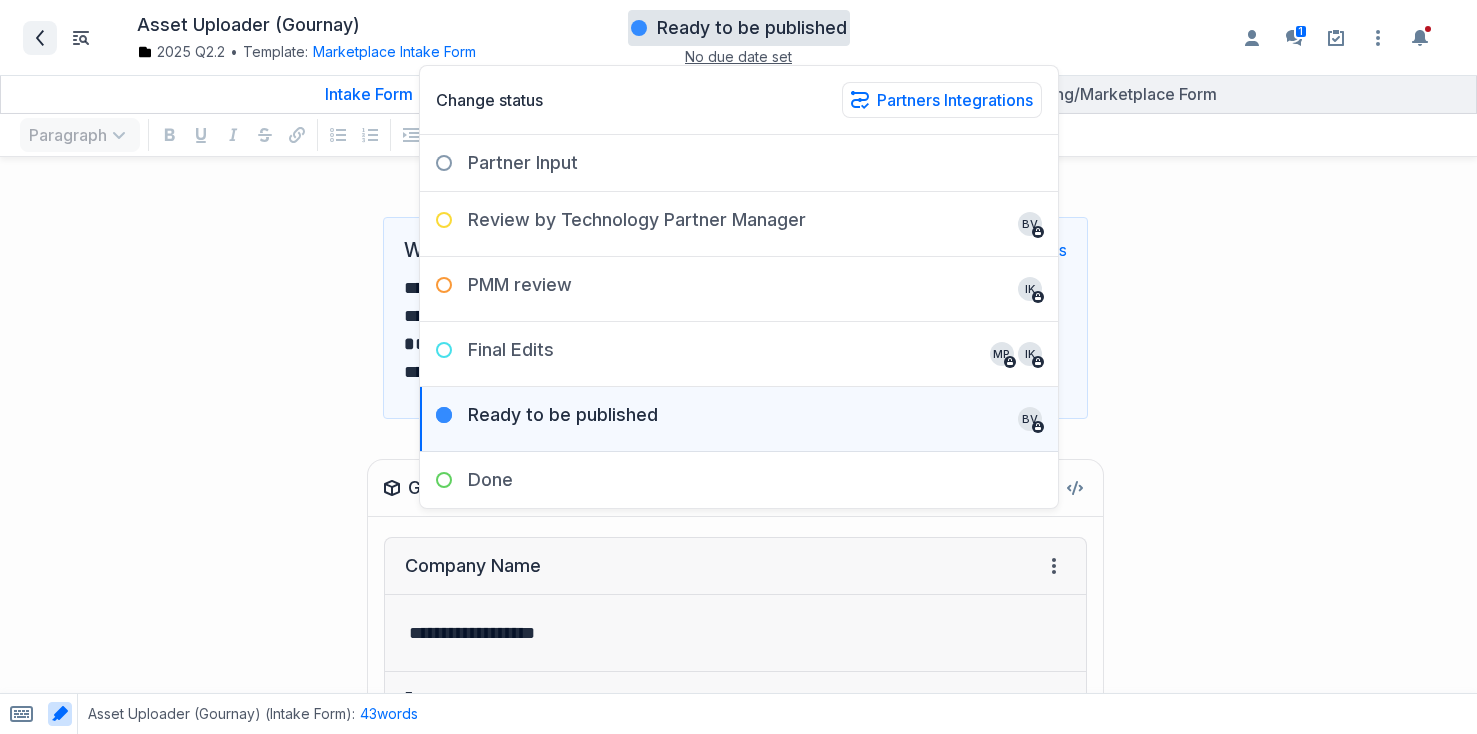 click 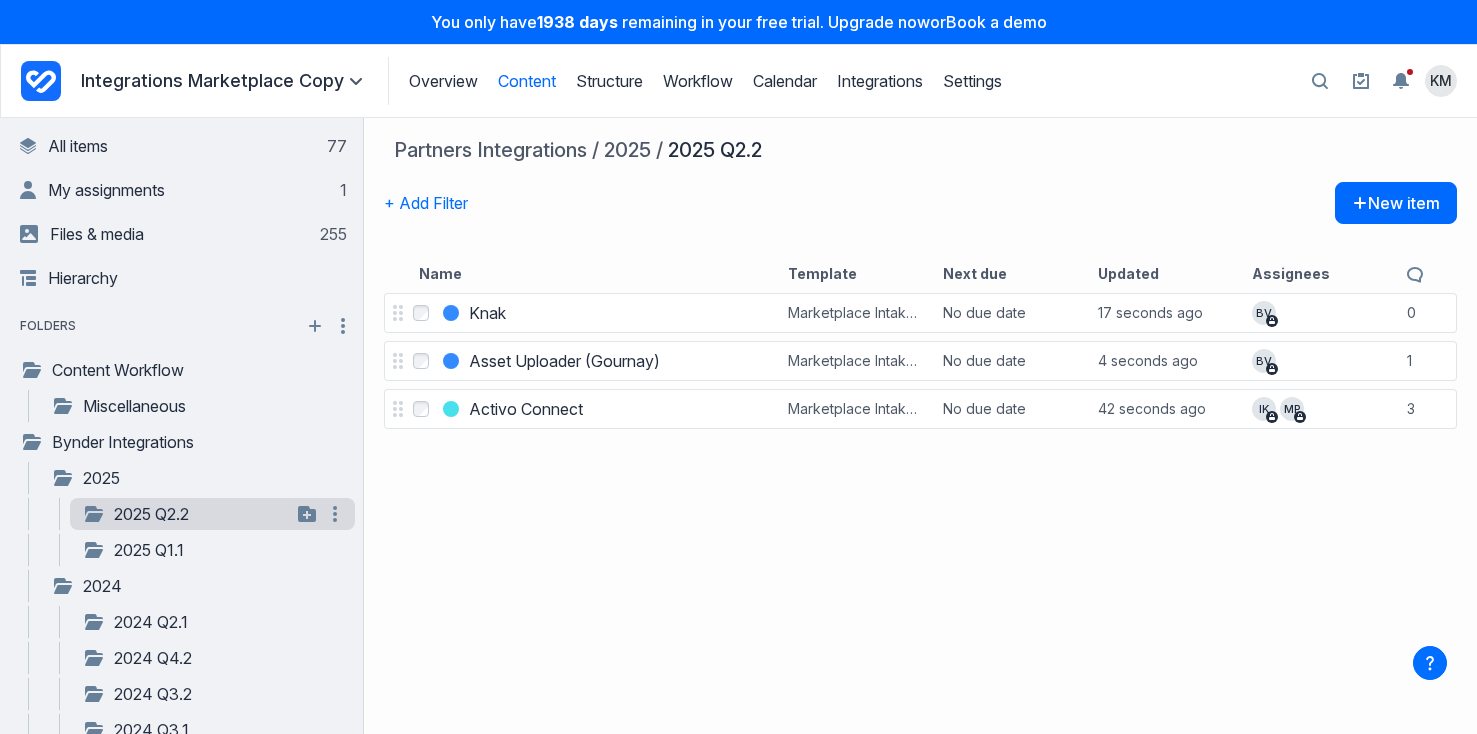 click on "2025 Q2.2" at bounding box center (186, 514) 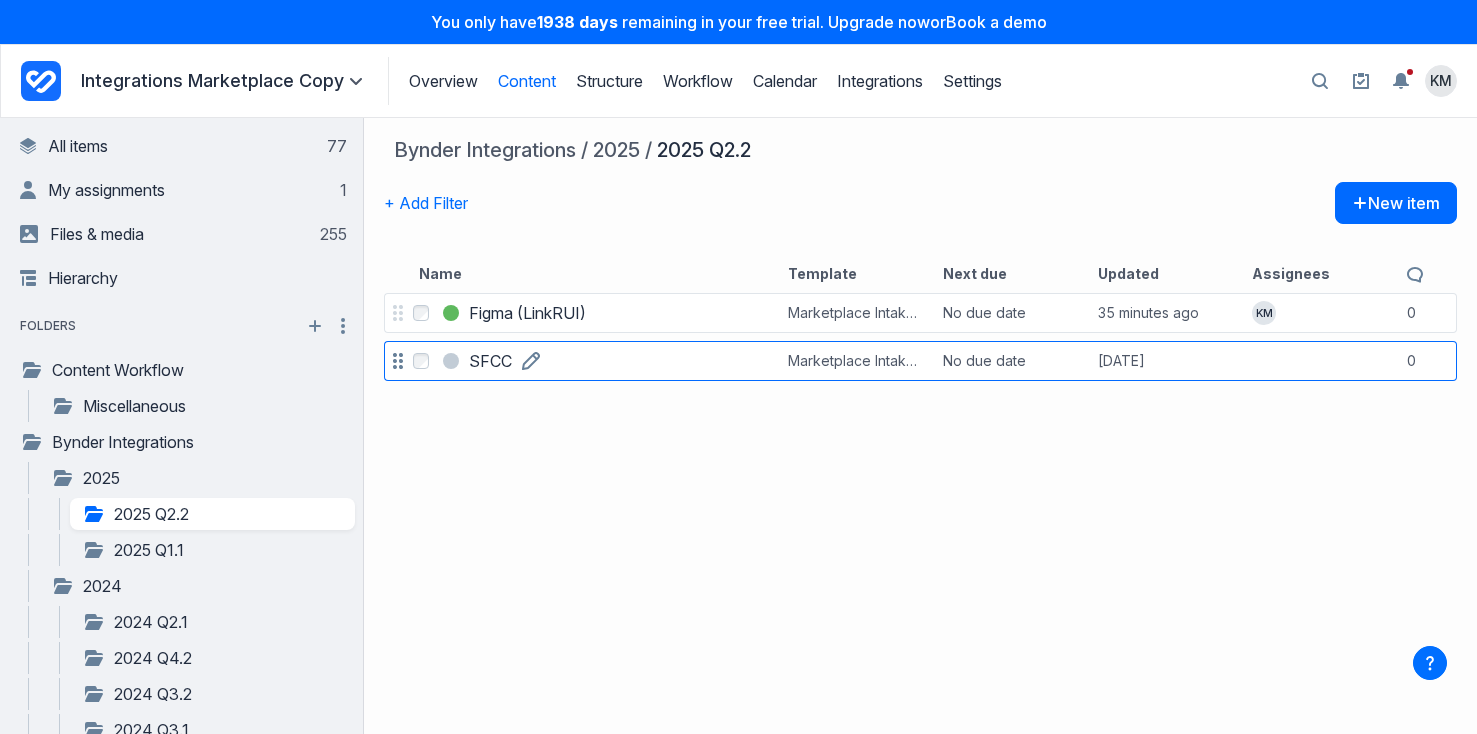 click on "SFCC" at bounding box center [490, 361] 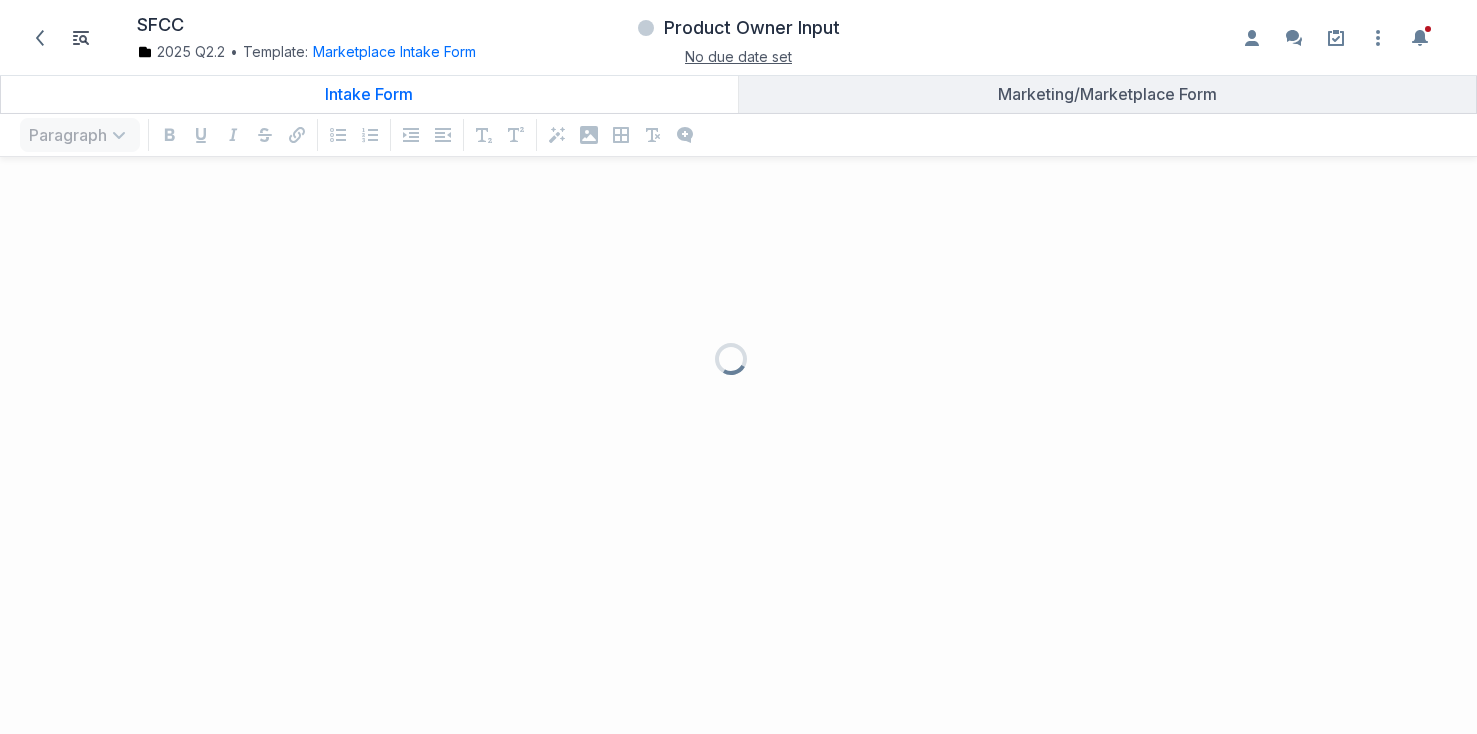scroll, scrollTop: 1, scrollLeft: 1, axis: both 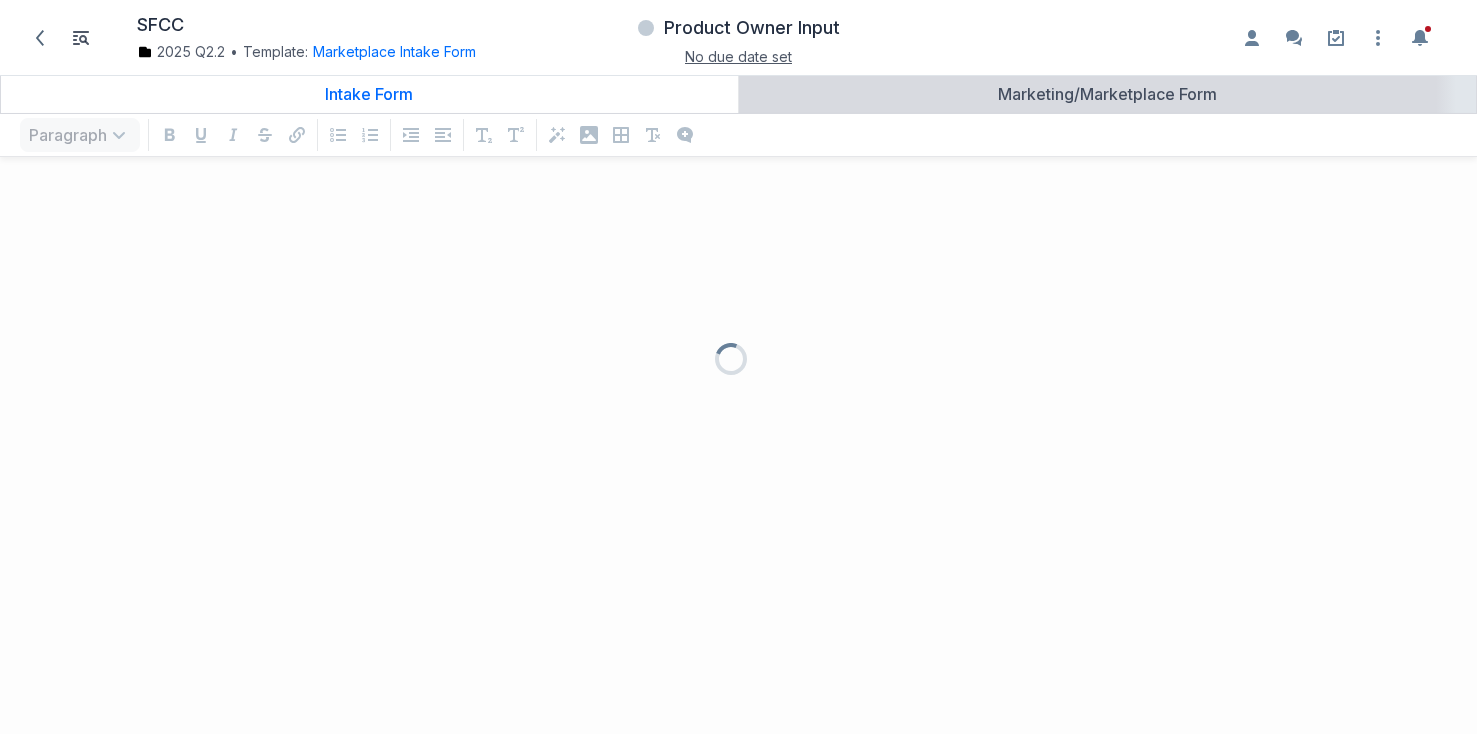 click on "Marketing/Marketplace Form" at bounding box center [1108, 94] 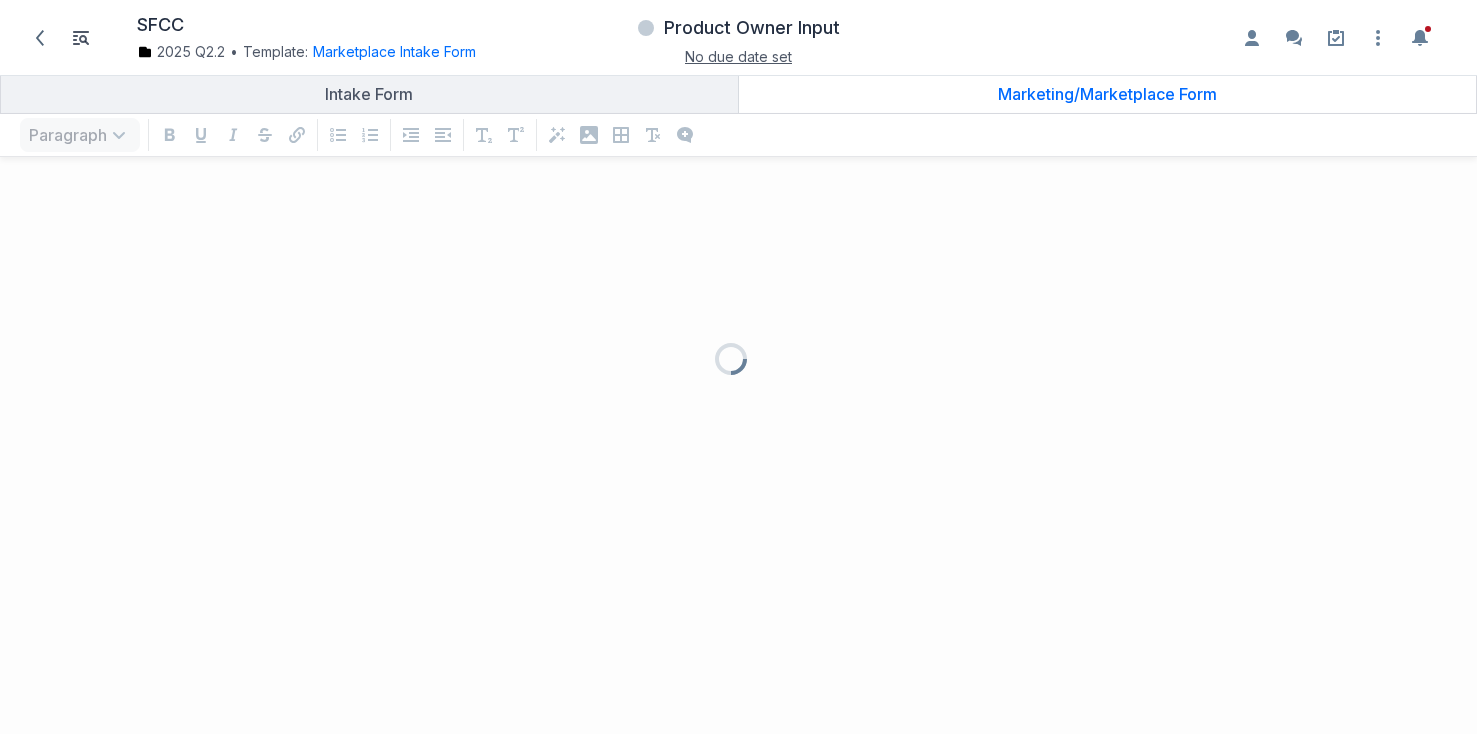 scroll, scrollTop: 1, scrollLeft: 1, axis: both 